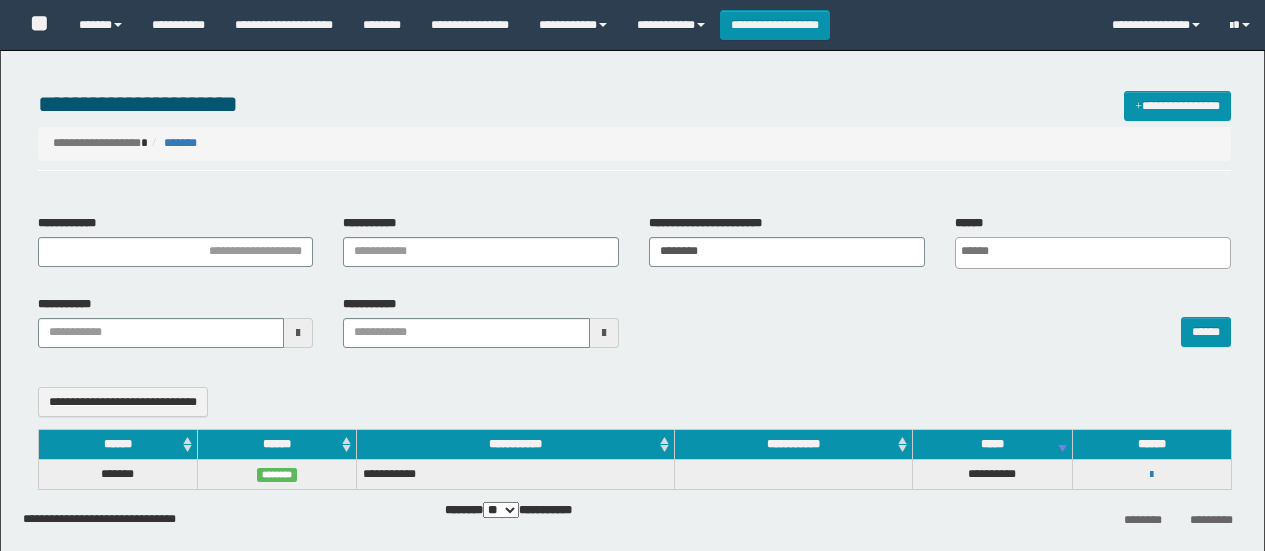 select 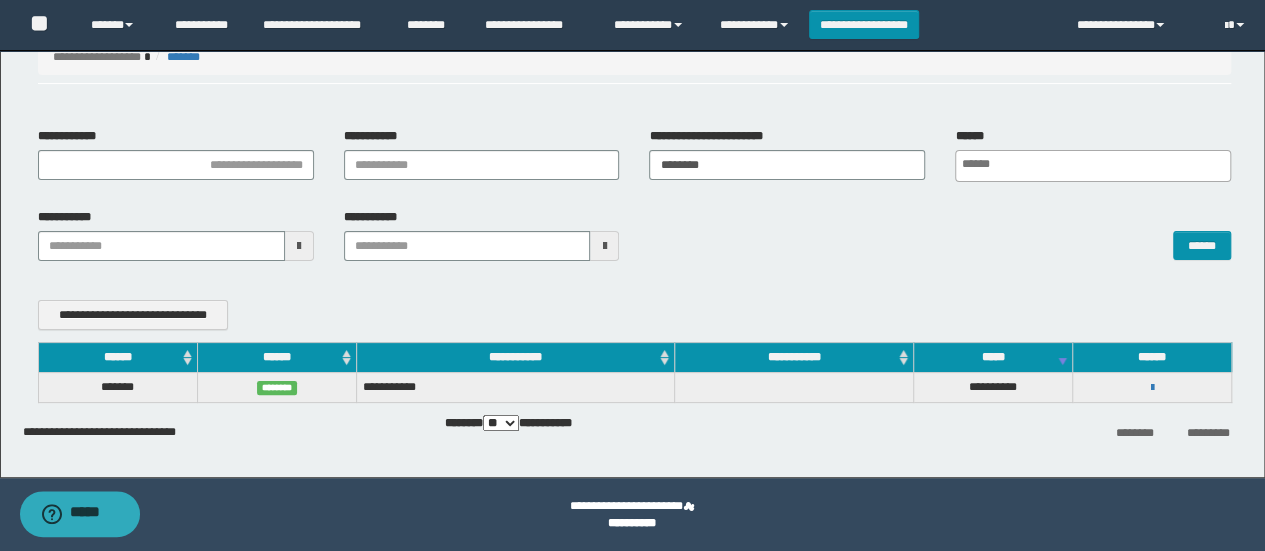 scroll, scrollTop: 86, scrollLeft: 0, axis: vertical 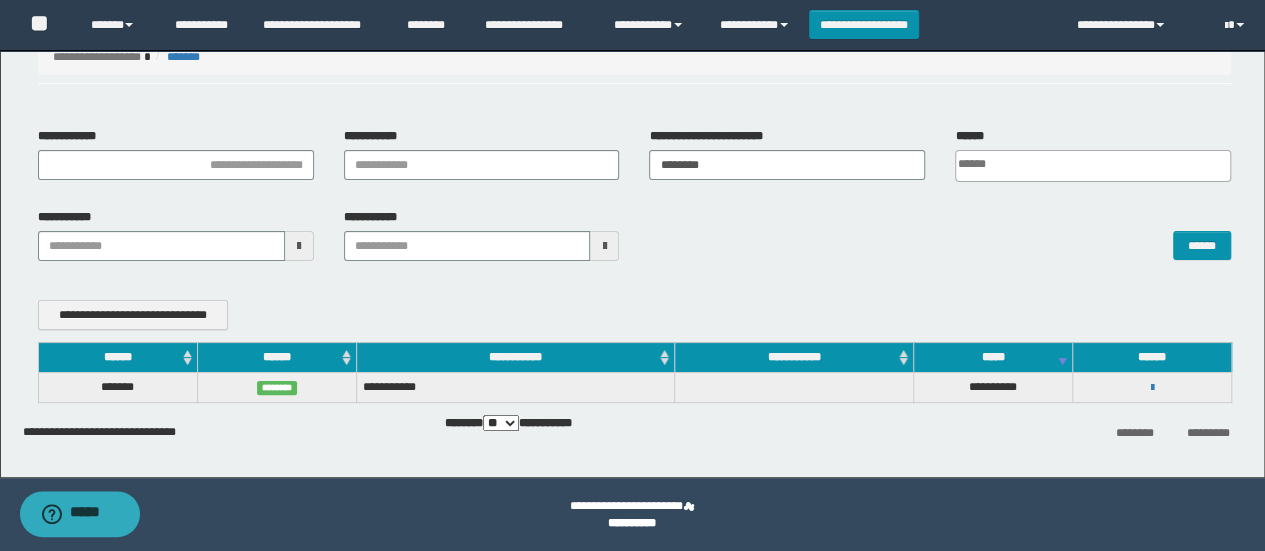 drag, startPoint x: 708, startPoint y: 133, endPoint x: 688, endPoint y: 171, distance: 42.941822 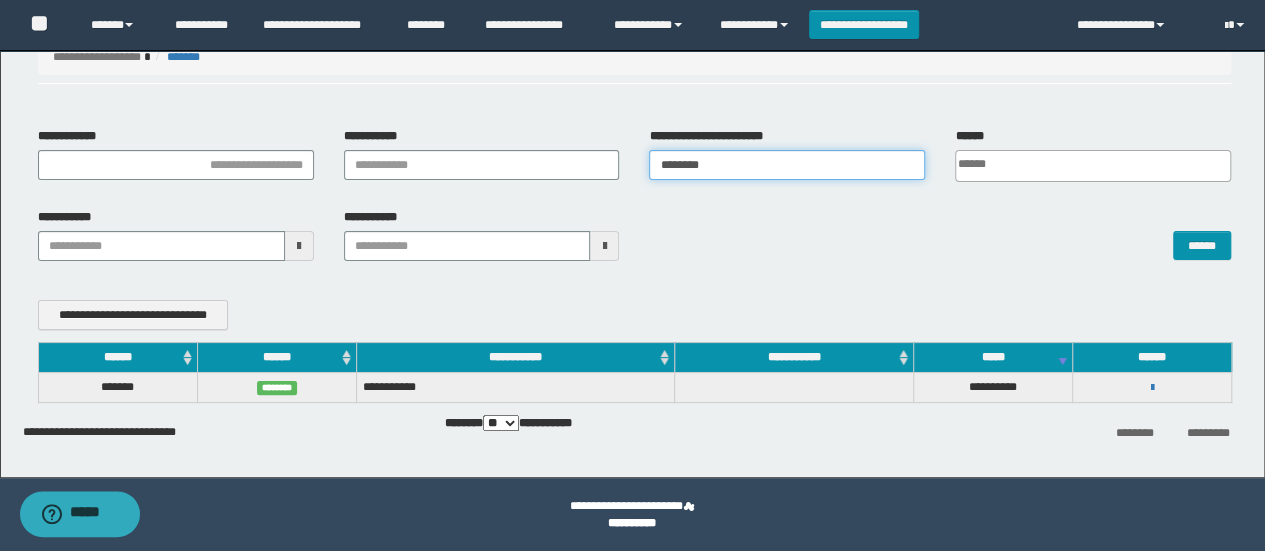 click on "********" at bounding box center [787, 165] 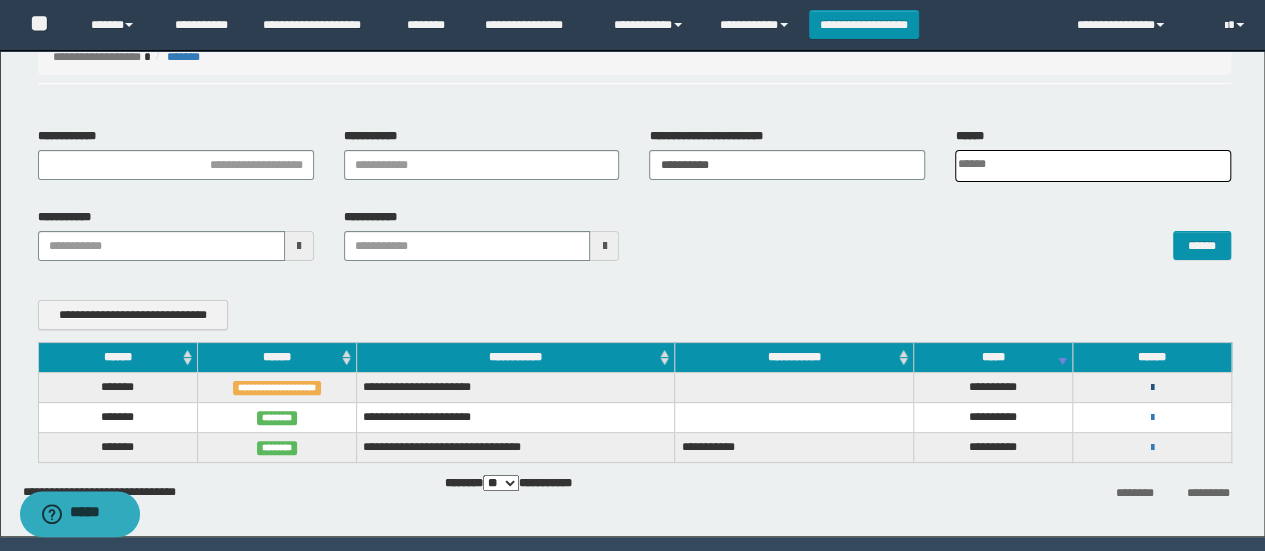 click at bounding box center [1152, 388] 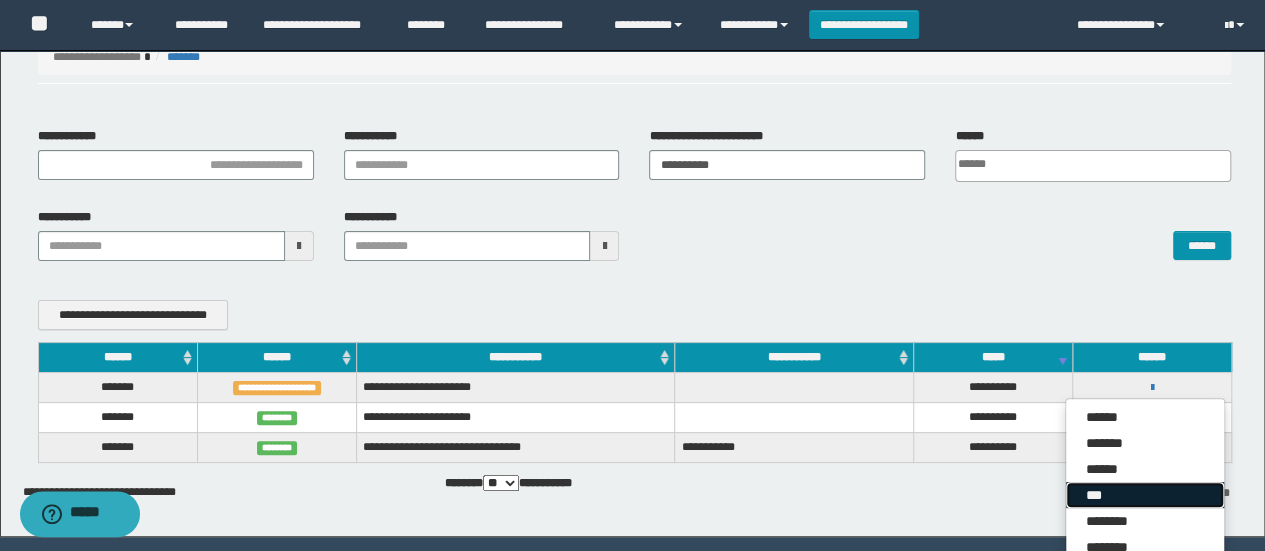 click on "***" at bounding box center (1145, 495) 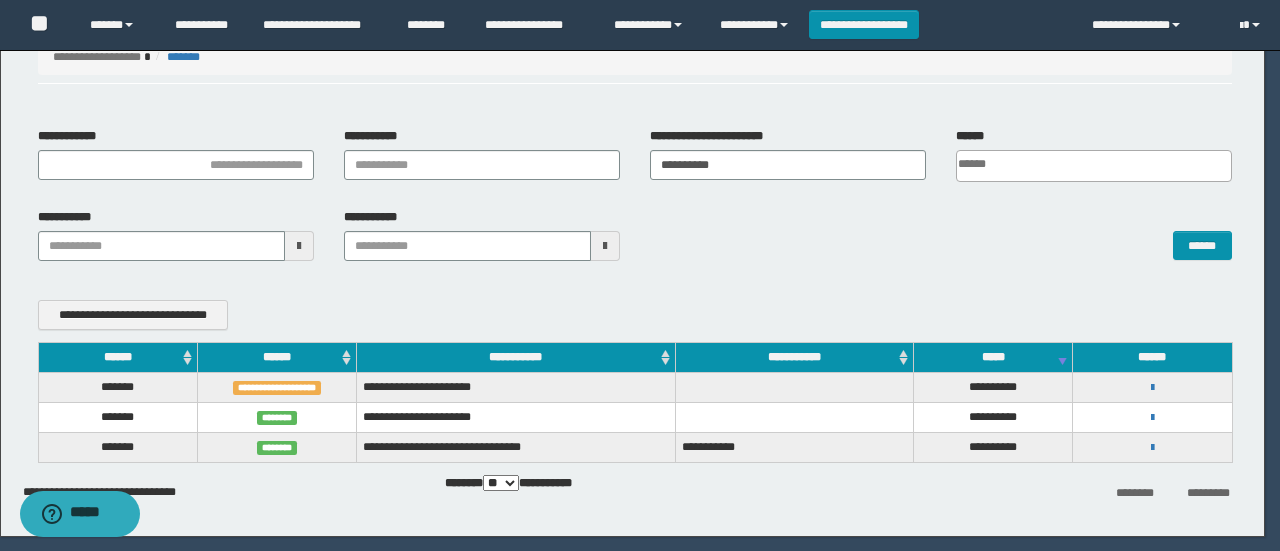 scroll, scrollTop: 0, scrollLeft: 0, axis: both 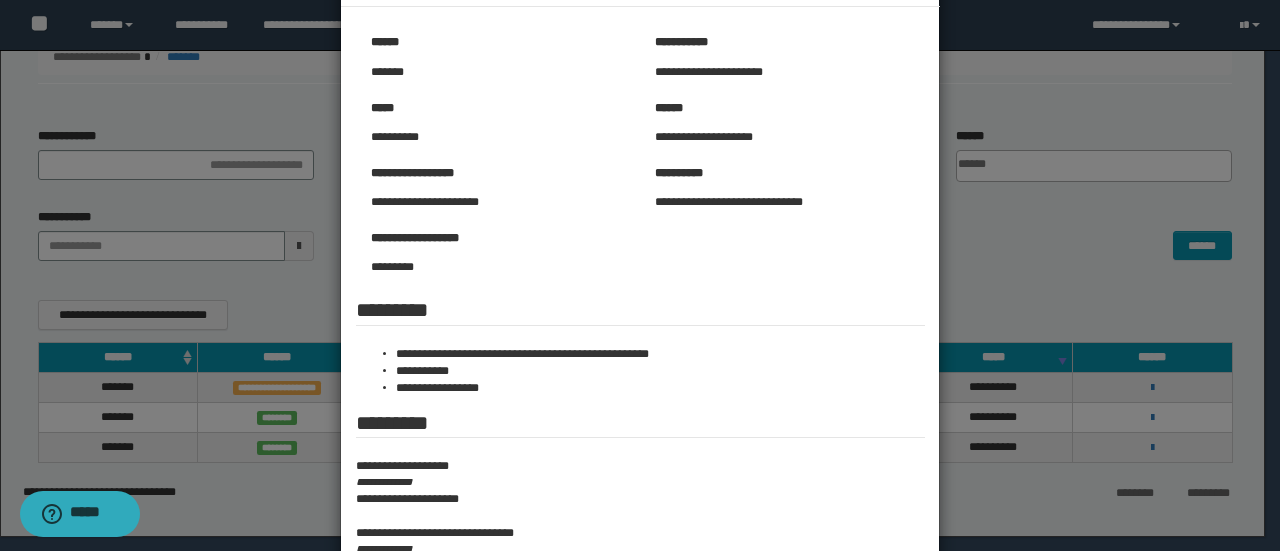 click at bounding box center [640, 385] 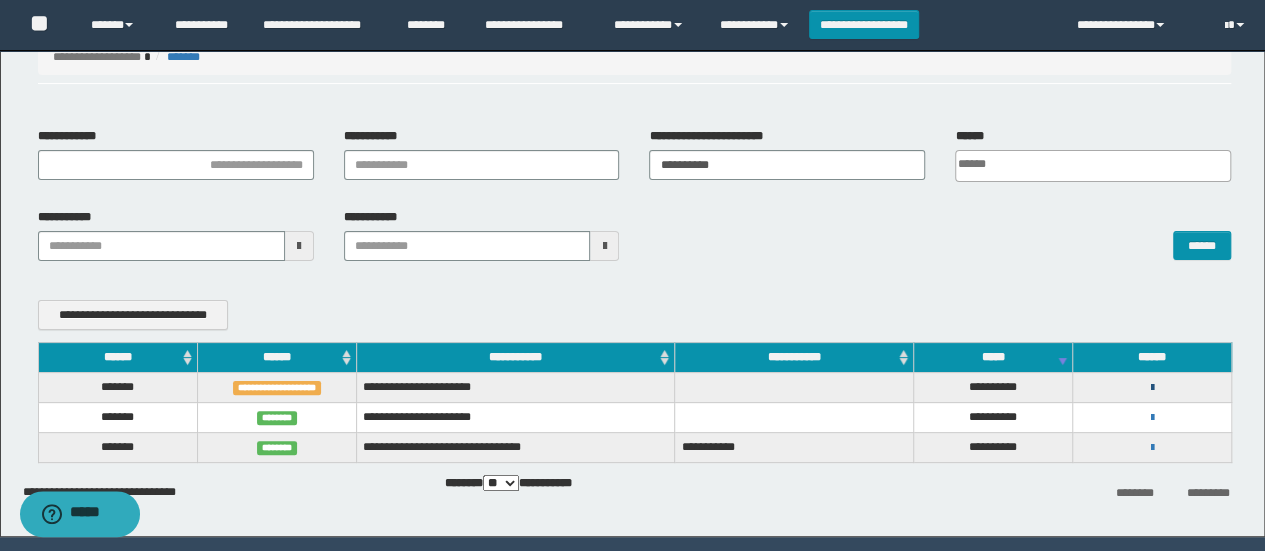 click at bounding box center [1152, 388] 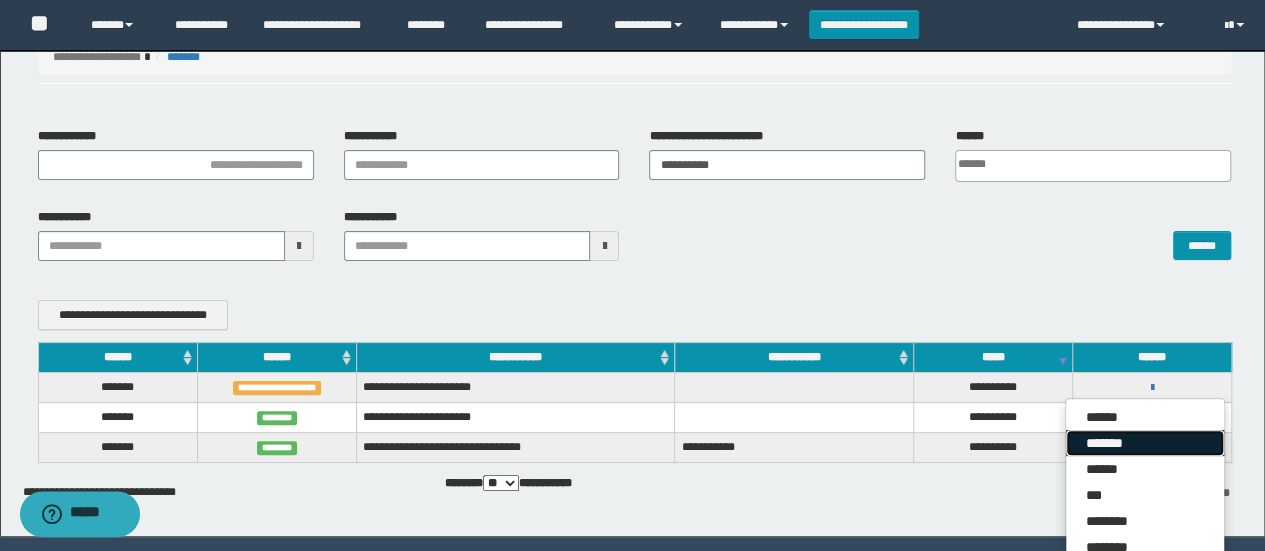 click on "*******" at bounding box center [1145, 443] 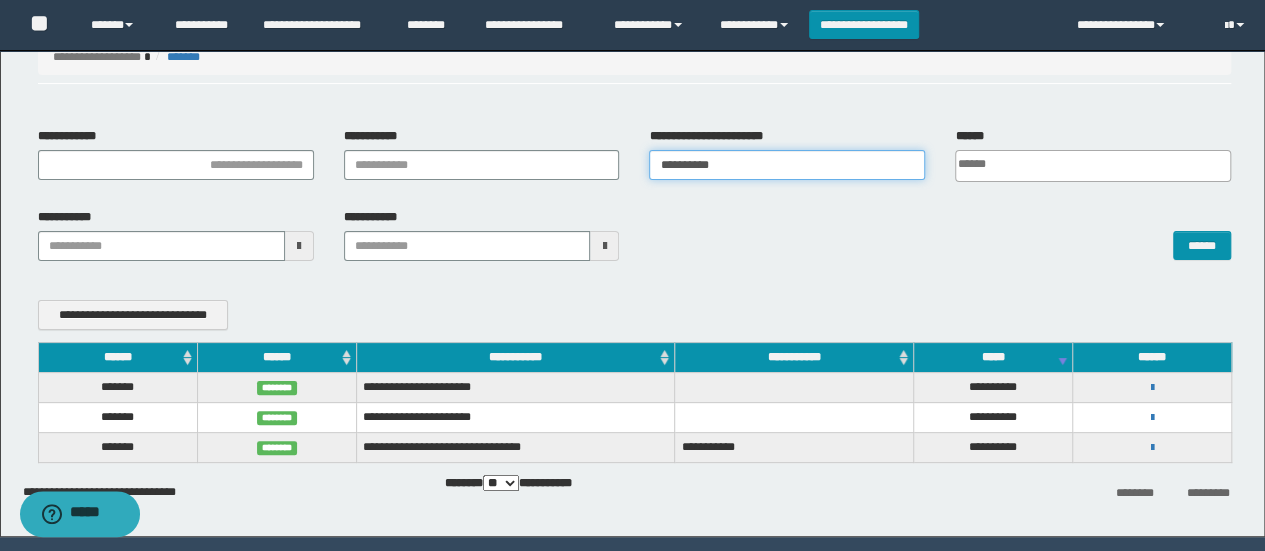 click on "**********" at bounding box center (787, 165) 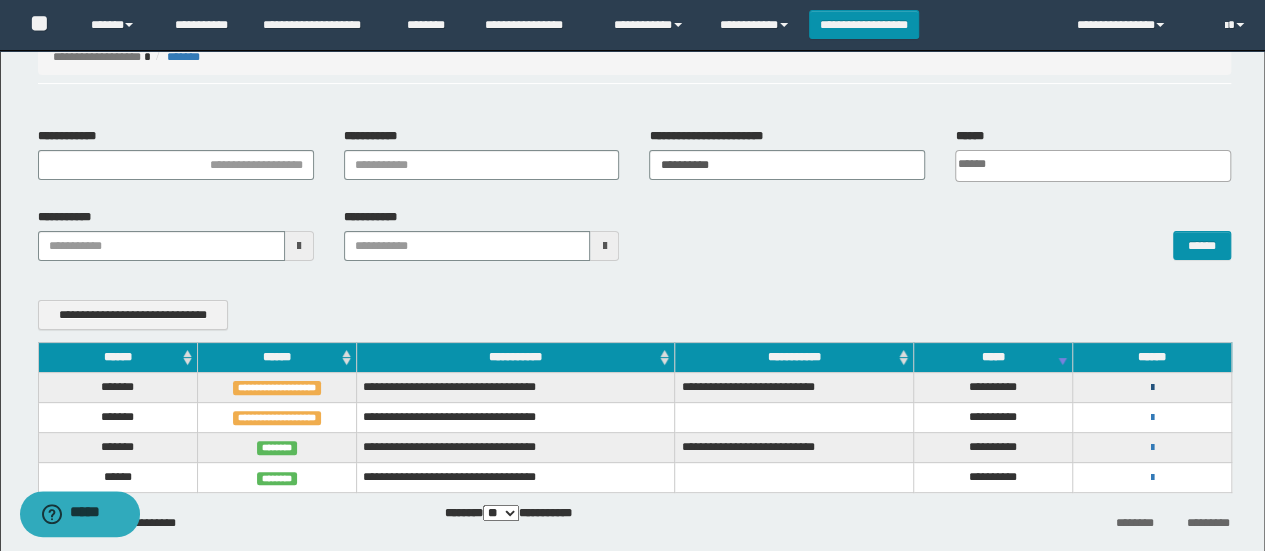 click at bounding box center [1152, 388] 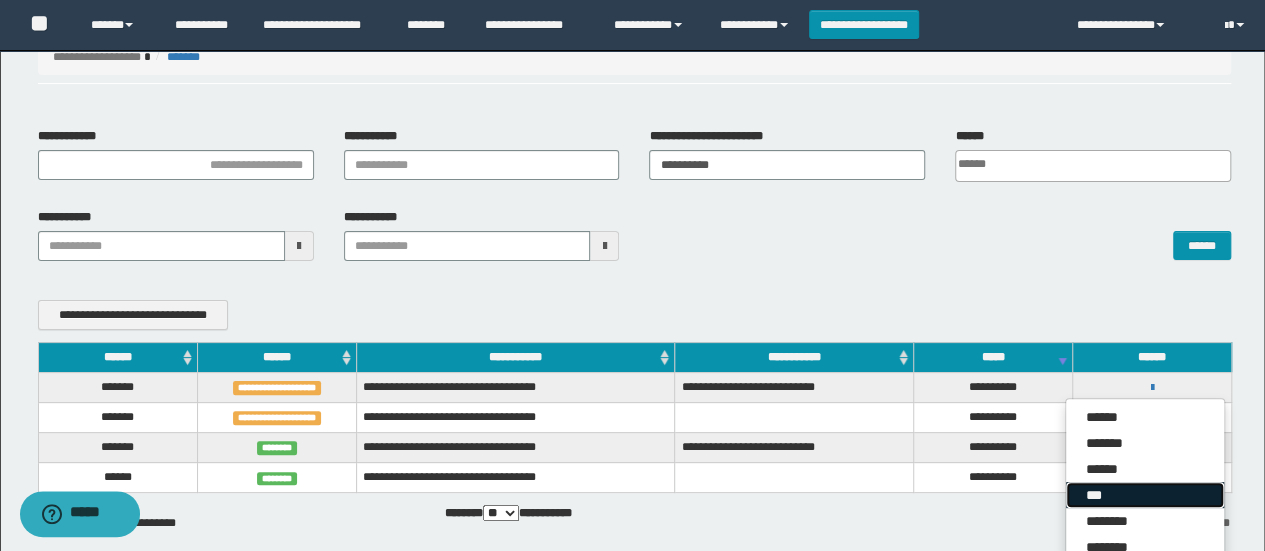 click on "***" at bounding box center (1145, 495) 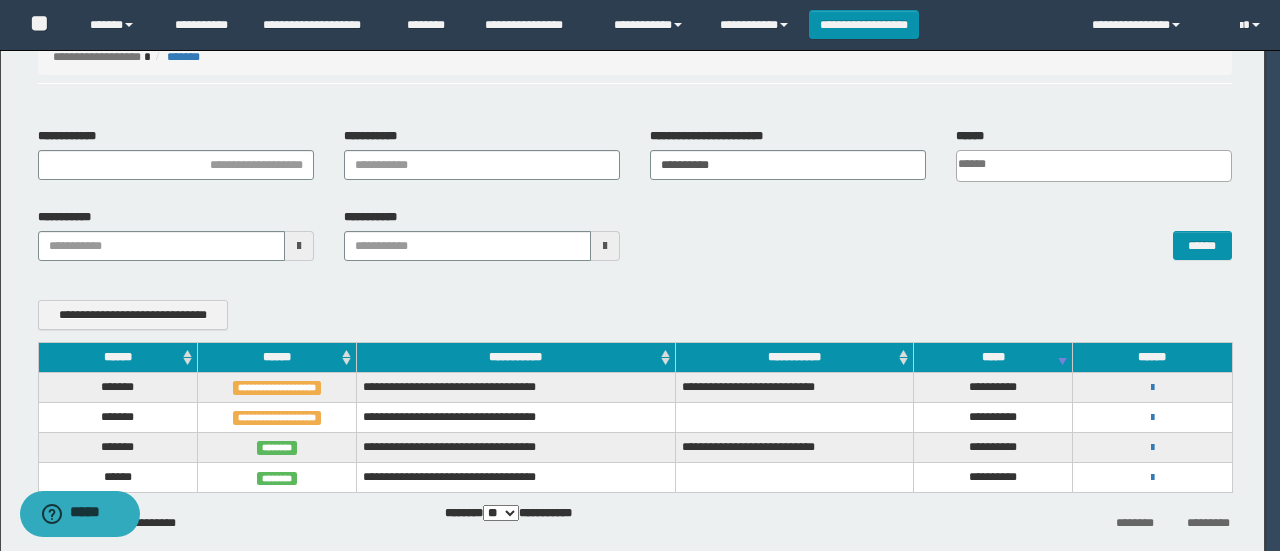 scroll, scrollTop: 0, scrollLeft: 0, axis: both 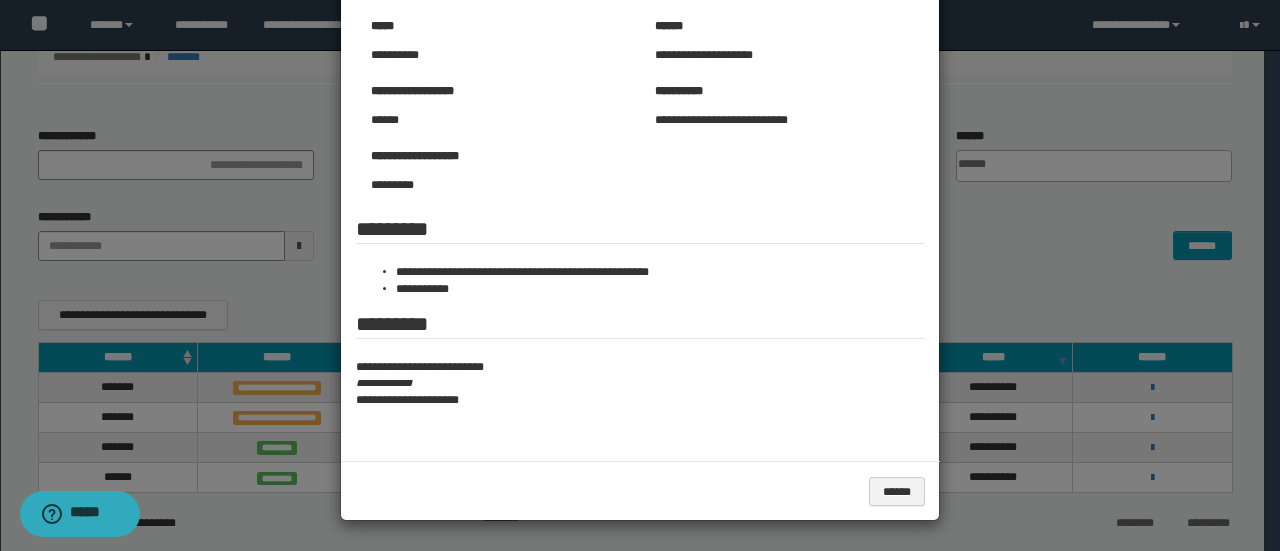 click at bounding box center [640, 186] 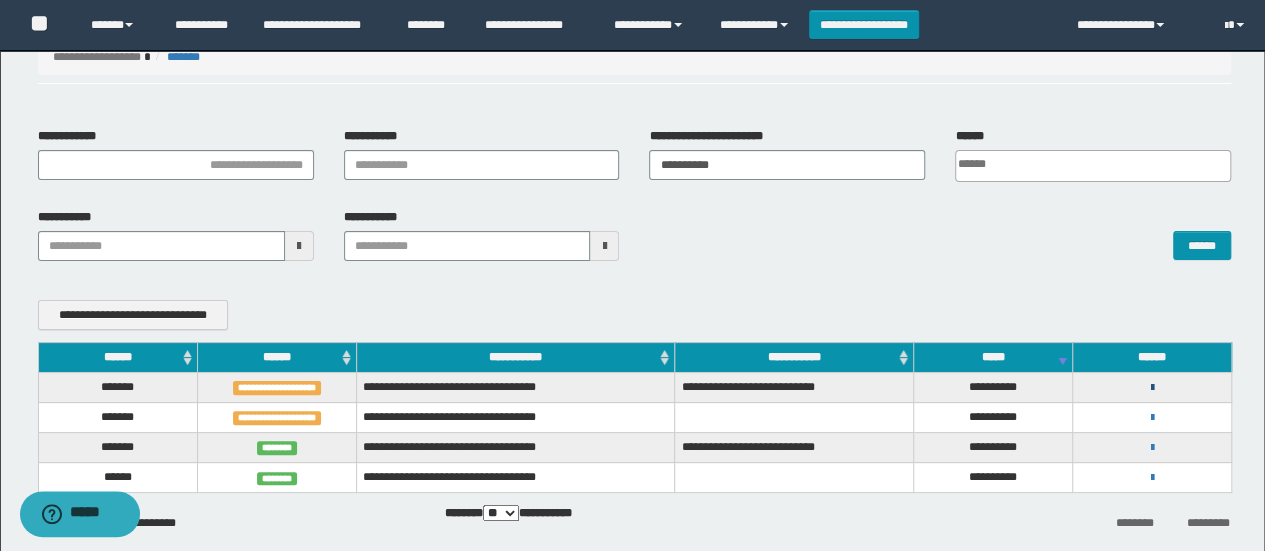 click at bounding box center [1152, 388] 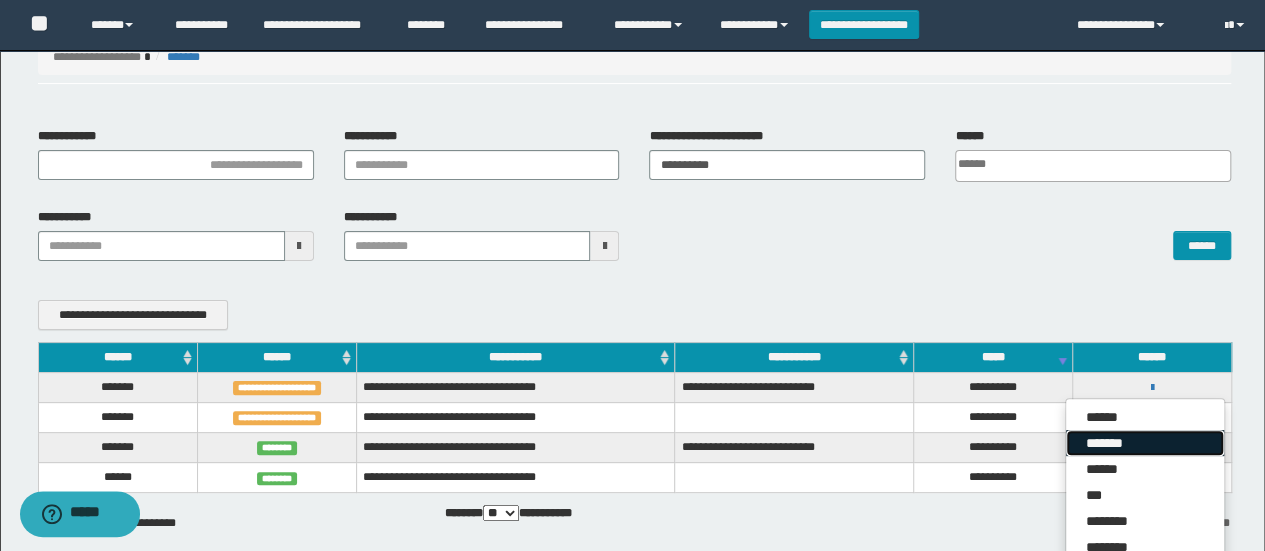 click on "*******" at bounding box center [1145, 443] 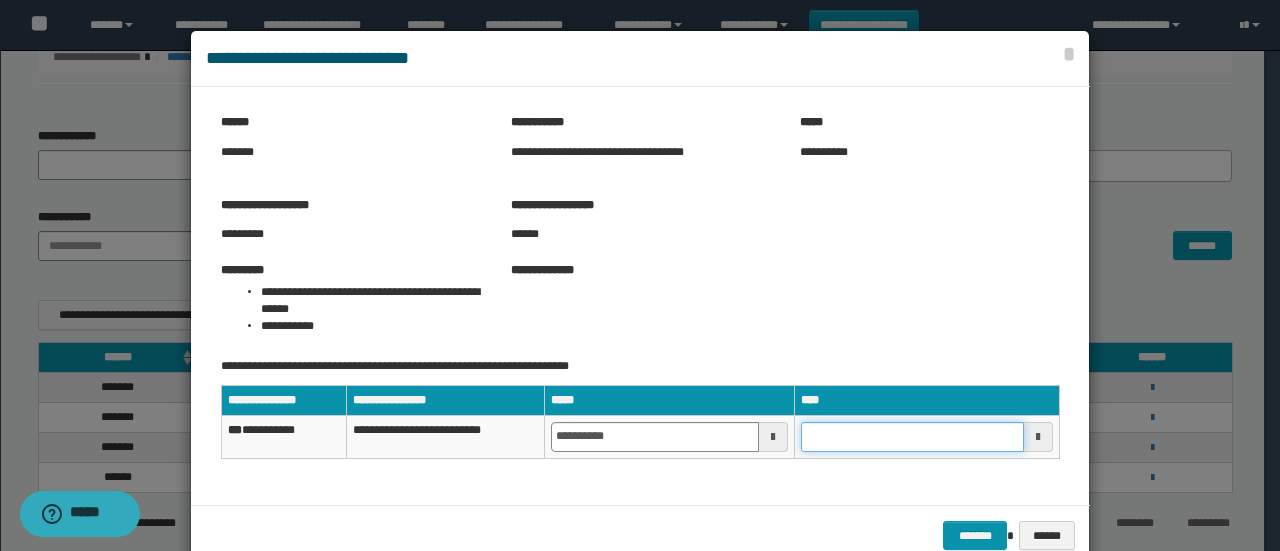 click at bounding box center [912, 437] 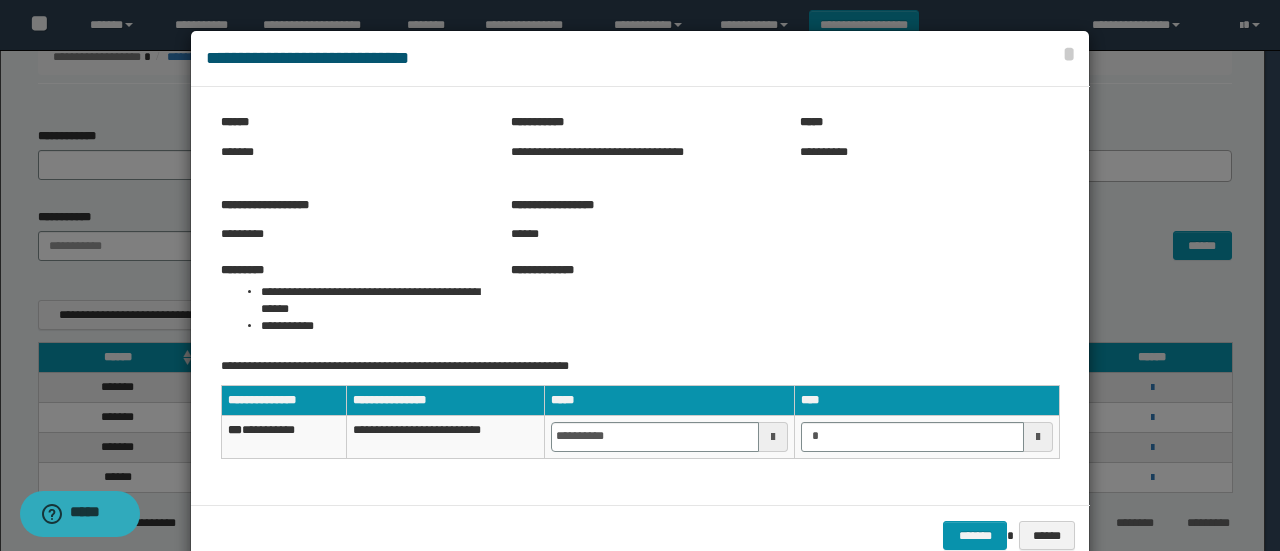 type on "*******" 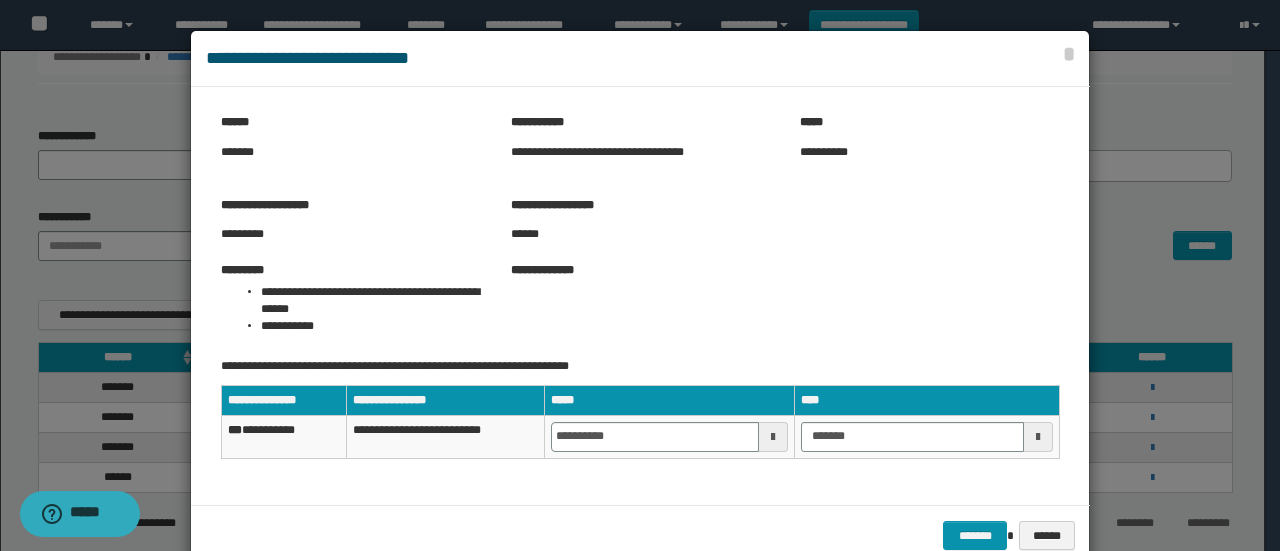 click on "**********" at bounding box center [640, 304] 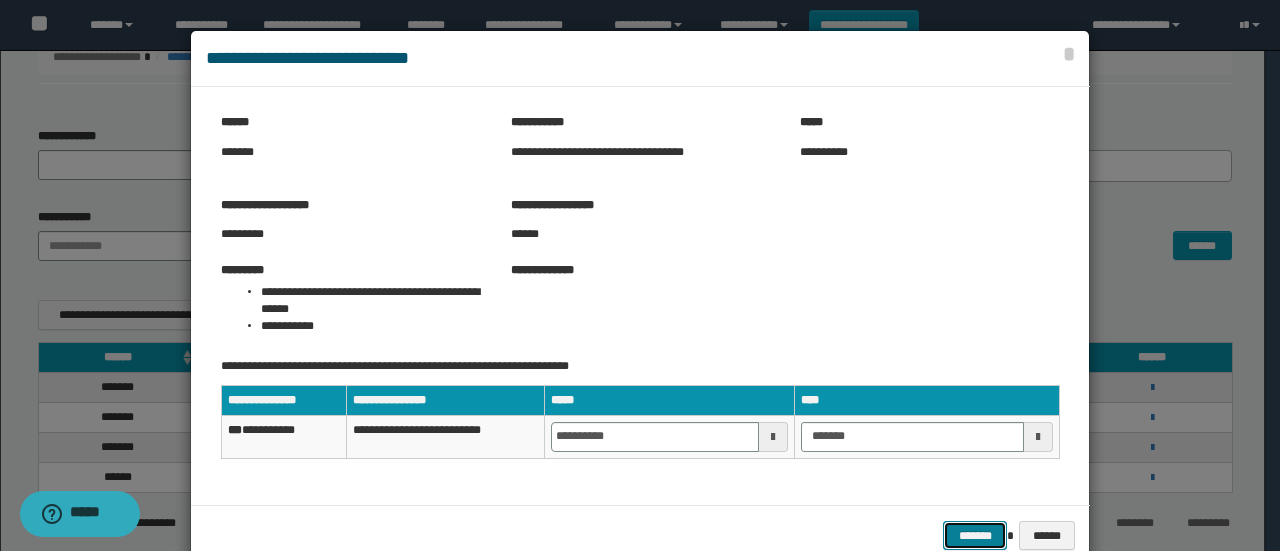 click on "*******" at bounding box center [975, 535] 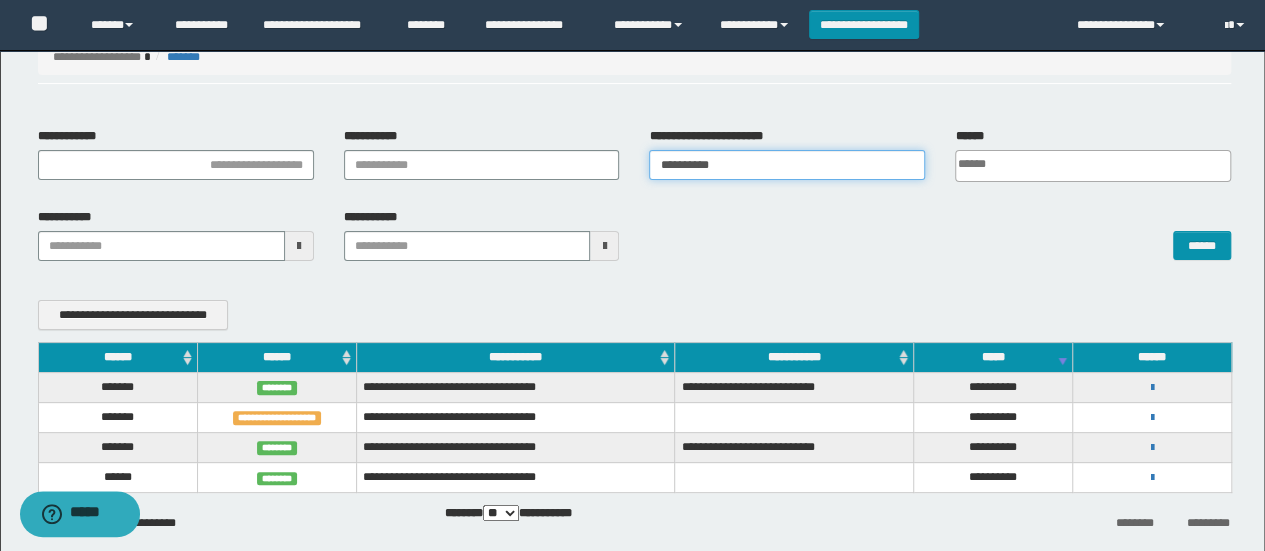 click on "**********" at bounding box center (787, 165) 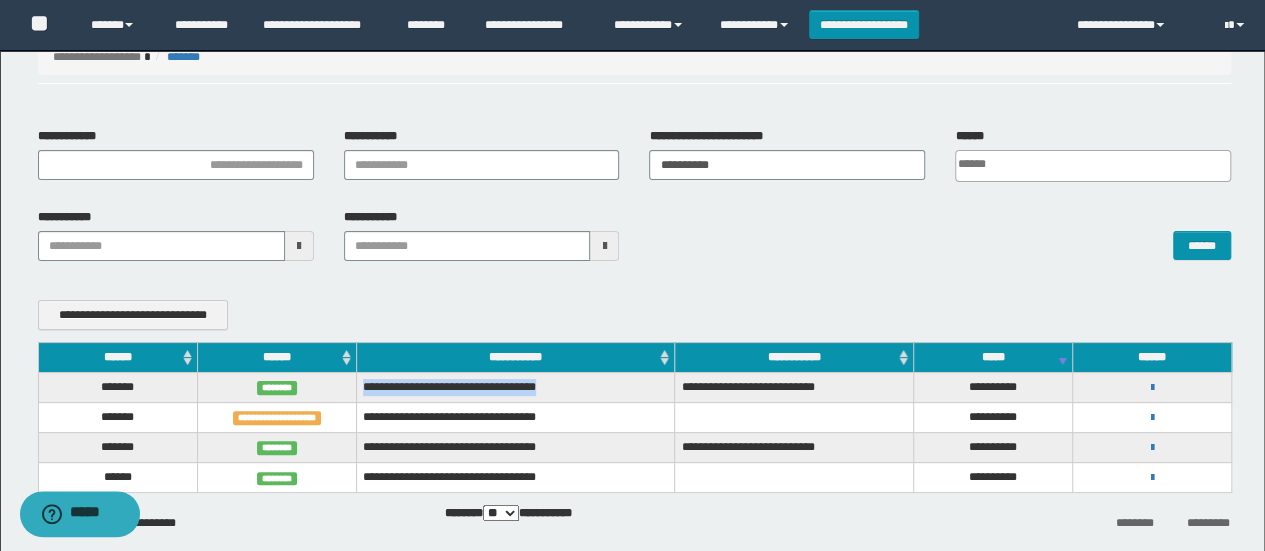 drag, startPoint x: 358, startPoint y: 385, endPoint x: 643, endPoint y: 385, distance: 285 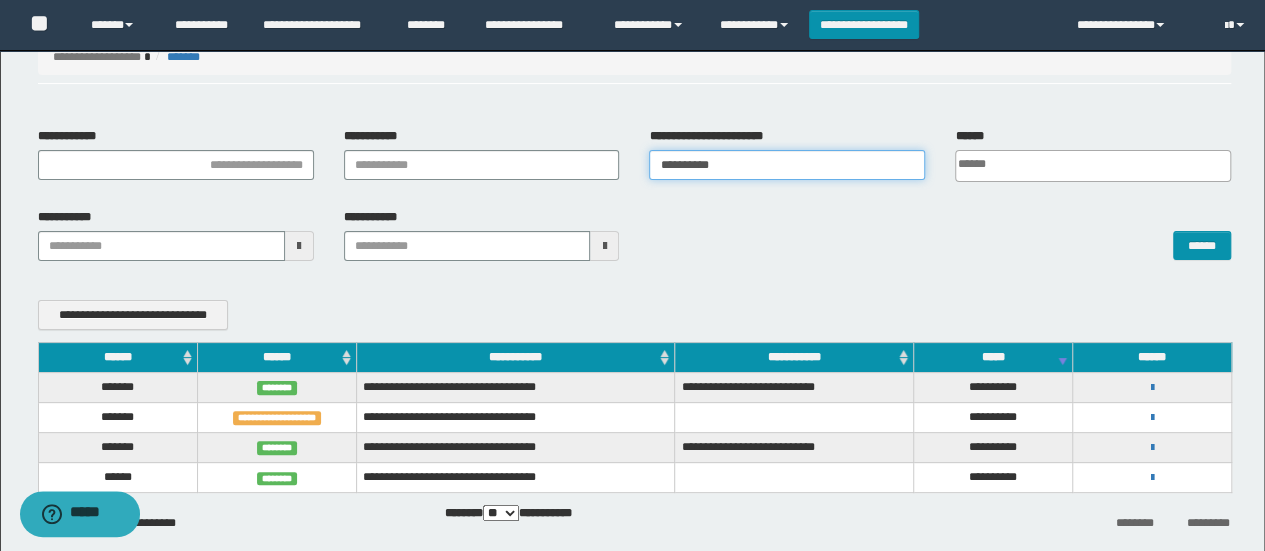 click on "**********" at bounding box center [787, 165] 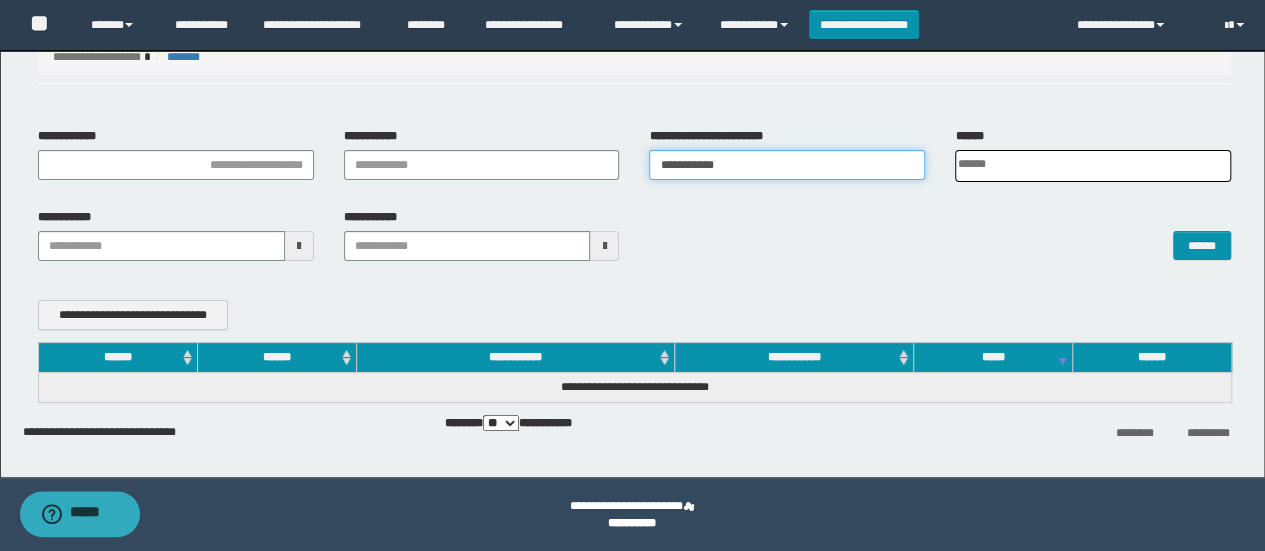 click on "**********" at bounding box center (787, 165) 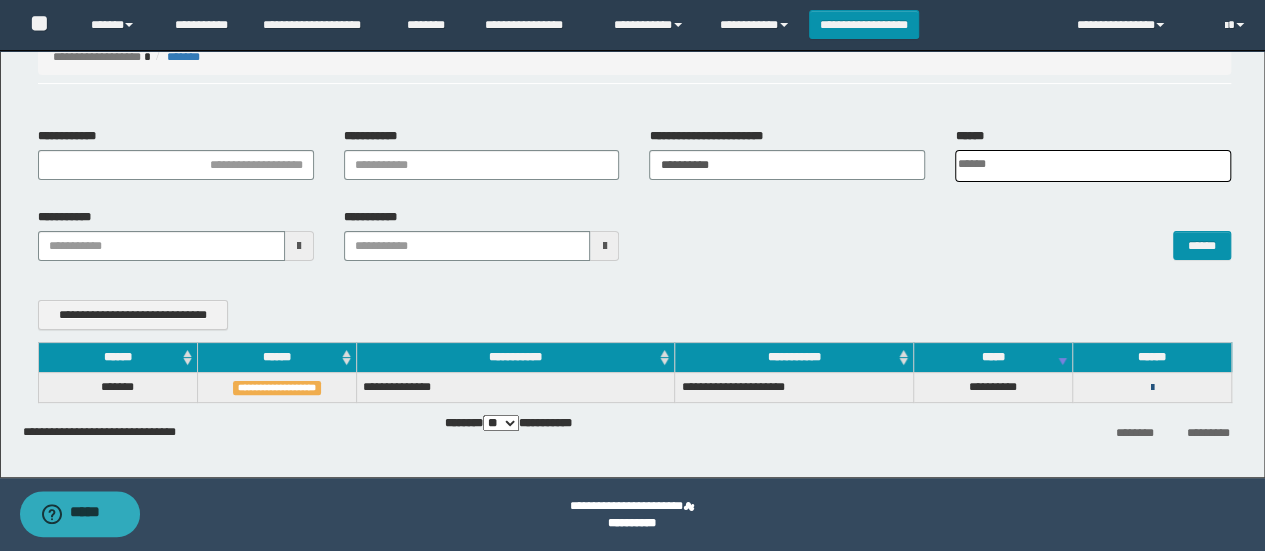 click at bounding box center [1152, 388] 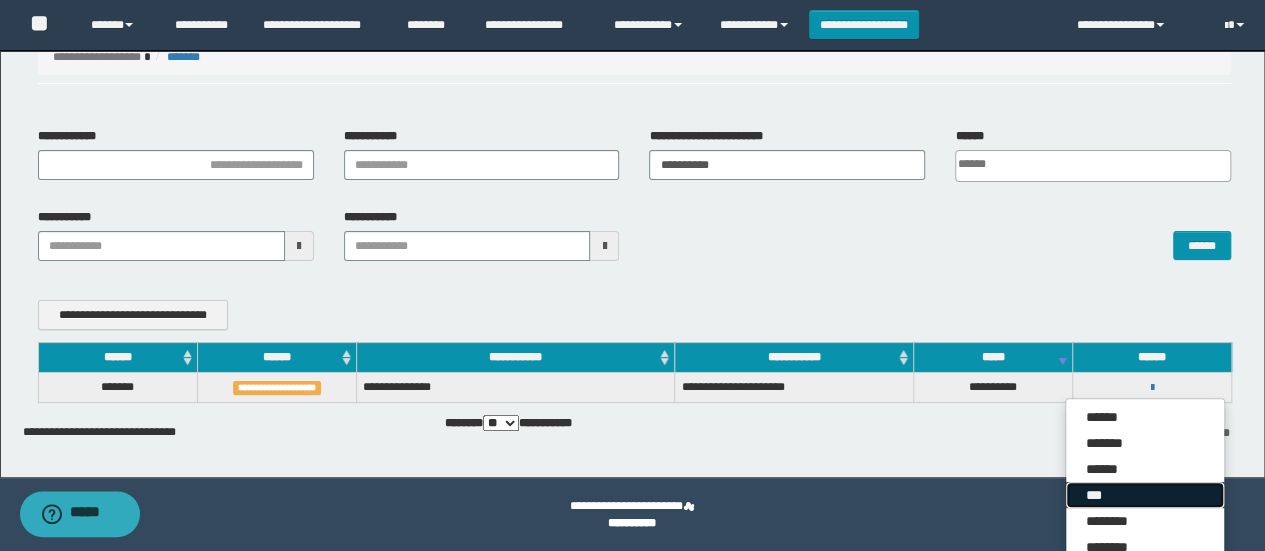 click on "***" at bounding box center (1145, 495) 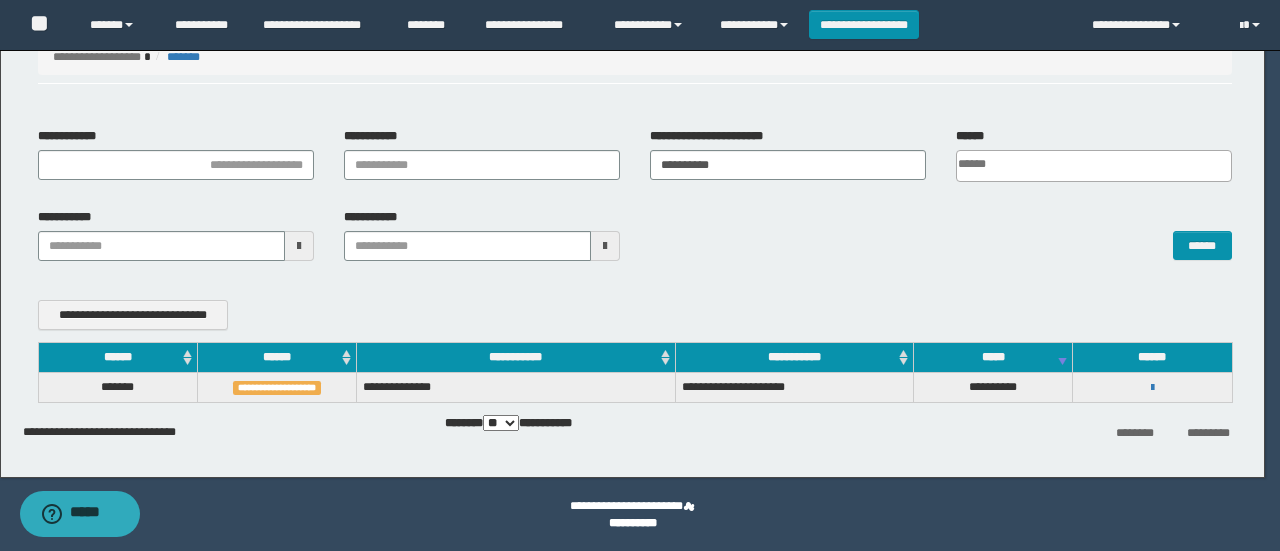 scroll, scrollTop: 0, scrollLeft: 0, axis: both 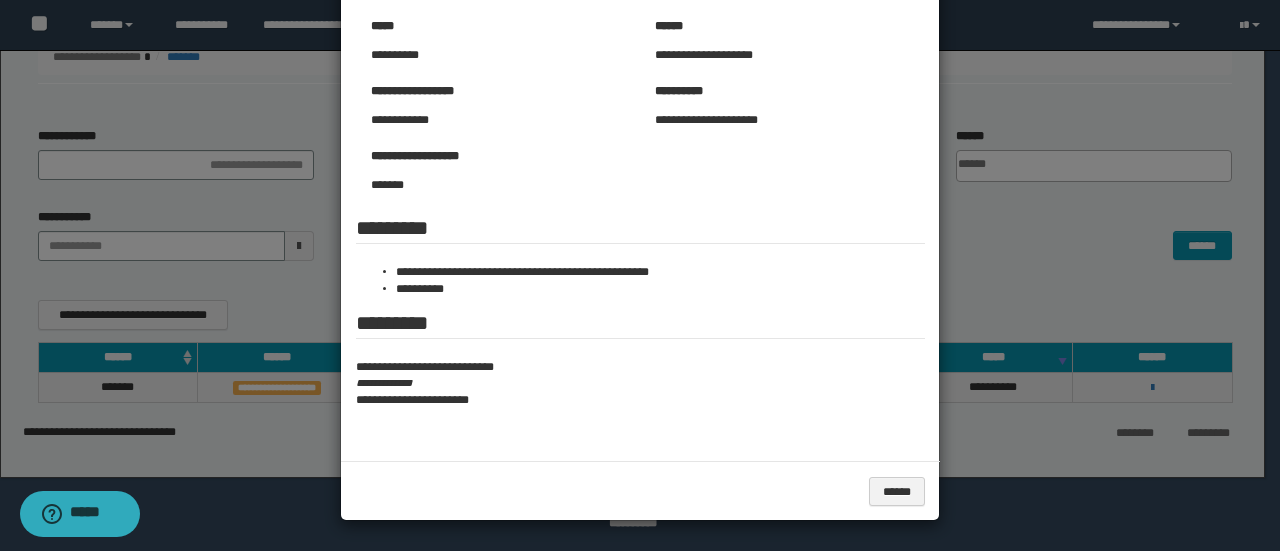 click at bounding box center [640, 194] 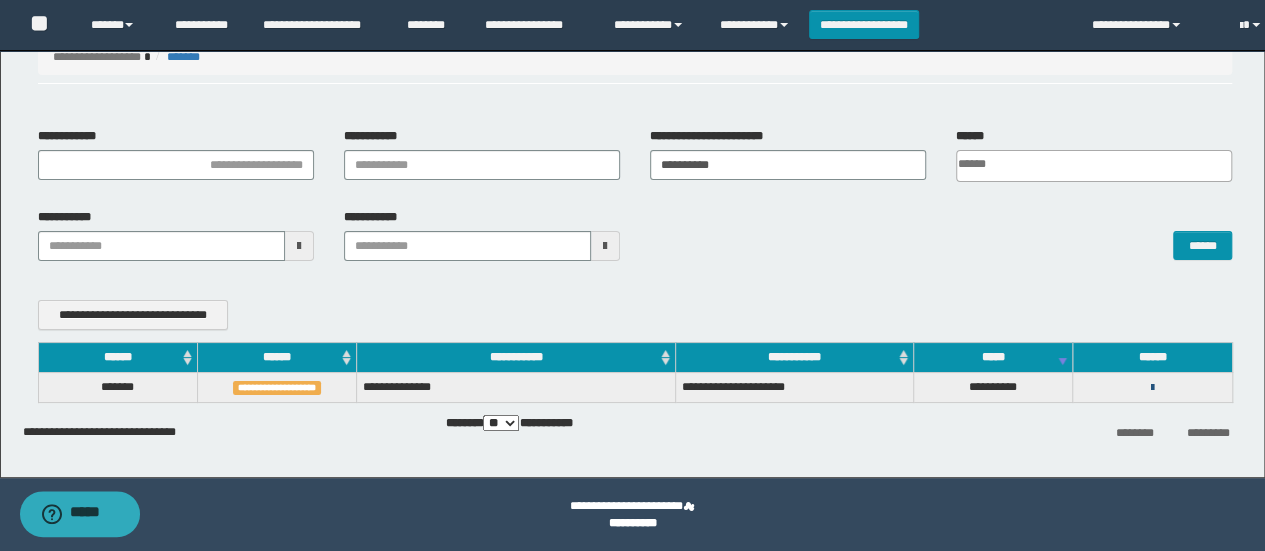 click at bounding box center [1152, 388] 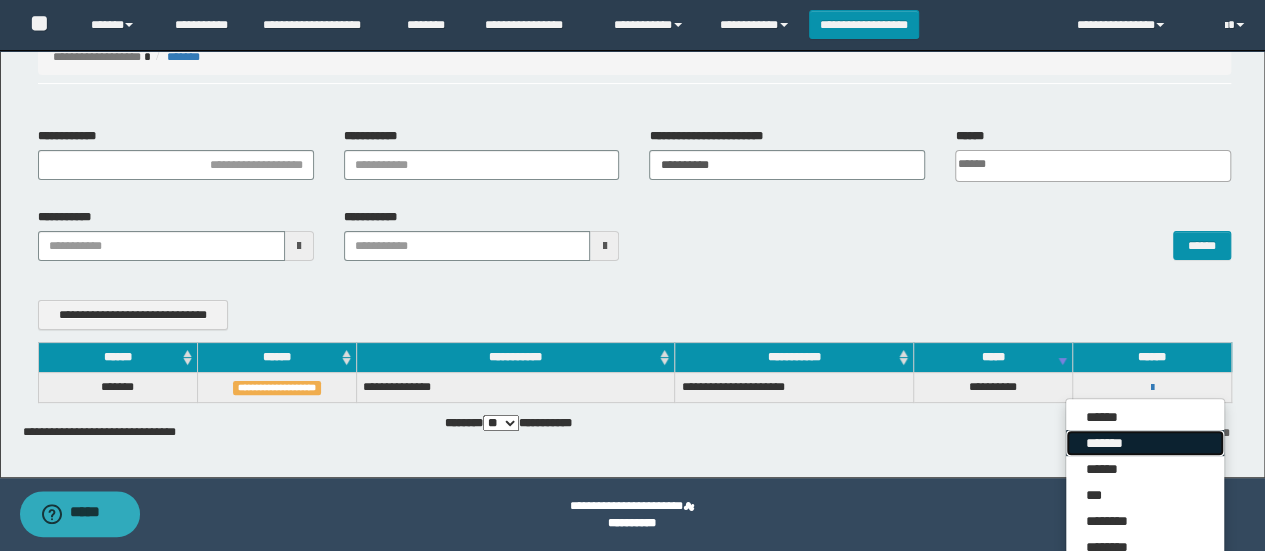 click on "*******" at bounding box center [1145, 443] 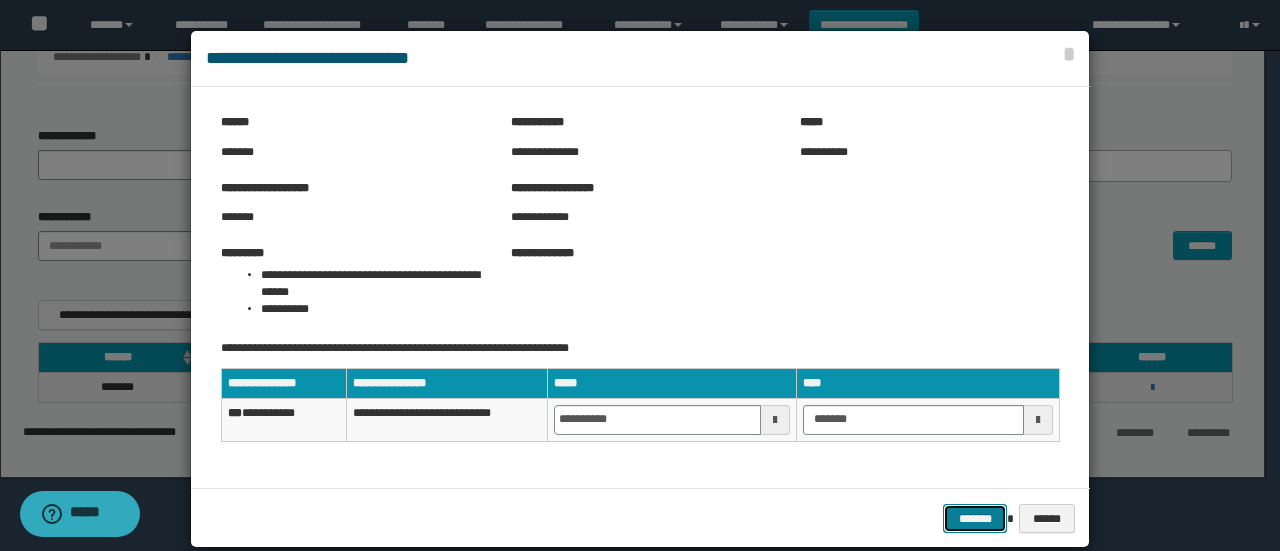 click on "*******" at bounding box center (975, 518) 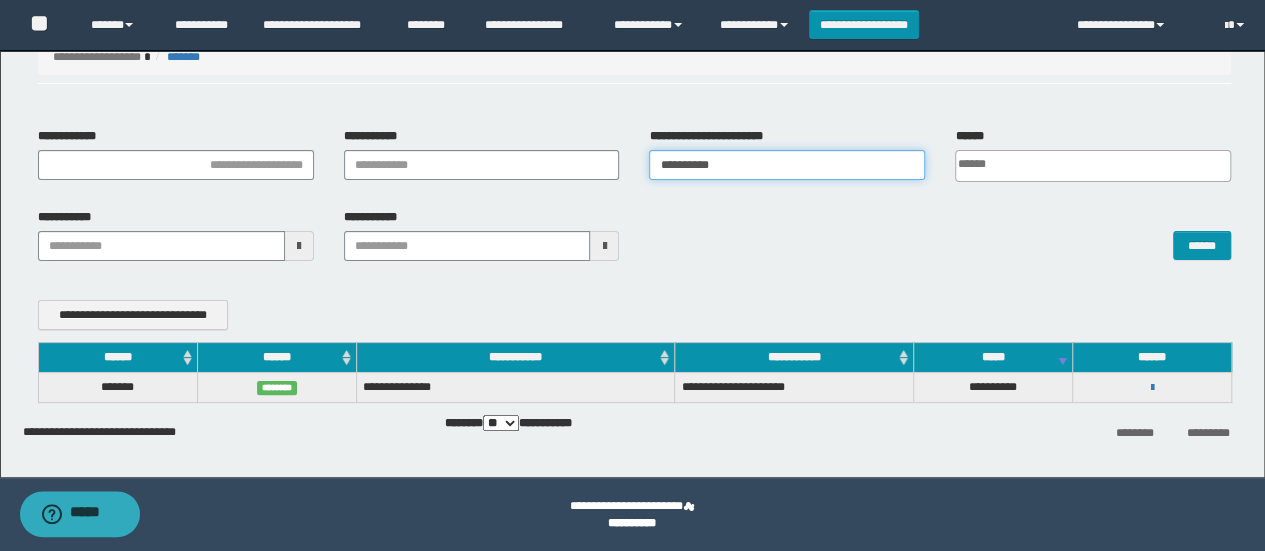 click on "**********" at bounding box center [787, 165] 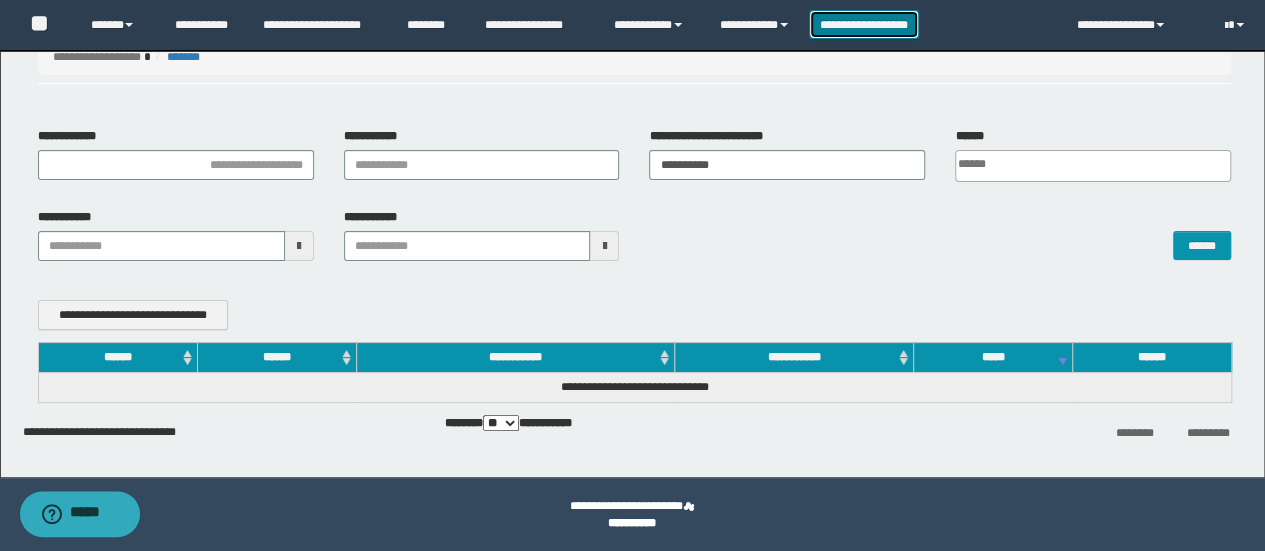 click on "**********" at bounding box center [864, 24] 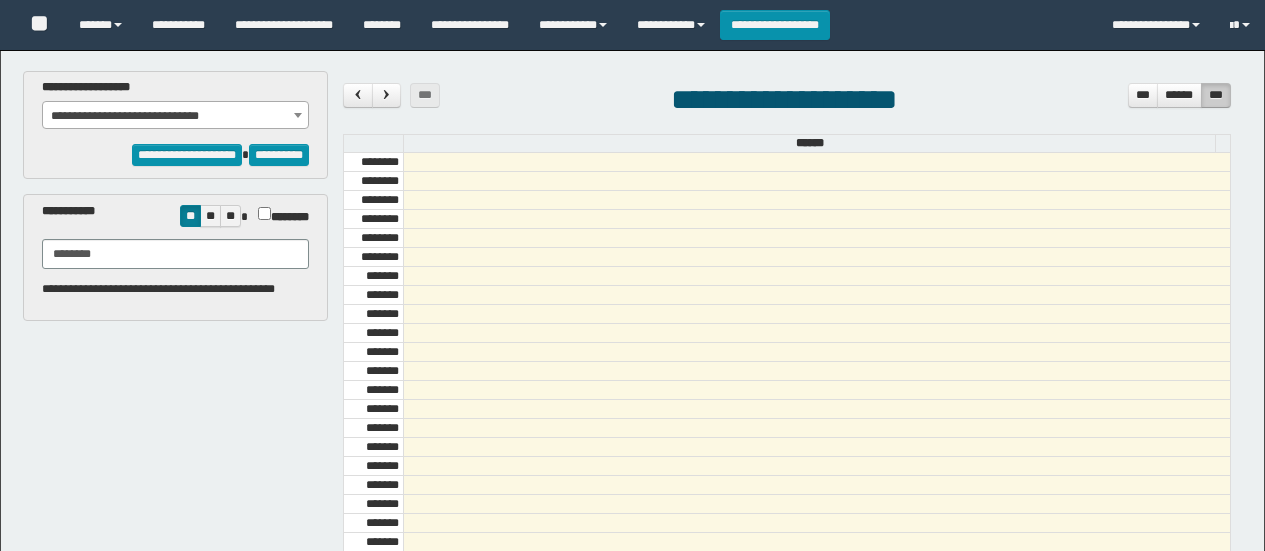 select on "******" 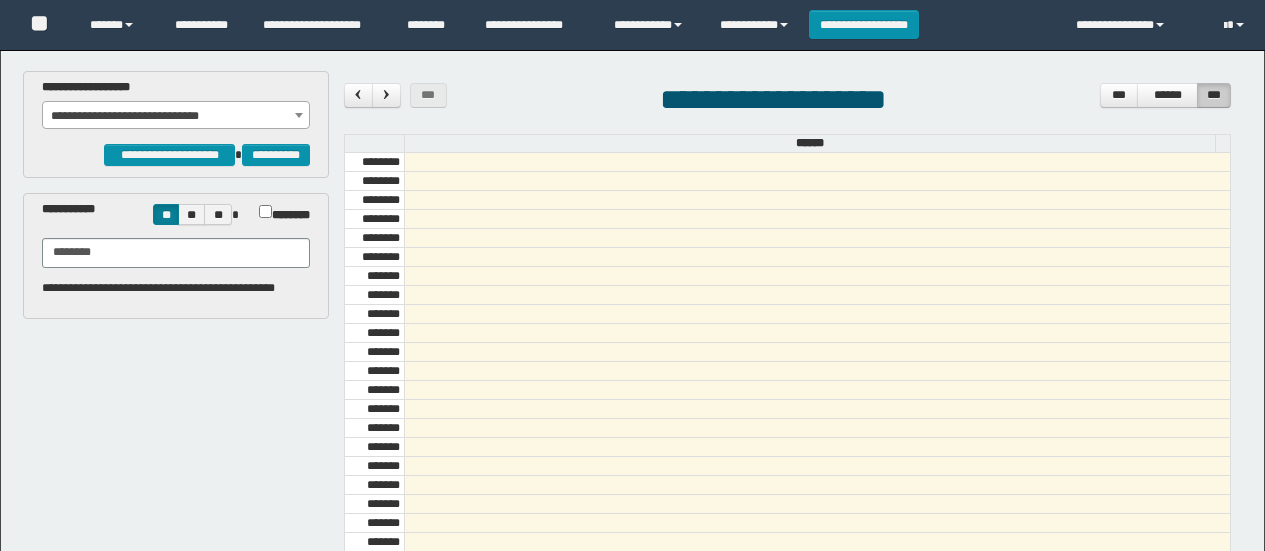 scroll, scrollTop: 0, scrollLeft: 0, axis: both 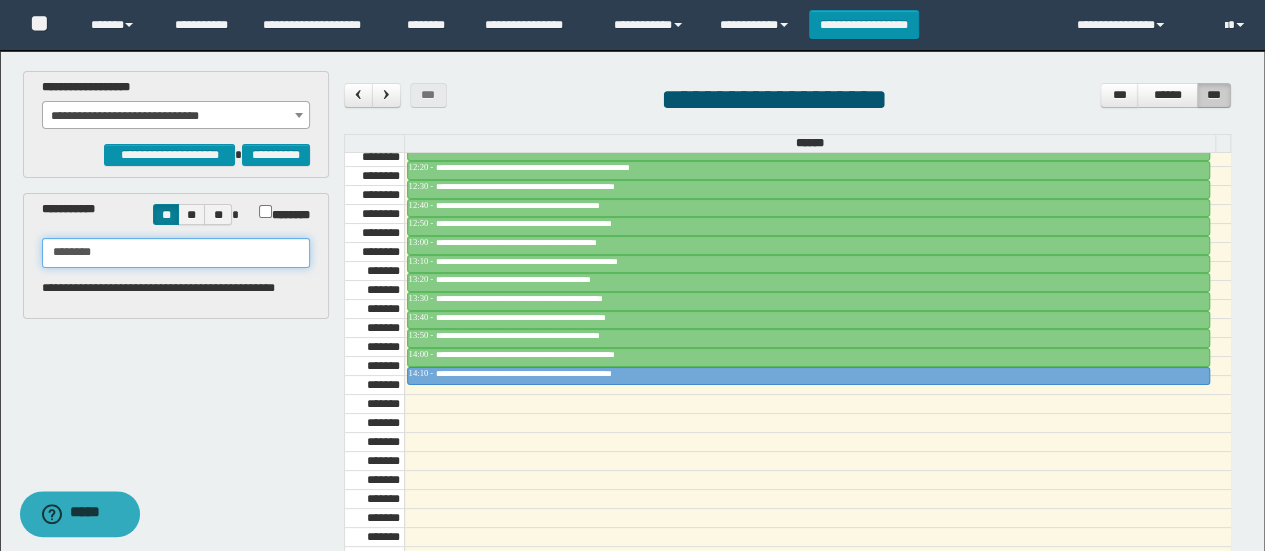 click on "********" at bounding box center [176, 253] 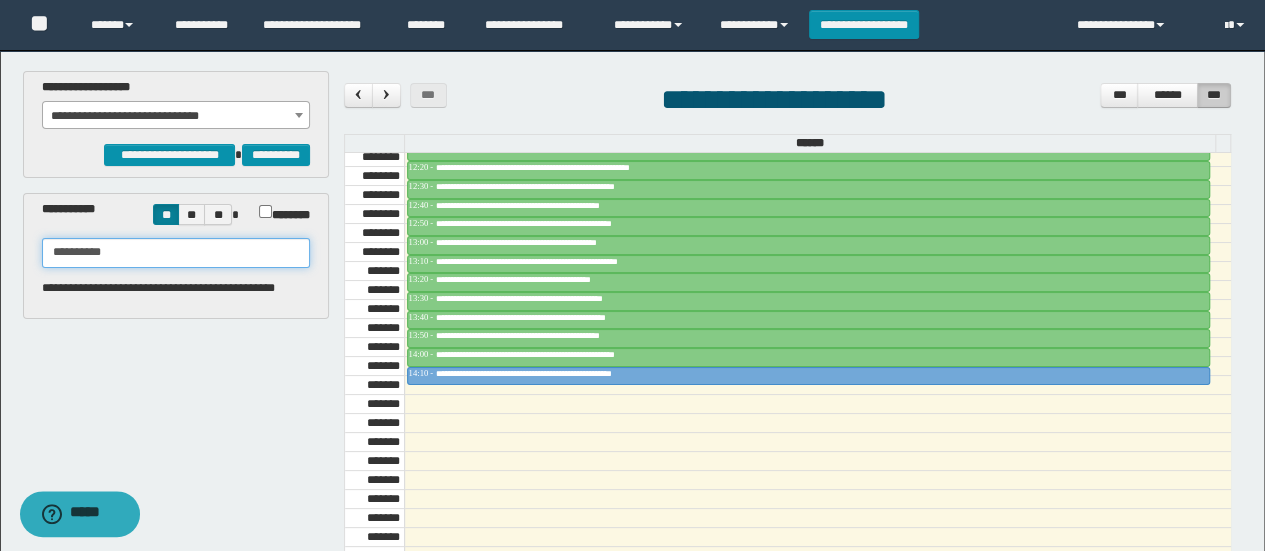 type on "**********" 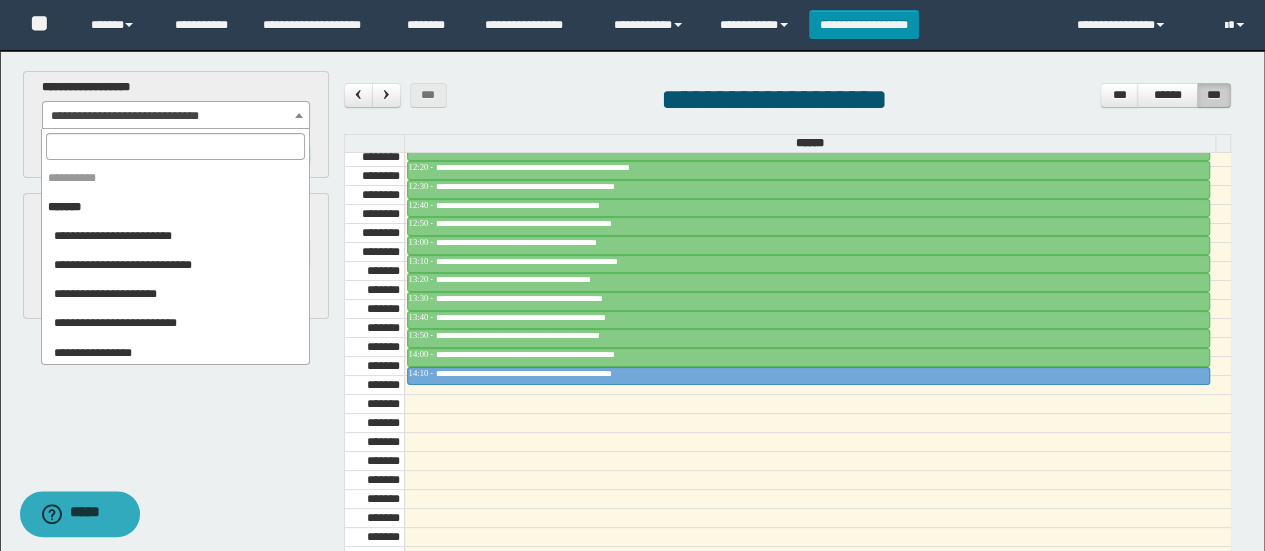 click on "**********" at bounding box center (176, 116) 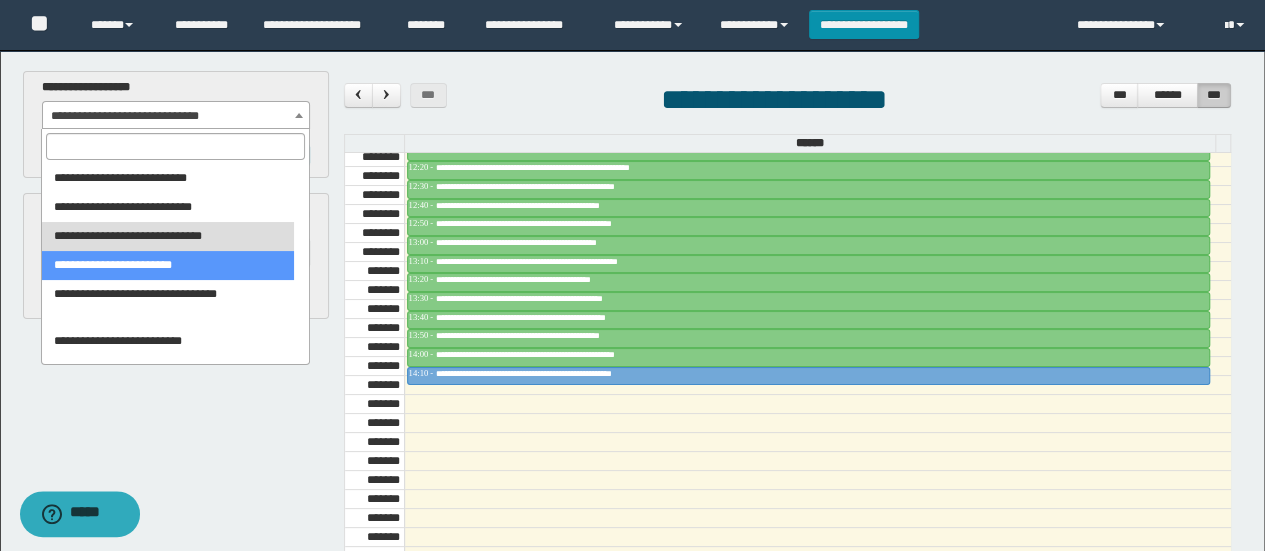 select on "******" 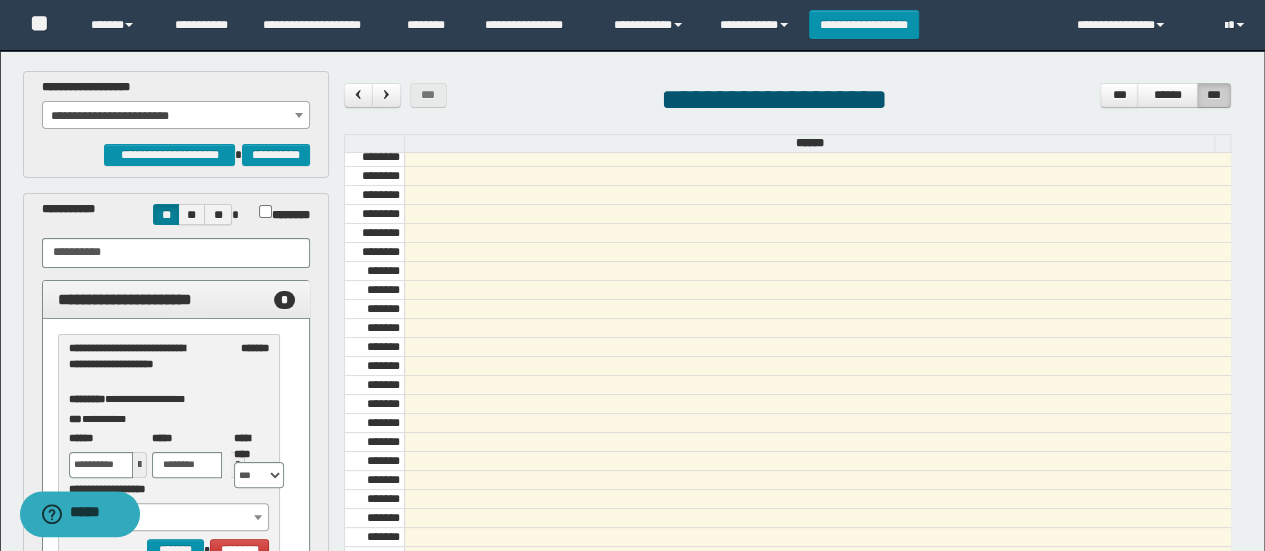 click on "**********" at bounding box center [176, 116] 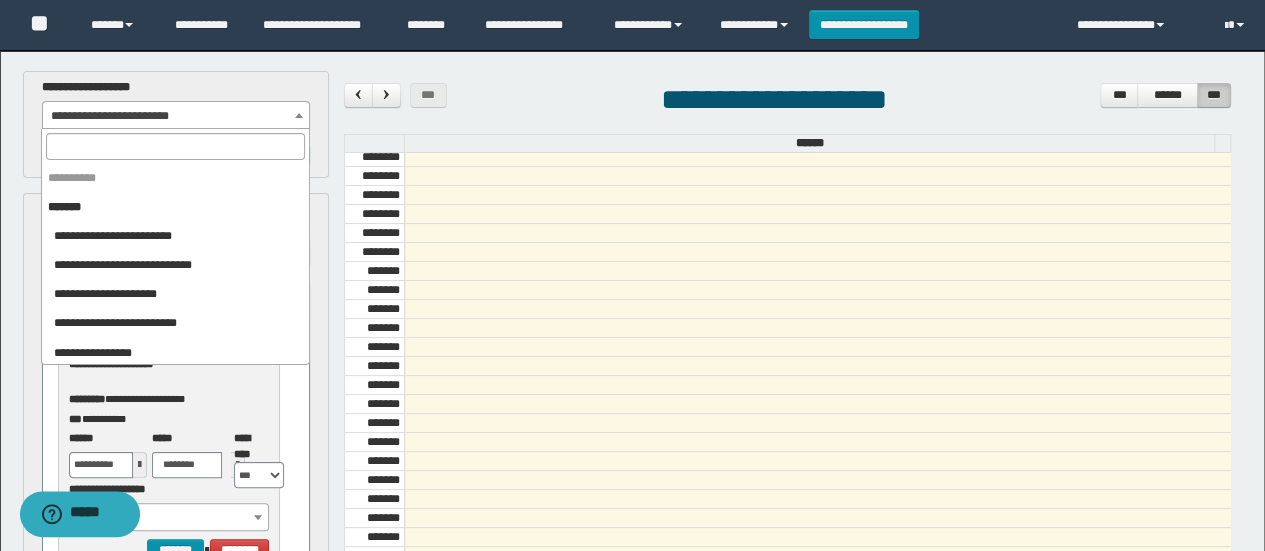 scroll, scrollTop: 512, scrollLeft: 0, axis: vertical 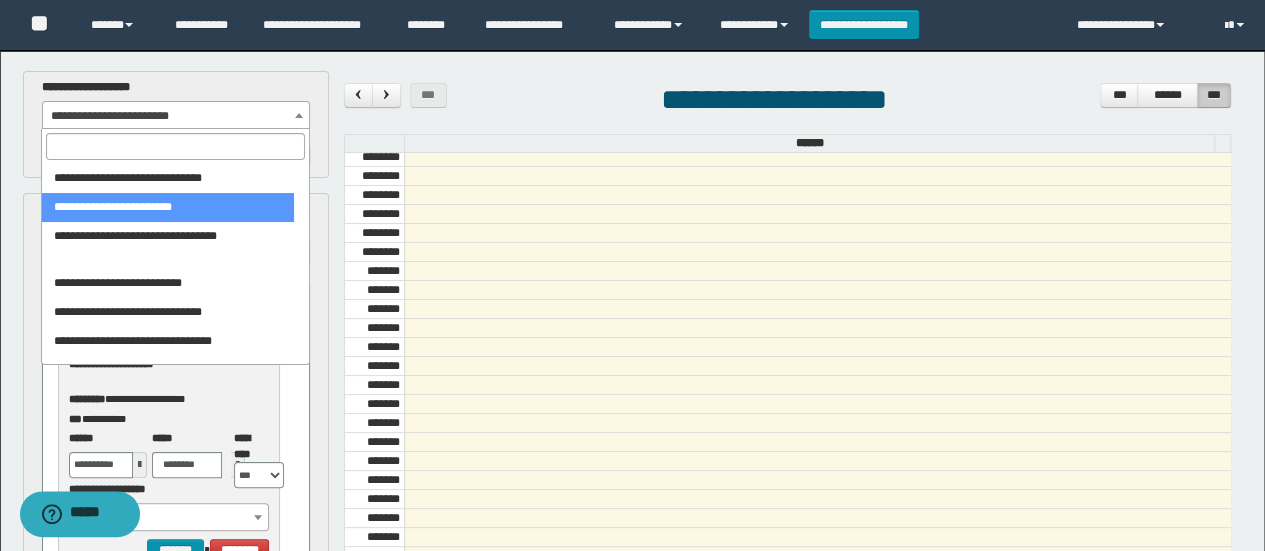 click at bounding box center [175, 146] 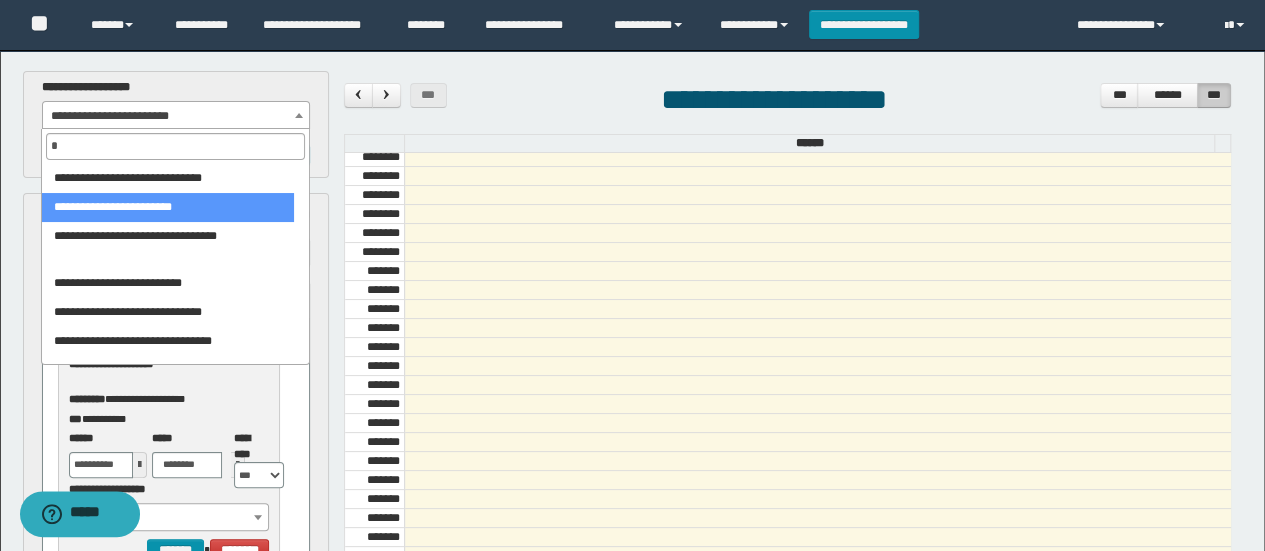 scroll, scrollTop: 0, scrollLeft: 0, axis: both 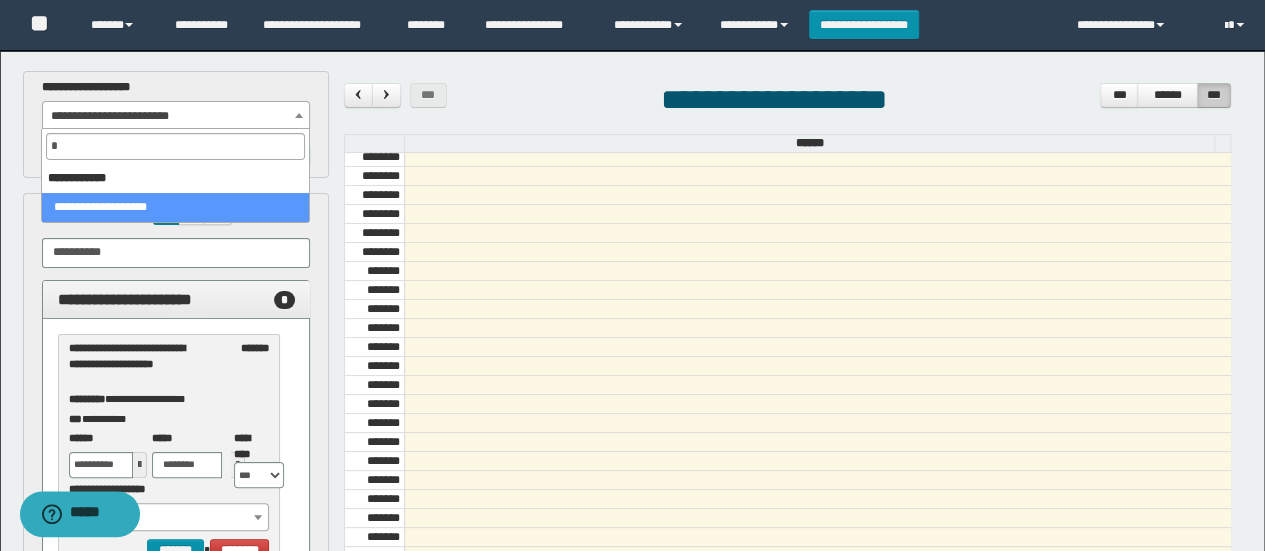 select on "***" 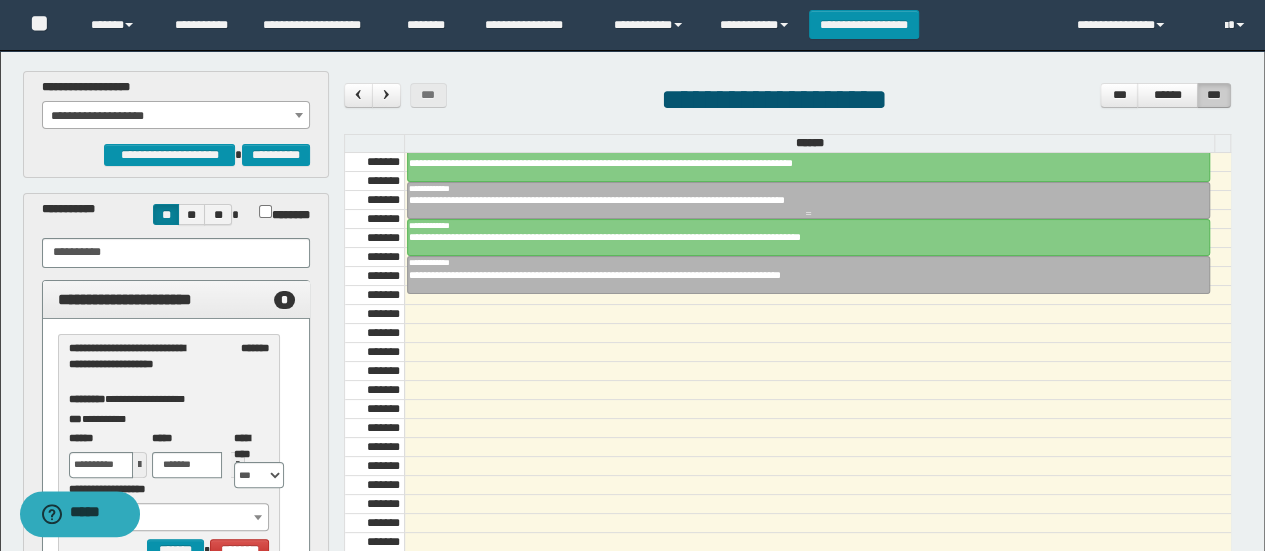 scroll, scrollTop: 1573, scrollLeft: 0, axis: vertical 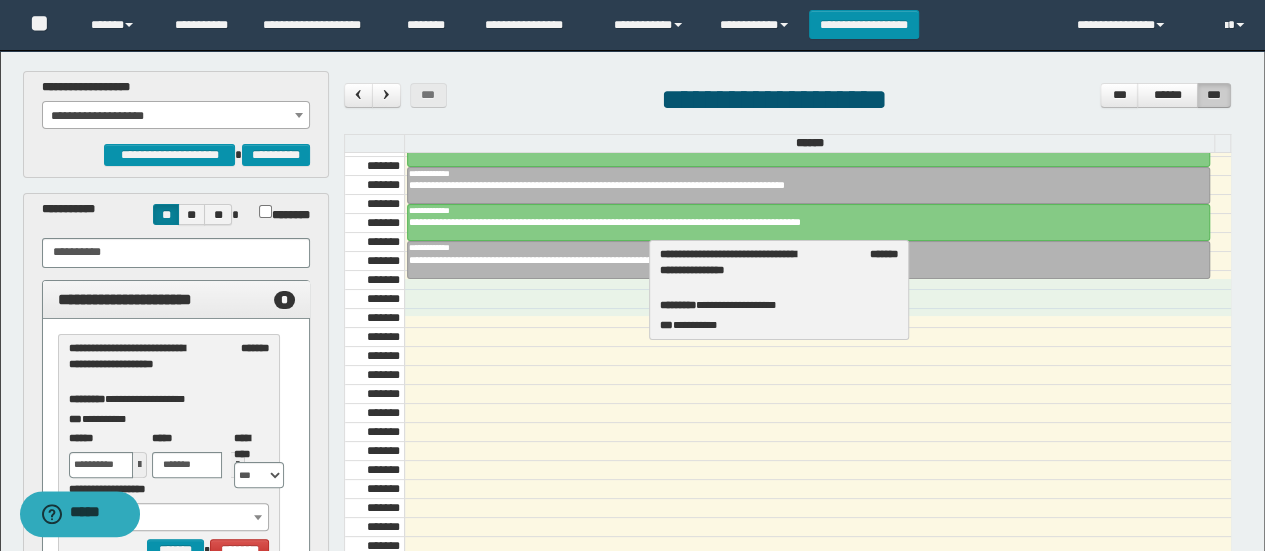 drag, startPoint x: 126, startPoint y: 378, endPoint x: 711, endPoint y: 286, distance: 592.19 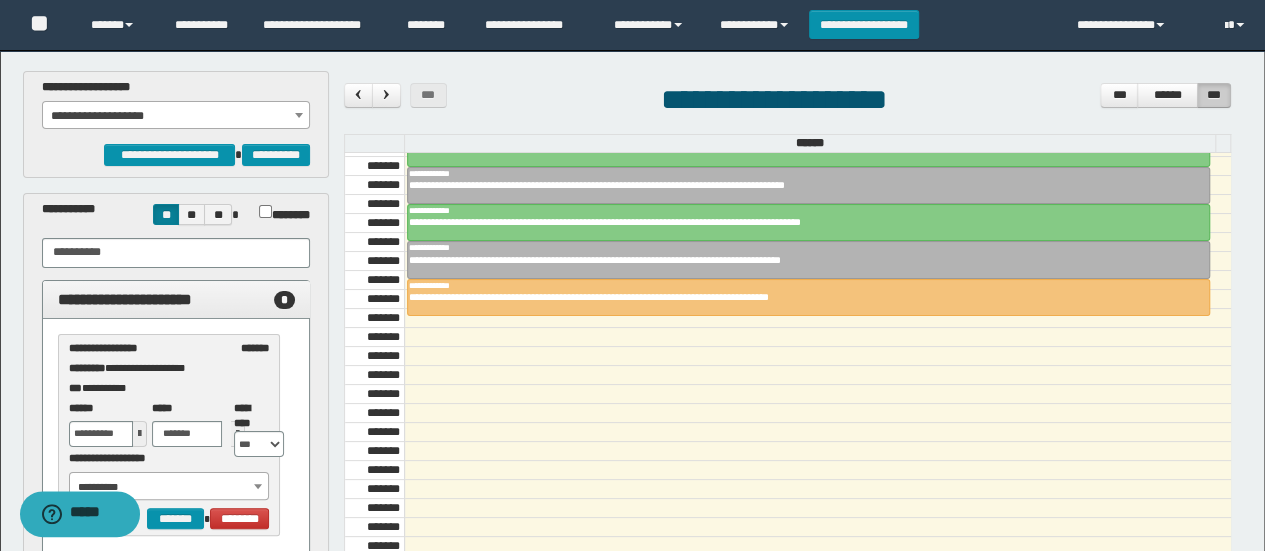 click on "**********" at bounding box center [176, 116] 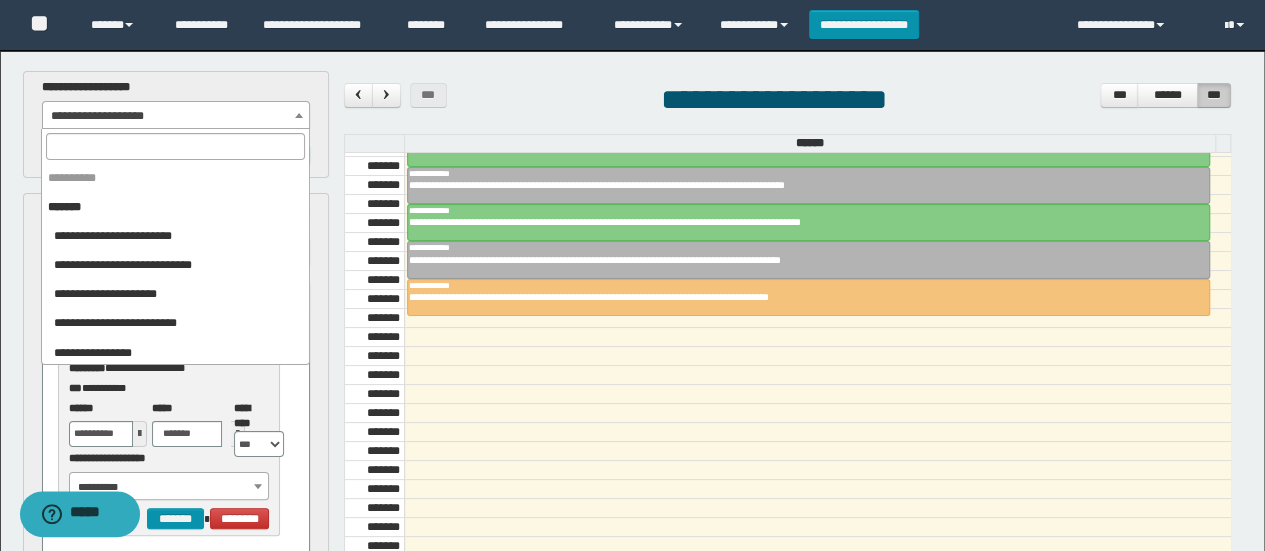 scroll, scrollTop: 2050, scrollLeft: 0, axis: vertical 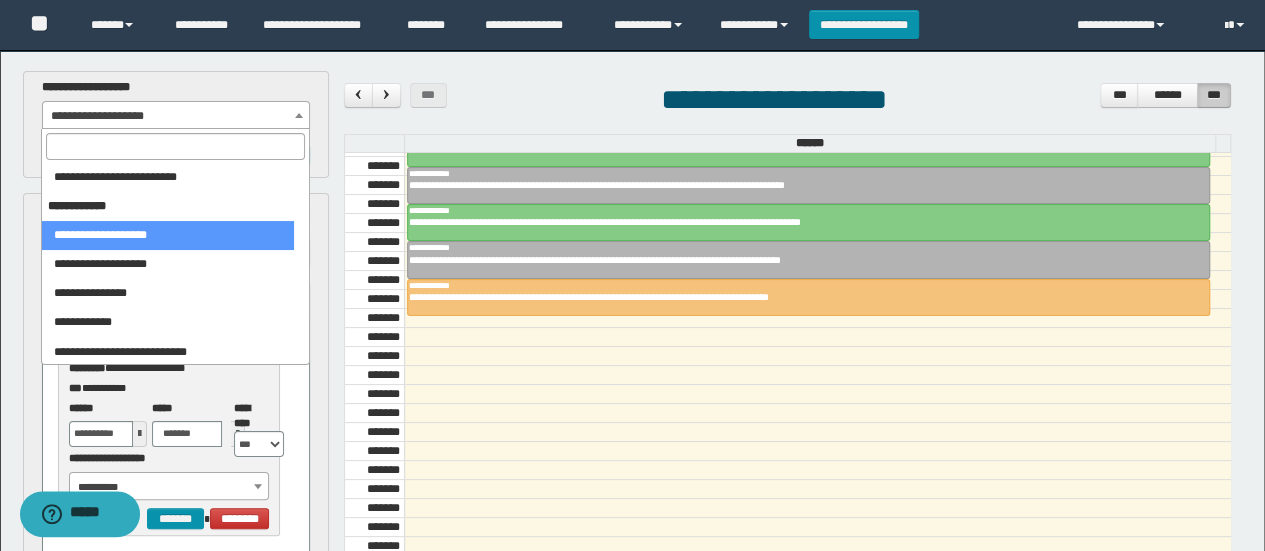 click at bounding box center (175, 146) 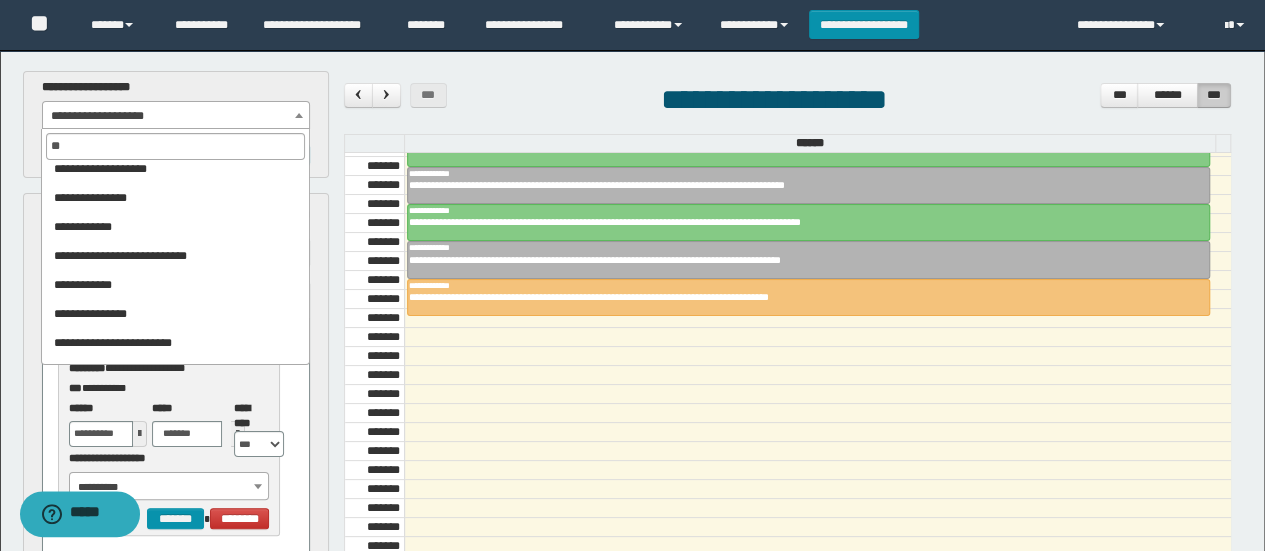 scroll, scrollTop: 0, scrollLeft: 0, axis: both 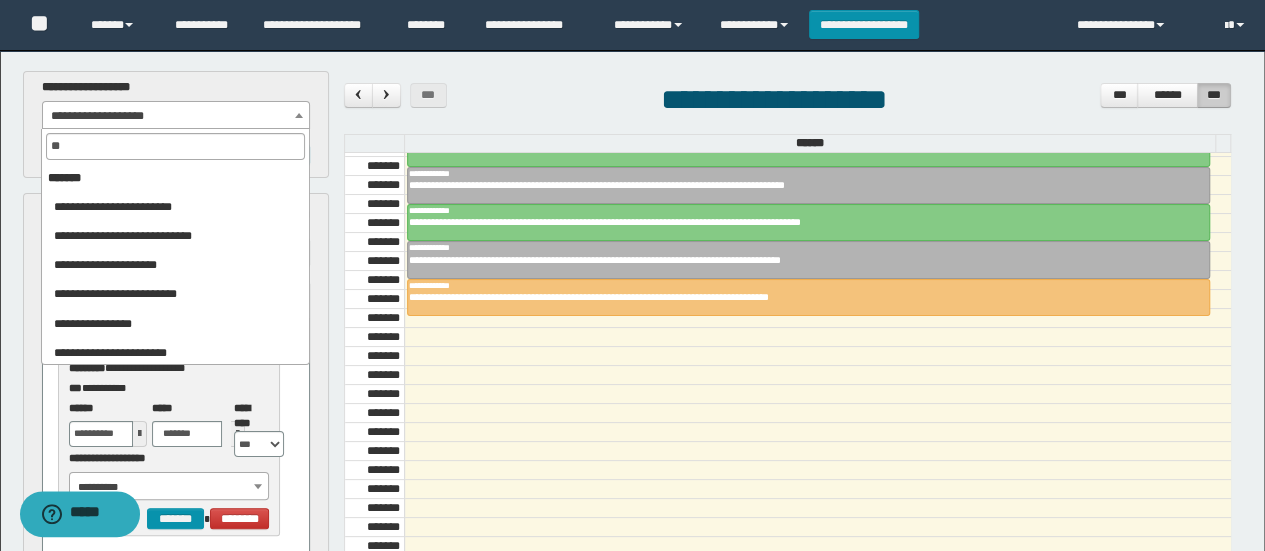 type on "***" 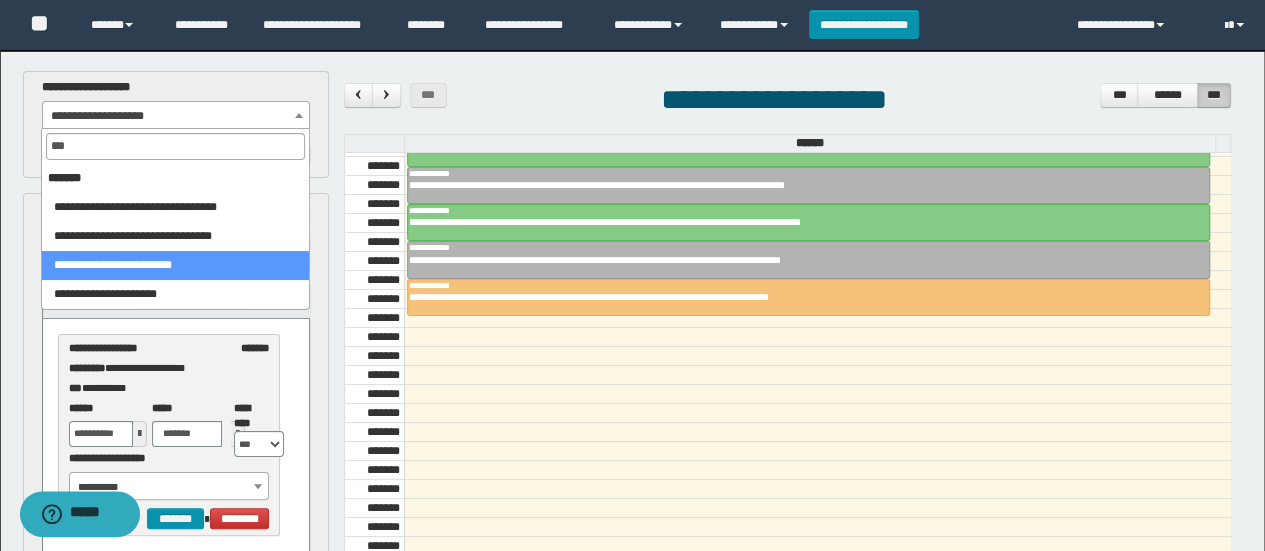 select on "******" 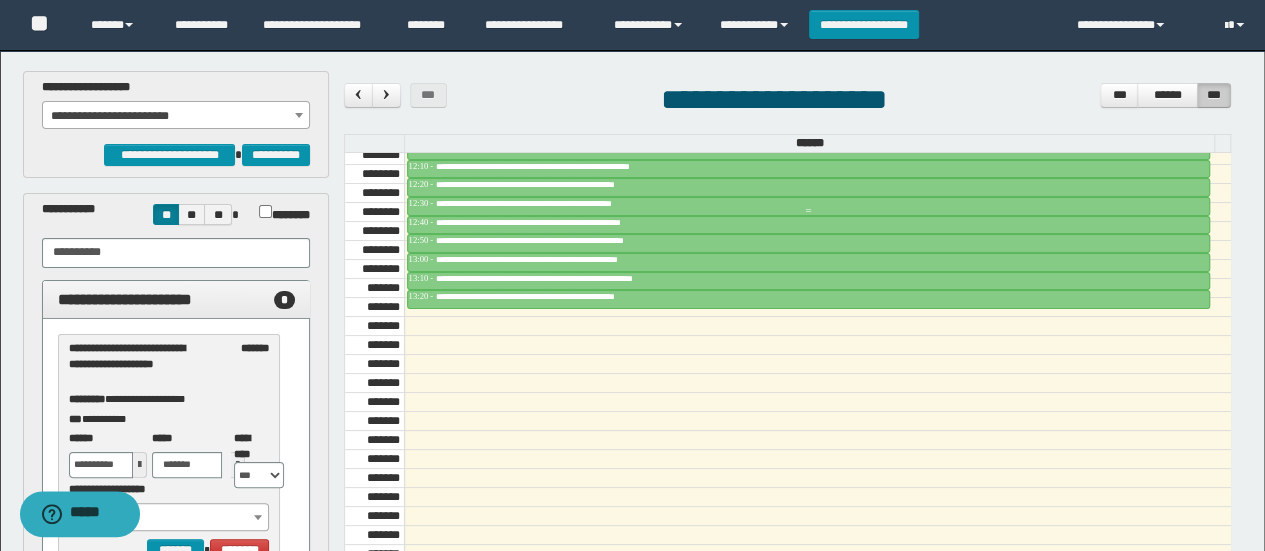 scroll, scrollTop: 1373, scrollLeft: 0, axis: vertical 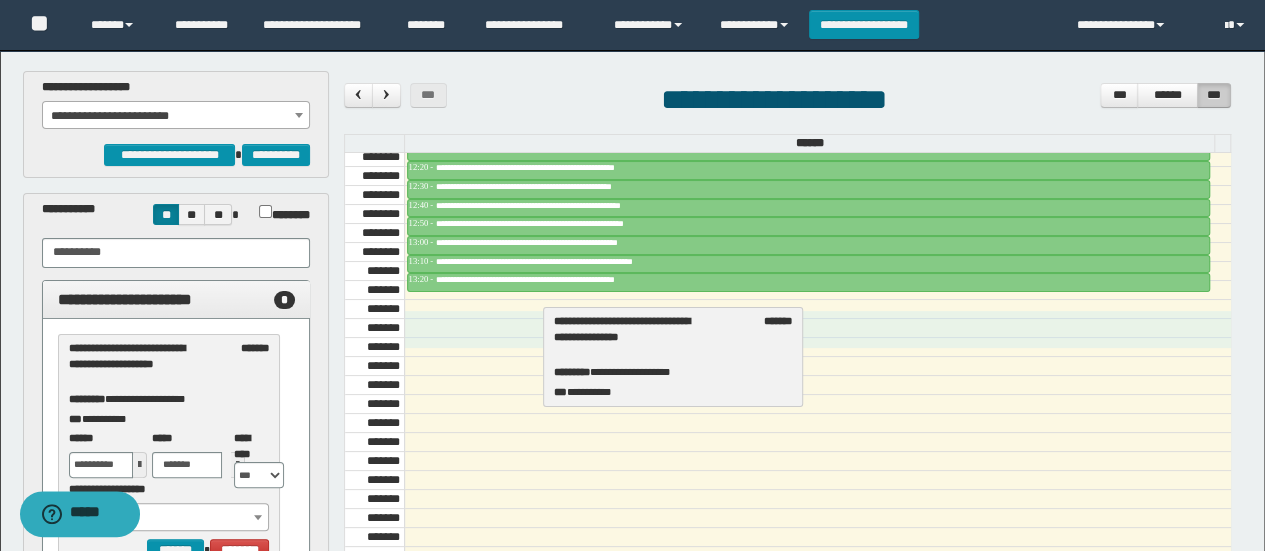 drag, startPoint x: 143, startPoint y: 343, endPoint x: 631, endPoint y: 315, distance: 488.8026 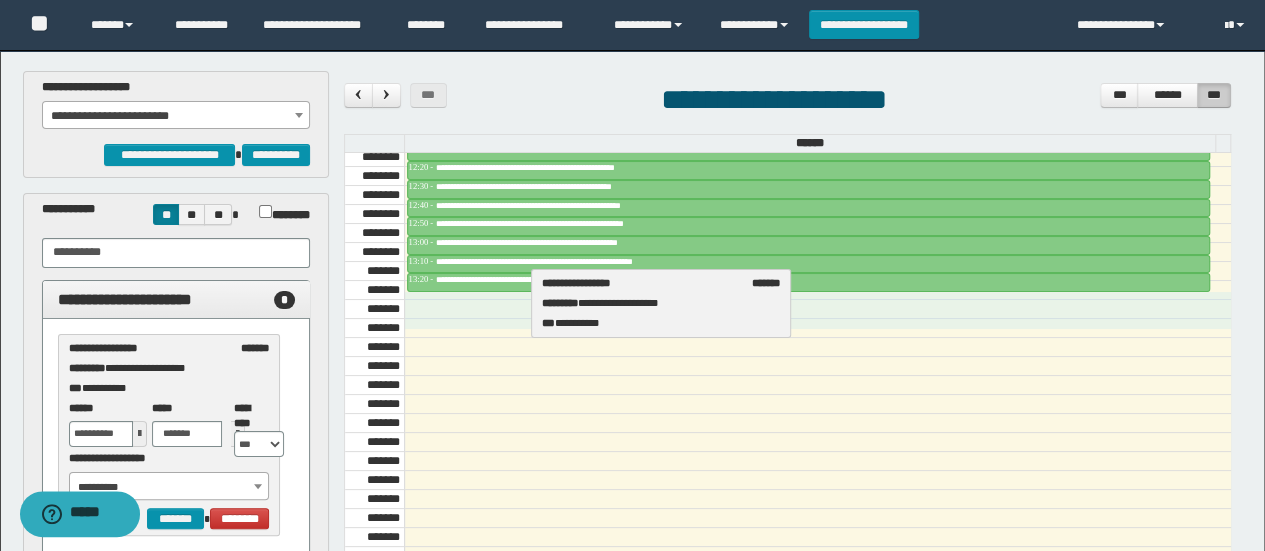 drag, startPoint x: 130, startPoint y: 369, endPoint x: 594, endPoint y: 306, distance: 468.25742 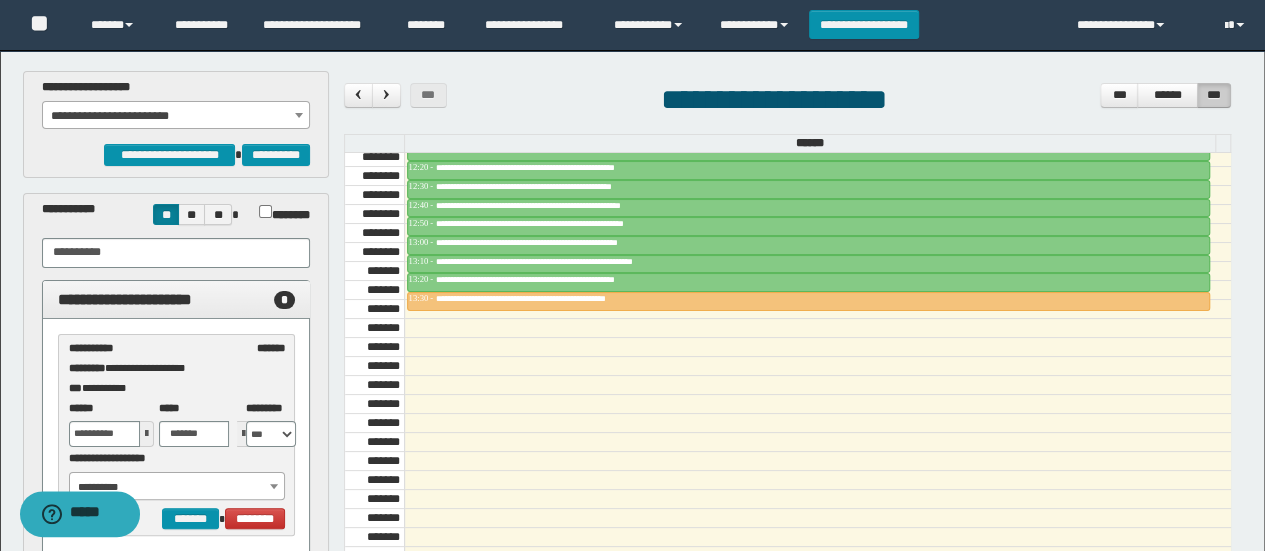 click on "**********" at bounding box center [176, 116] 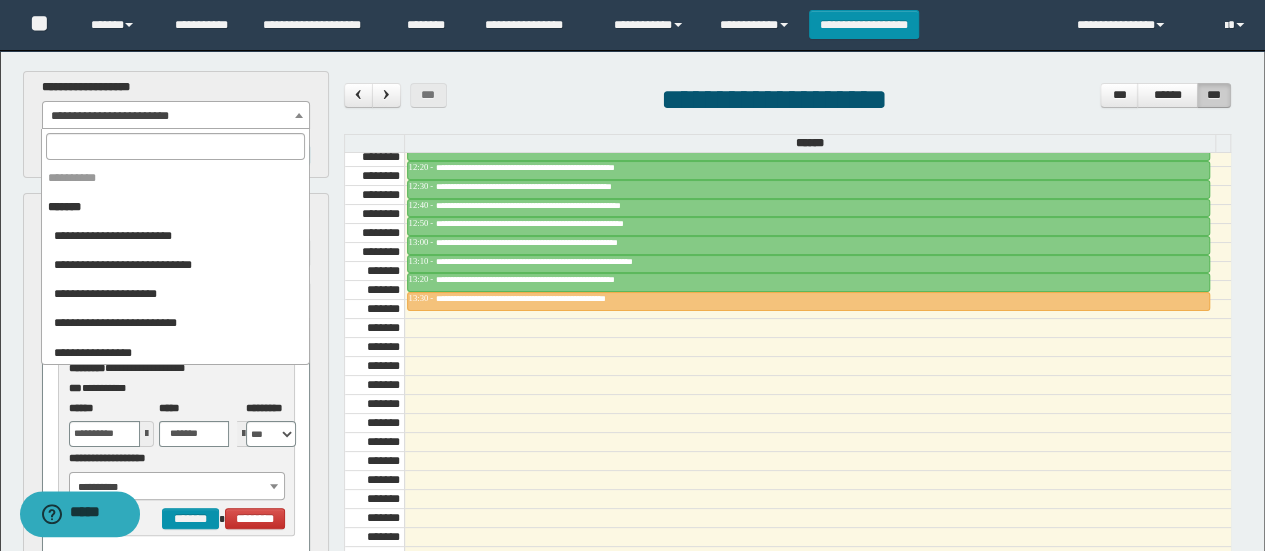 scroll, scrollTop: 646, scrollLeft: 0, axis: vertical 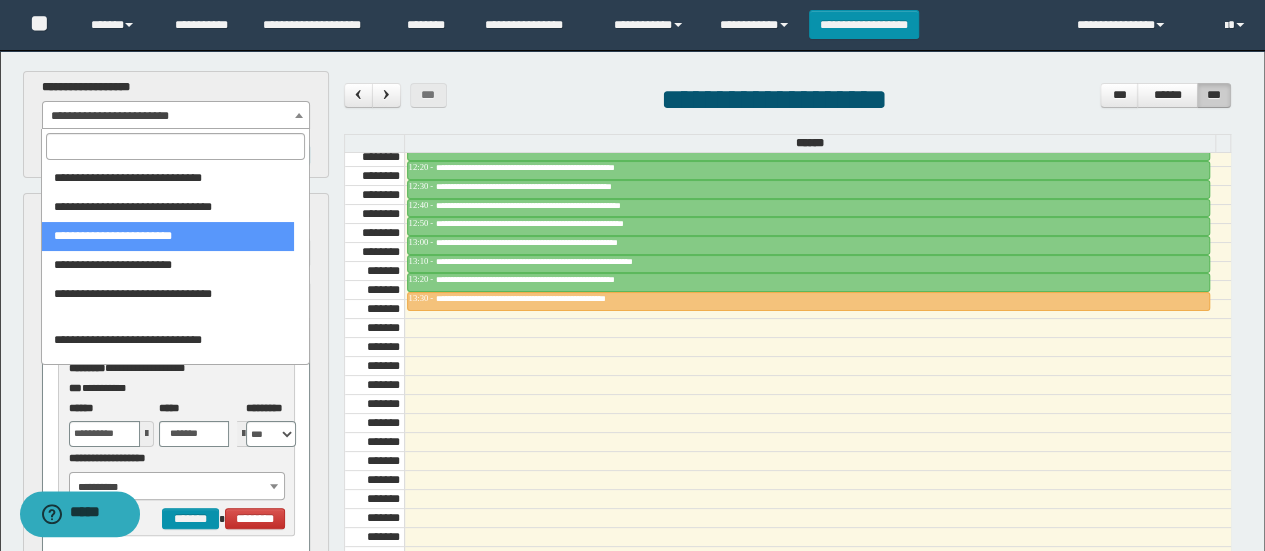 click at bounding box center (175, 146) 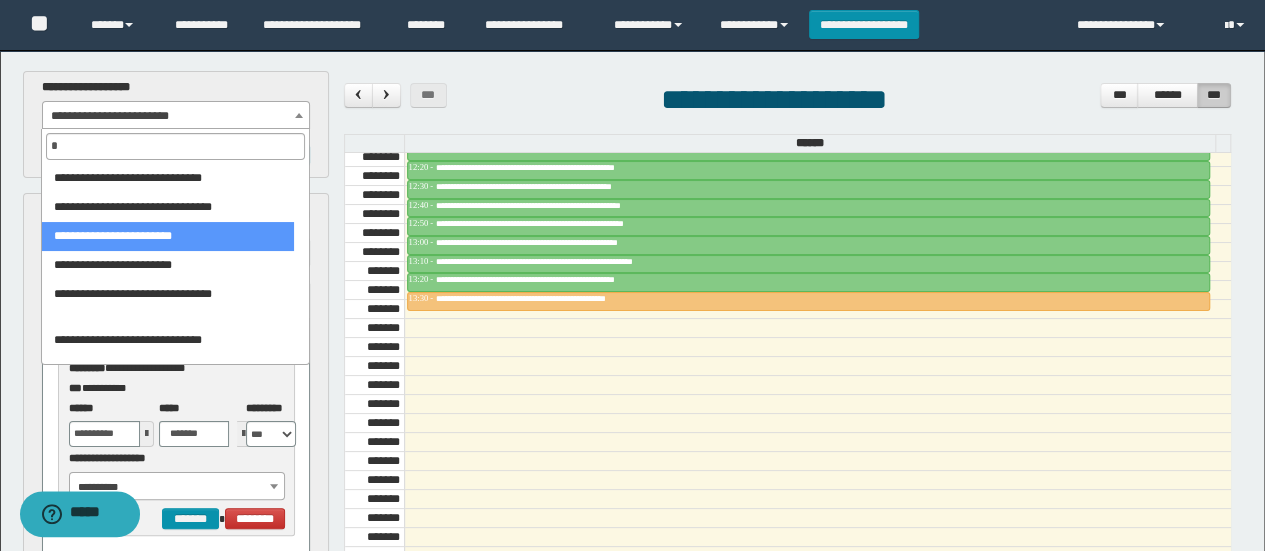 scroll, scrollTop: 0, scrollLeft: 0, axis: both 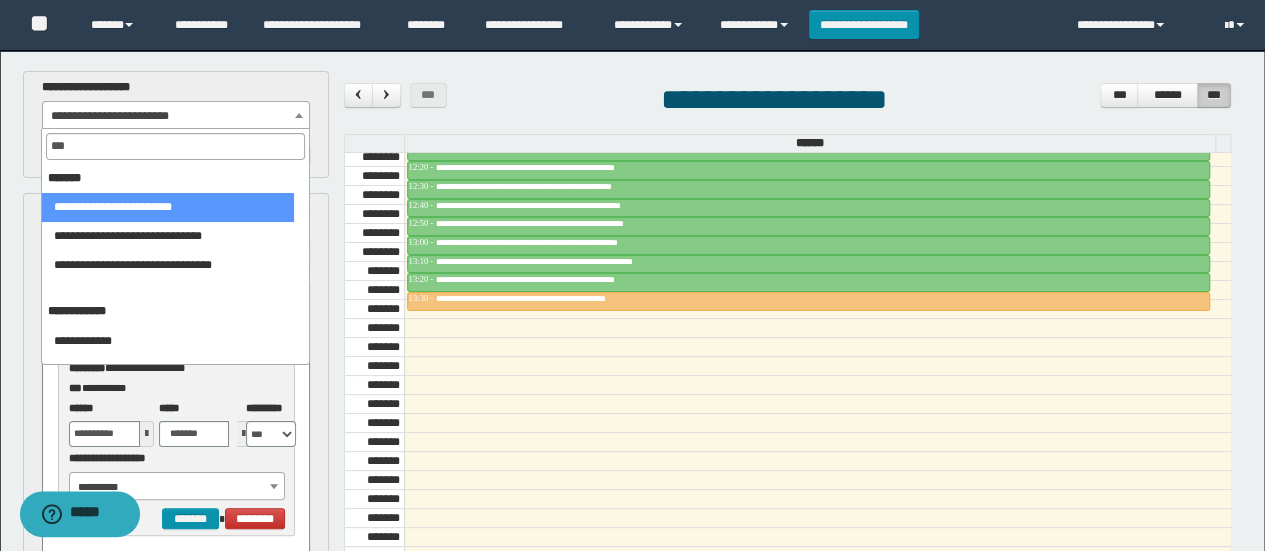 type on "****" 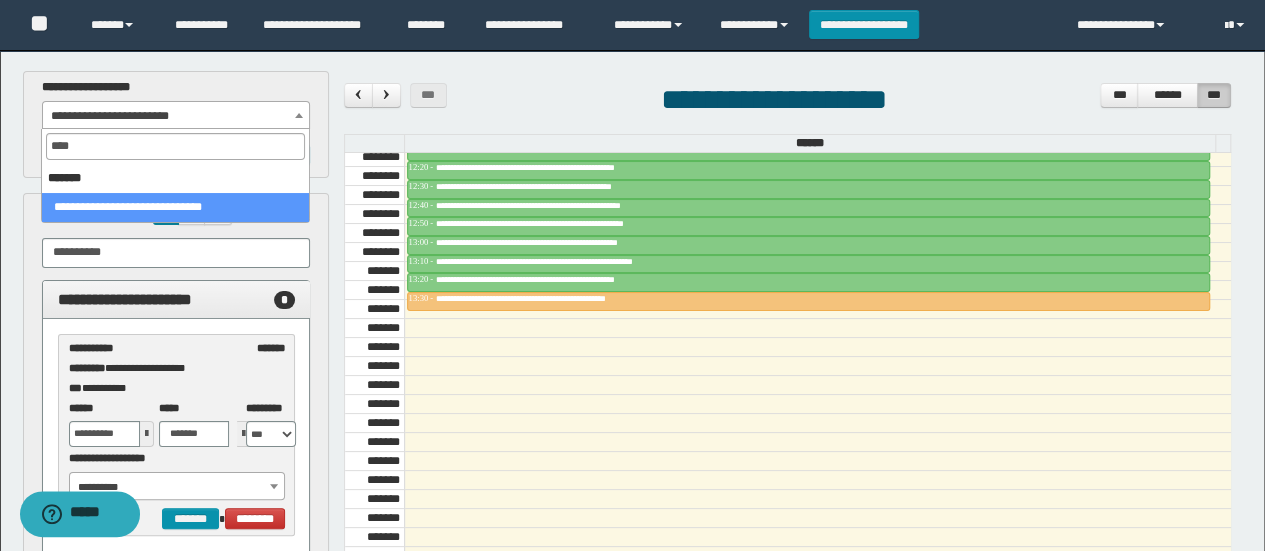select on "******" 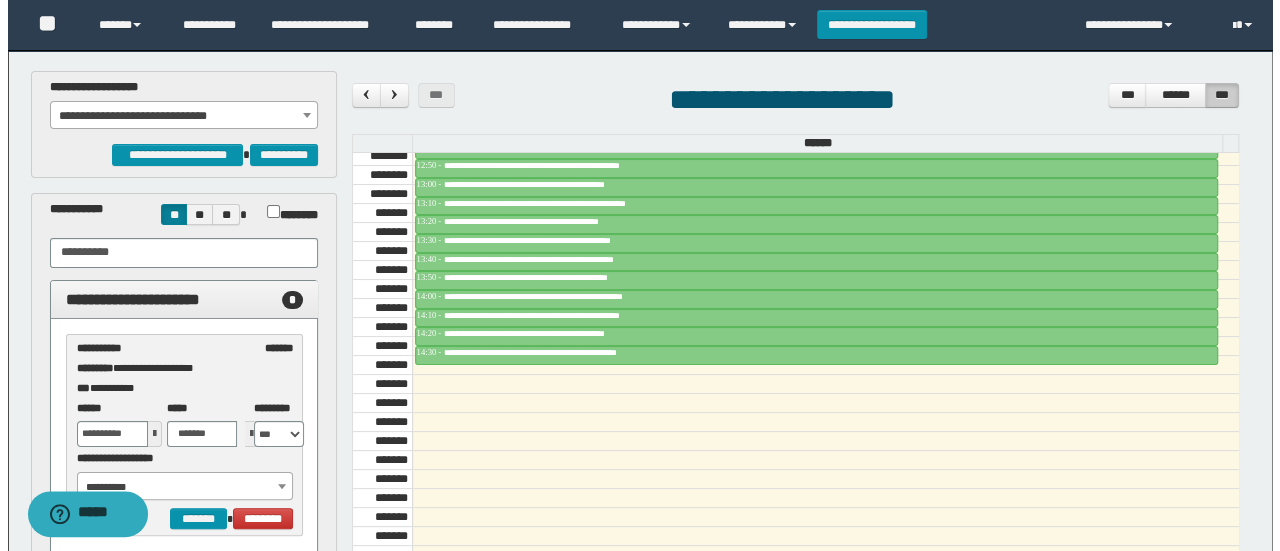 scroll, scrollTop: 1473, scrollLeft: 0, axis: vertical 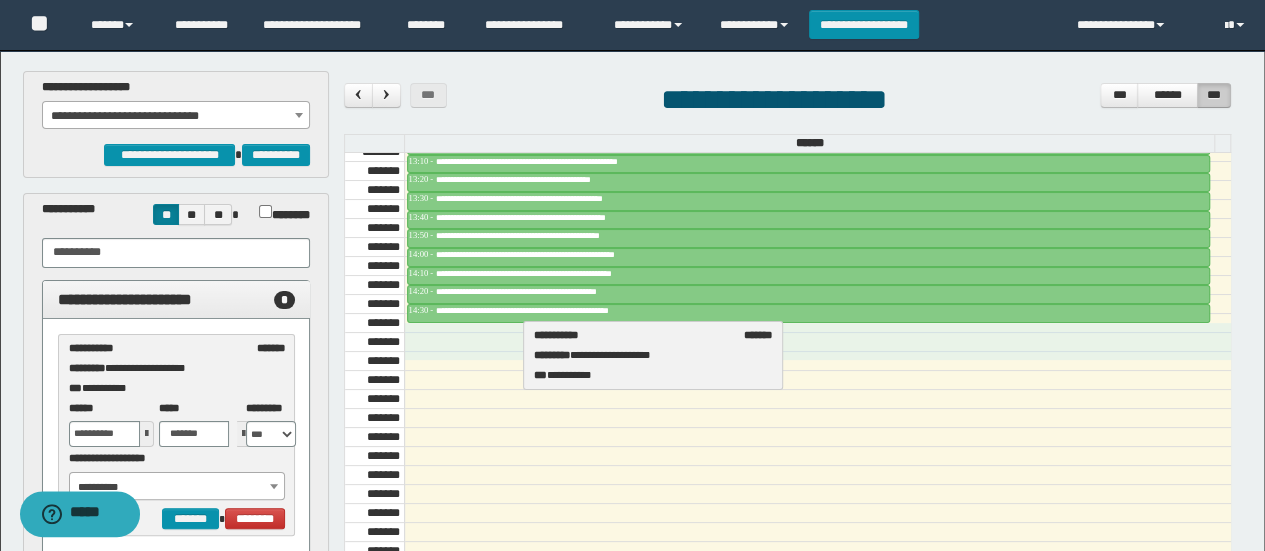 drag, startPoint x: 183, startPoint y: 337, endPoint x: 649, endPoint y: 325, distance: 466.15448 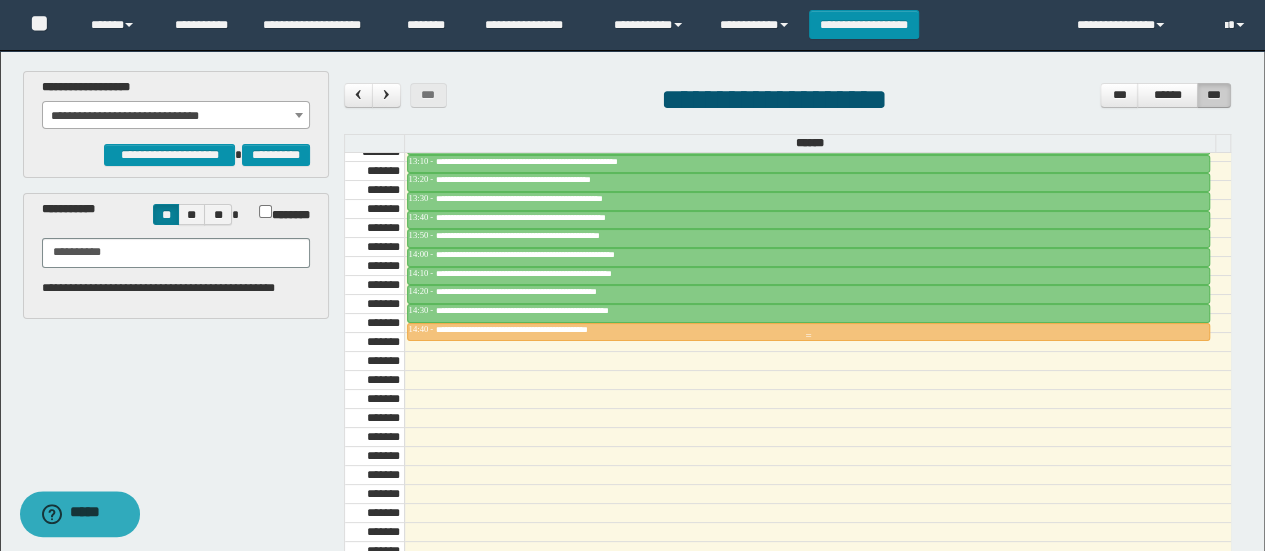 click on "**********" at bounding box center (537, 329) 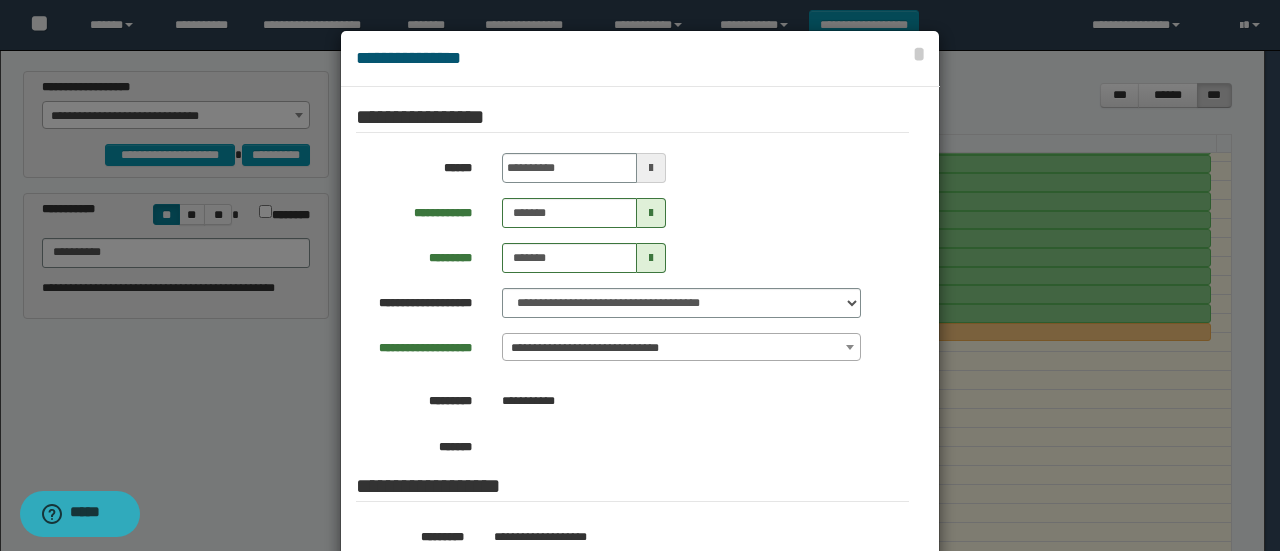 scroll, scrollTop: 0, scrollLeft: 0, axis: both 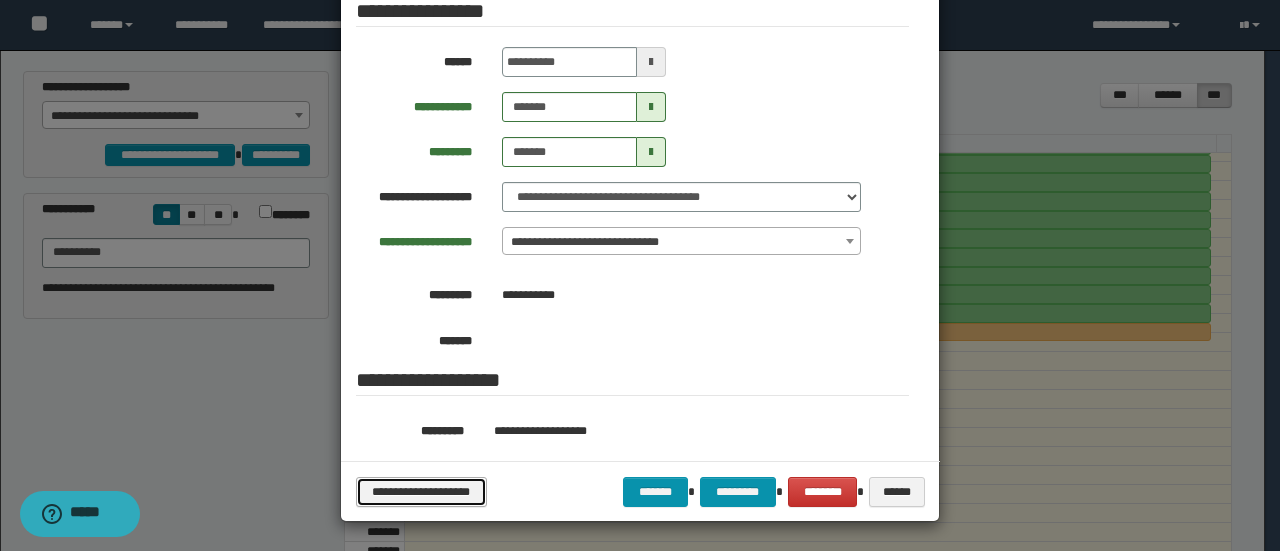click on "**********" at bounding box center (421, 491) 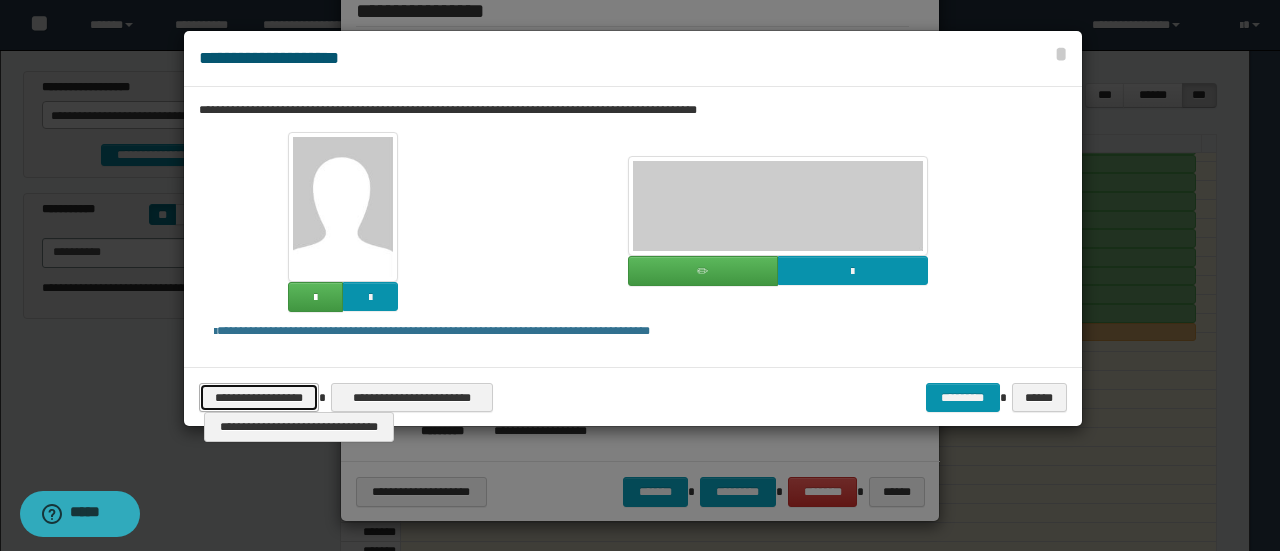 click on "**********" at bounding box center [259, 397] 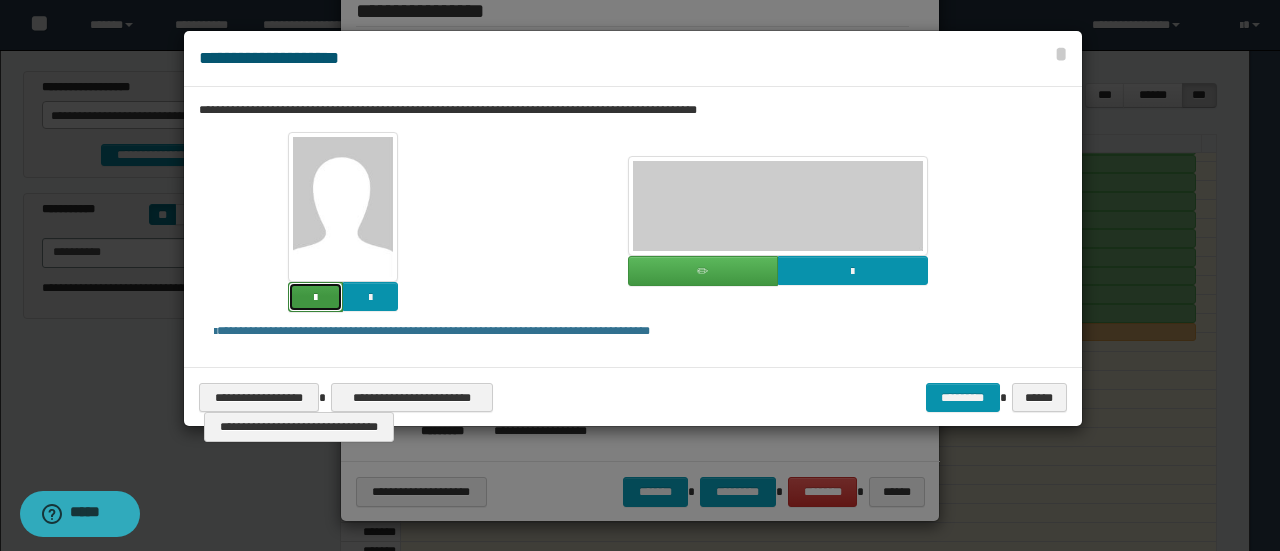 click at bounding box center (315, 297) 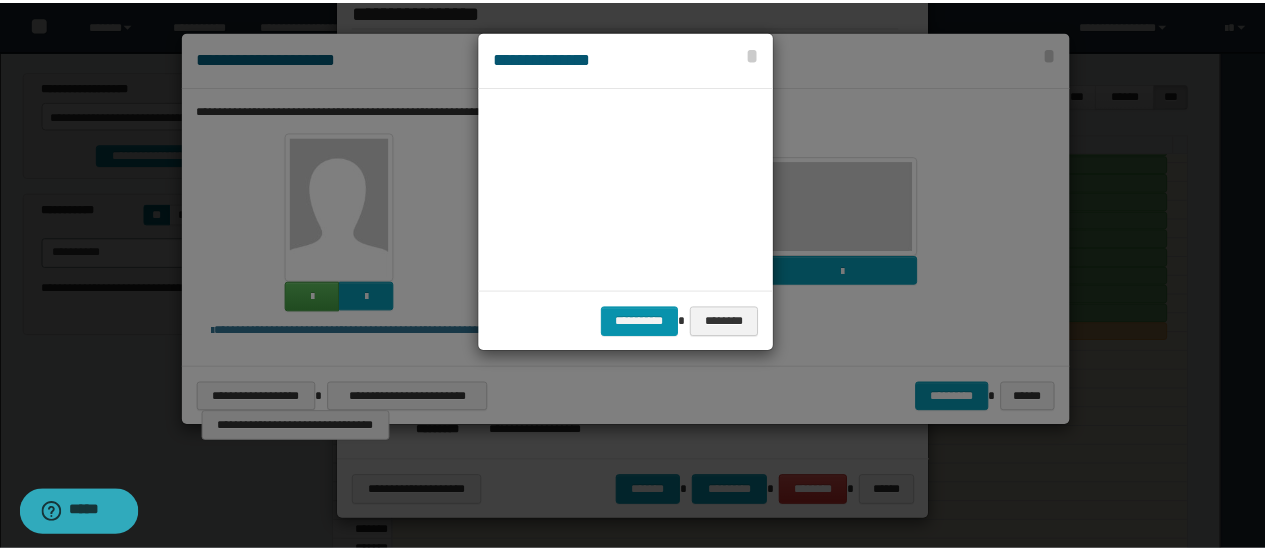 scroll, scrollTop: 45, scrollLeft: 105, axis: both 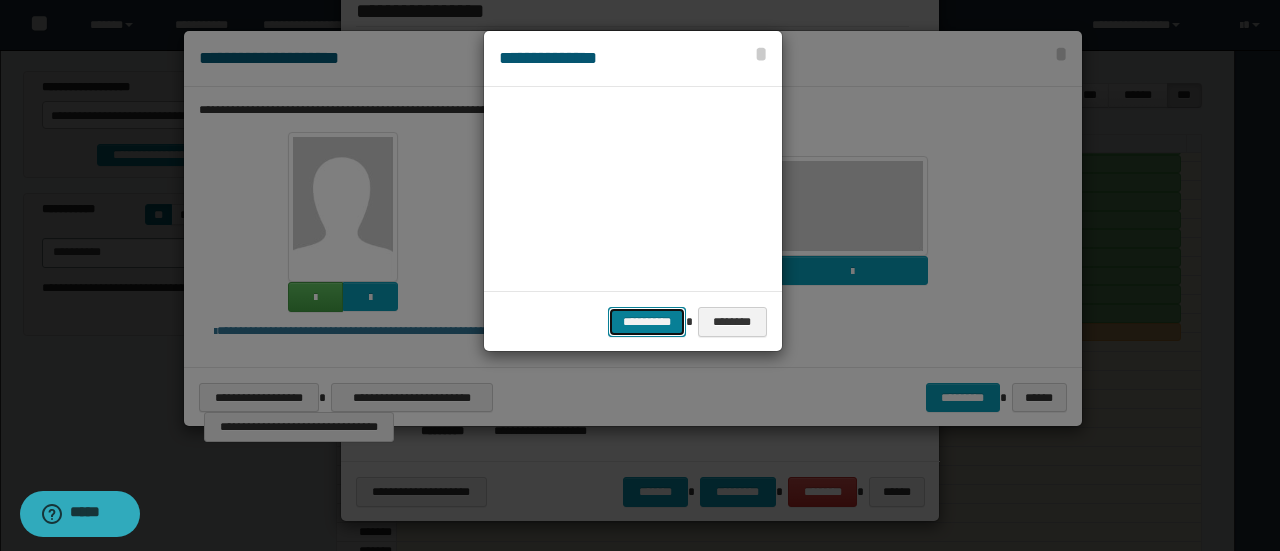 click on "**********" at bounding box center [647, 321] 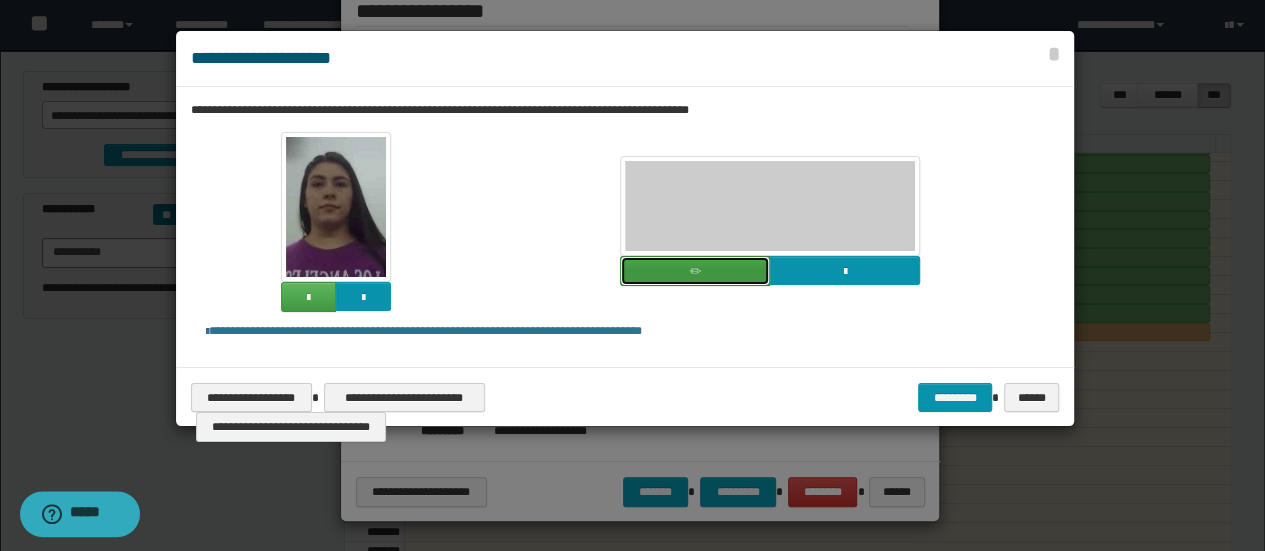 click at bounding box center [695, 271] 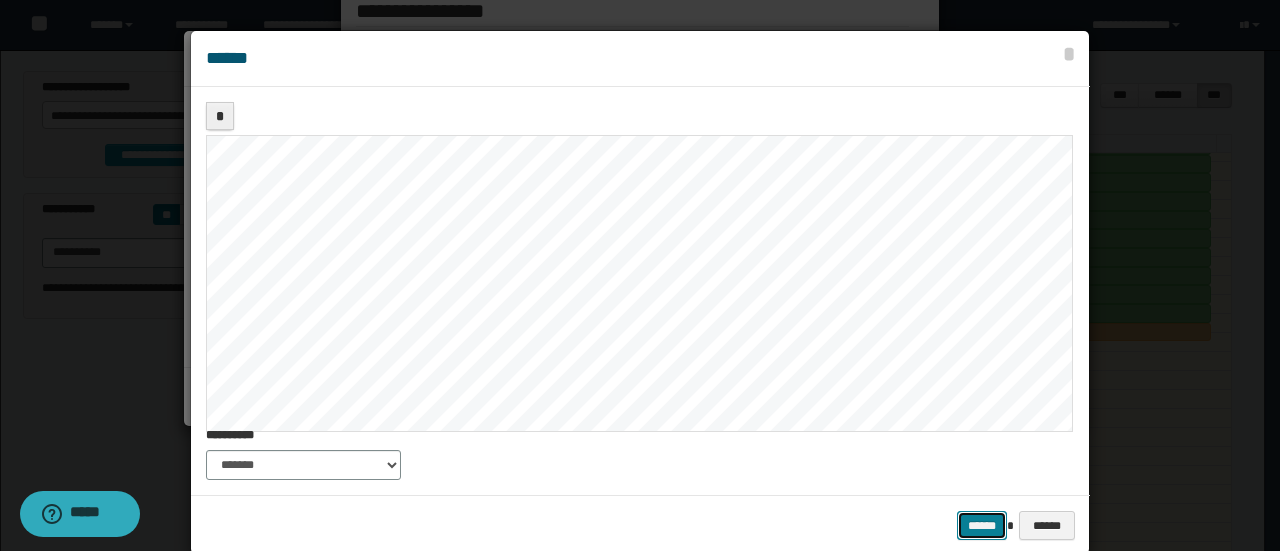 click on "******" at bounding box center [982, 525] 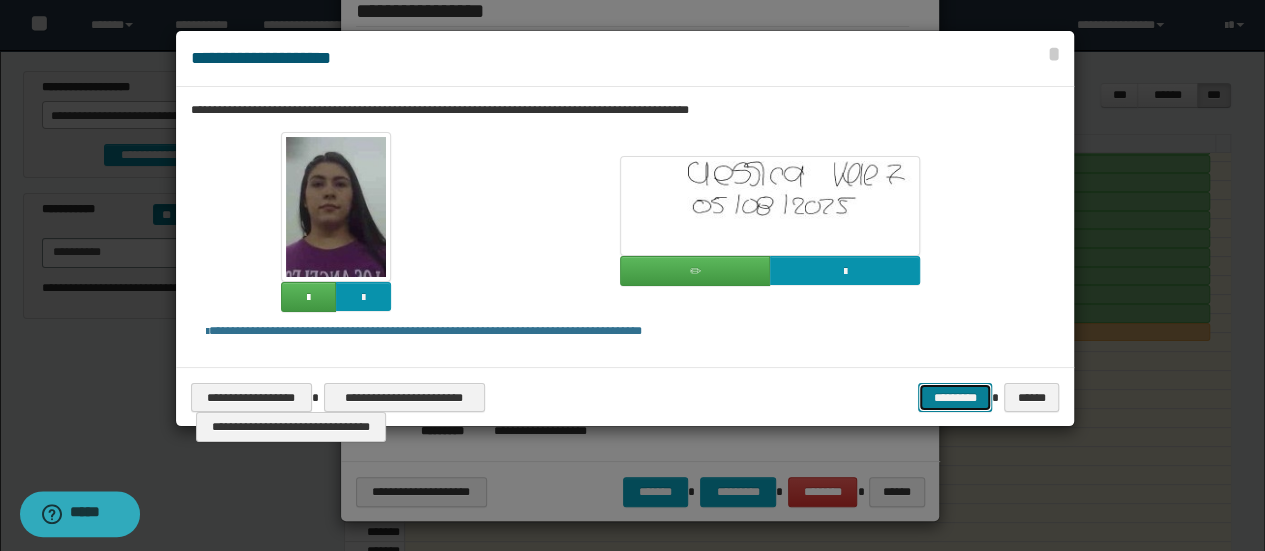 click on "*********" at bounding box center (955, 397) 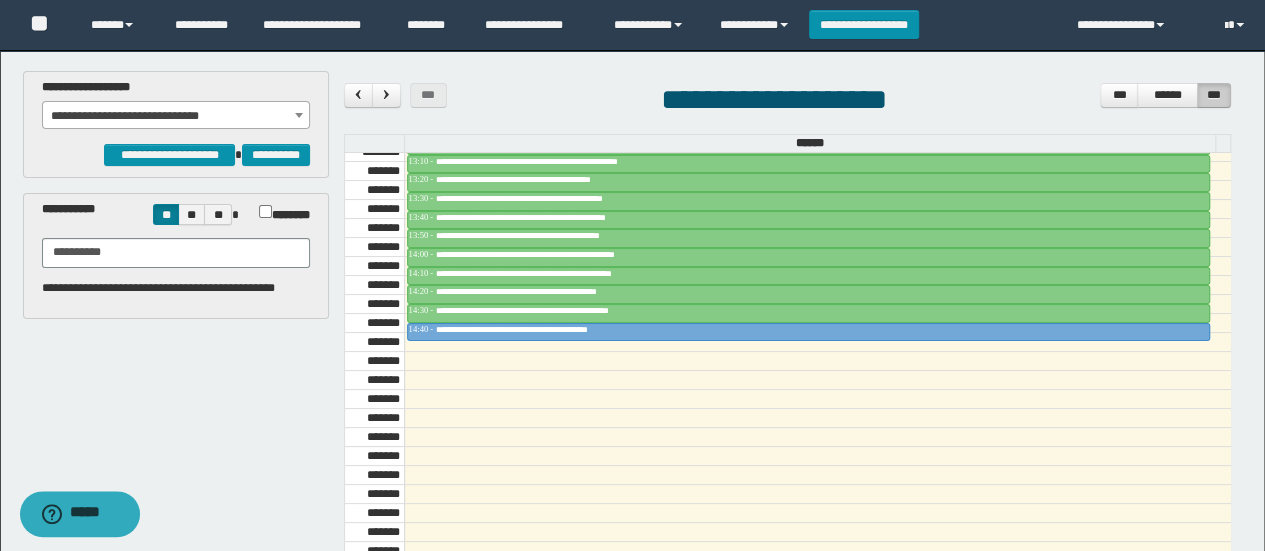 click on "**********" at bounding box center [176, 116] 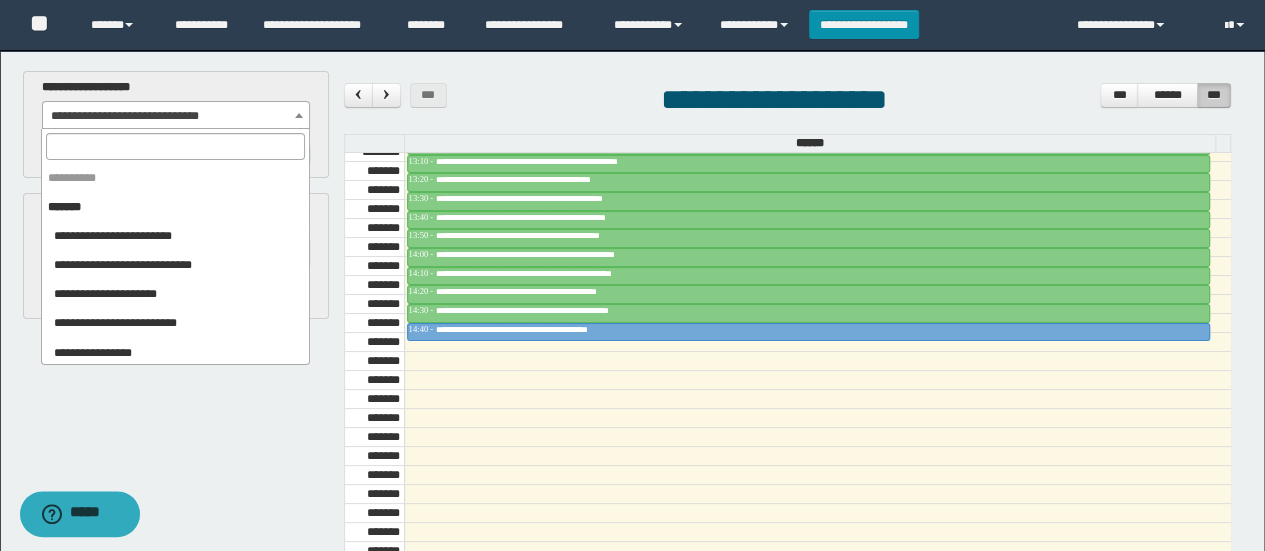 scroll, scrollTop: 454, scrollLeft: 0, axis: vertical 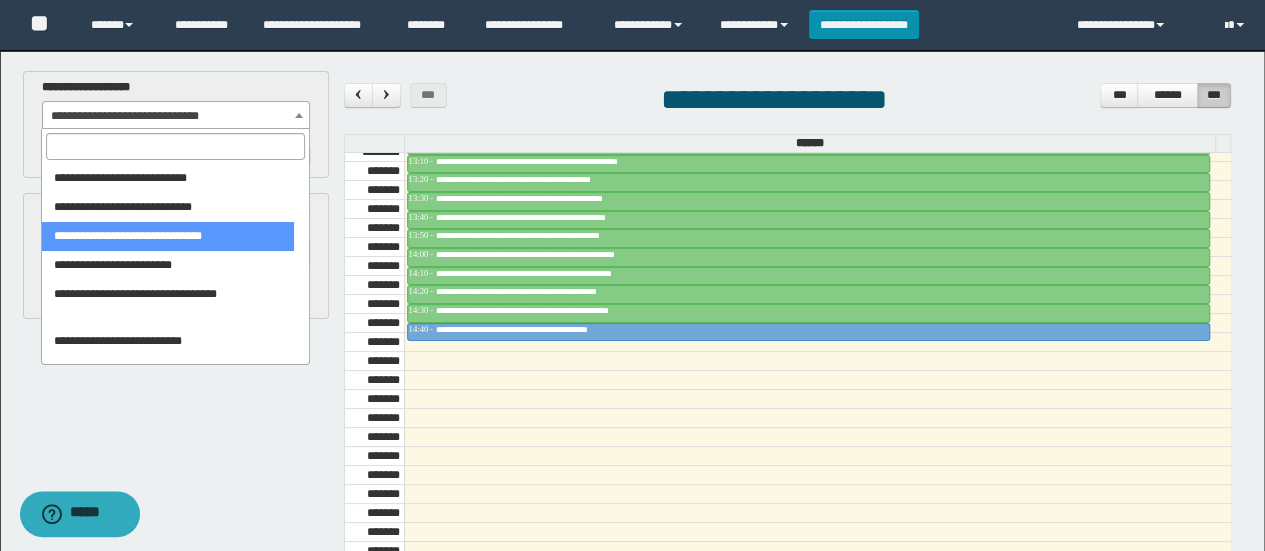 click at bounding box center [175, 146] 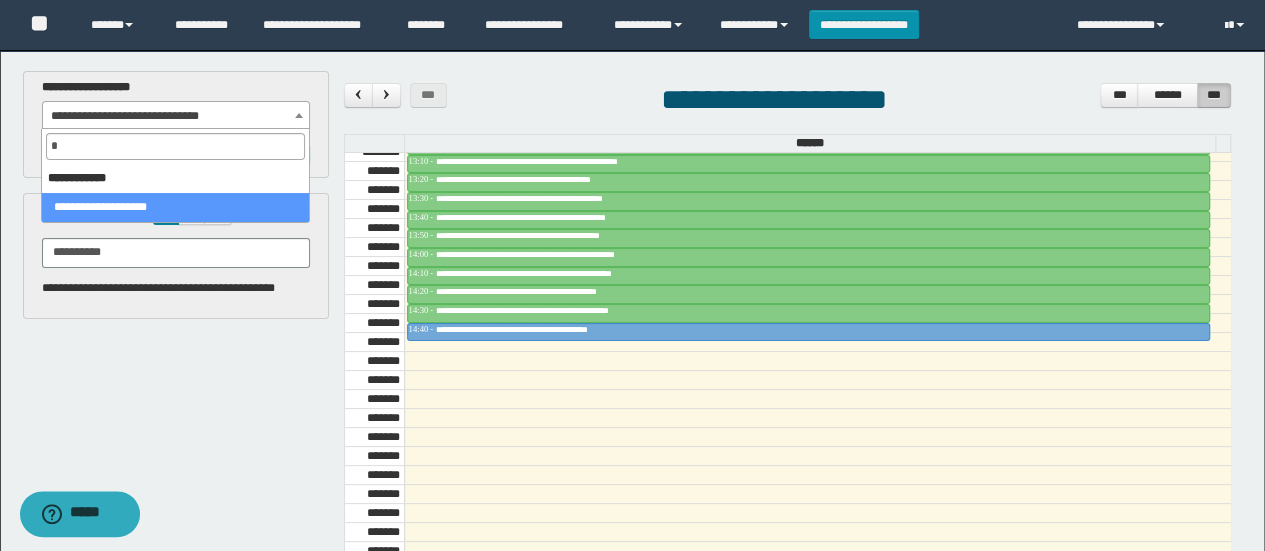 scroll, scrollTop: 0, scrollLeft: 0, axis: both 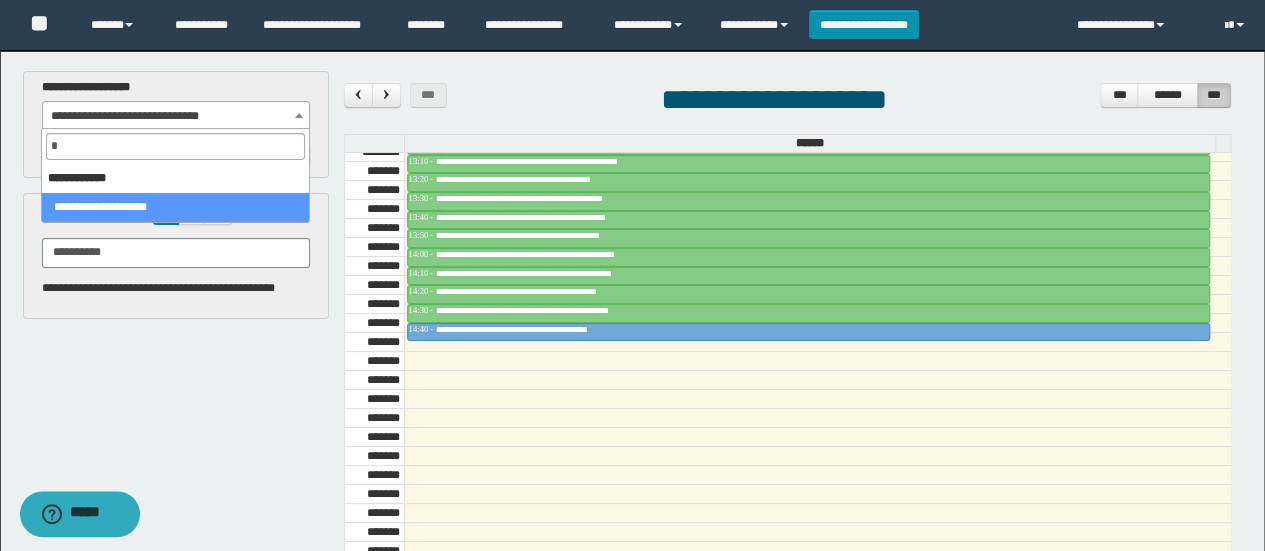 select on "***" 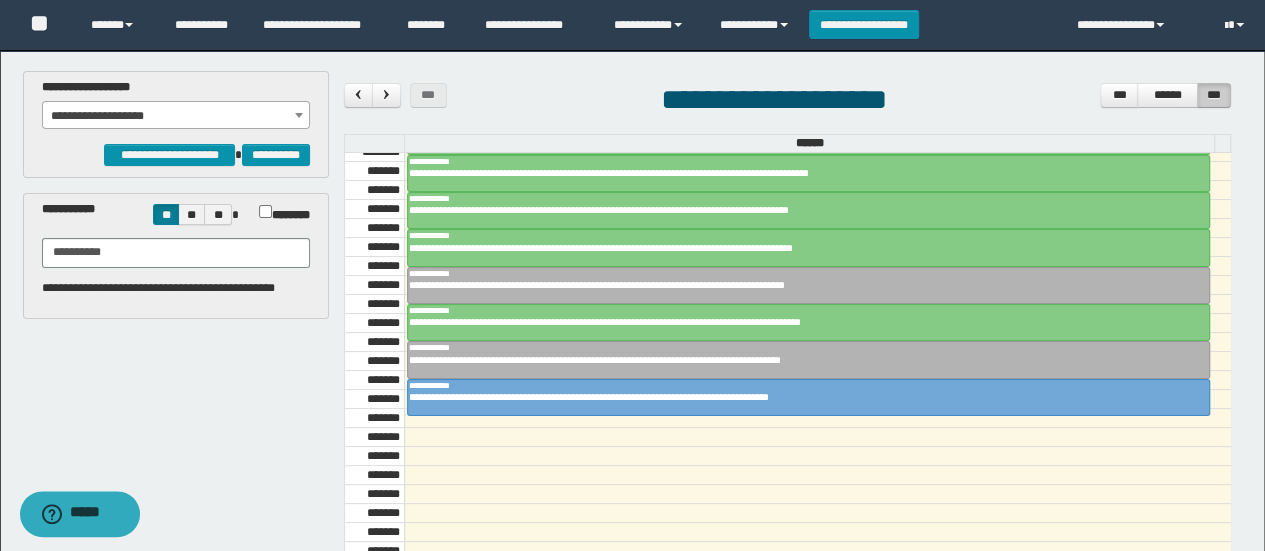 click on "**********" at bounding box center [176, 116] 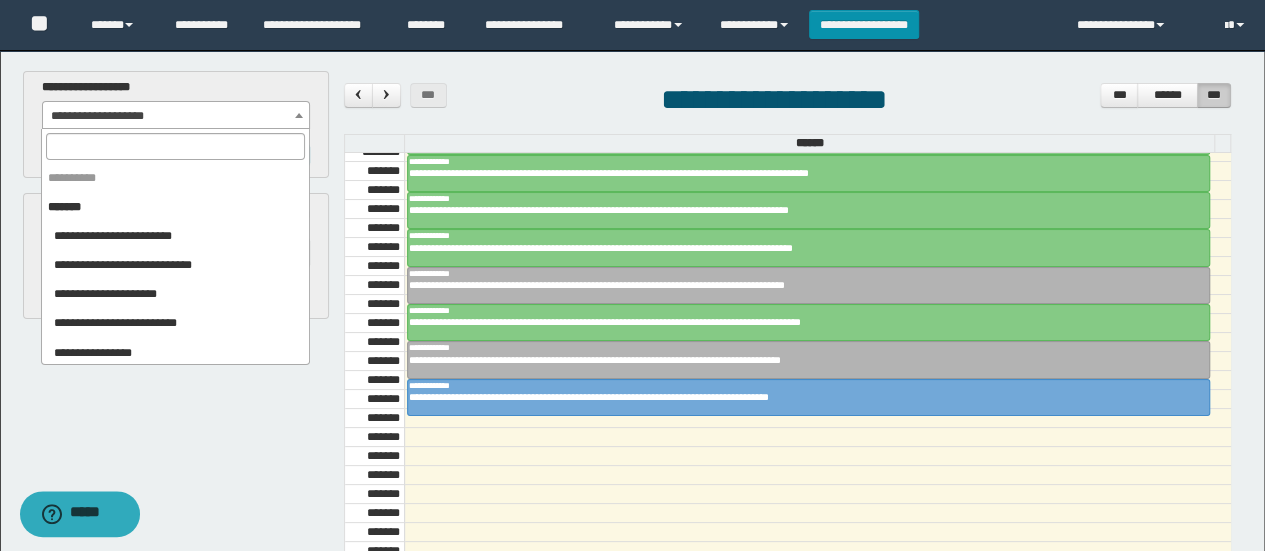 scroll, scrollTop: 2050, scrollLeft: 0, axis: vertical 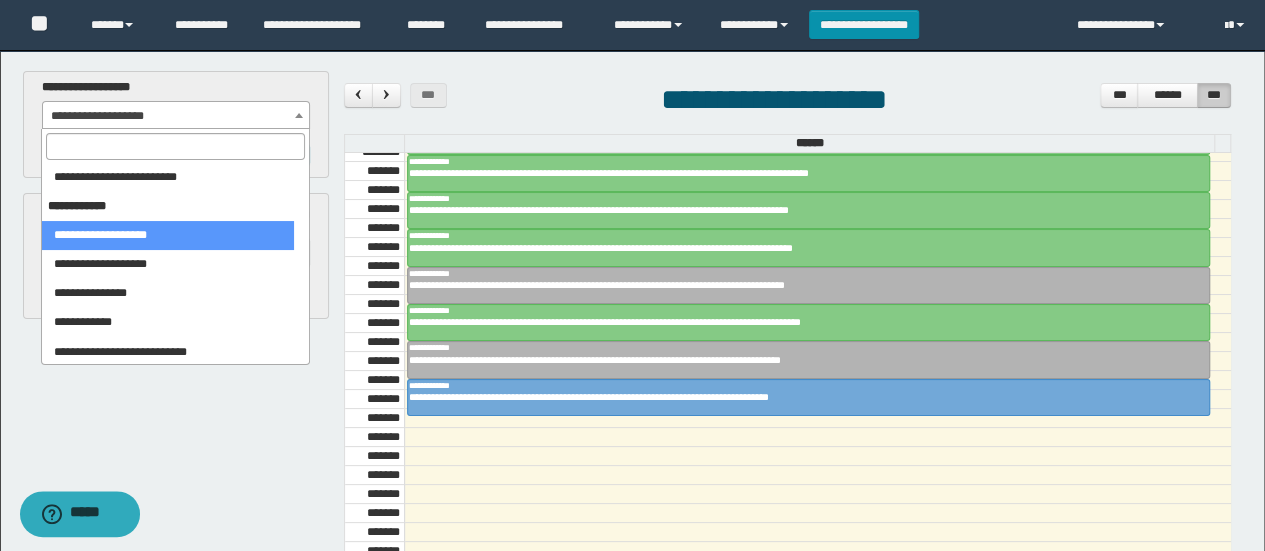 click at bounding box center (175, 146) 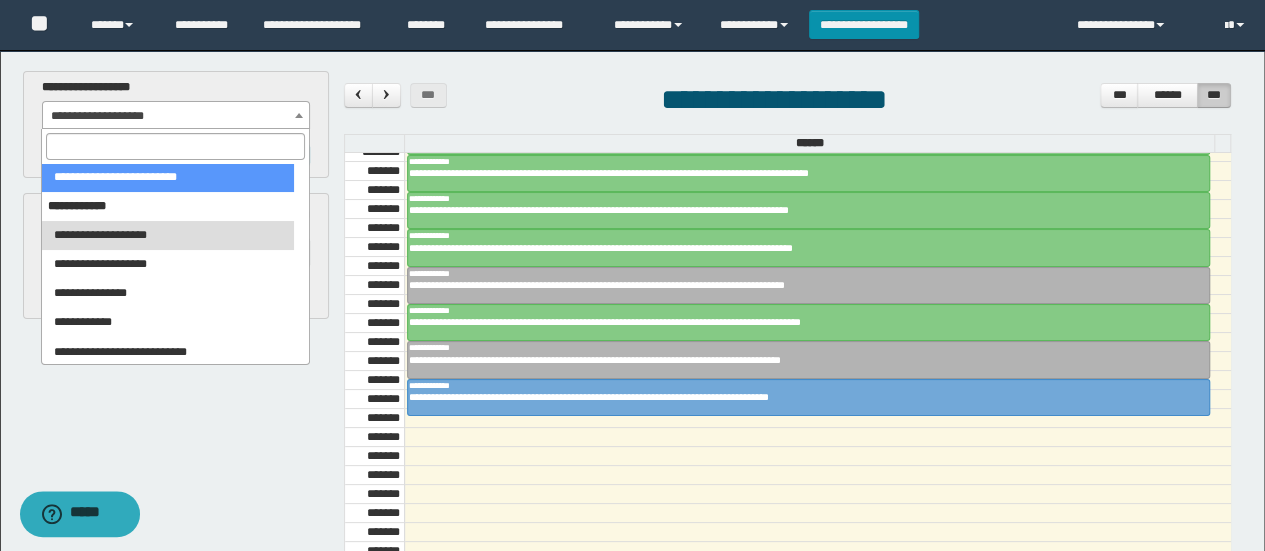 type on "*" 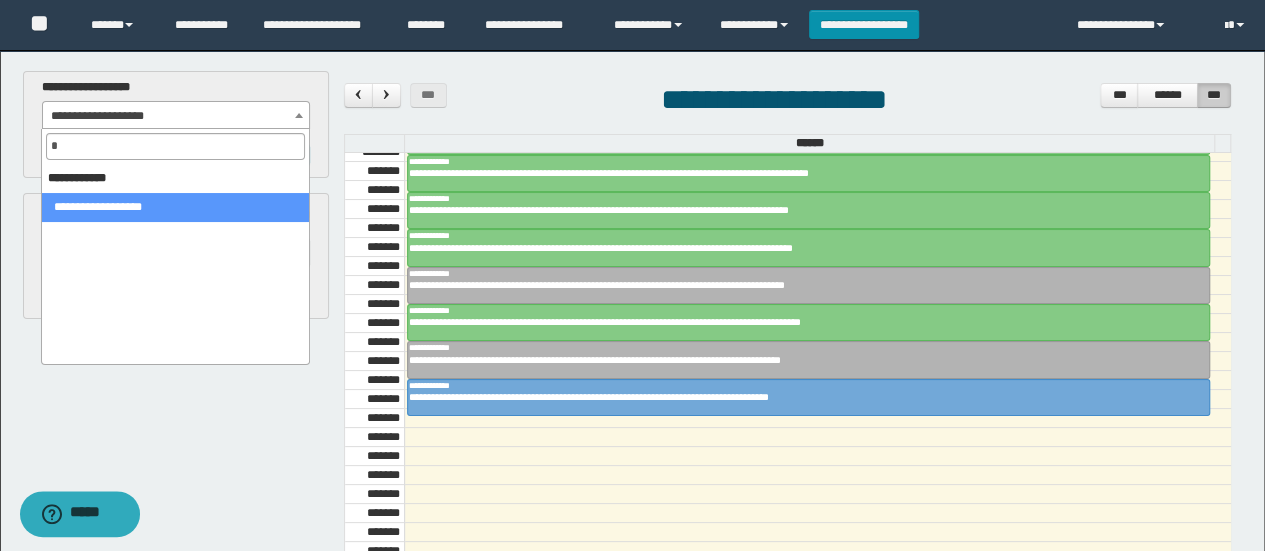 scroll, scrollTop: 0, scrollLeft: 0, axis: both 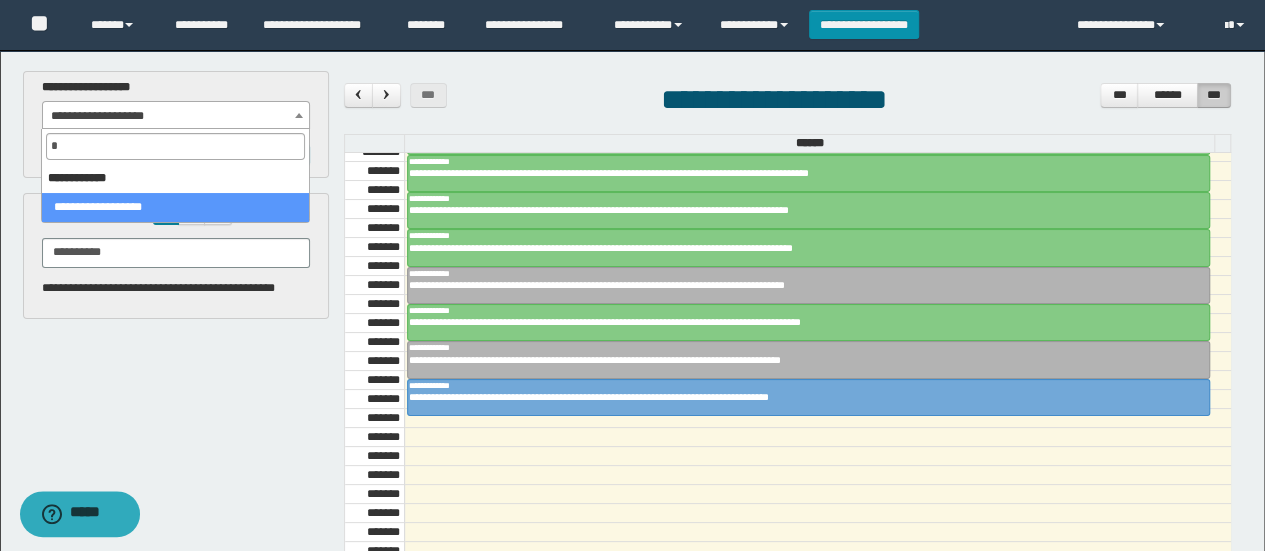 select on "****" 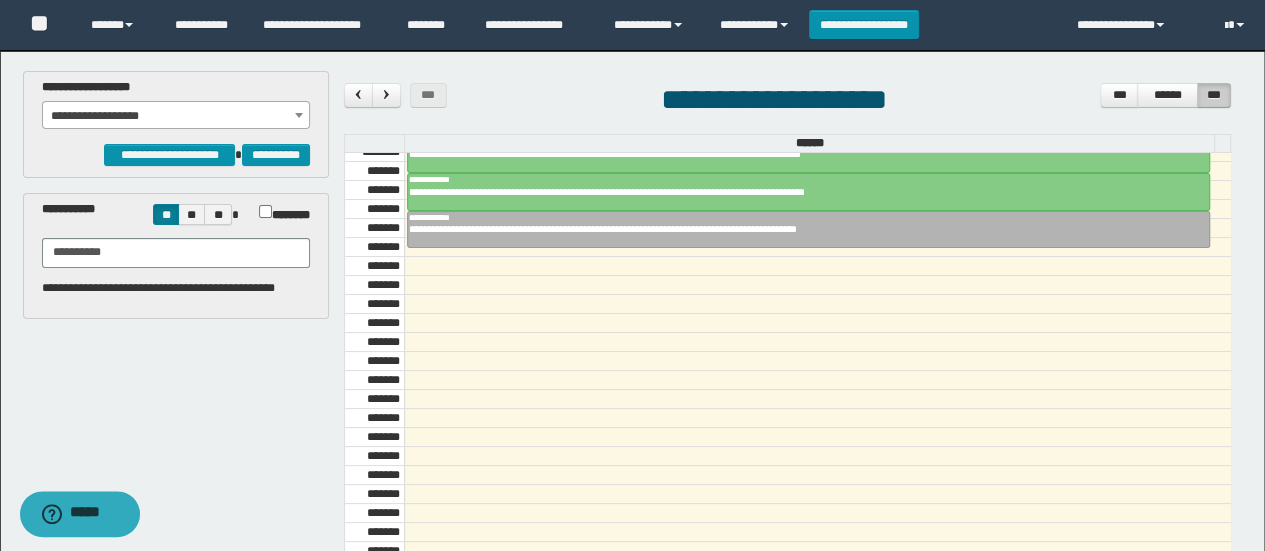 click on "**********" at bounding box center [176, 116] 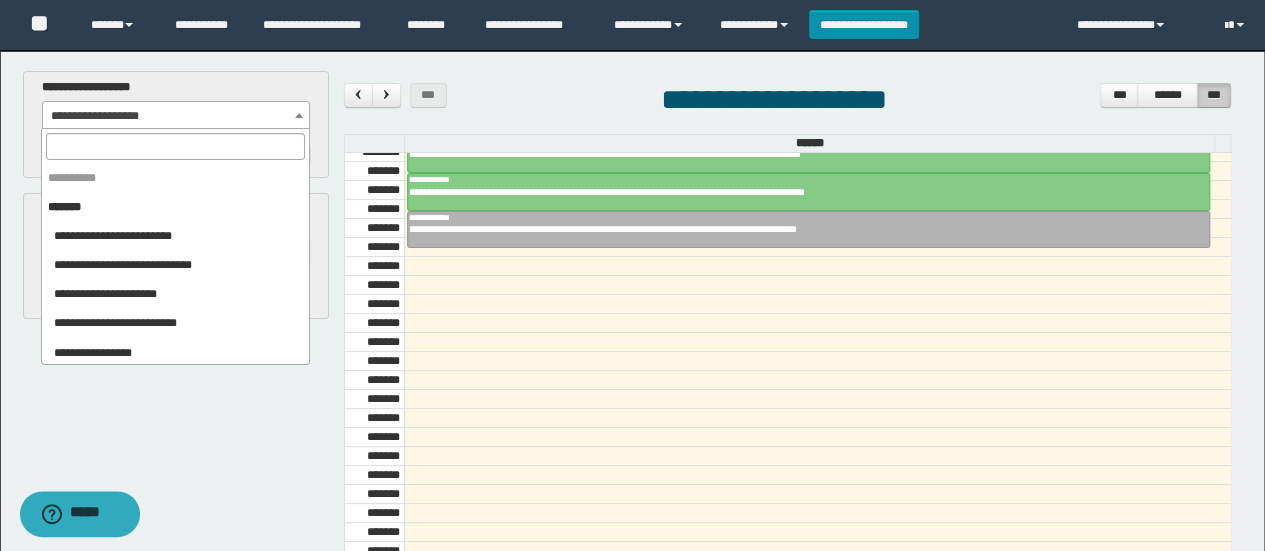 scroll, scrollTop: 2316, scrollLeft: 0, axis: vertical 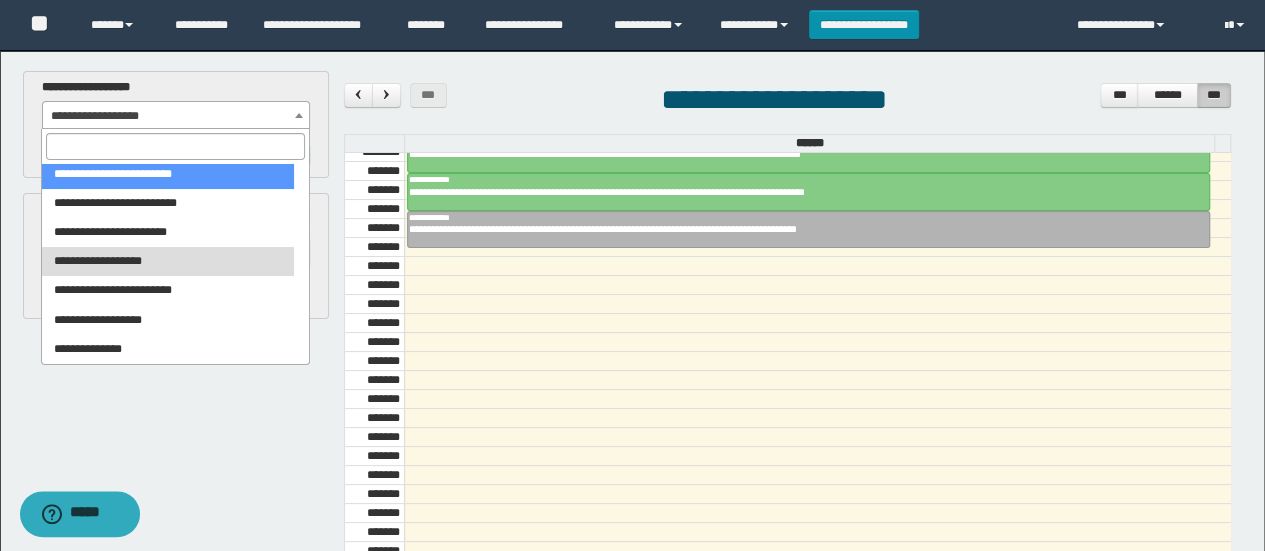 click at bounding box center [175, 146] 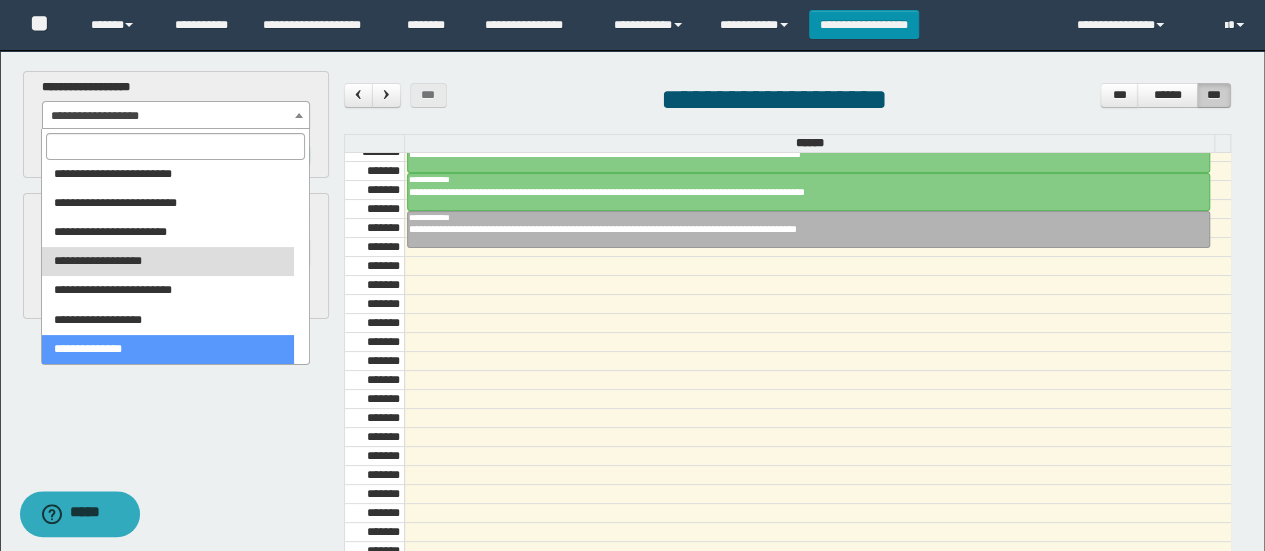 click at bounding box center (817, 437) 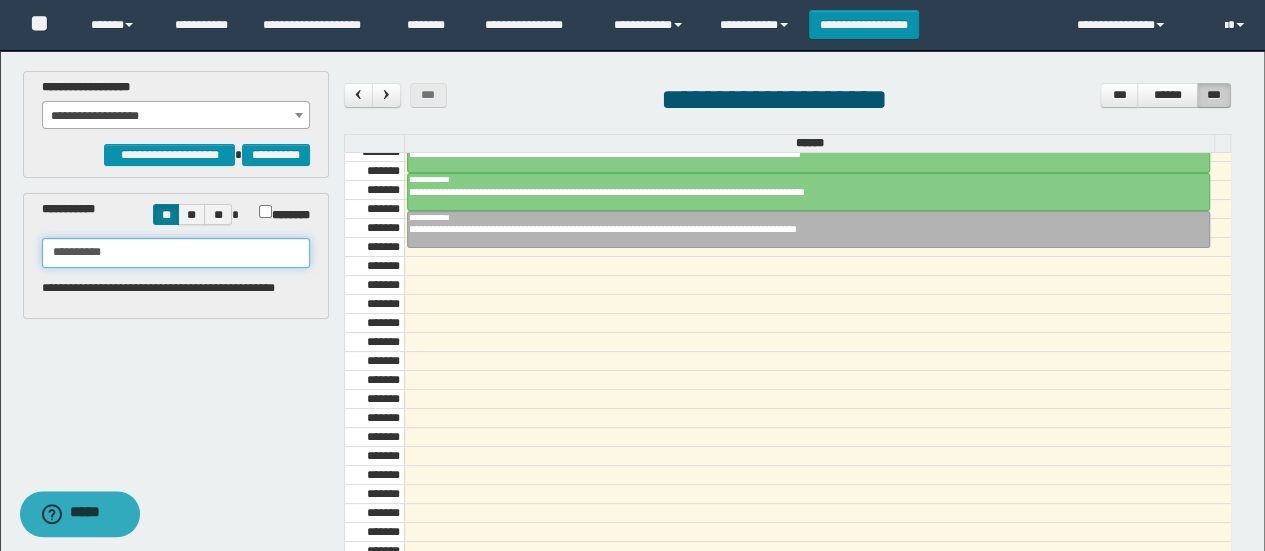 click on "**********" at bounding box center [176, 253] 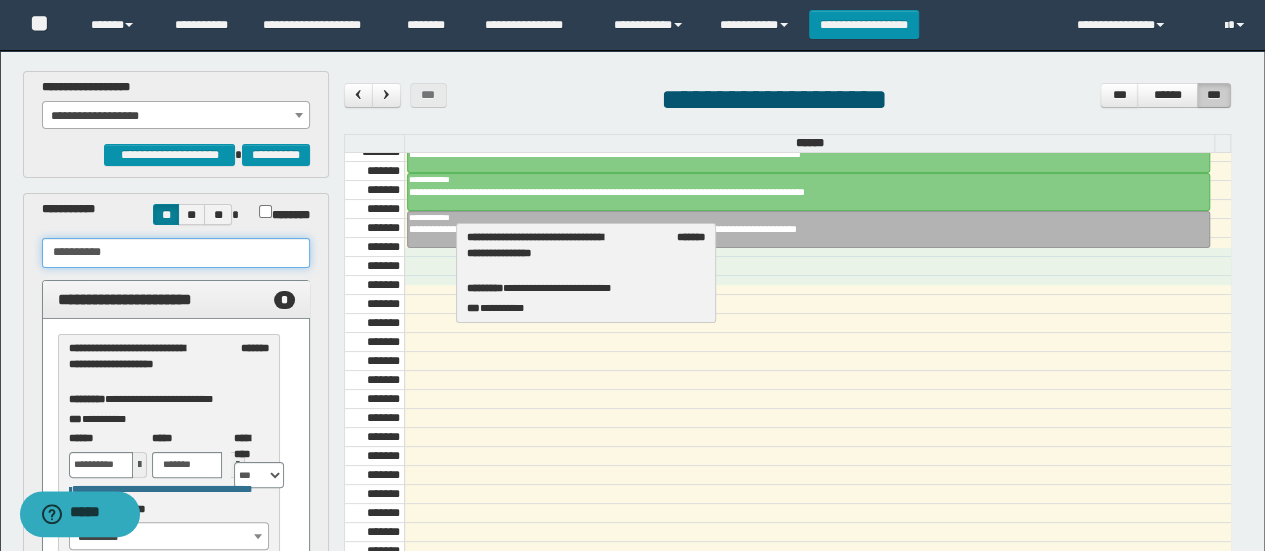 drag, startPoint x: 134, startPoint y: 363, endPoint x: 533, endPoint y: 253, distance: 413.88525 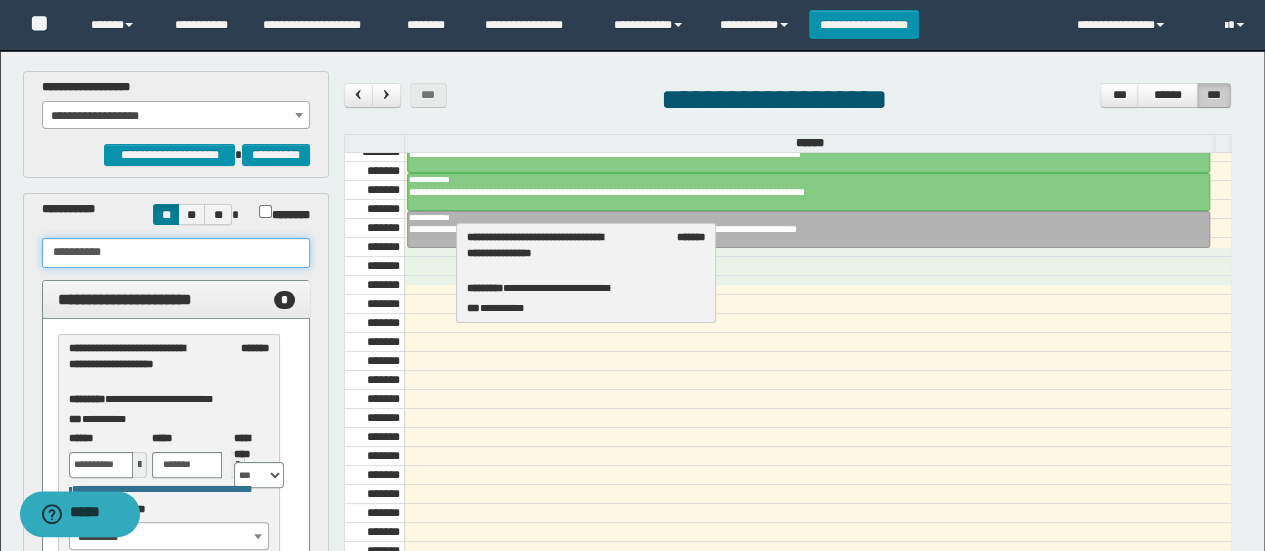 select on "****" 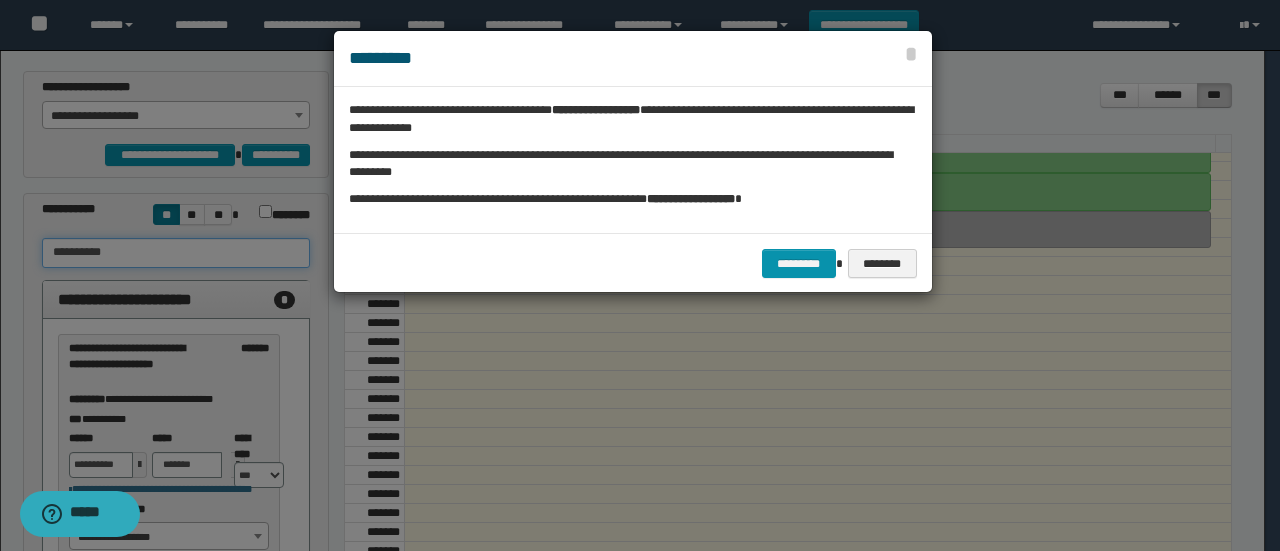 type on "**********" 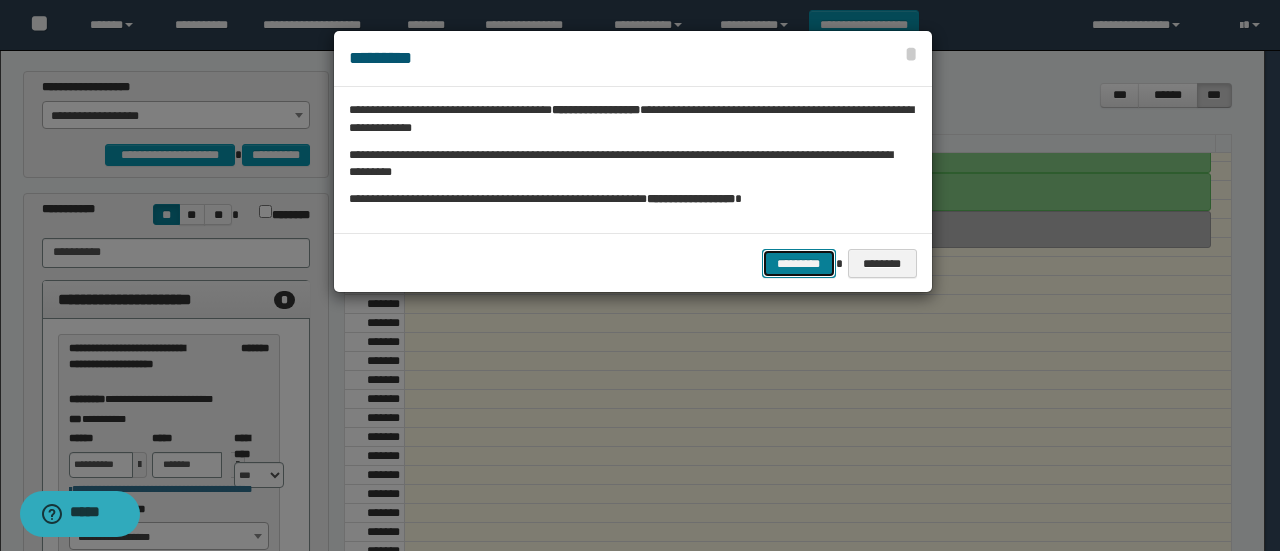 click on "*********" at bounding box center (799, 263) 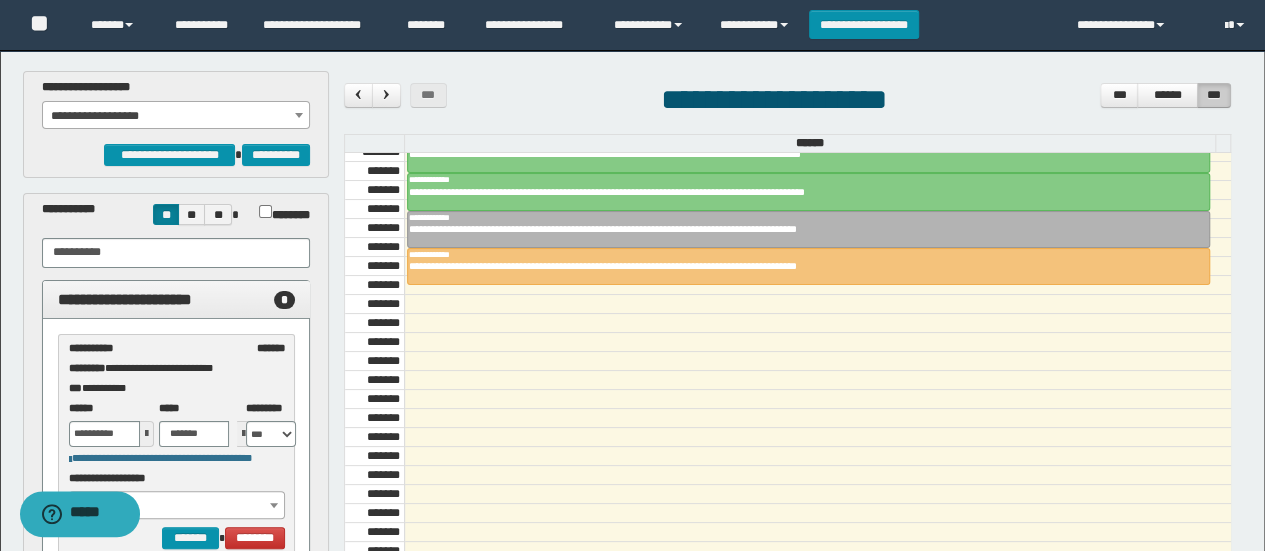 click on "**********" at bounding box center [176, 116] 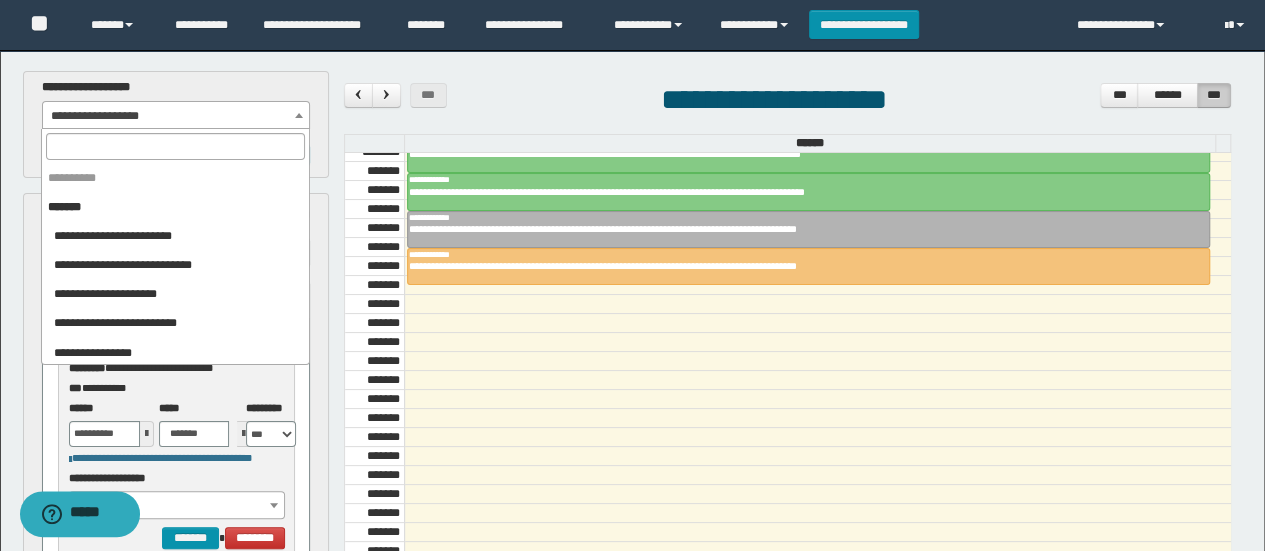 scroll, scrollTop: 2316, scrollLeft: 0, axis: vertical 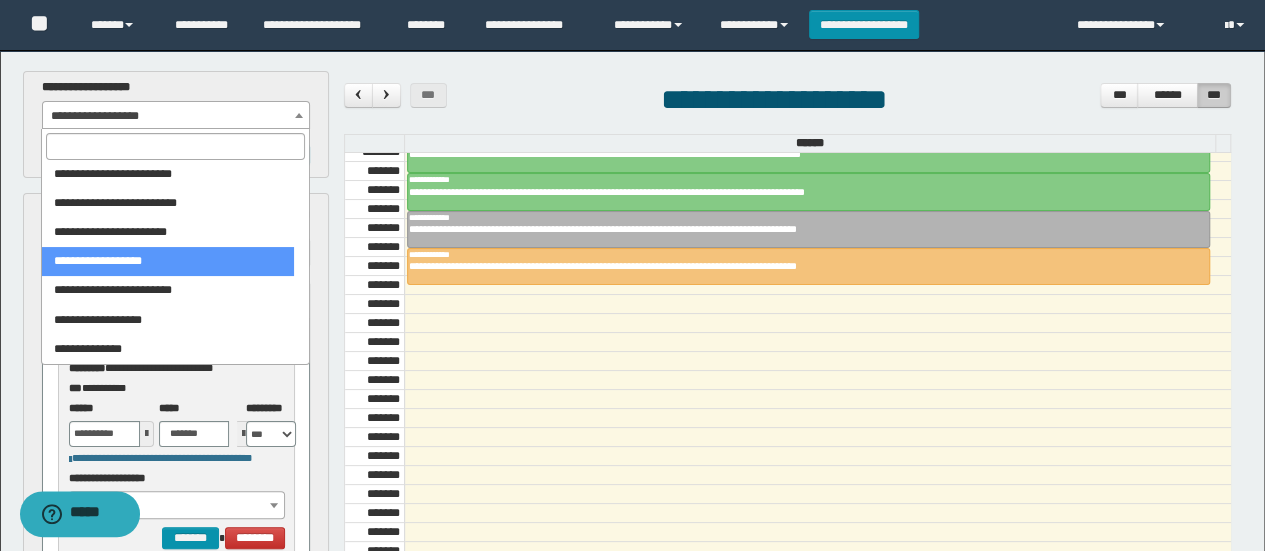 click at bounding box center (175, 146) 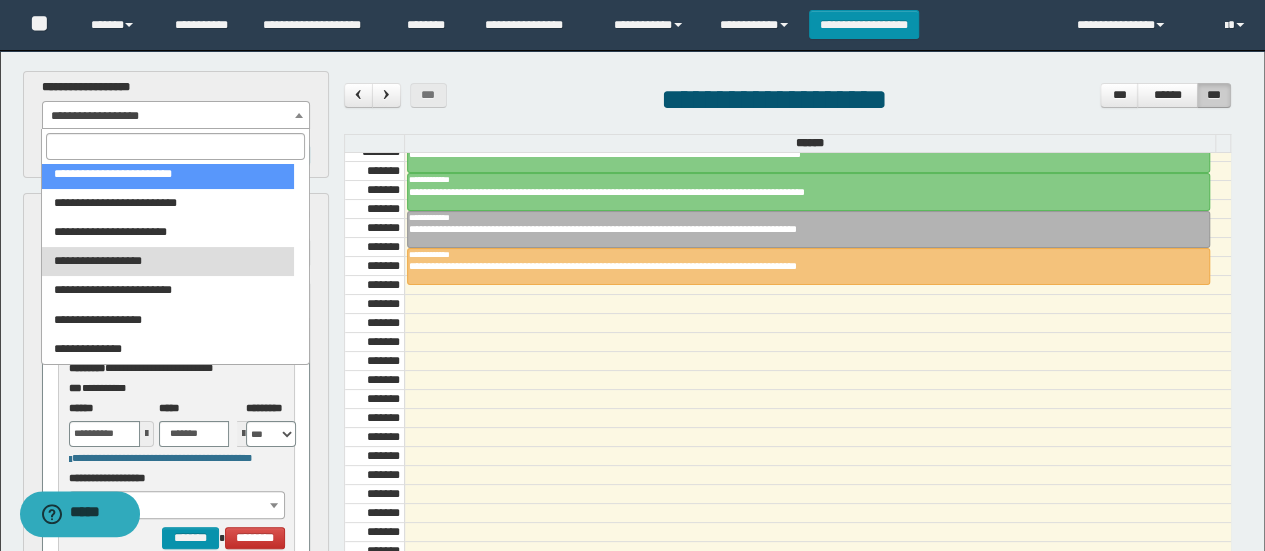click at bounding box center [175, 146] 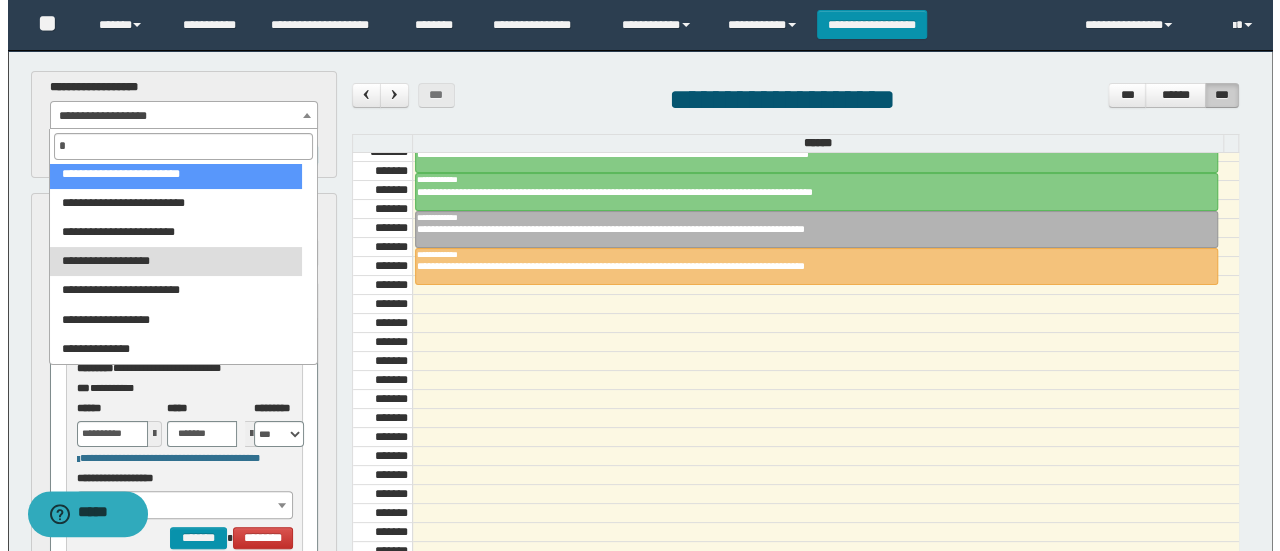scroll, scrollTop: 0, scrollLeft: 0, axis: both 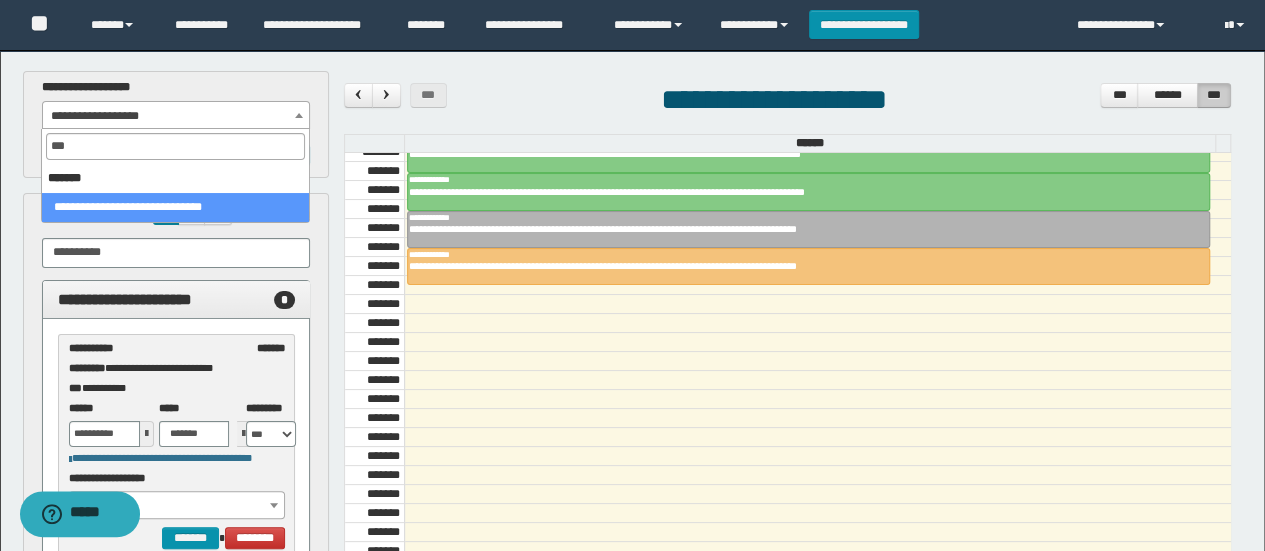 type on "****" 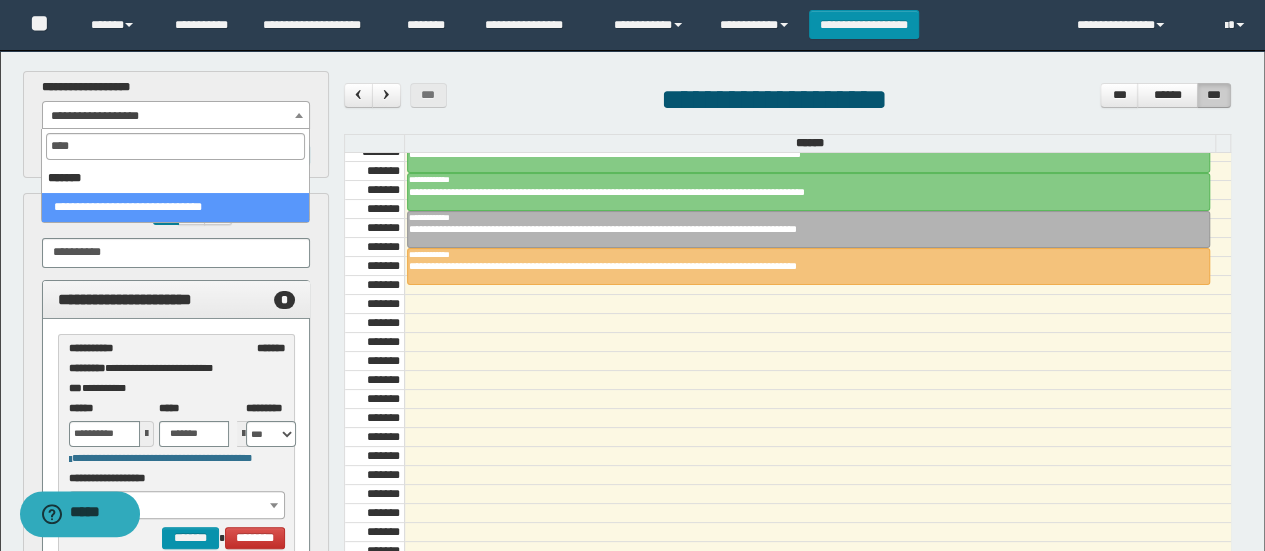 select on "******" 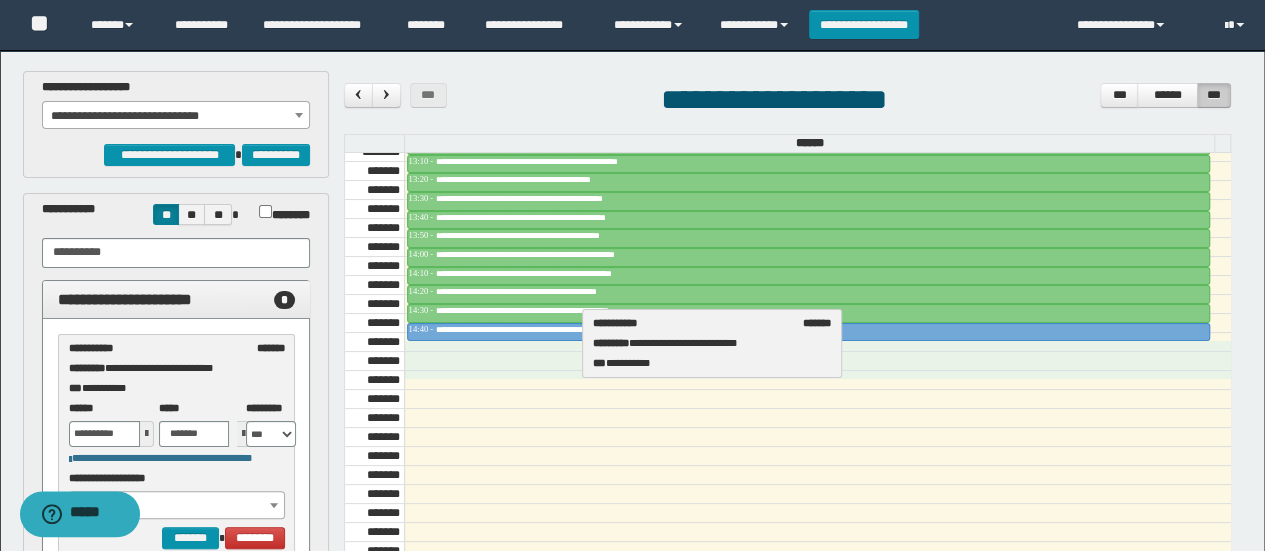 drag, startPoint x: 179, startPoint y: 368, endPoint x: 703, endPoint y: 343, distance: 524.596 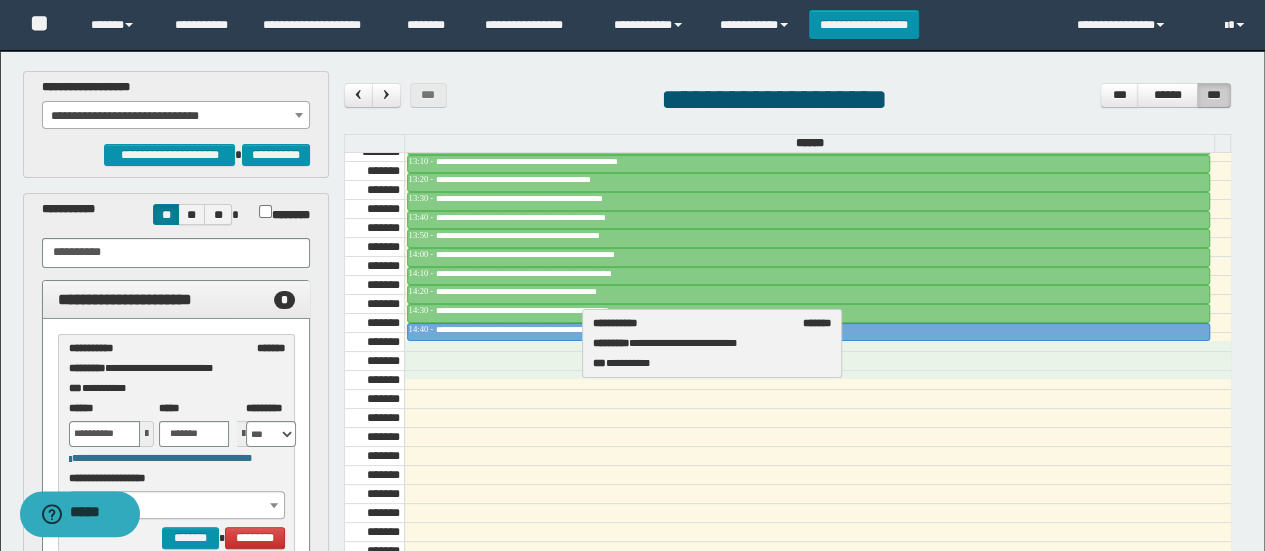 select on "******" 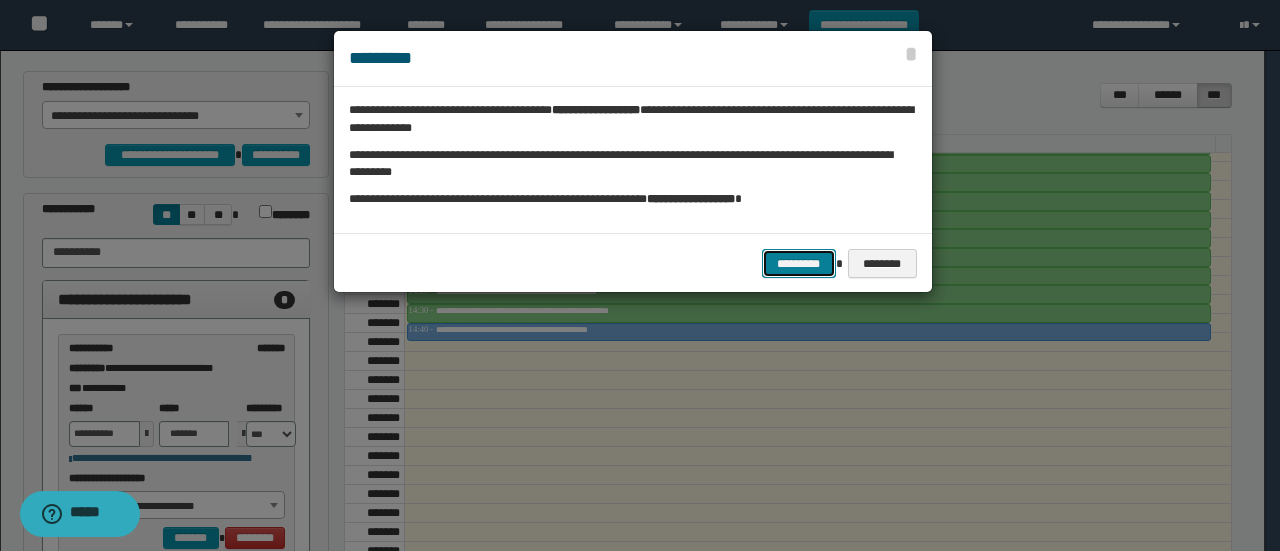 click on "*********" at bounding box center [799, 263] 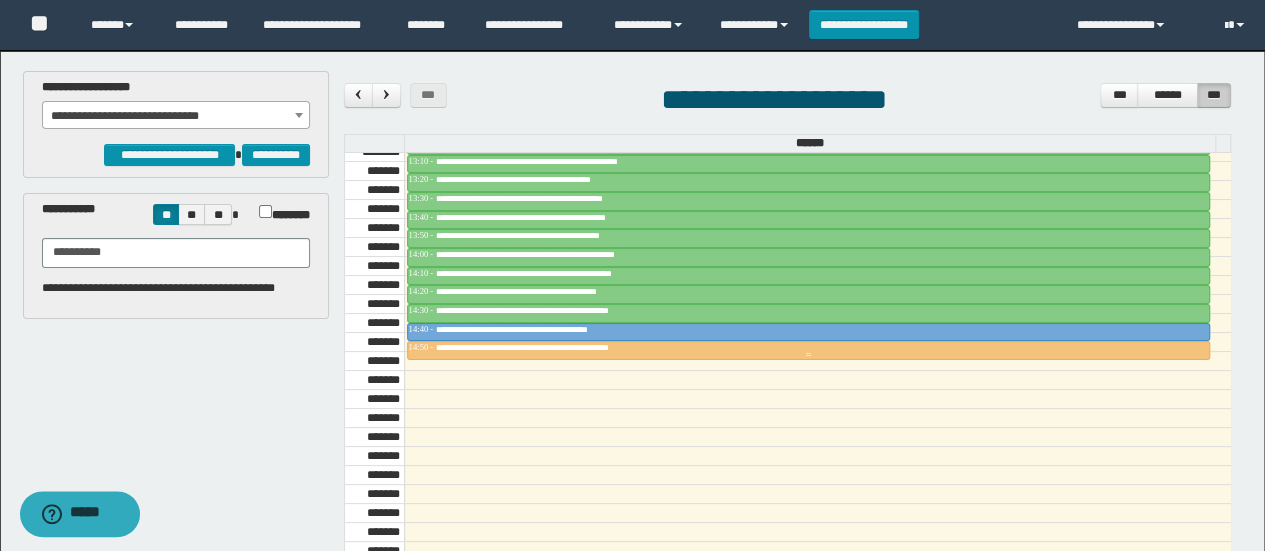click on "**********" at bounding box center [552, 347] 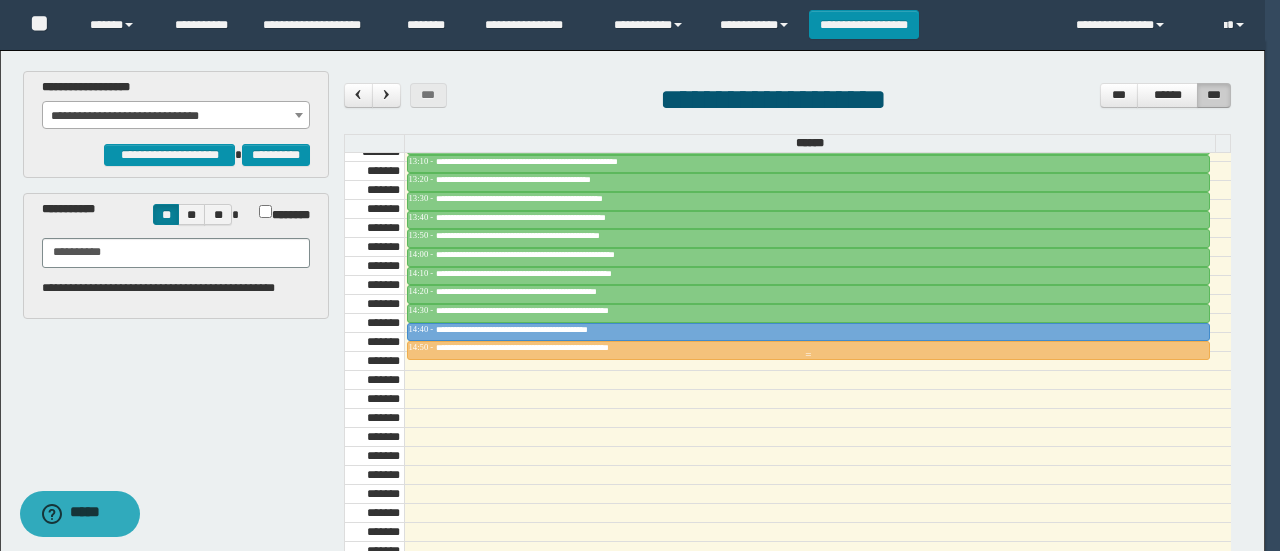 scroll, scrollTop: 0, scrollLeft: 0, axis: both 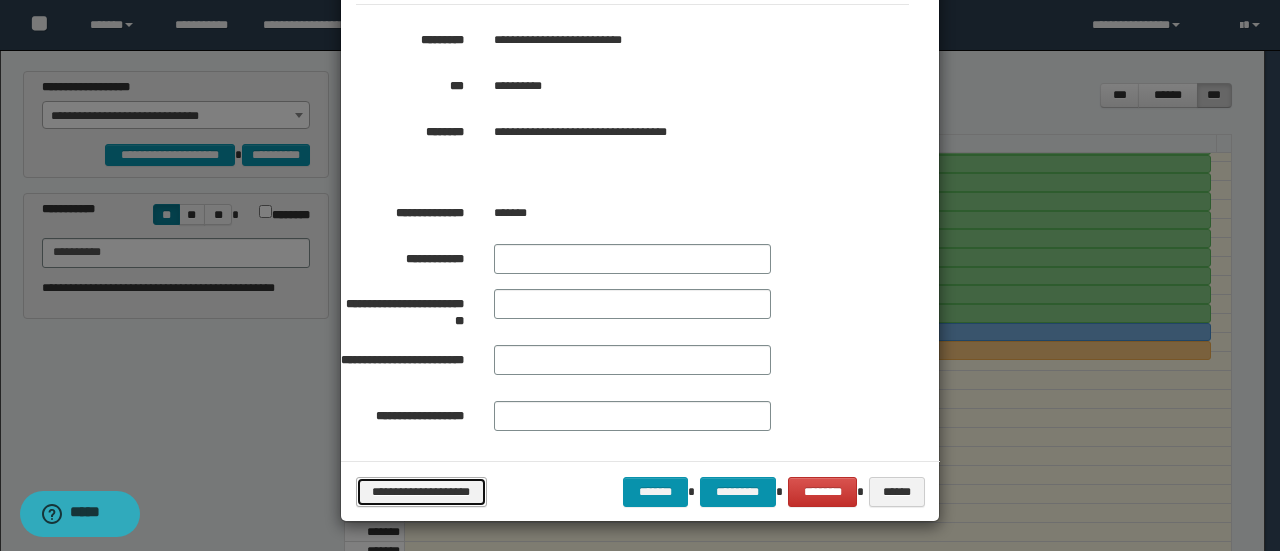 click on "**********" at bounding box center (421, 491) 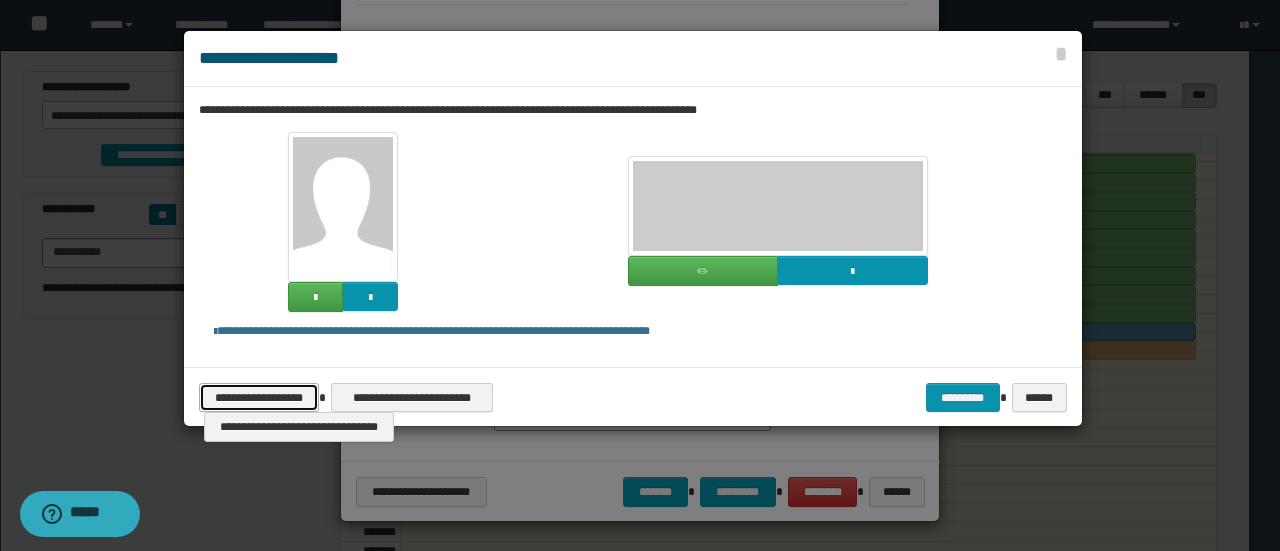 click on "**********" at bounding box center [259, 397] 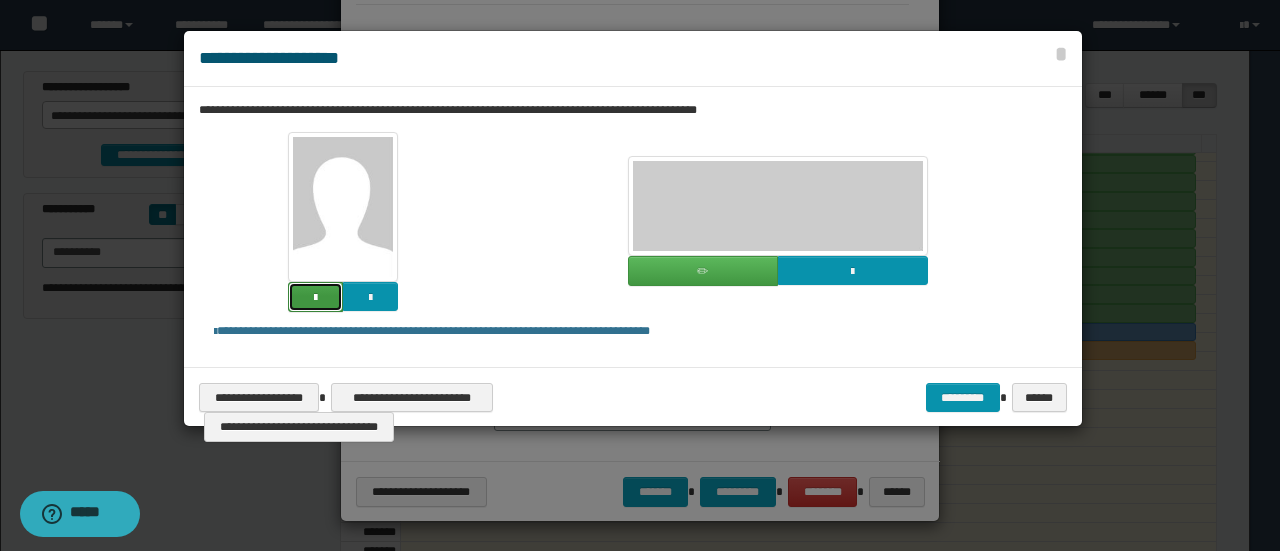 click at bounding box center [315, 298] 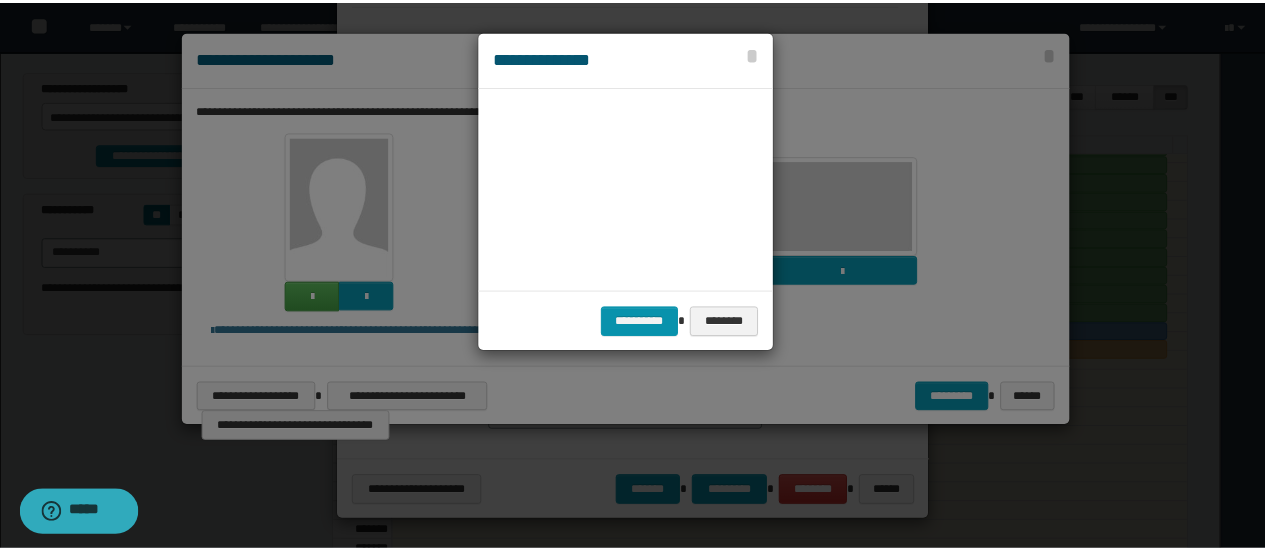 scroll, scrollTop: 45, scrollLeft: 105, axis: both 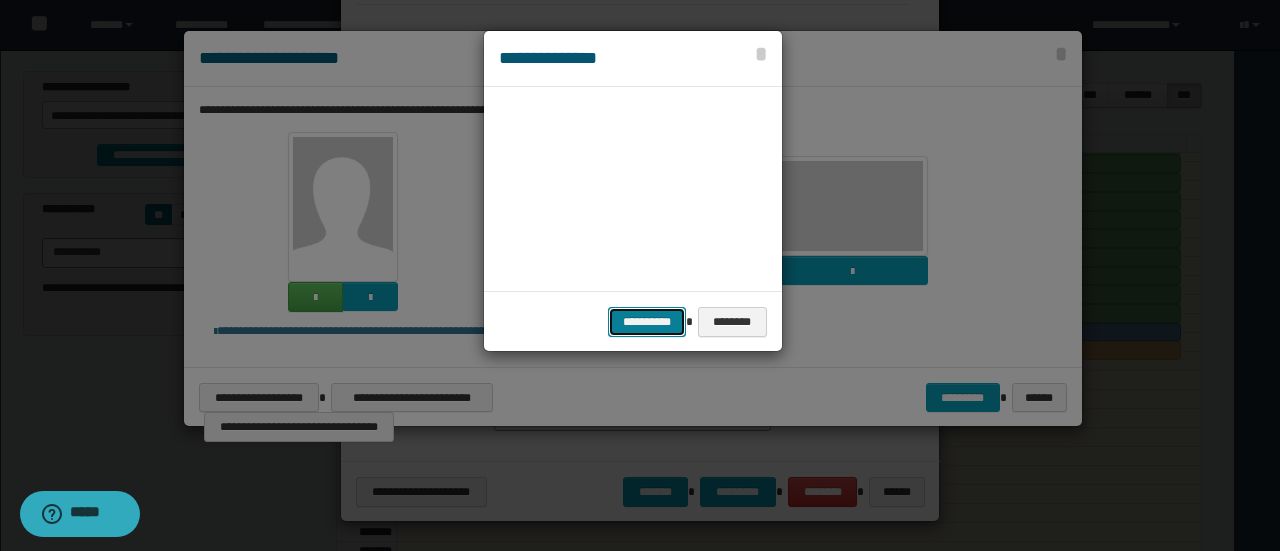 click on "**********" at bounding box center (647, 321) 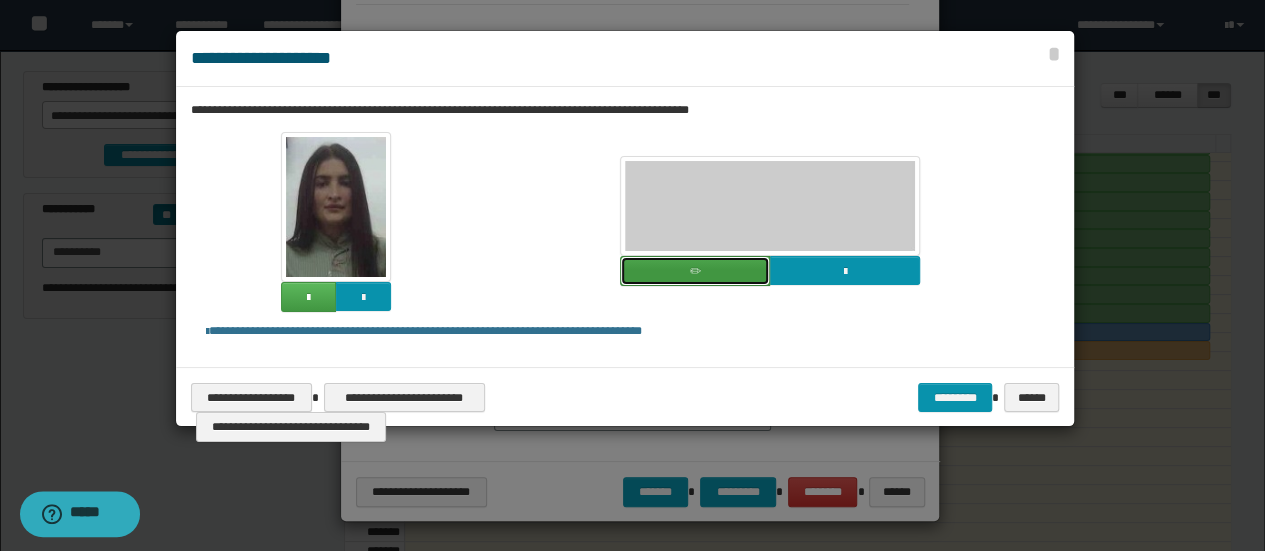 click at bounding box center [695, 271] 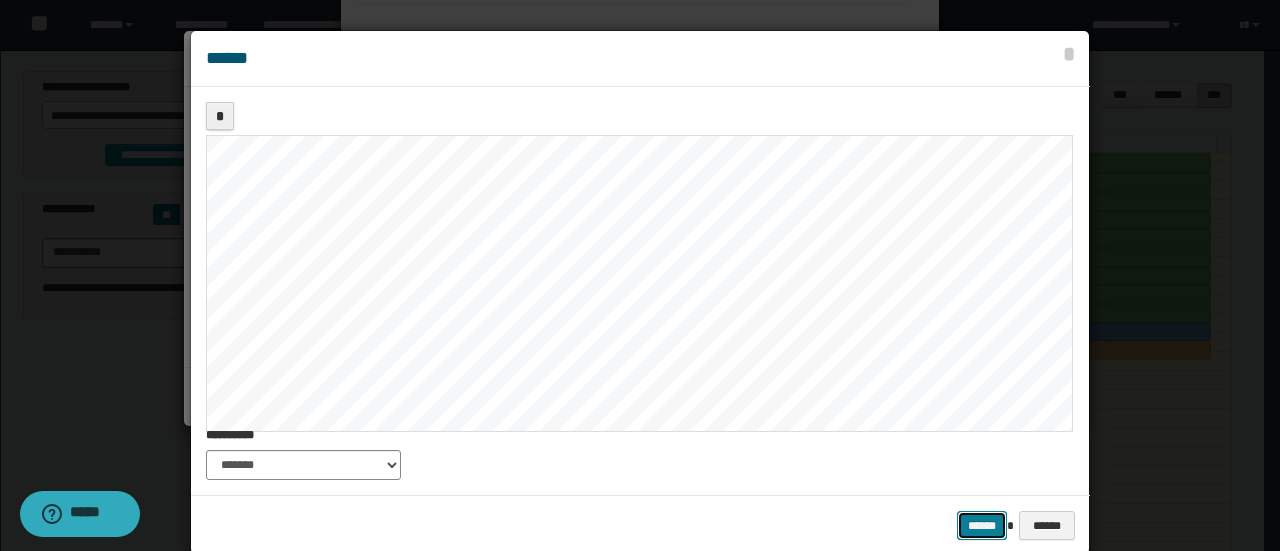 click on "******" at bounding box center (982, 525) 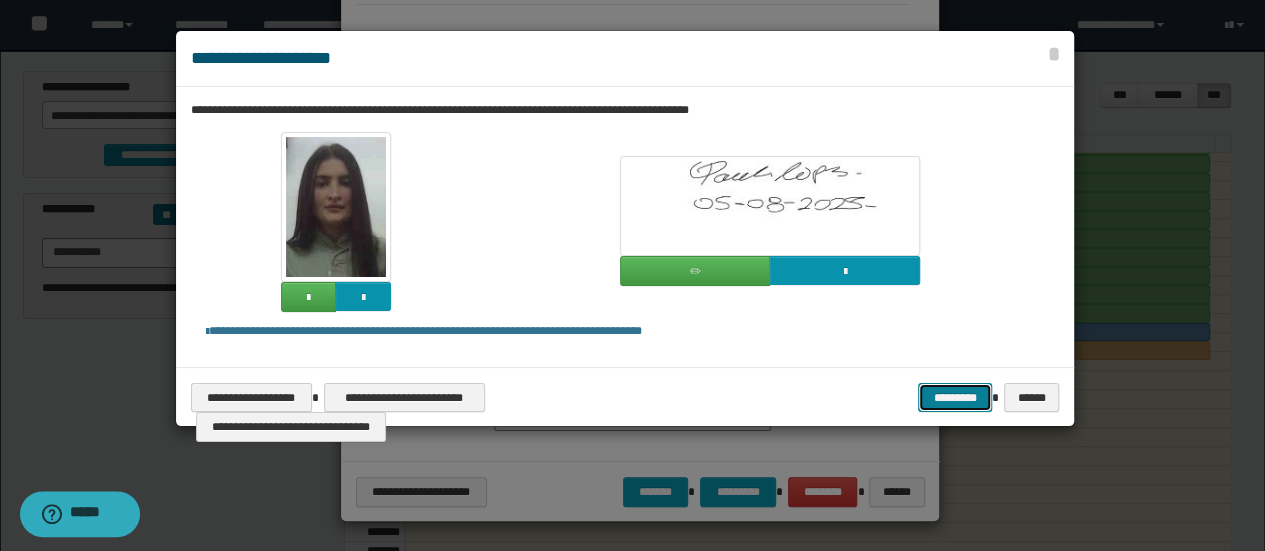 click on "*********" at bounding box center (955, 397) 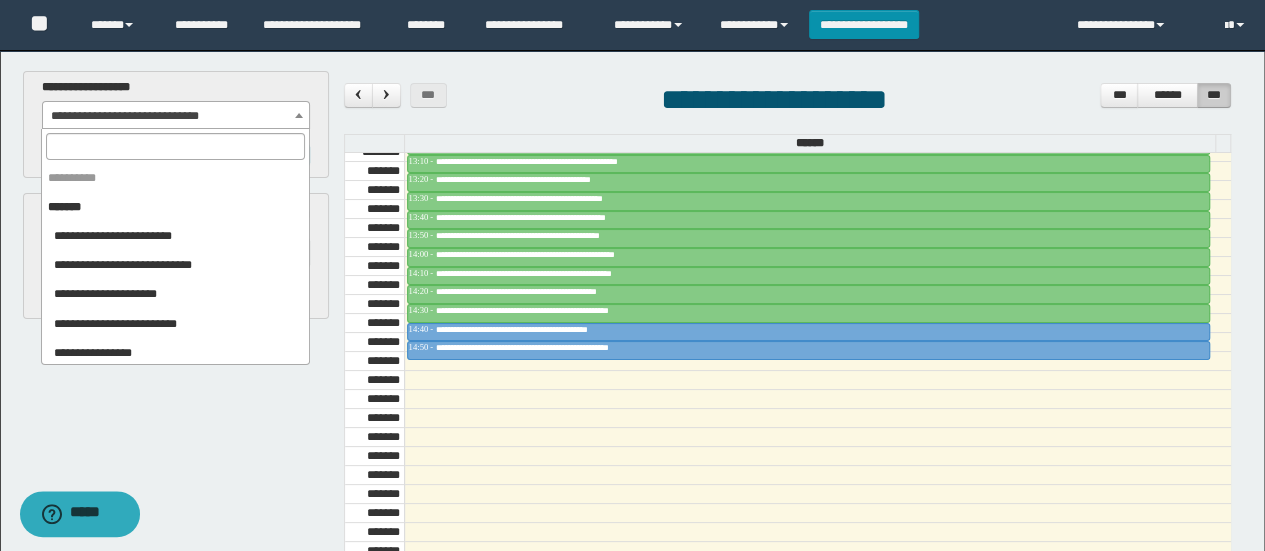 click on "**********" at bounding box center [176, 116] 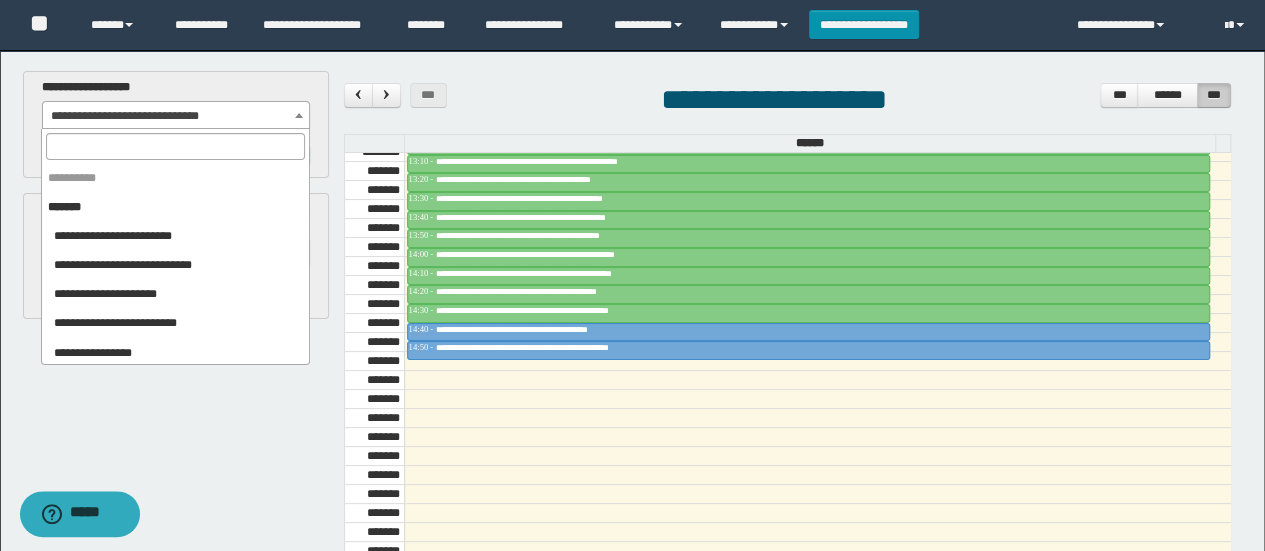 scroll, scrollTop: 454, scrollLeft: 0, axis: vertical 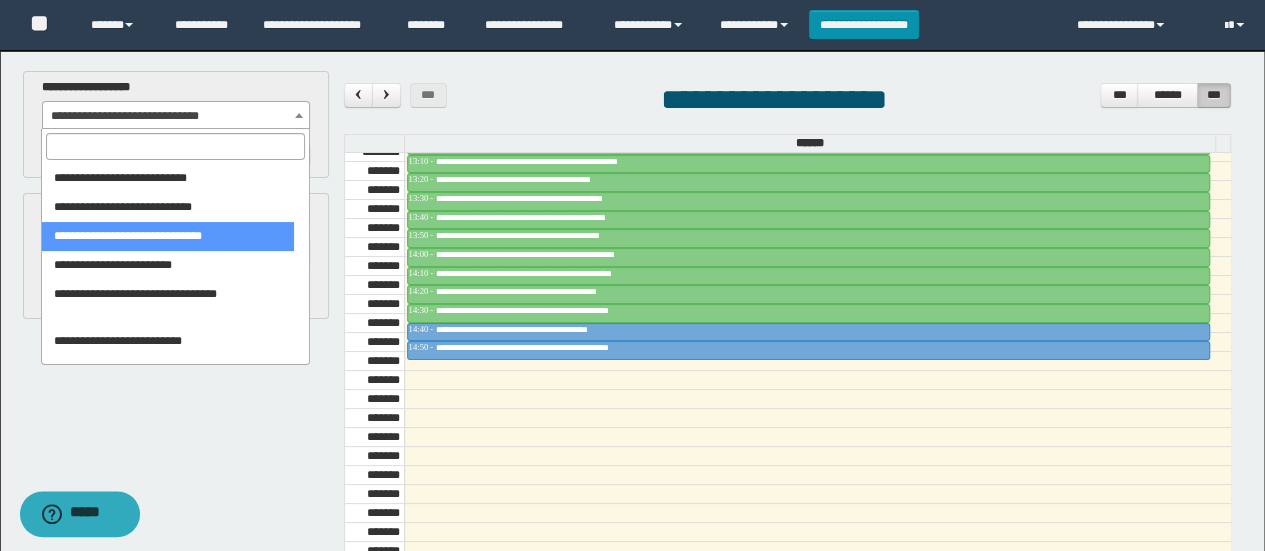 click at bounding box center [175, 146] 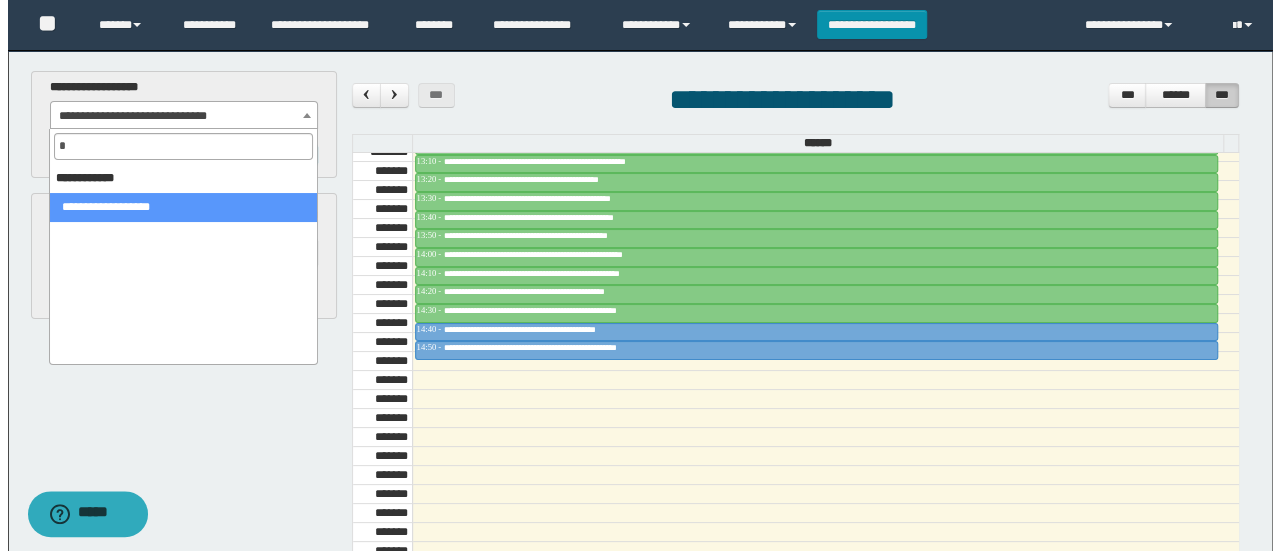scroll, scrollTop: 0, scrollLeft: 0, axis: both 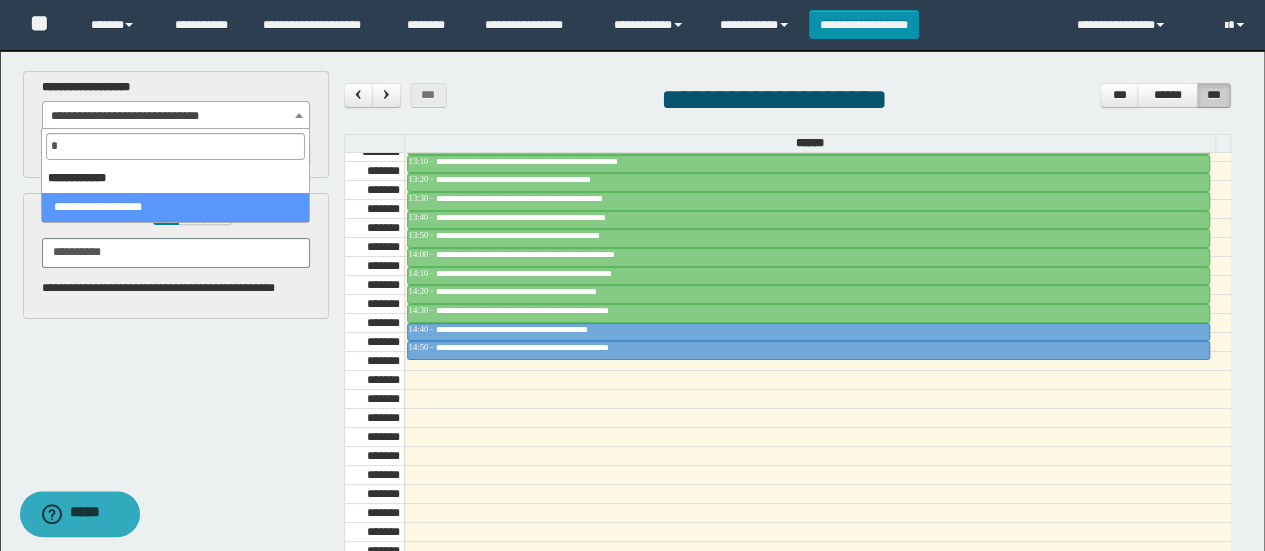 select on "****" 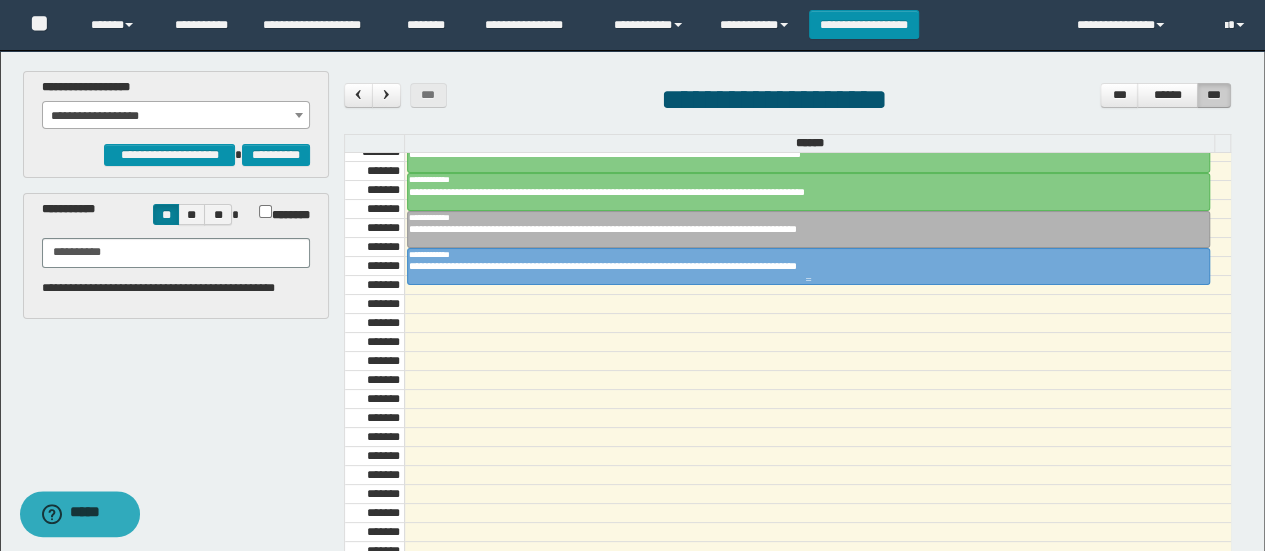 drag, startPoint x: 641, startPoint y: 259, endPoint x: 649, endPoint y: 266, distance: 10.630146 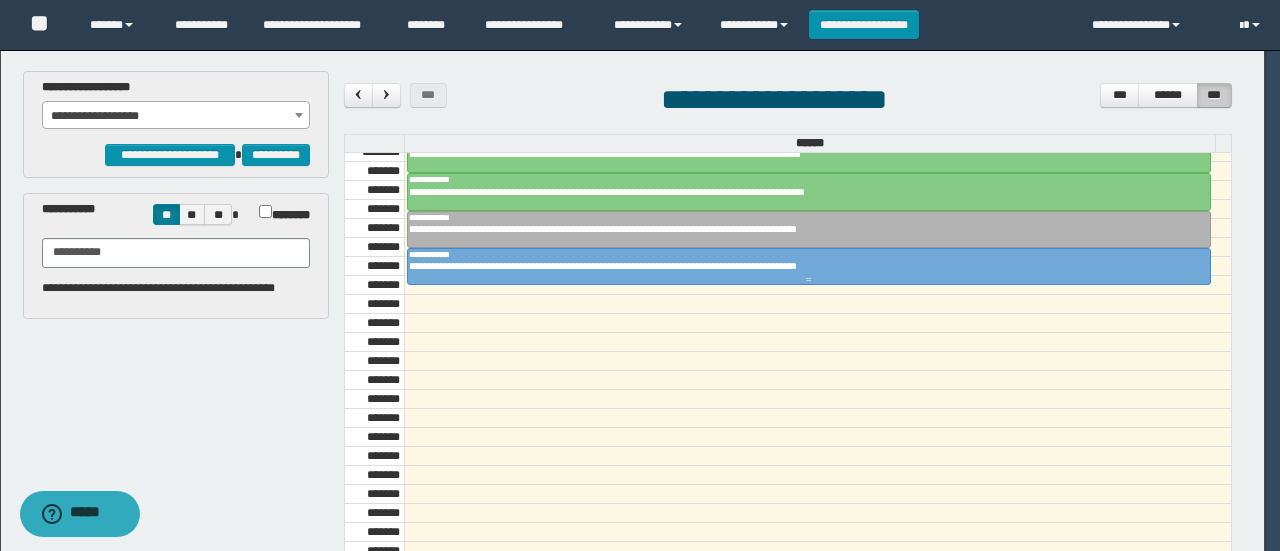 scroll, scrollTop: 0, scrollLeft: 0, axis: both 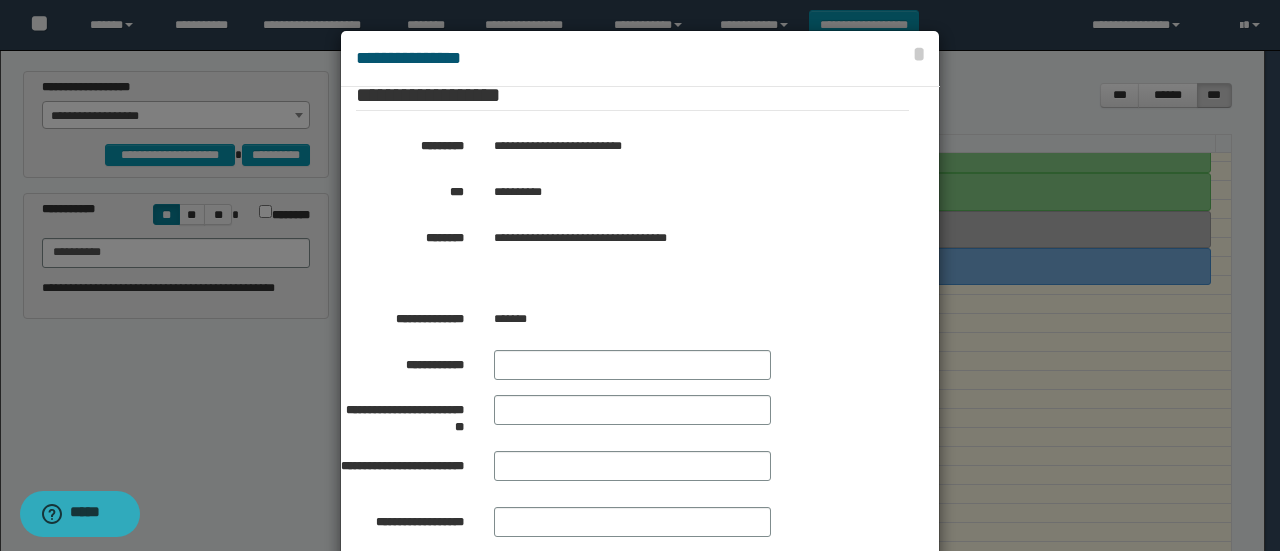 click at bounding box center (640, 329) 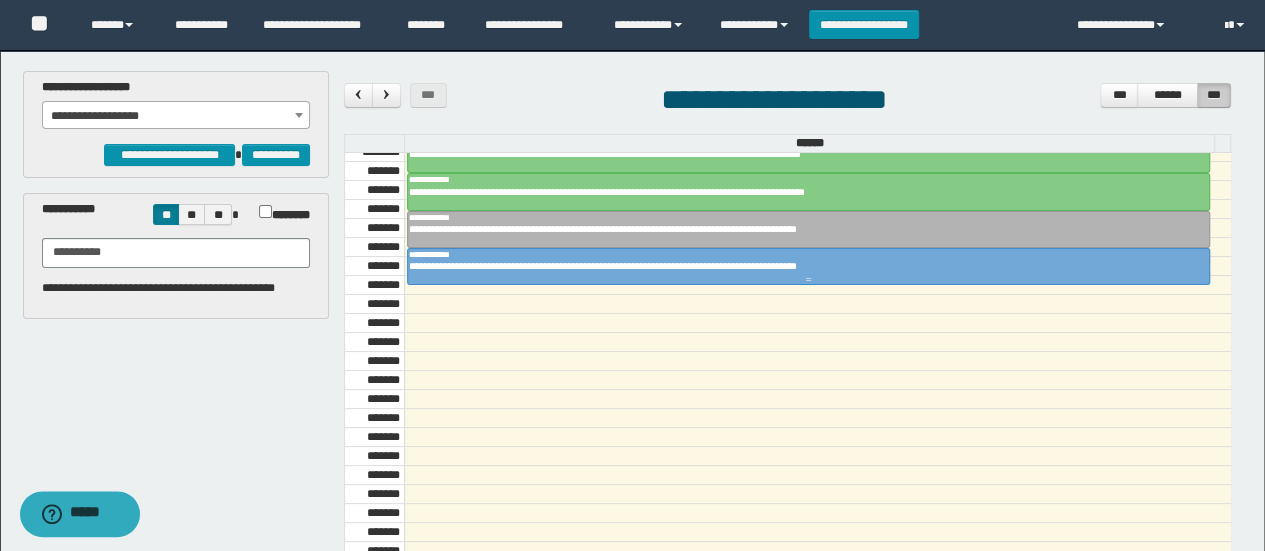 click on "**********" at bounding box center (809, 254) 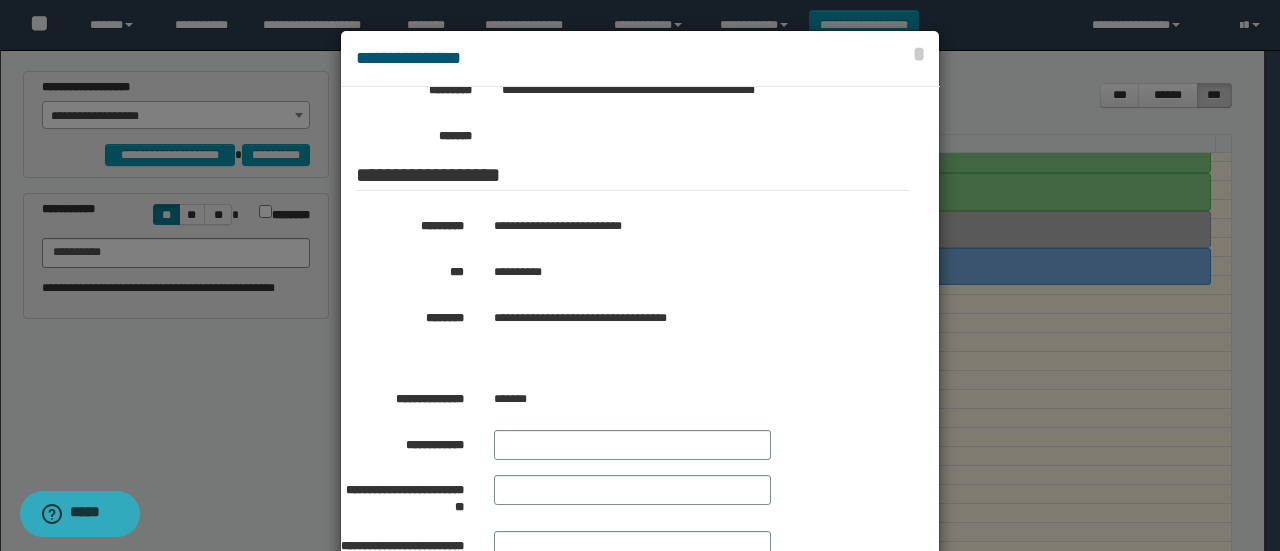 scroll, scrollTop: 206, scrollLeft: 0, axis: vertical 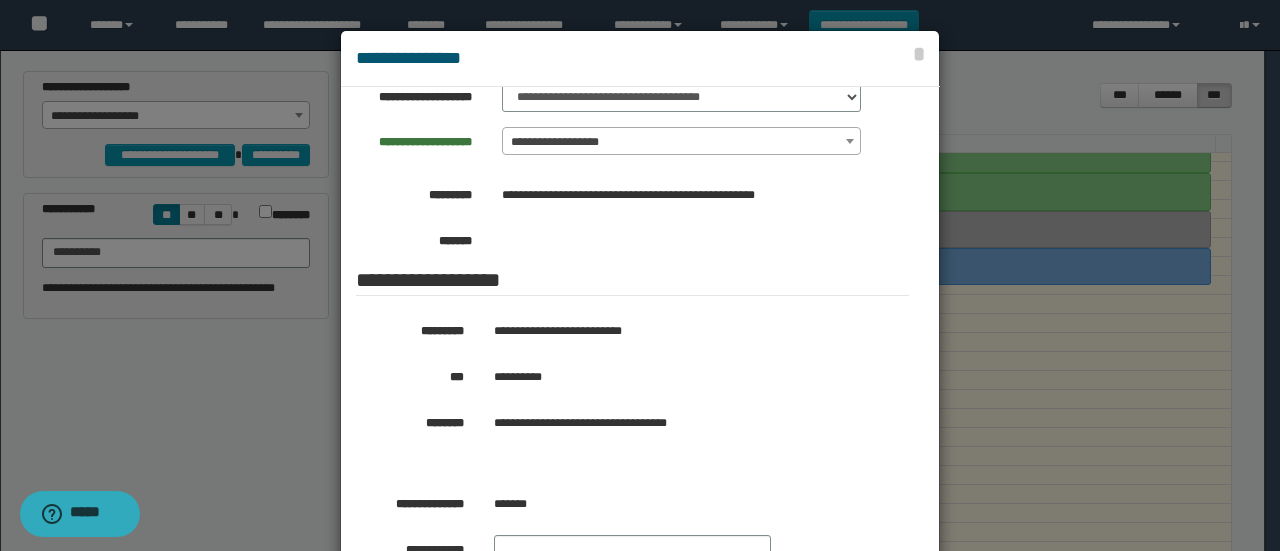 click on "**********" at bounding box center (682, 142) 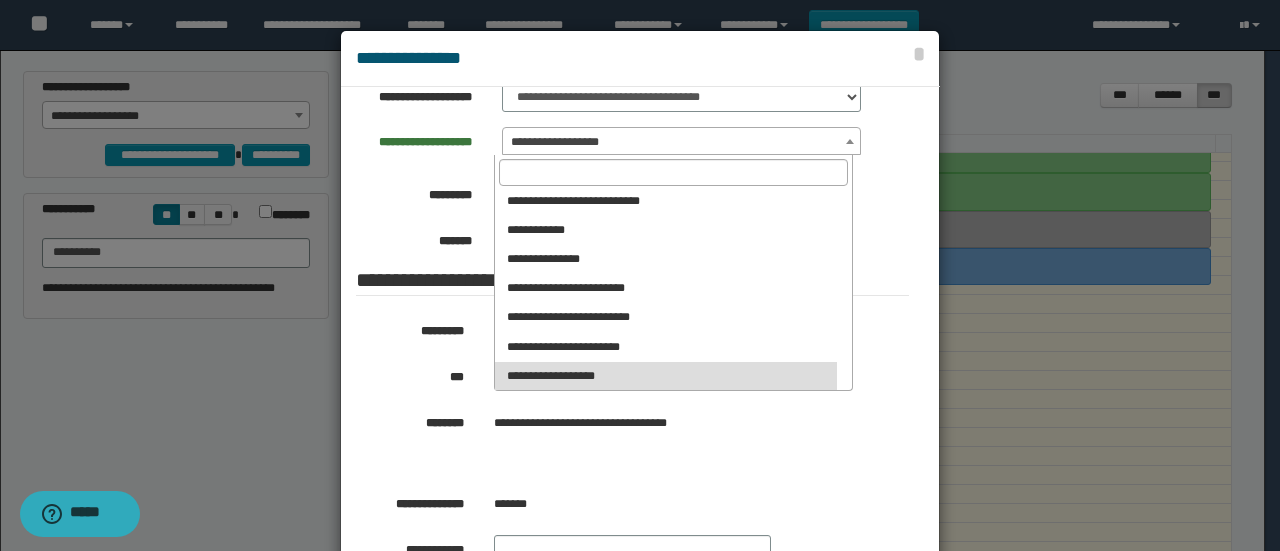 scroll, scrollTop: 2018, scrollLeft: 0, axis: vertical 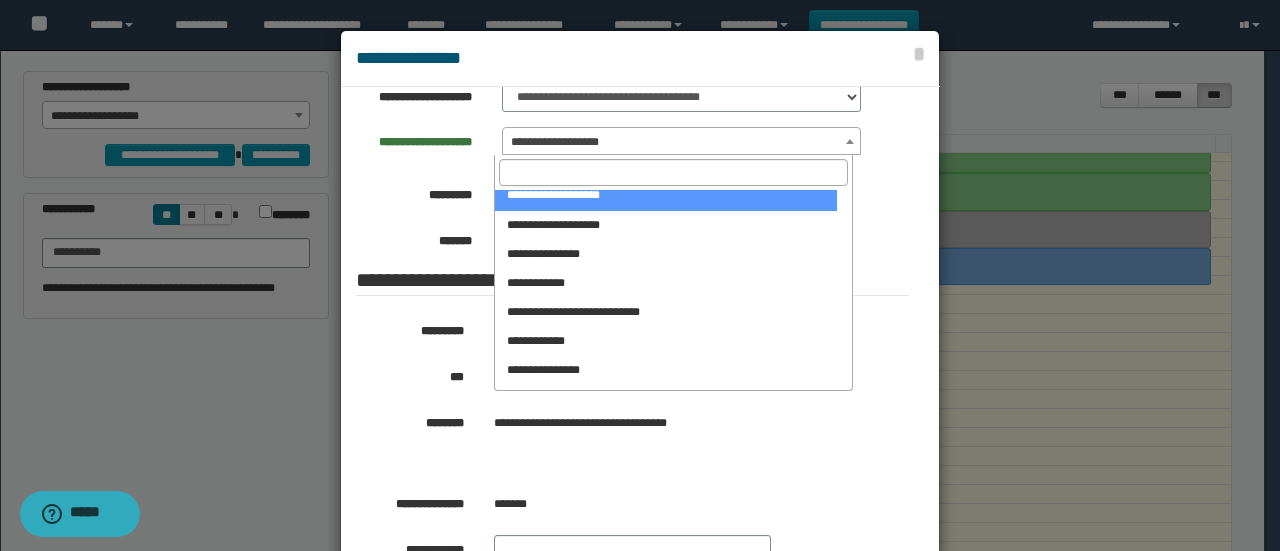 select on "***" 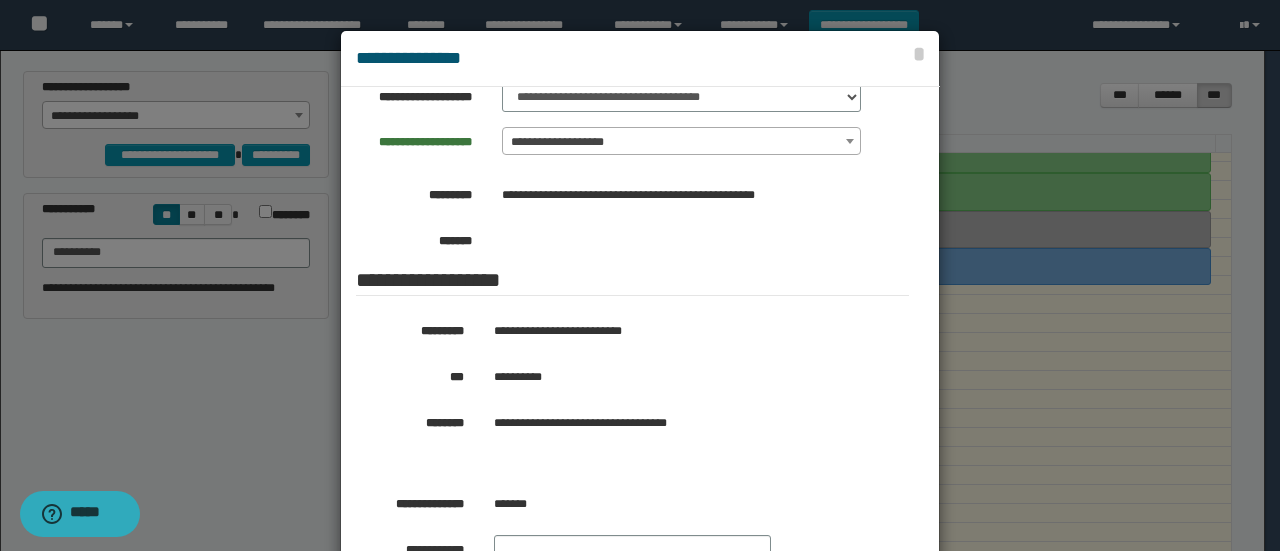 scroll, scrollTop: 406, scrollLeft: 0, axis: vertical 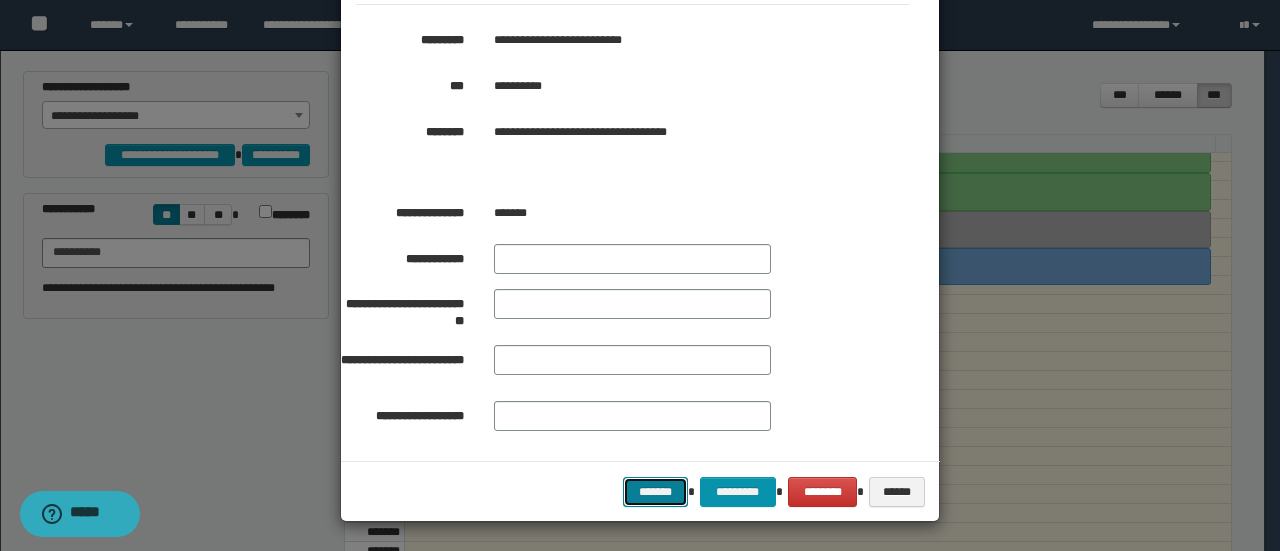 click on "*******" at bounding box center [655, 491] 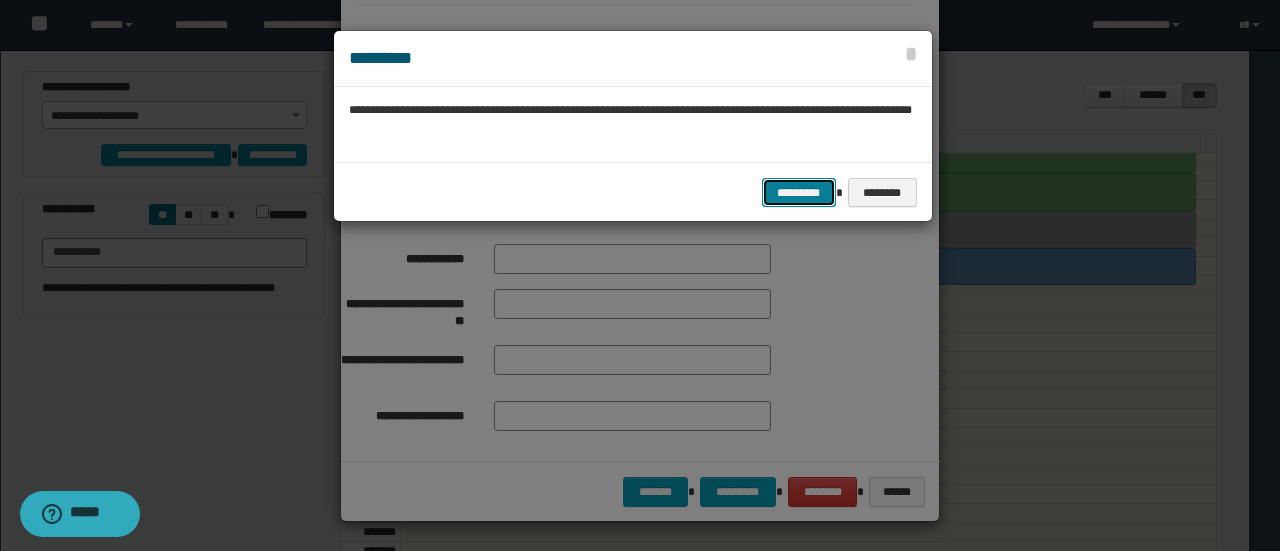 click on "*********" at bounding box center [799, 192] 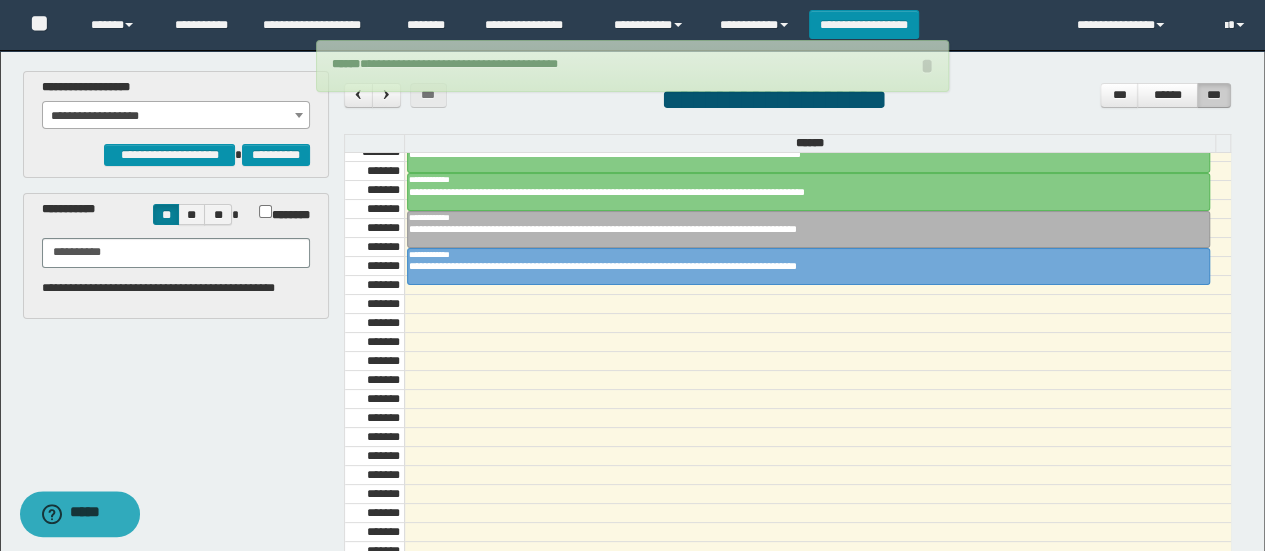 click on "**********" at bounding box center [176, 116] 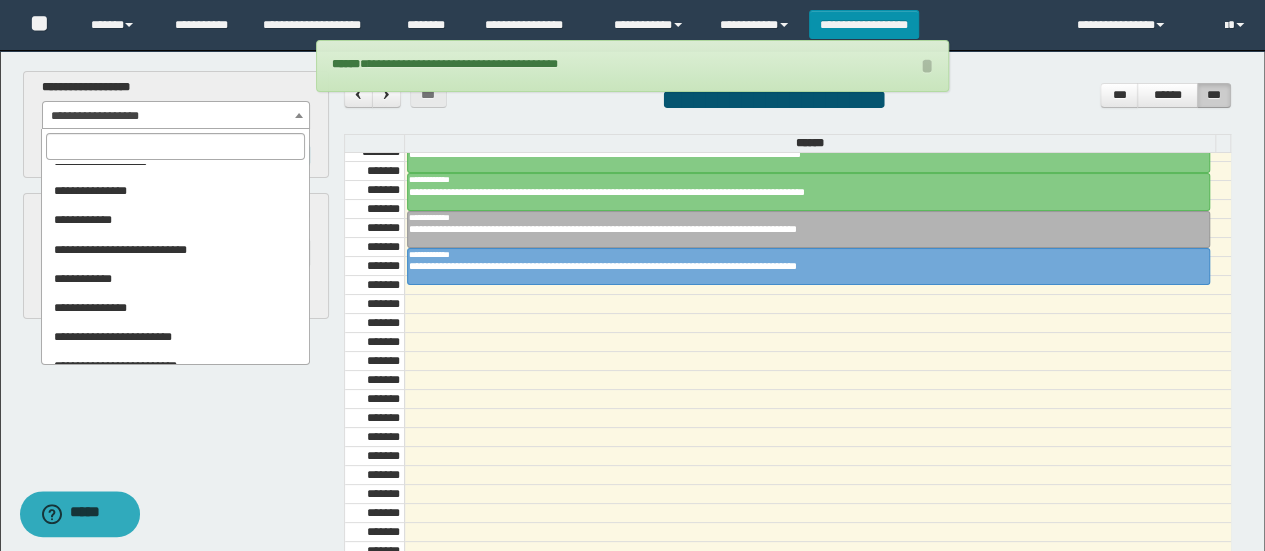 scroll, scrollTop: 2016, scrollLeft: 0, axis: vertical 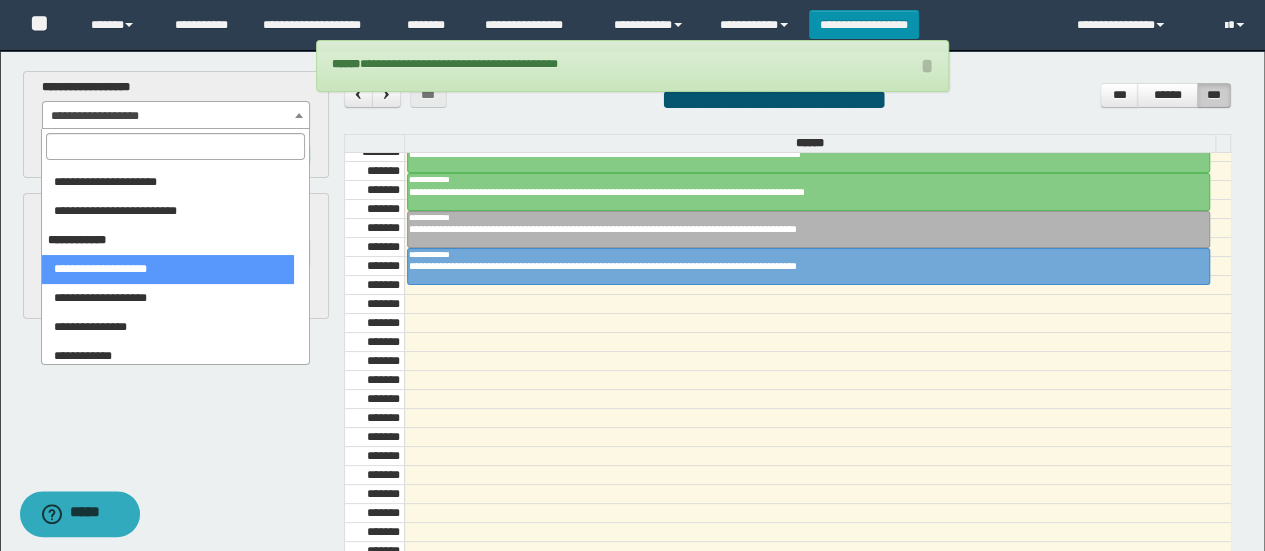 select on "***" 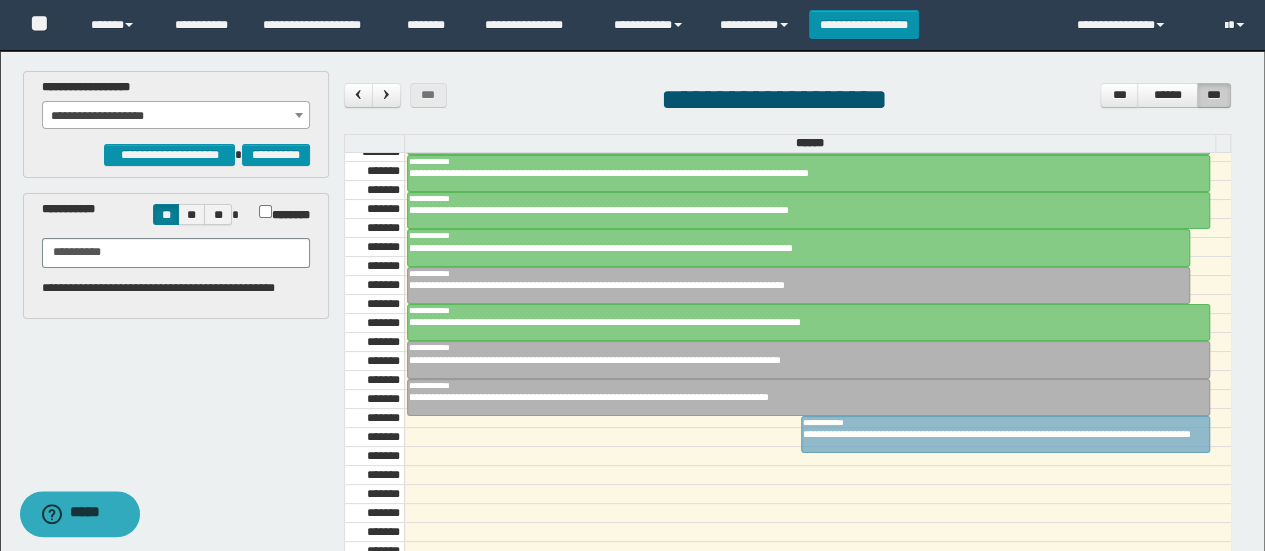 drag, startPoint x: 849, startPoint y: 261, endPoint x: 829, endPoint y: 402, distance: 142.41138 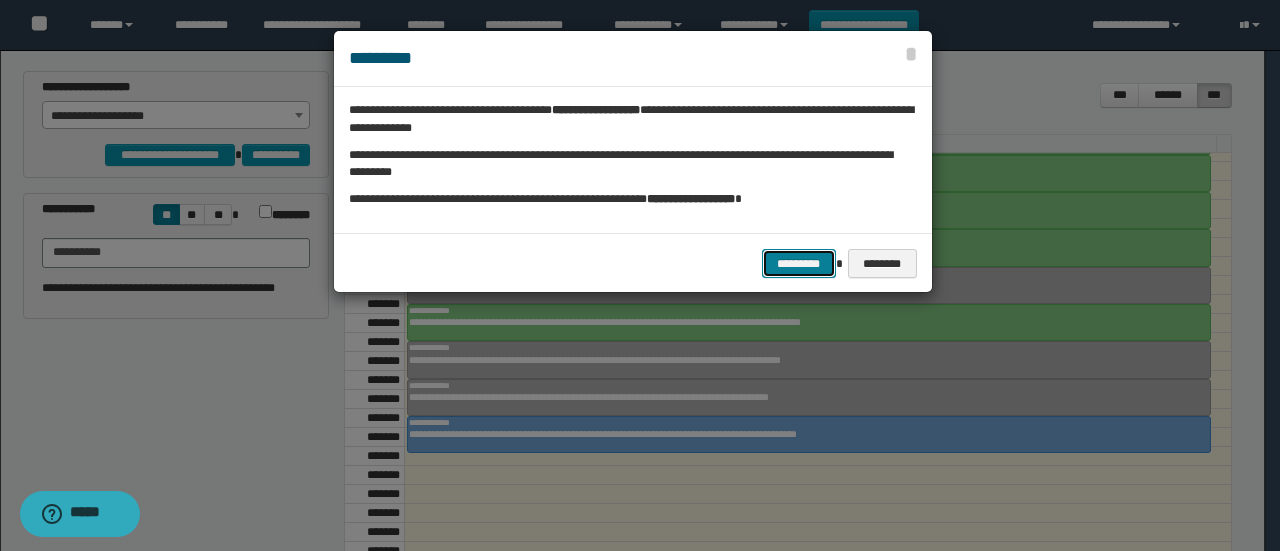 click on "*********" at bounding box center (799, 263) 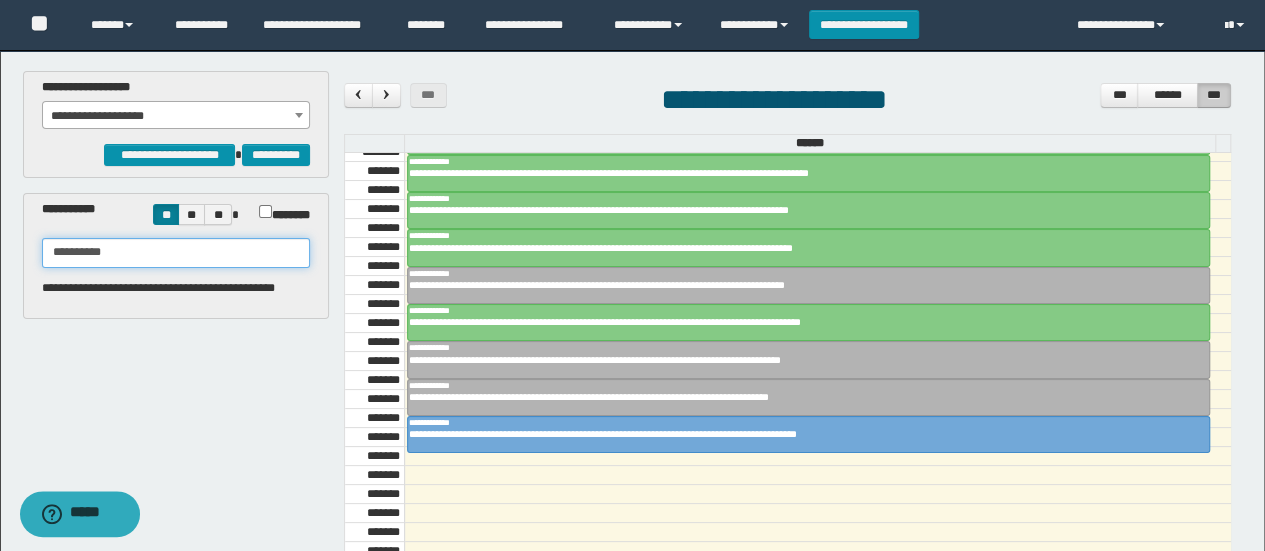 click on "**********" at bounding box center (176, 253) 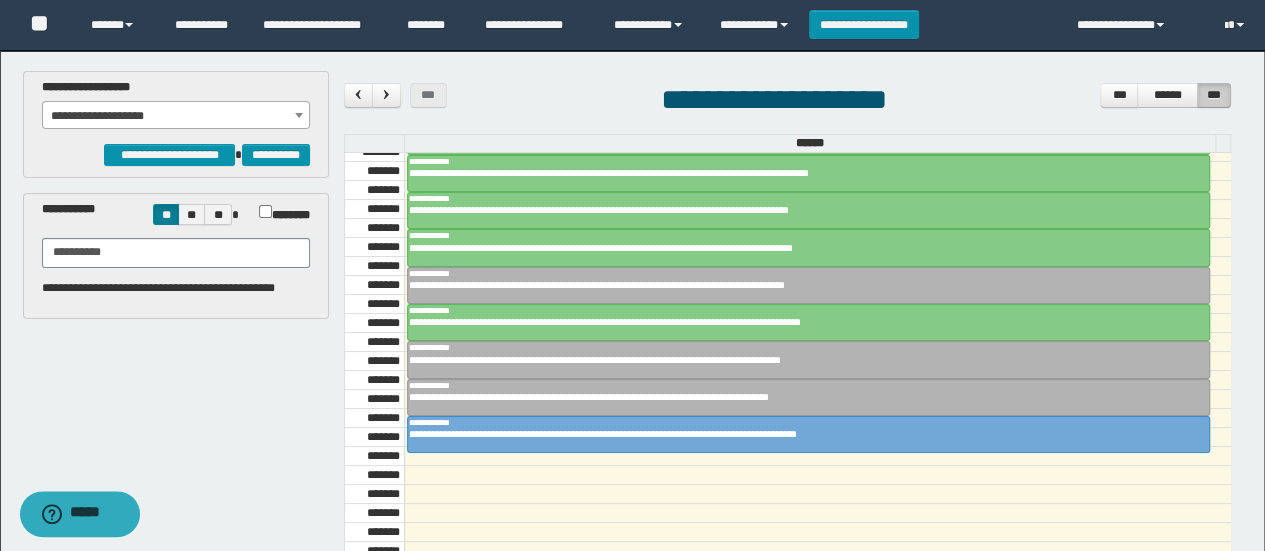 click on "**********" at bounding box center (176, 104) 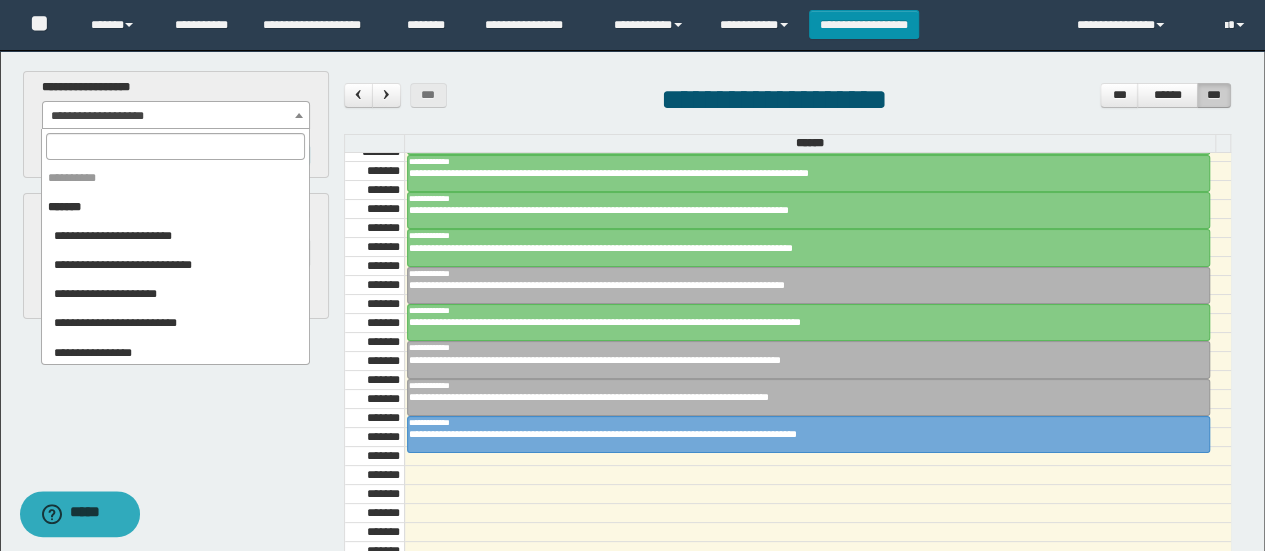 scroll, scrollTop: 2078, scrollLeft: 0, axis: vertical 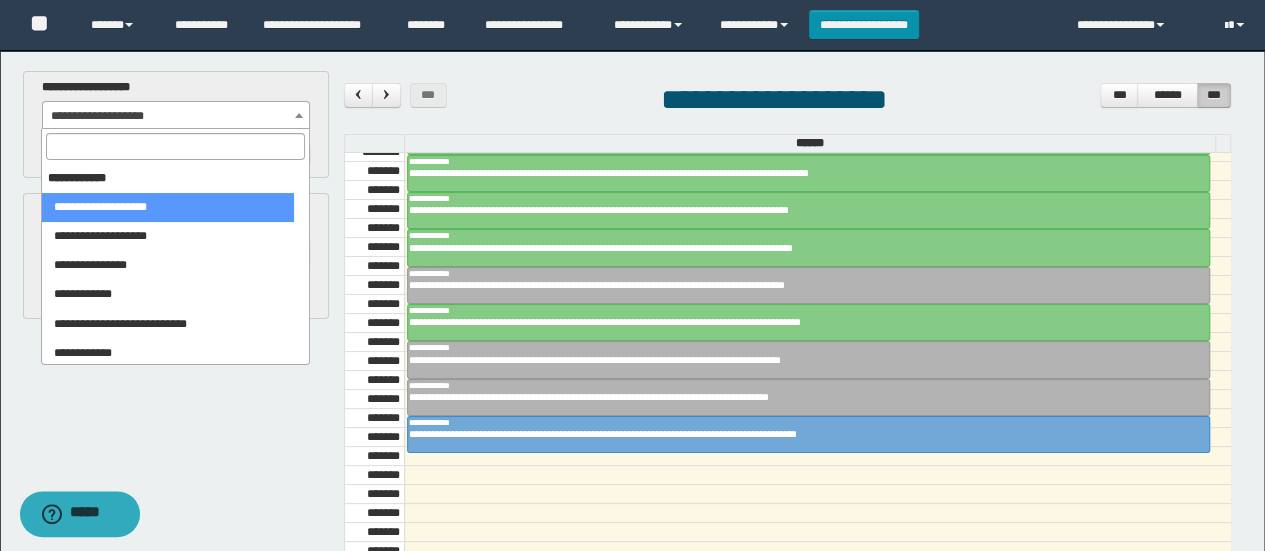 click at bounding box center [175, 146] 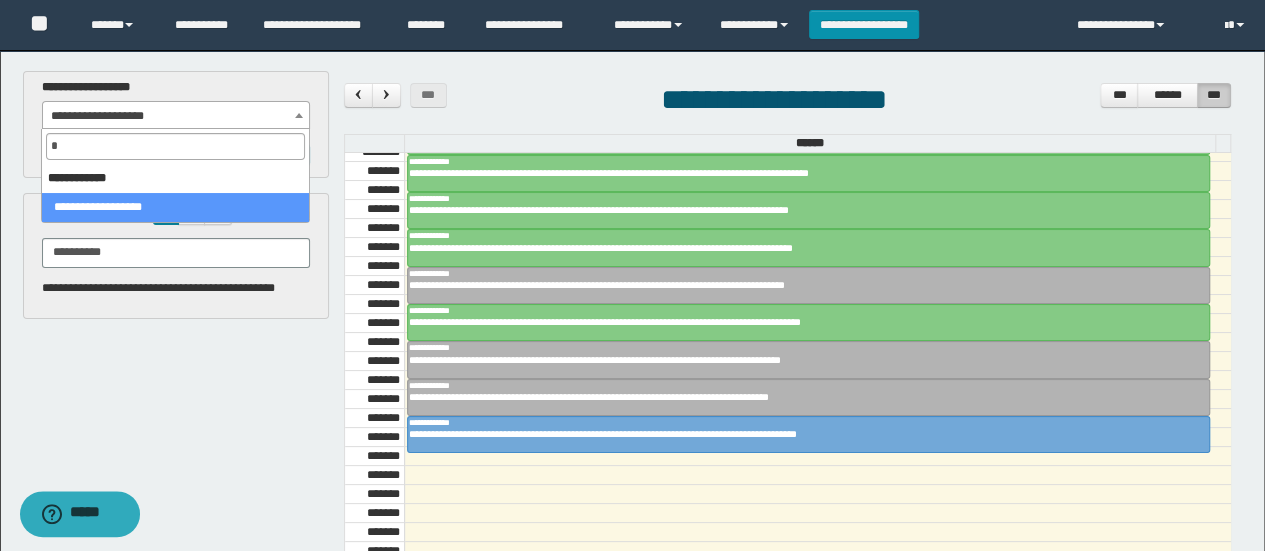 scroll, scrollTop: 0, scrollLeft: 0, axis: both 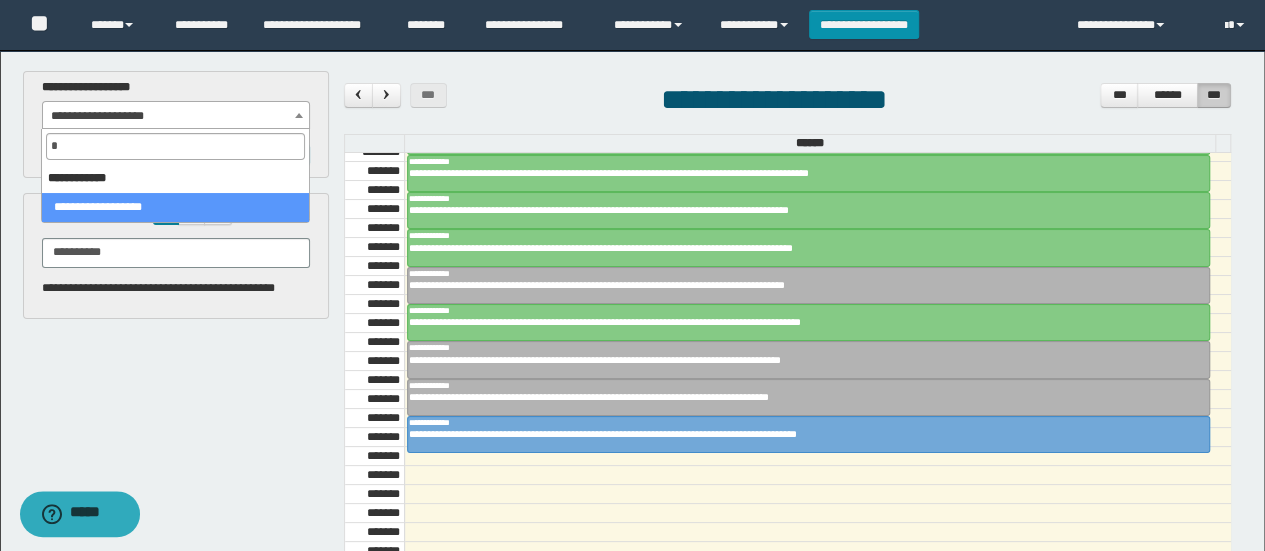 select on "****" 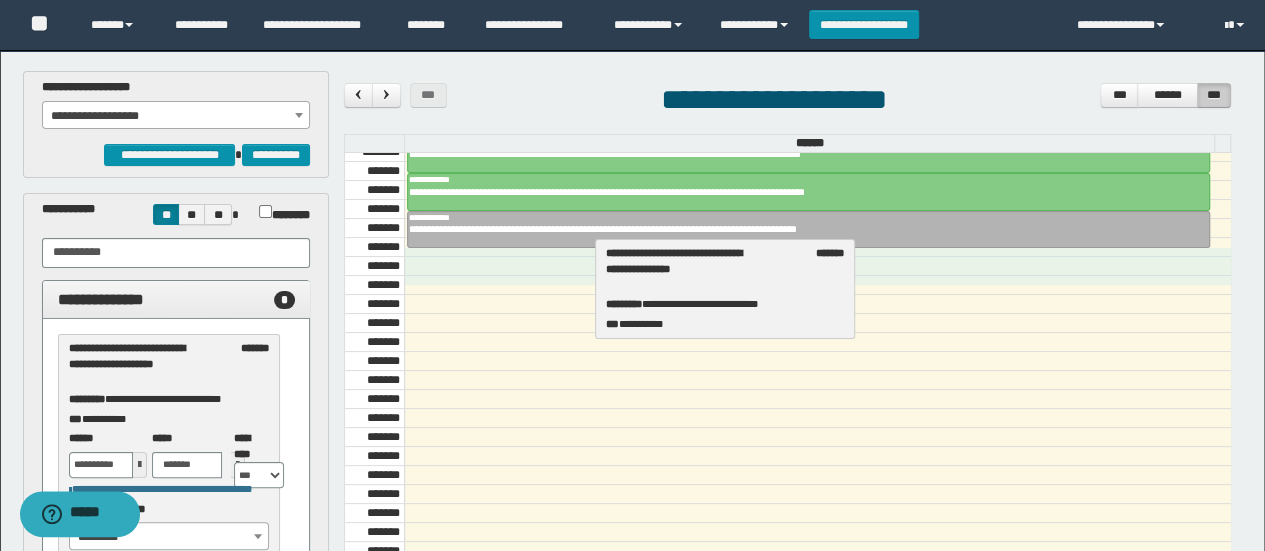drag, startPoint x: 80, startPoint y: 357, endPoint x: 617, endPoint y: 263, distance: 545.1651 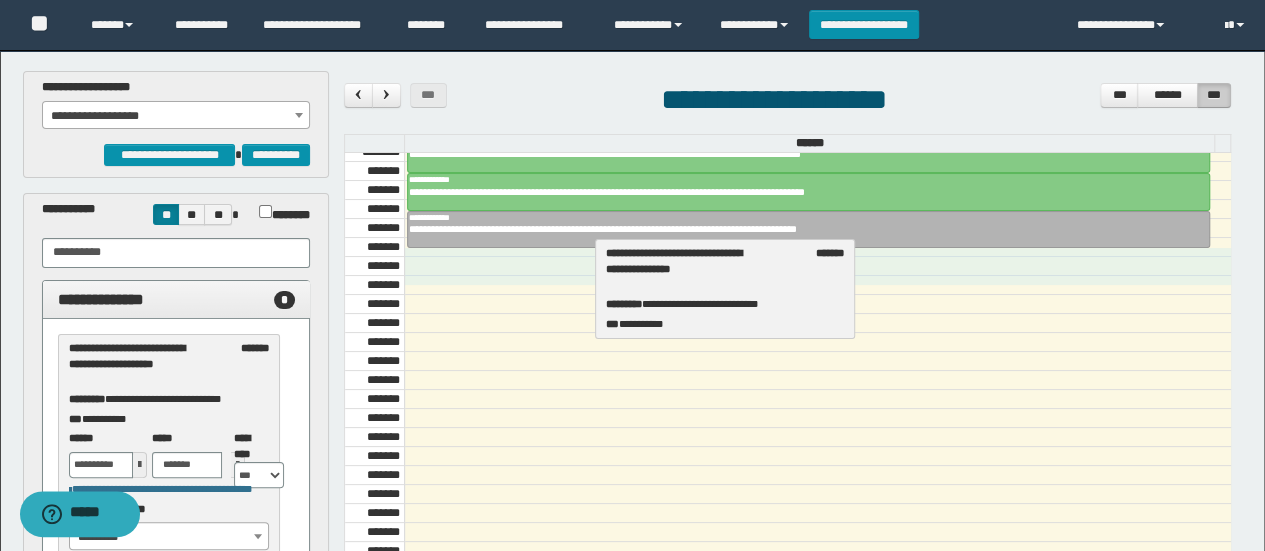 select on "****" 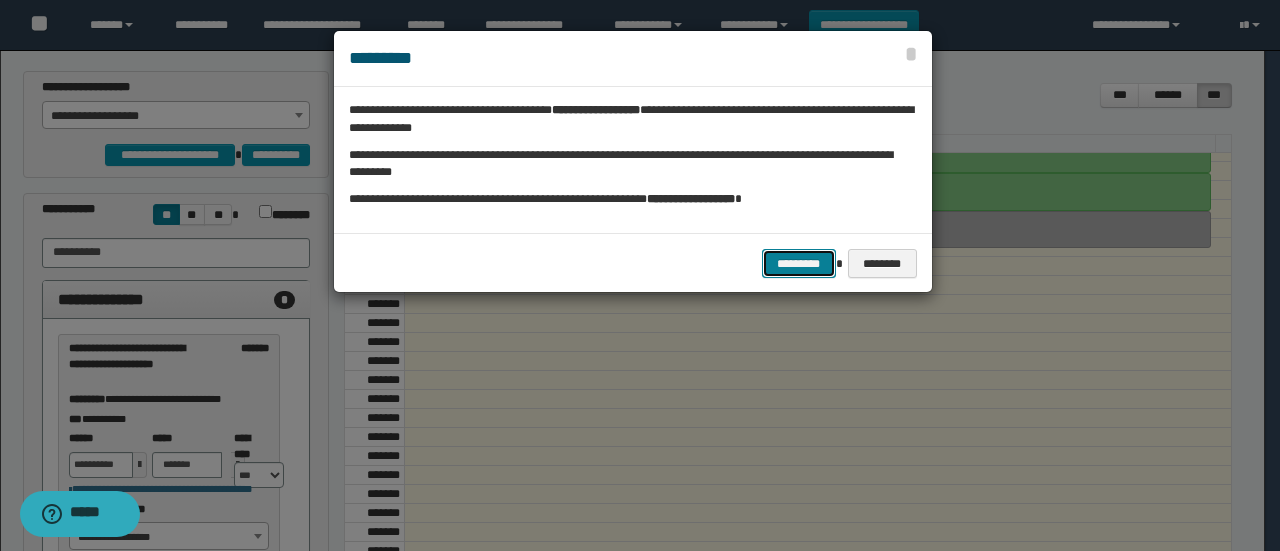 click on "*********" at bounding box center [799, 263] 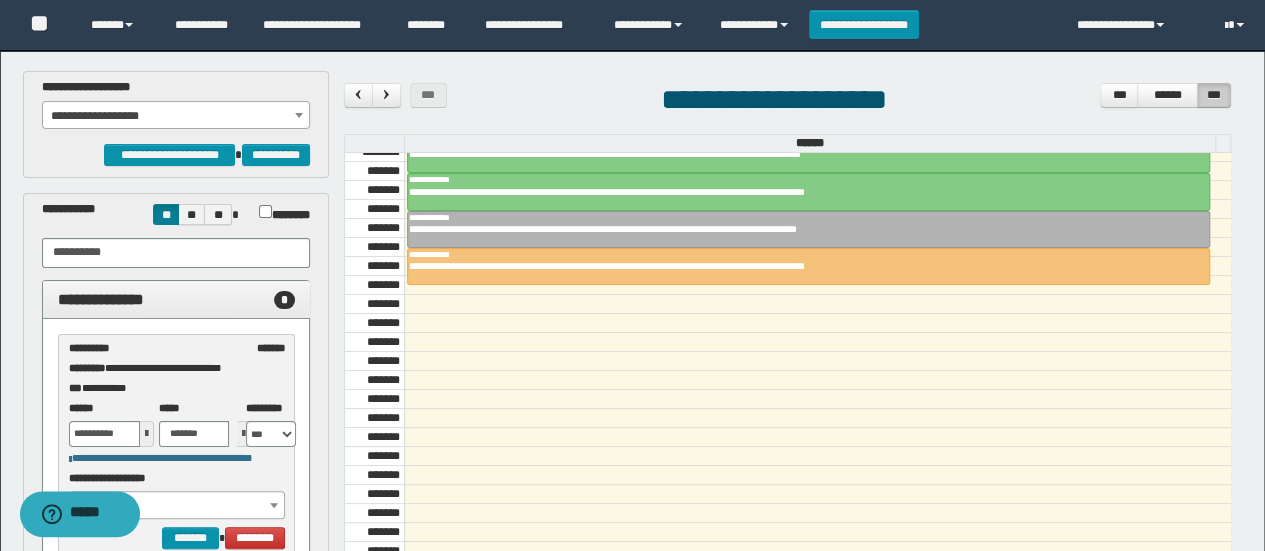 drag, startPoint x: 170, startPoint y: 115, endPoint x: 161, endPoint y: 124, distance: 12.727922 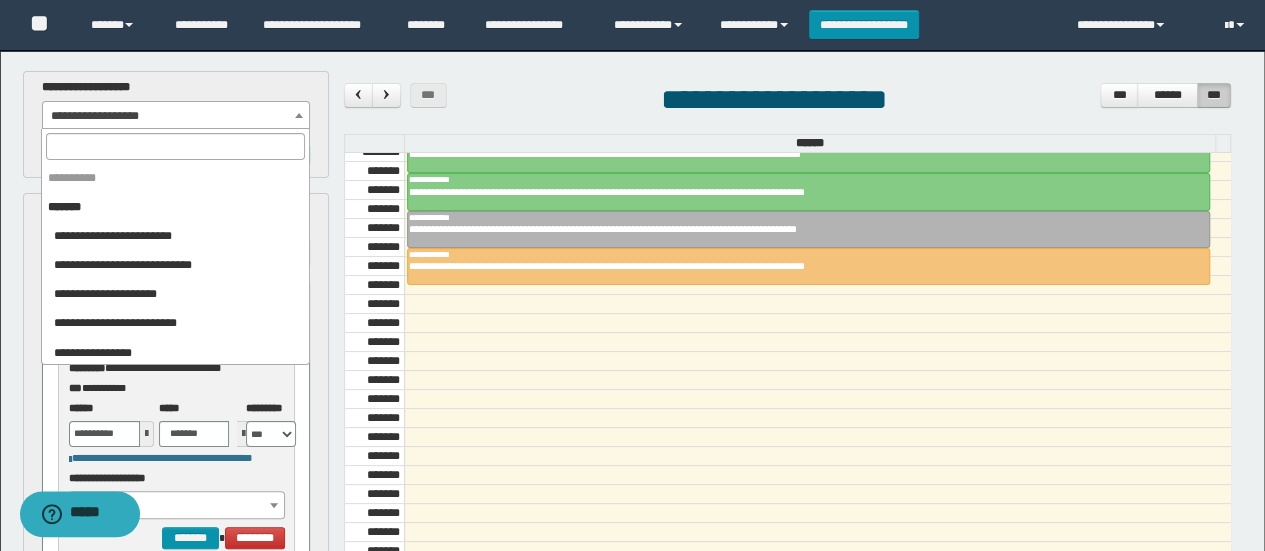 click at bounding box center (175, 146) 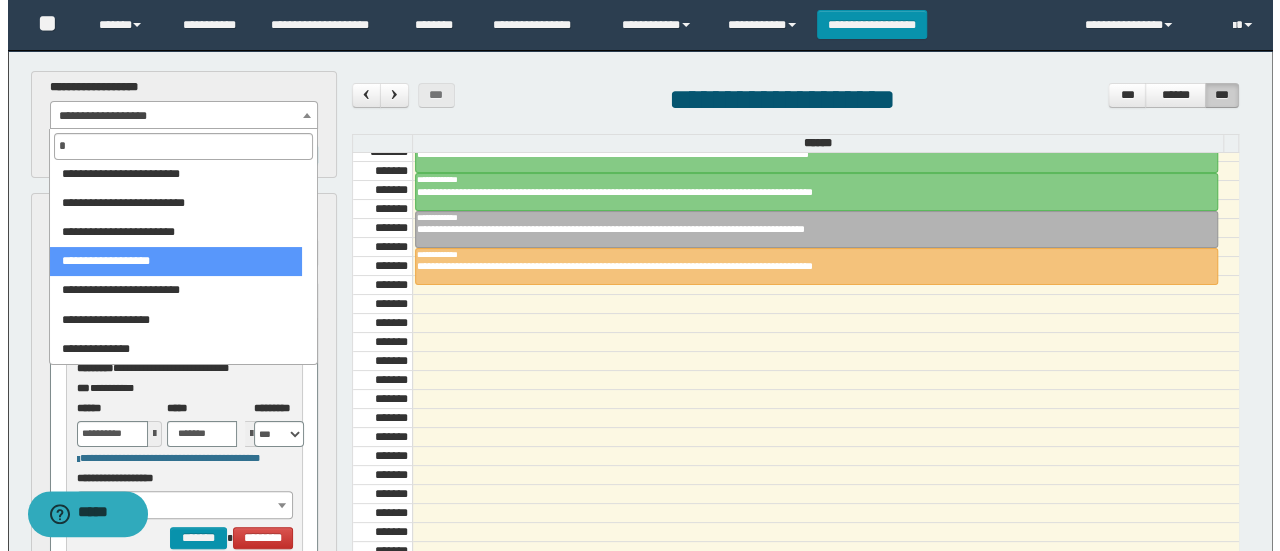 scroll, scrollTop: 0, scrollLeft: 0, axis: both 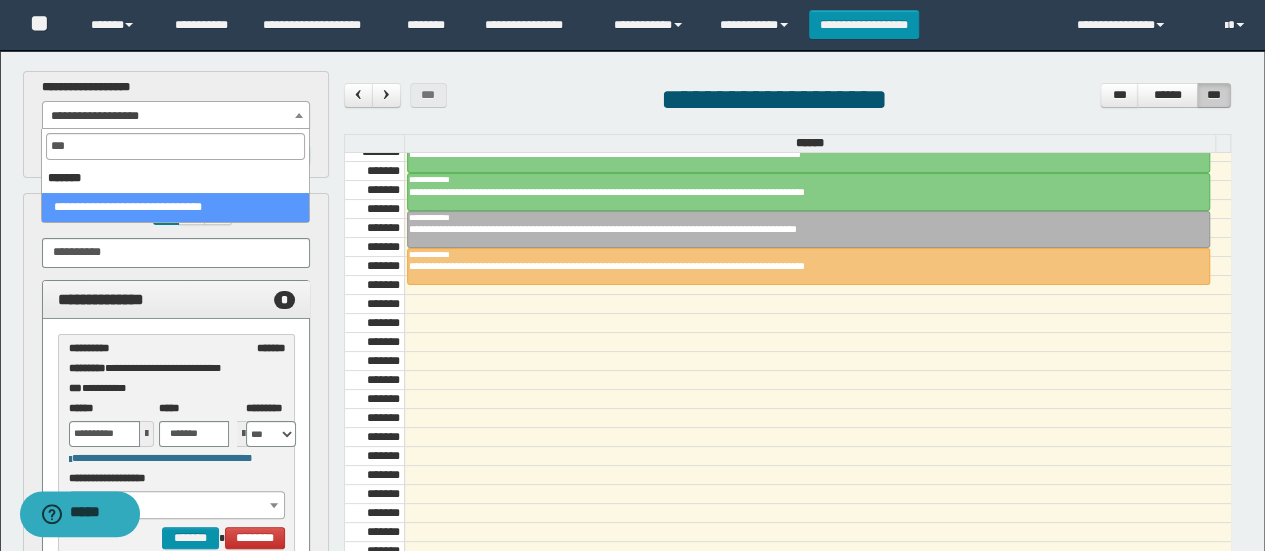 type on "****" 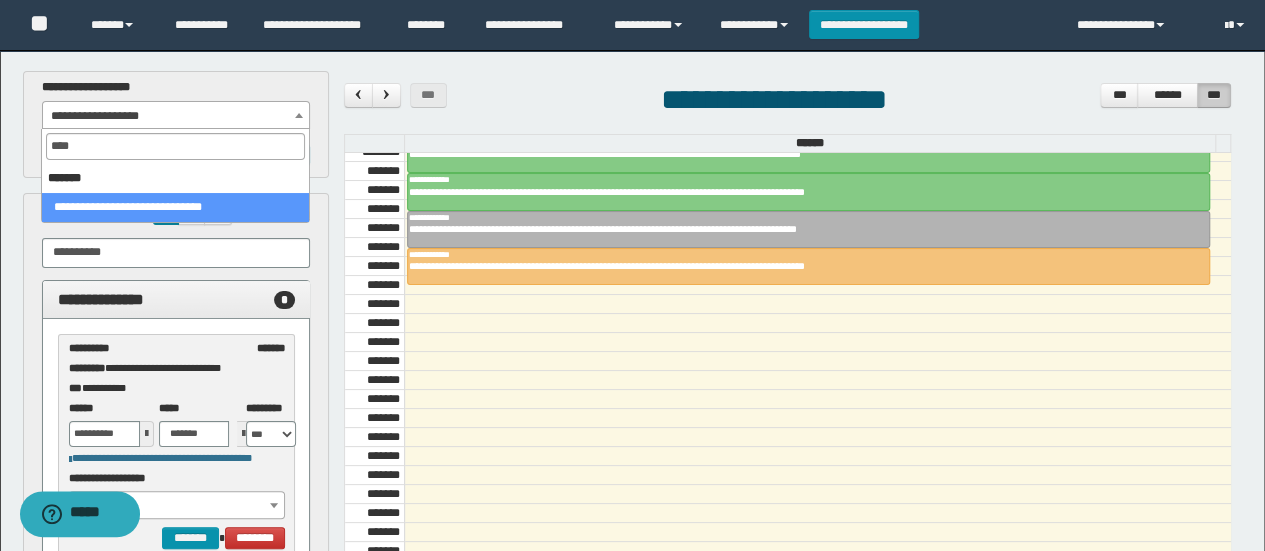select on "******" 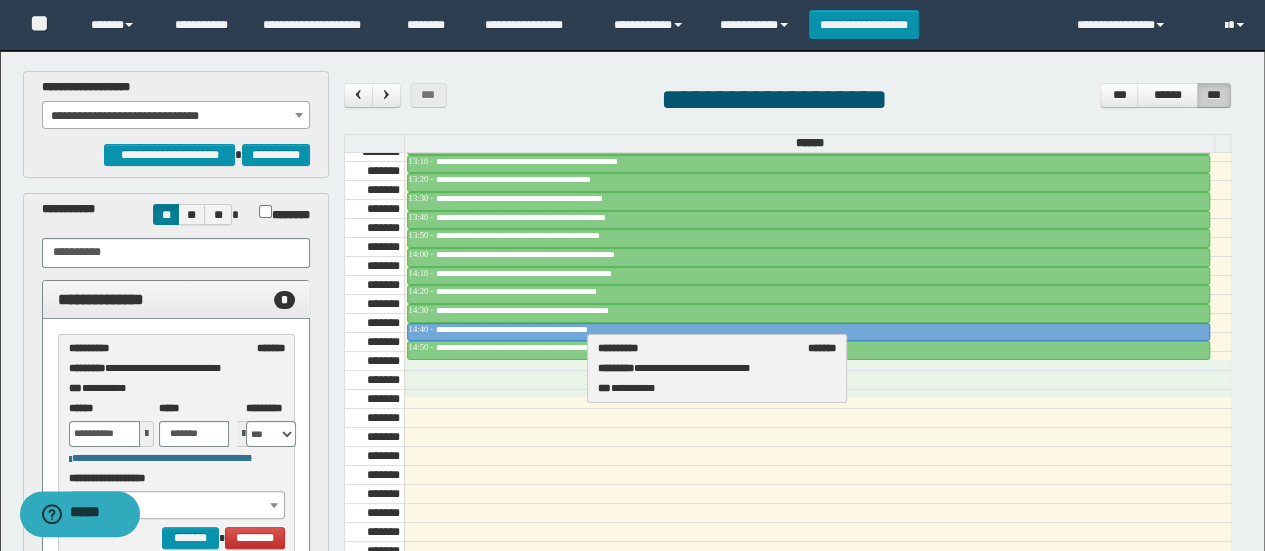 drag, startPoint x: 130, startPoint y: 367, endPoint x: 660, endPoint y: 368, distance: 530.0009 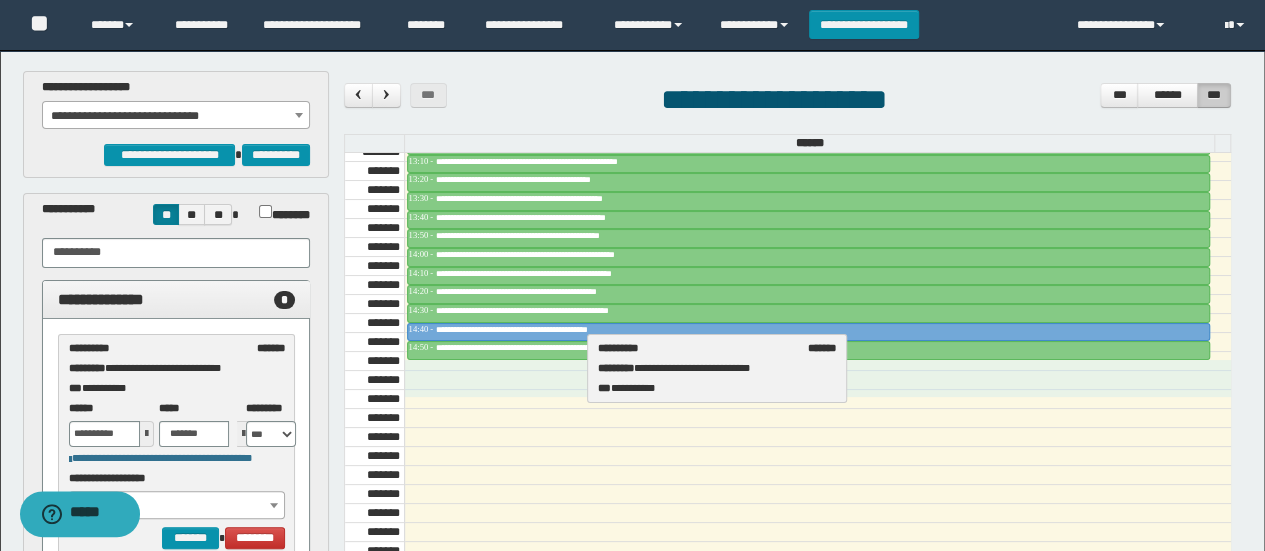 select on "******" 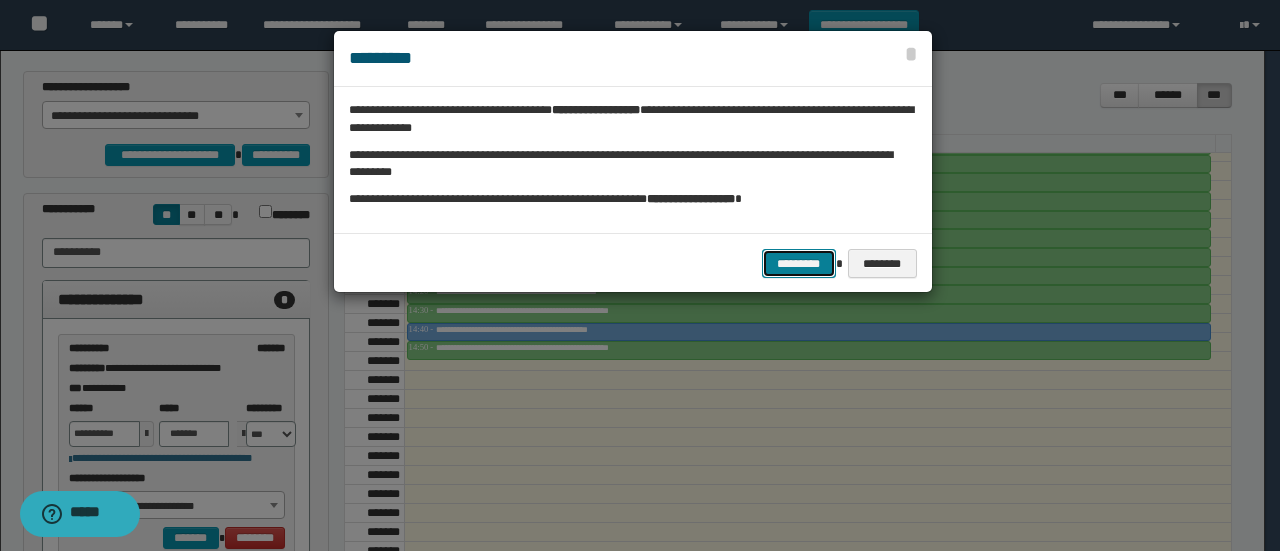 click on "*********" at bounding box center [799, 263] 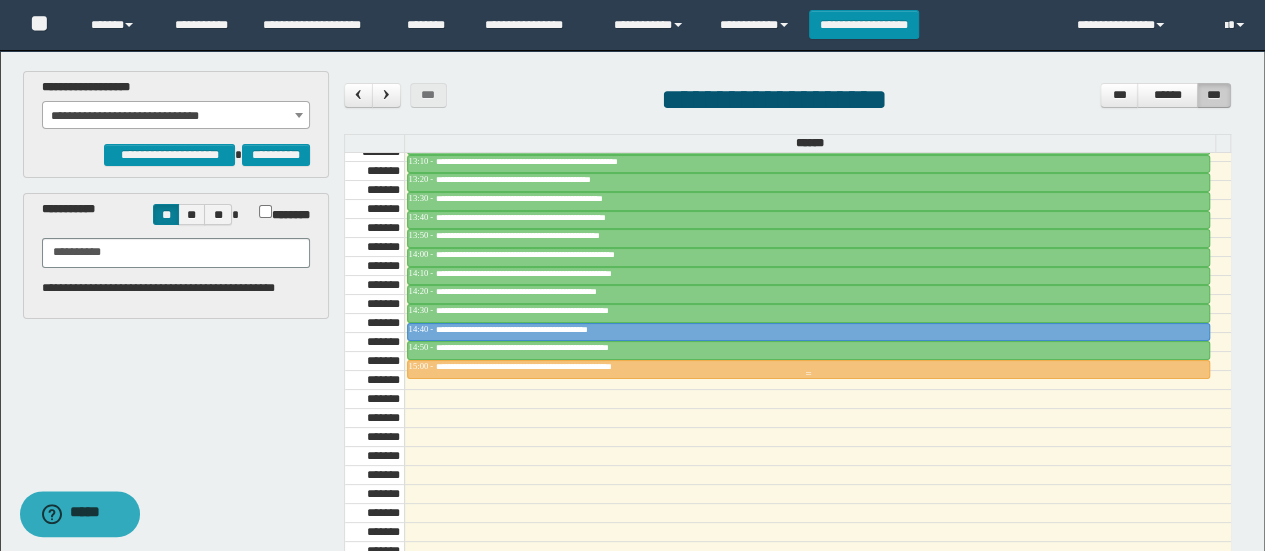 click at bounding box center (809, 374) 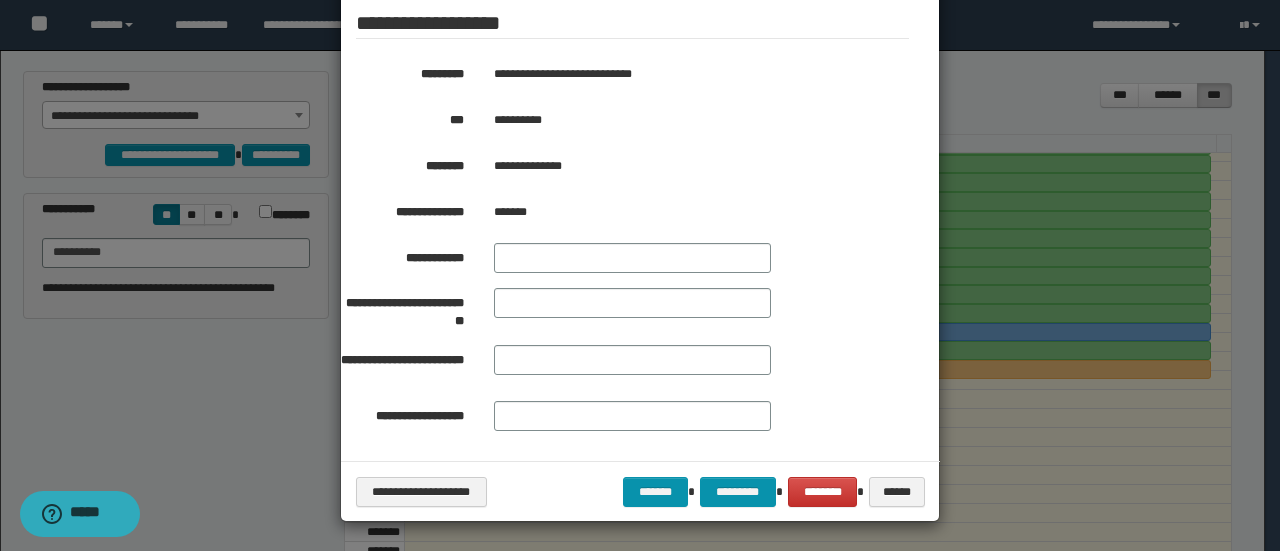 scroll, scrollTop: 0, scrollLeft: 0, axis: both 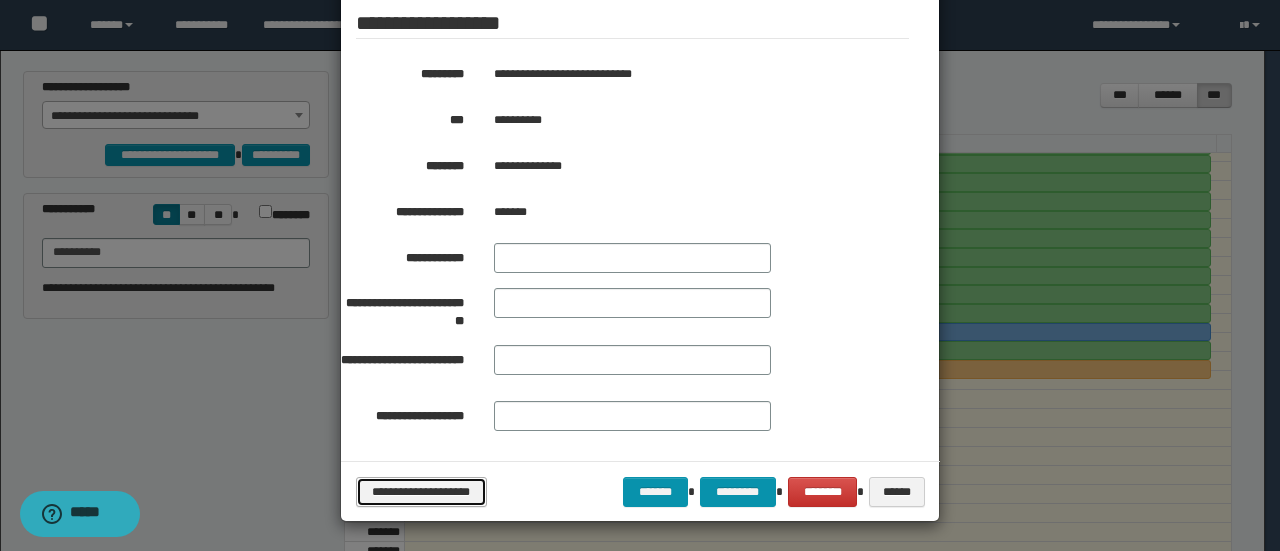 click on "**********" at bounding box center (421, 491) 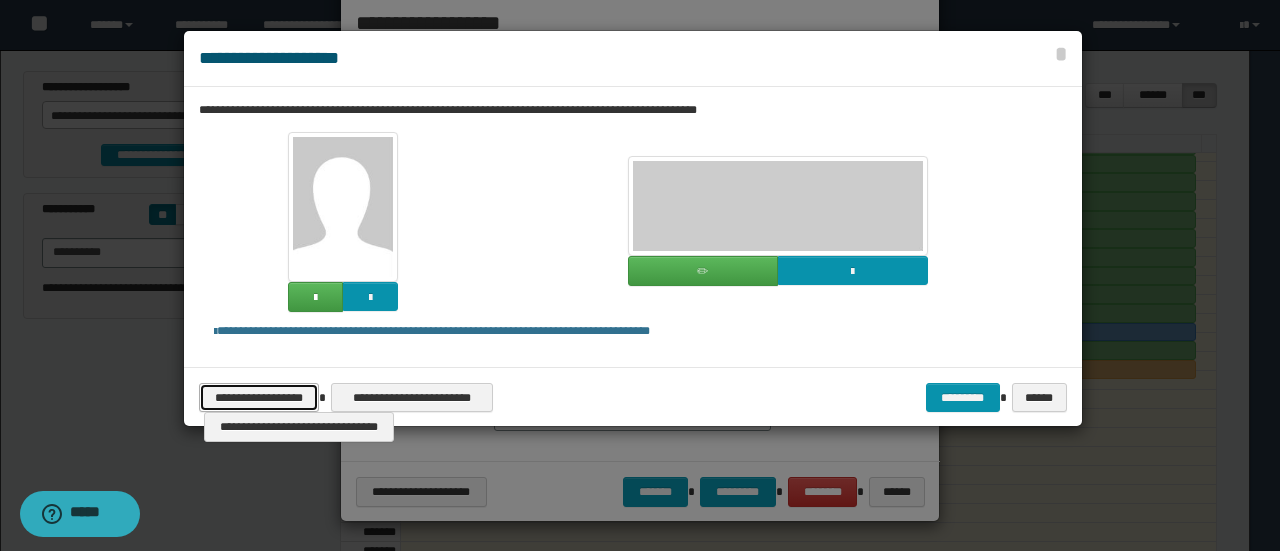 click on "**********" at bounding box center (259, 397) 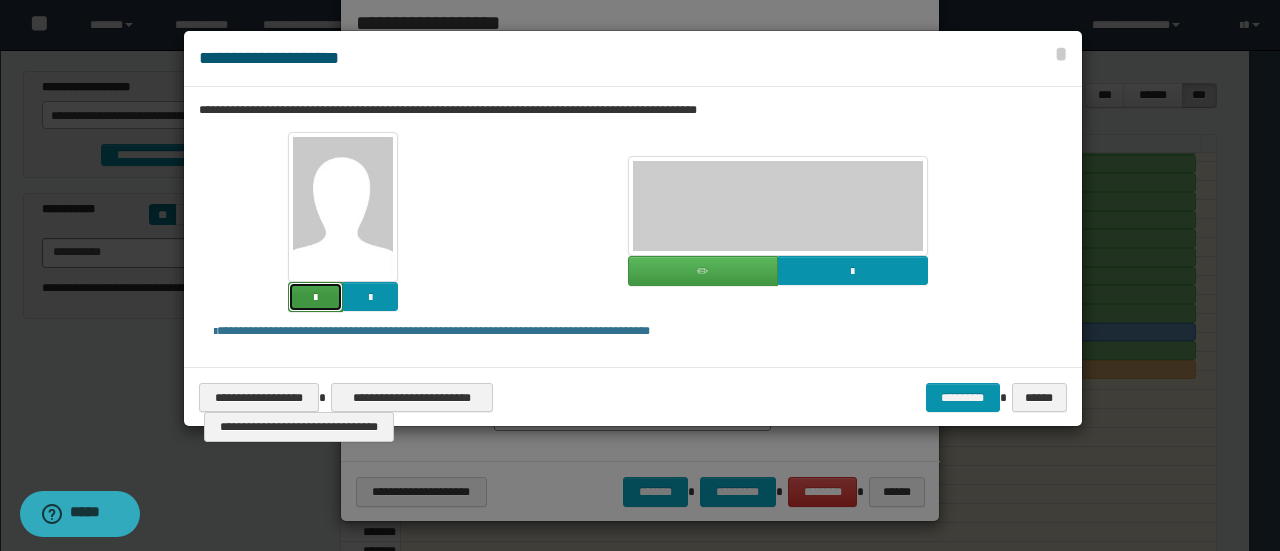 click at bounding box center (315, 298) 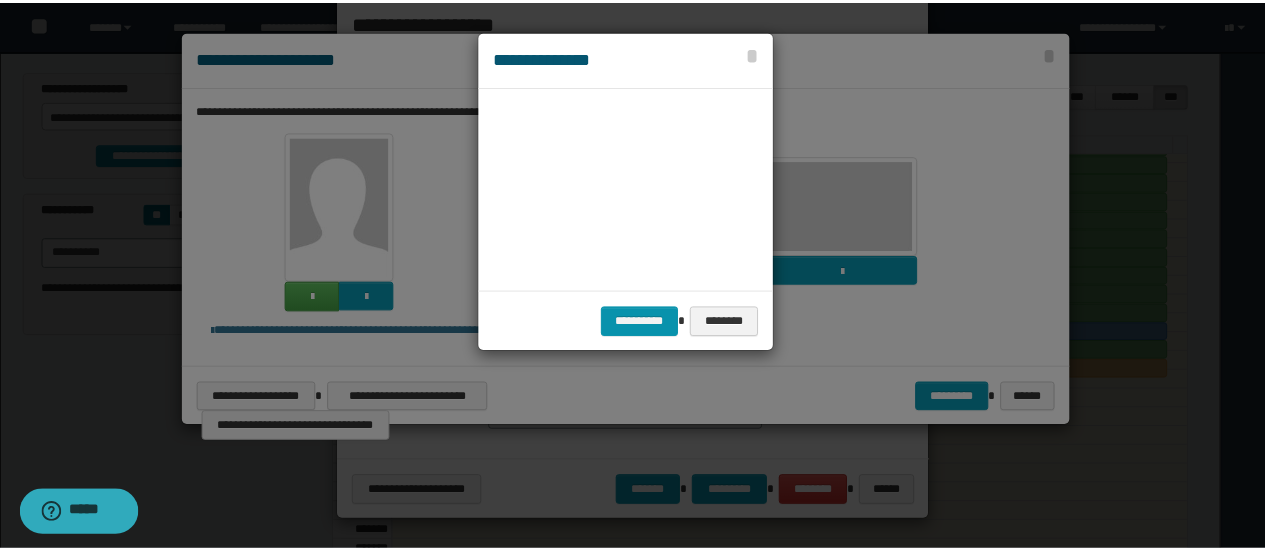 scroll, scrollTop: 45, scrollLeft: 105, axis: both 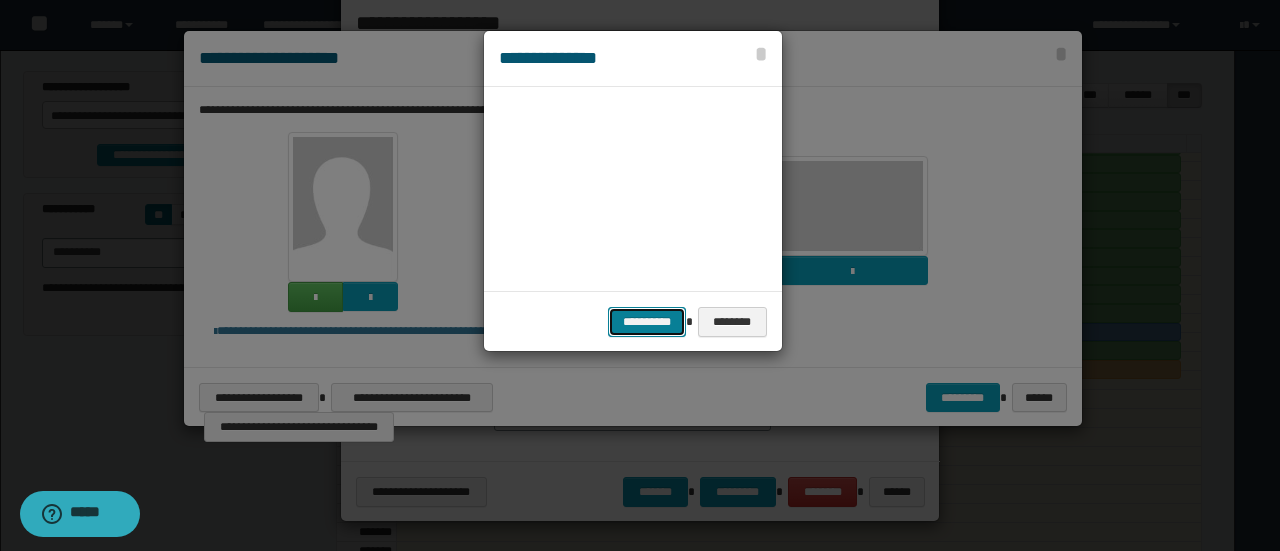 click on "**********" at bounding box center [647, 321] 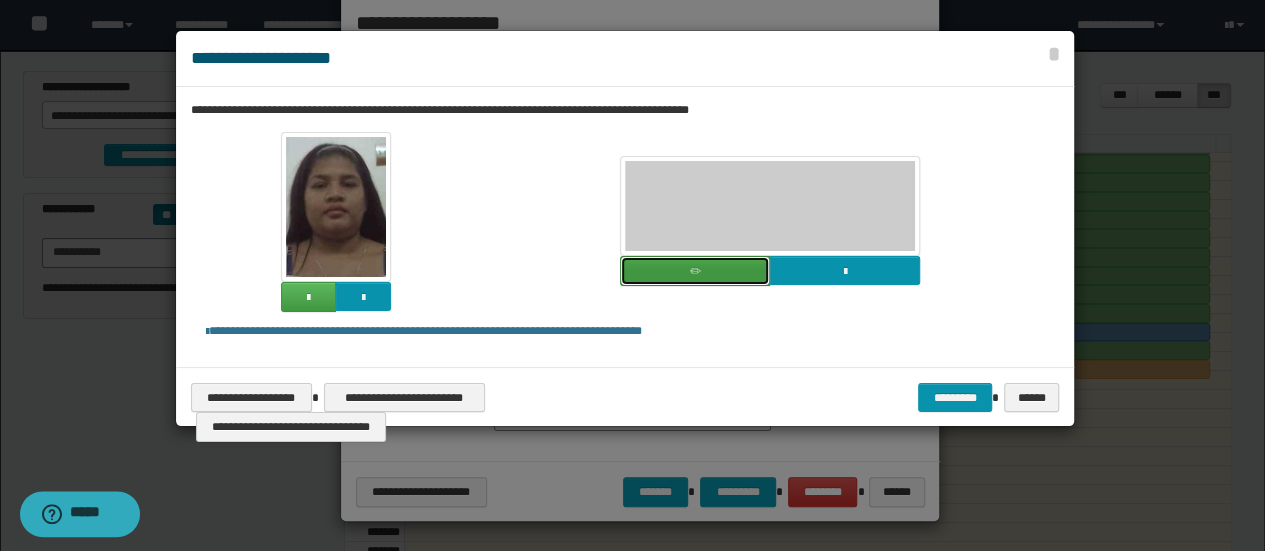 click at bounding box center (695, 271) 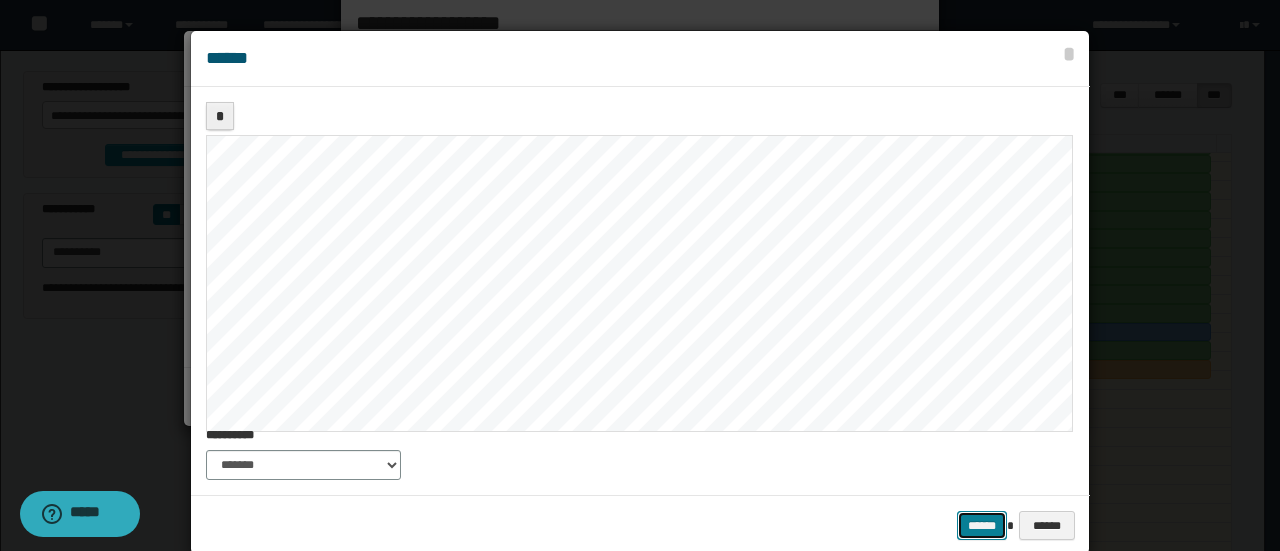 click on "******" at bounding box center (982, 525) 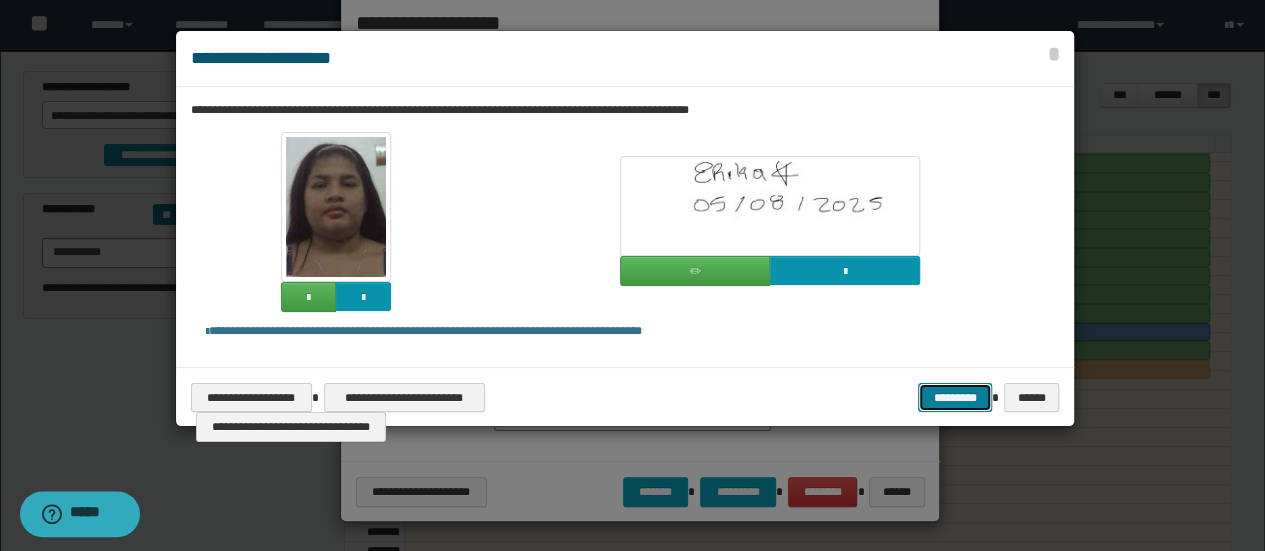 click on "*********" at bounding box center [955, 397] 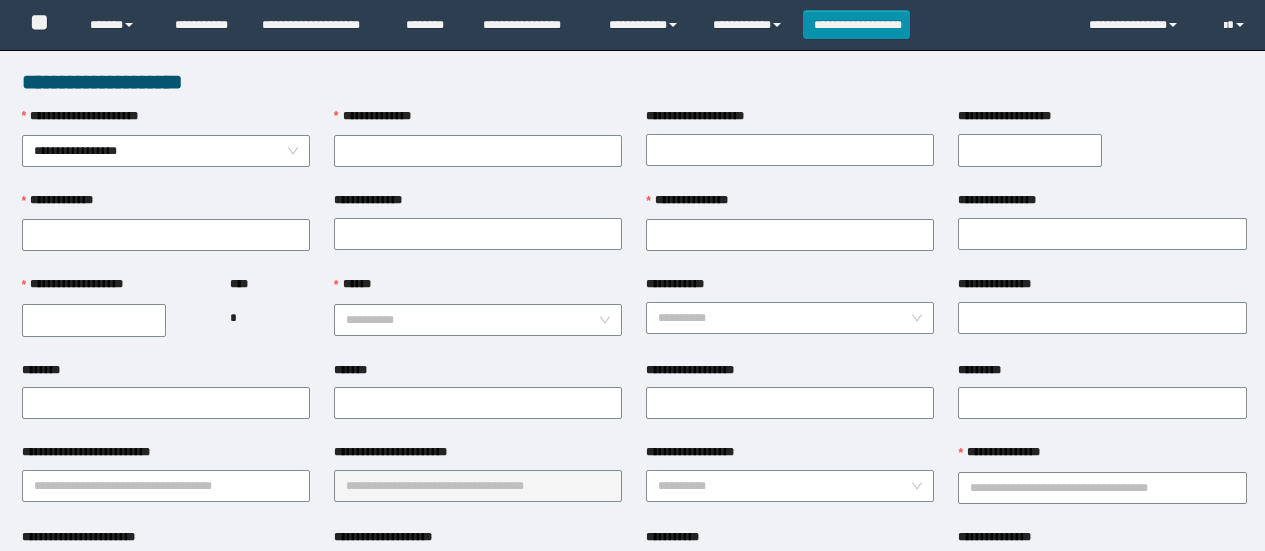 scroll, scrollTop: 0, scrollLeft: 0, axis: both 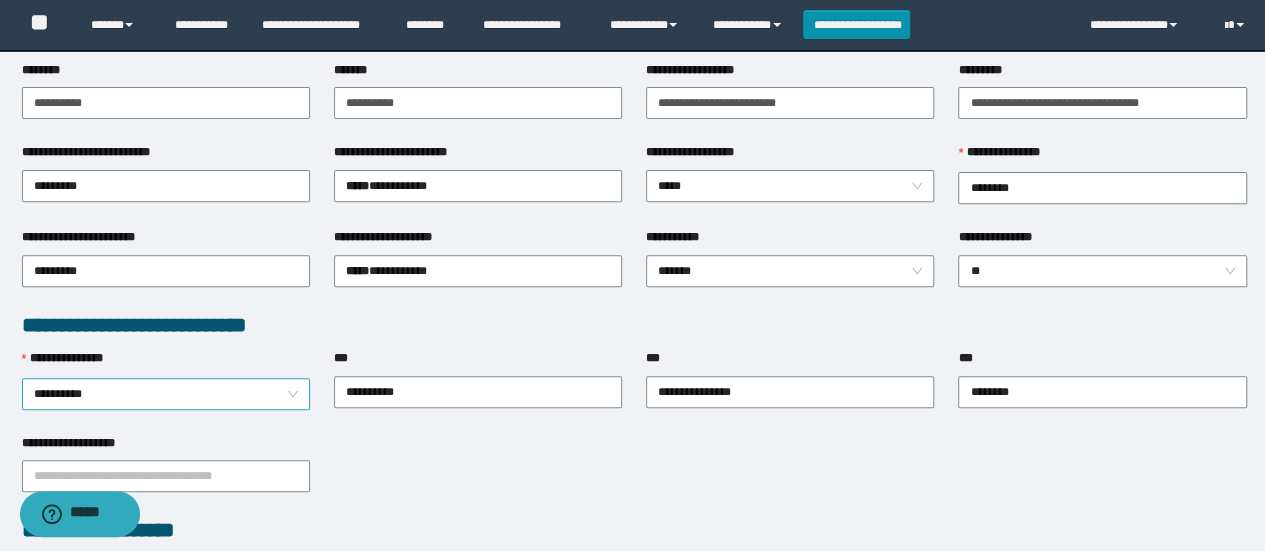 click on "**********" at bounding box center (166, 394) 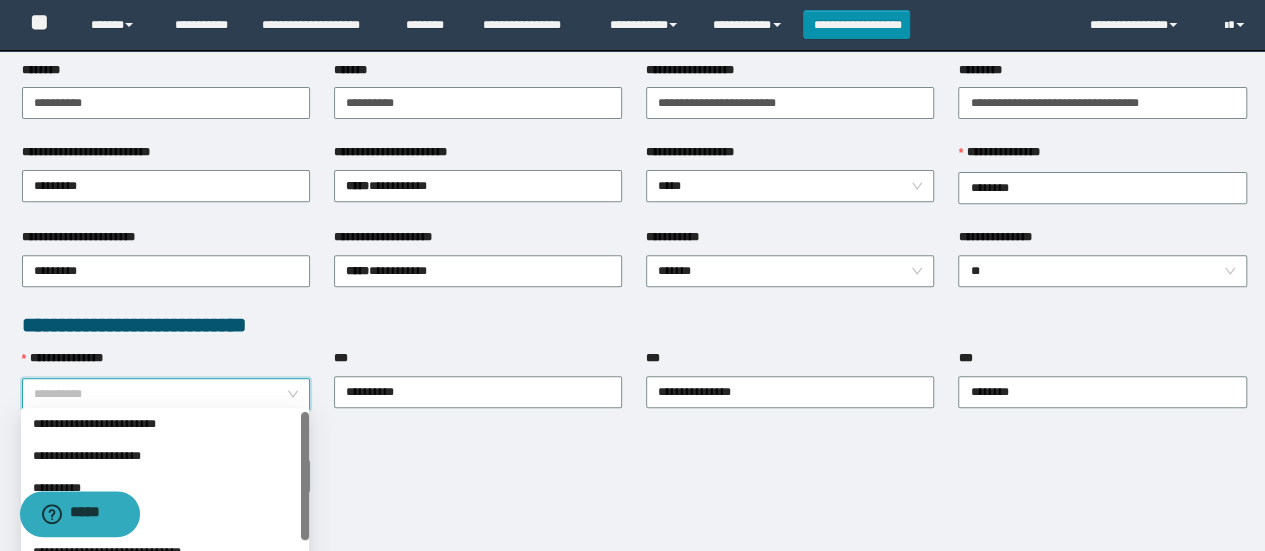 scroll, scrollTop: 0, scrollLeft: 0, axis: both 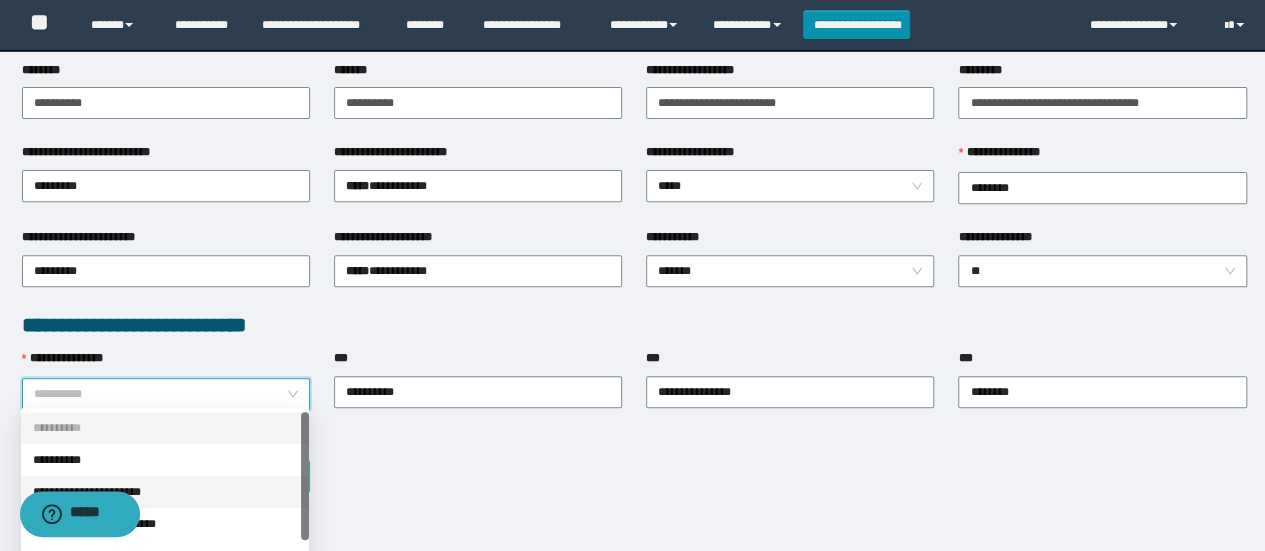 click on "**********" at bounding box center [165, 492] 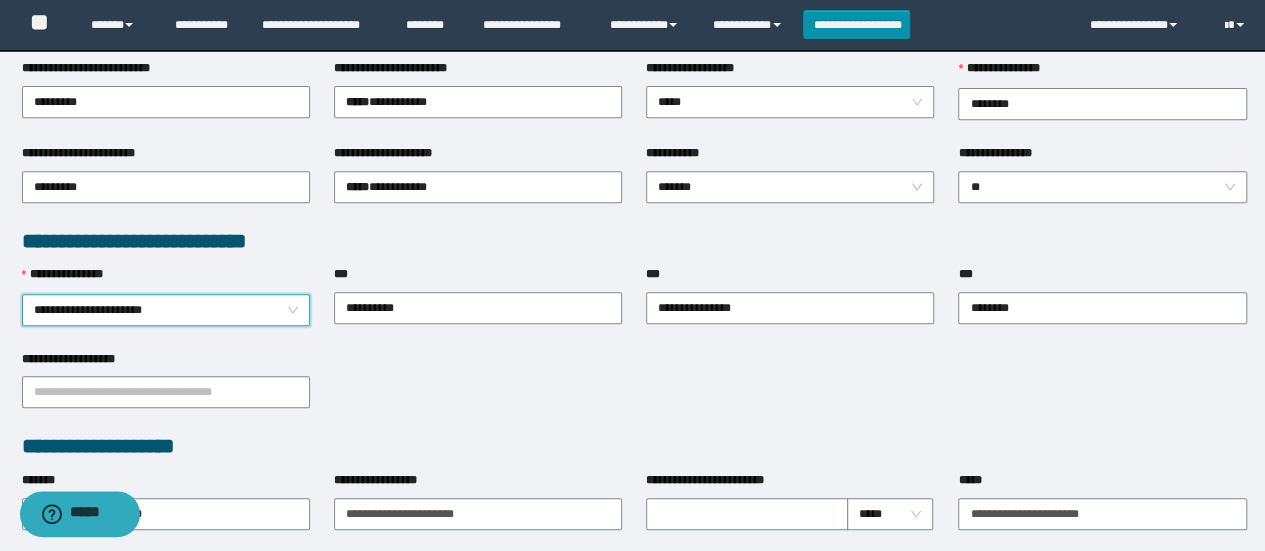 scroll, scrollTop: 700, scrollLeft: 0, axis: vertical 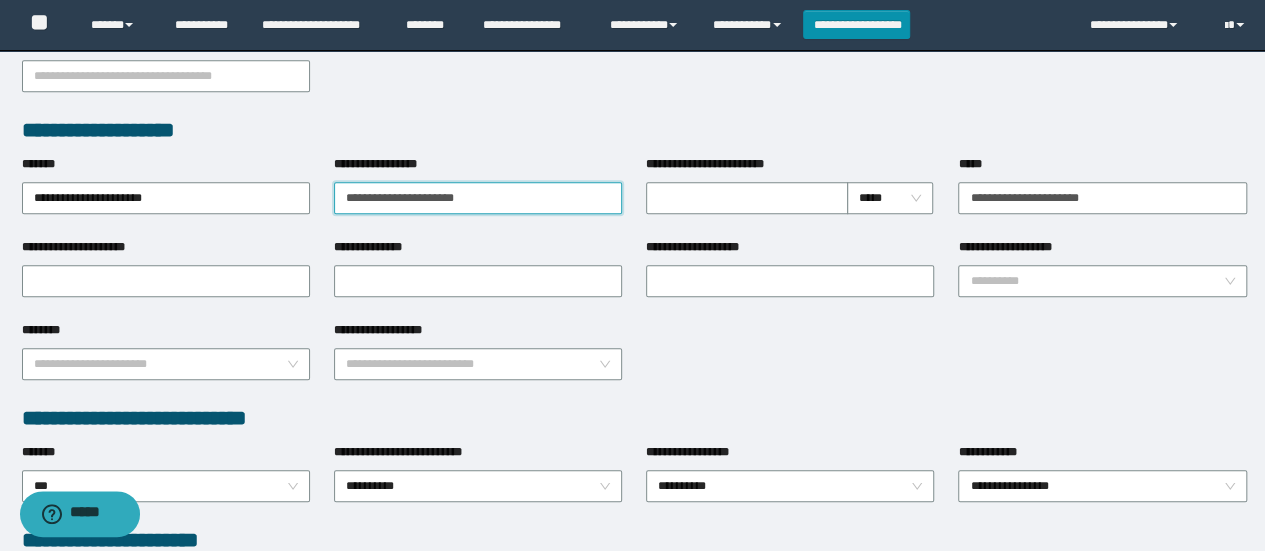click on "**********" at bounding box center (478, 198) 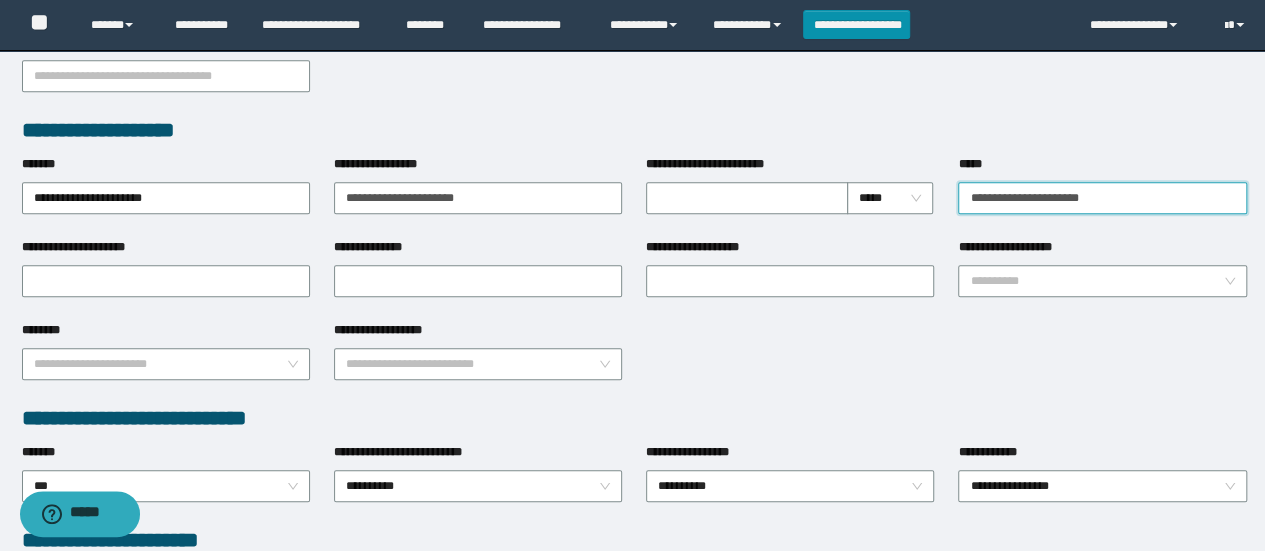 click on "*****" at bounding box center [1102, 198] 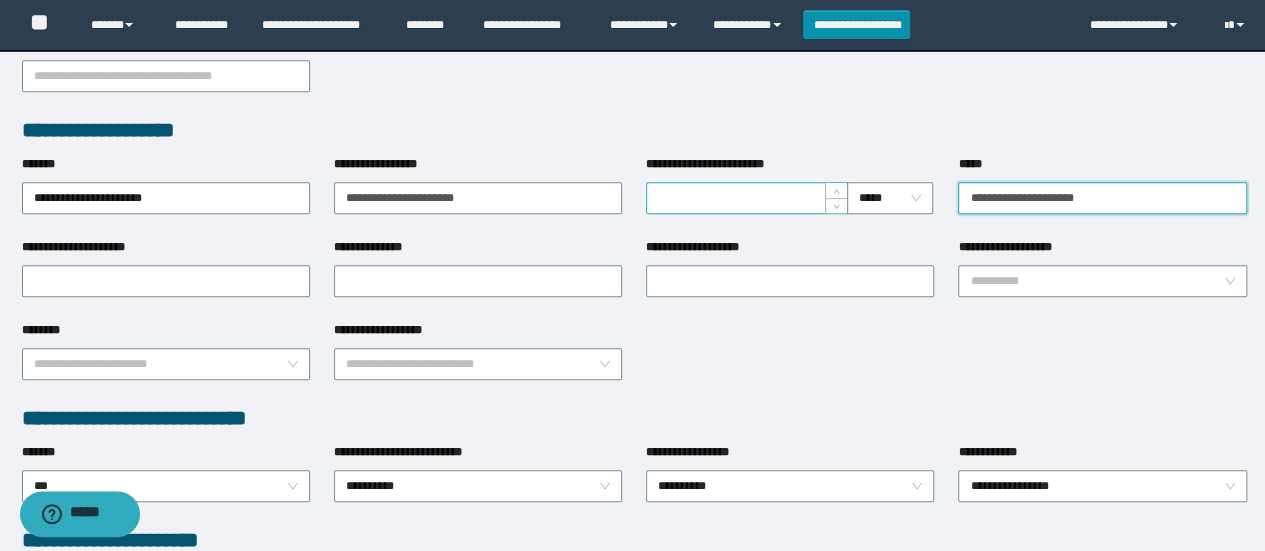 type on "**********" 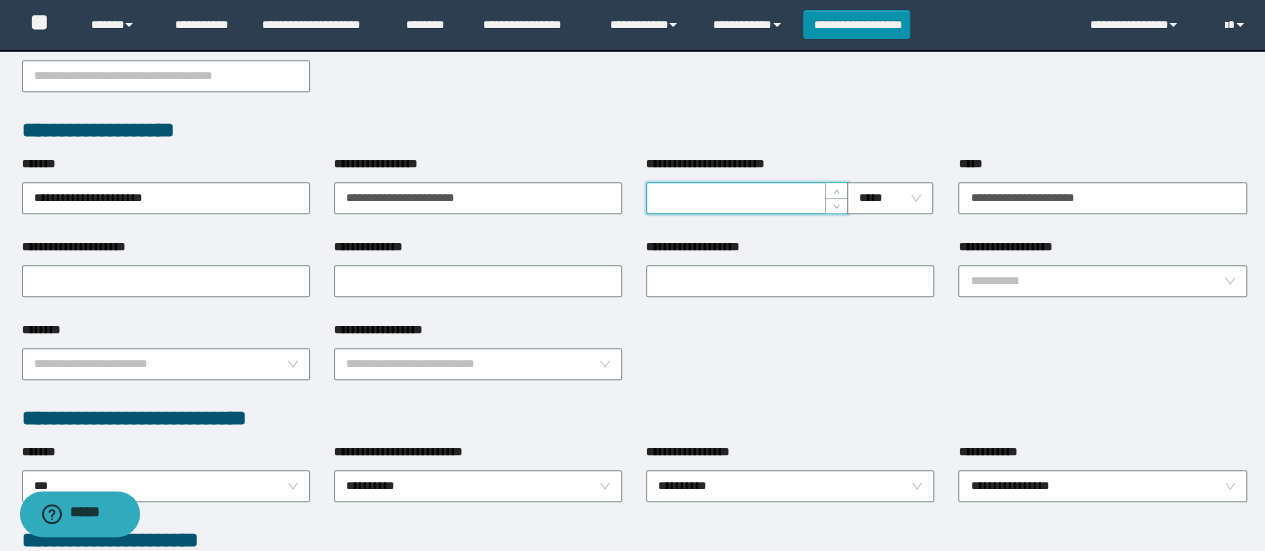 click on "**********" at bounding box center (747, 198) 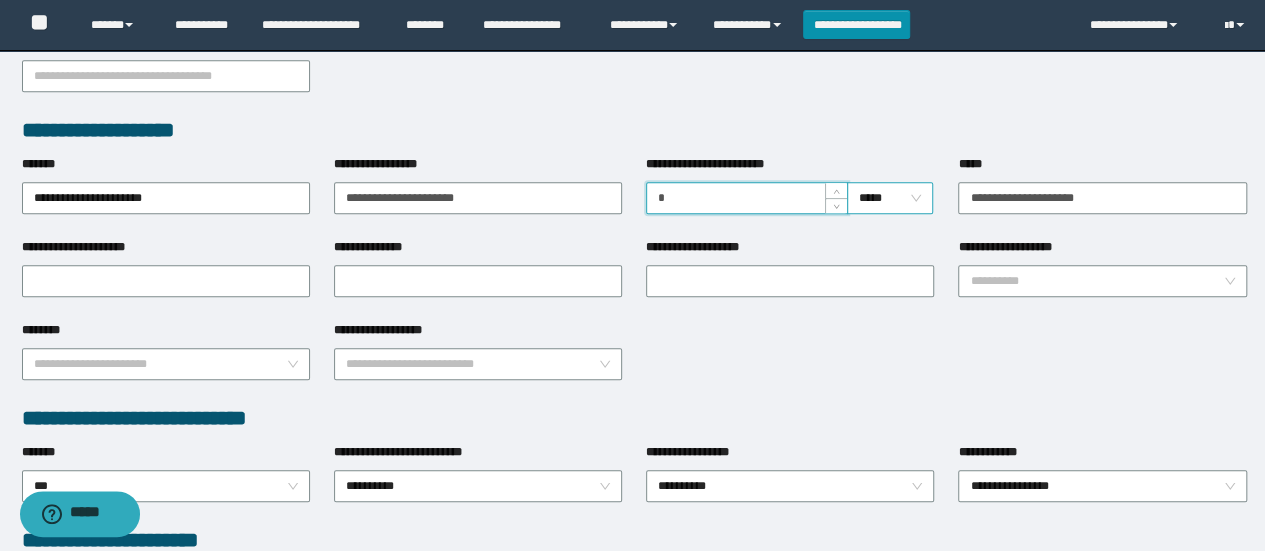 click on "*****" at bounding box center (890, 198) 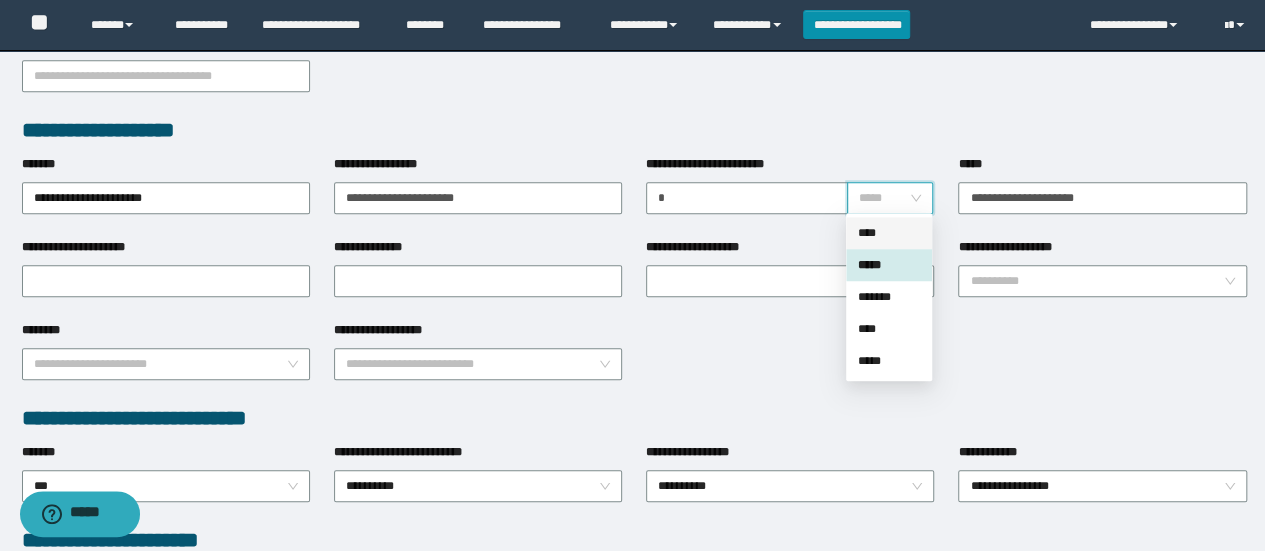 click on "****" at bounding box center (889, 233) 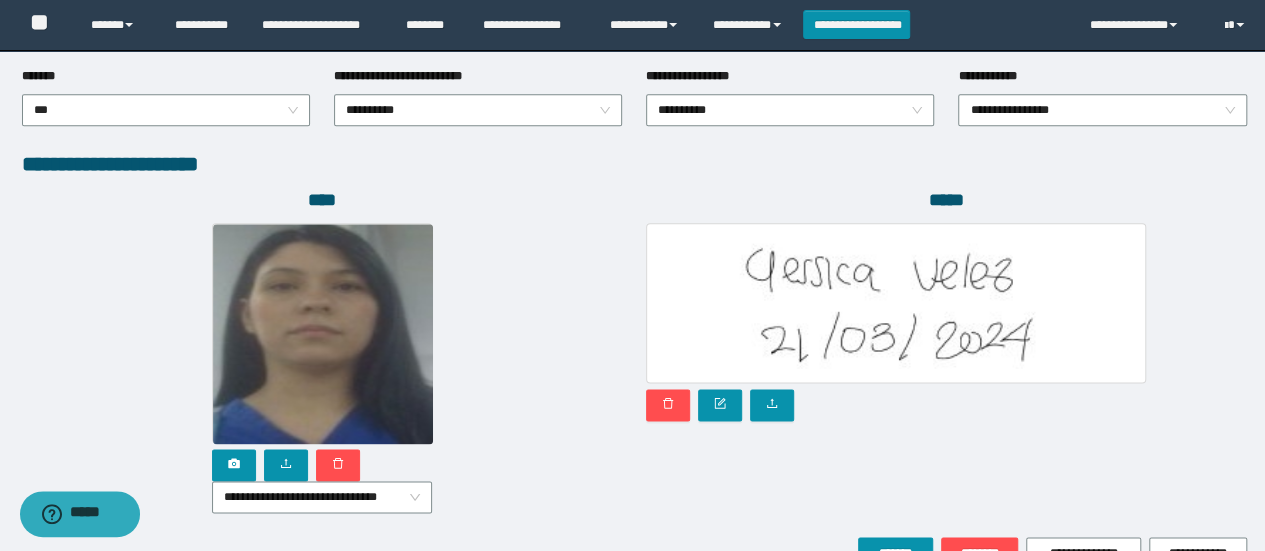 scroll, scrollTop: 884, scrollLeft: 0, axis: vertical 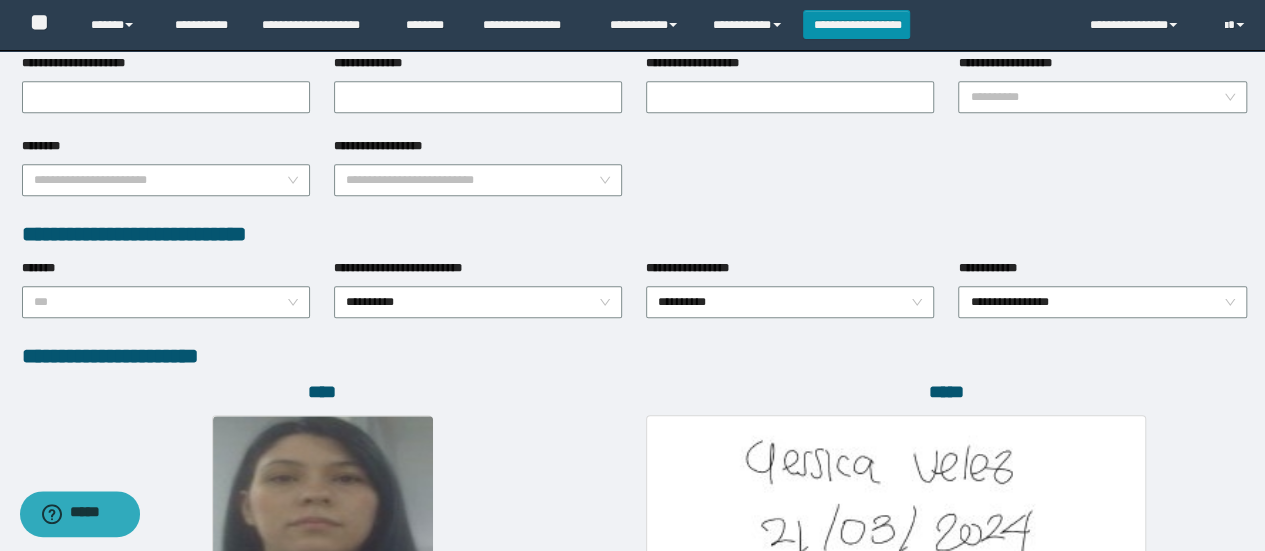 drag, startPoint x: 128, startPoint y: 279, endPoint x: 119, endPoint y: 356, distance: 77.52419 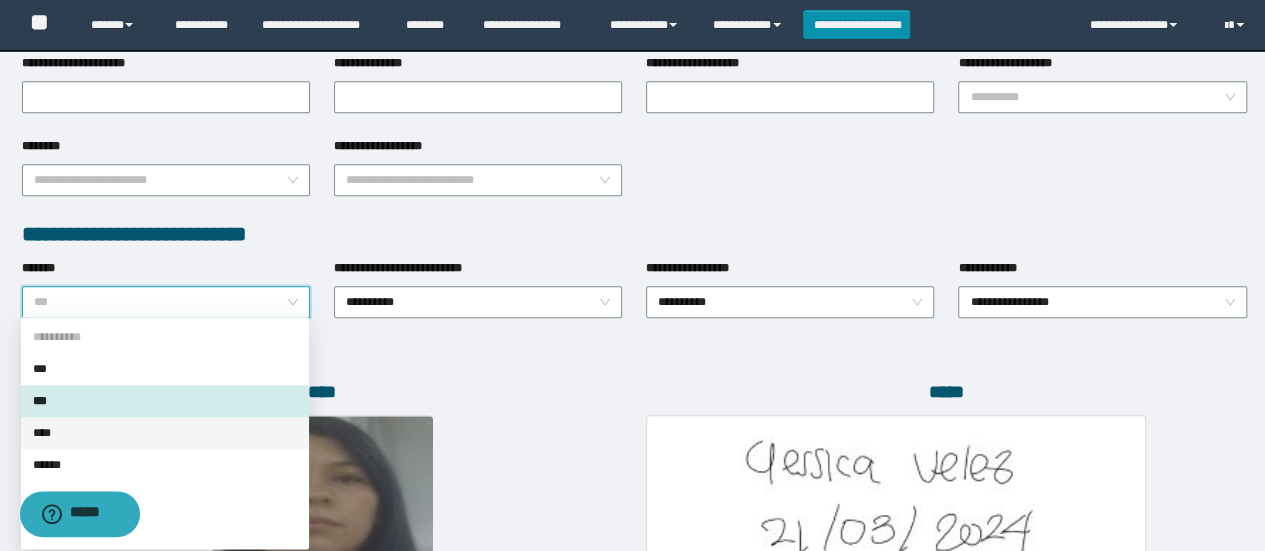 drag, startPoint x: 76, startPoint y: 427, endPoint x: 84, endPoint y: 416, distance: 13.601471 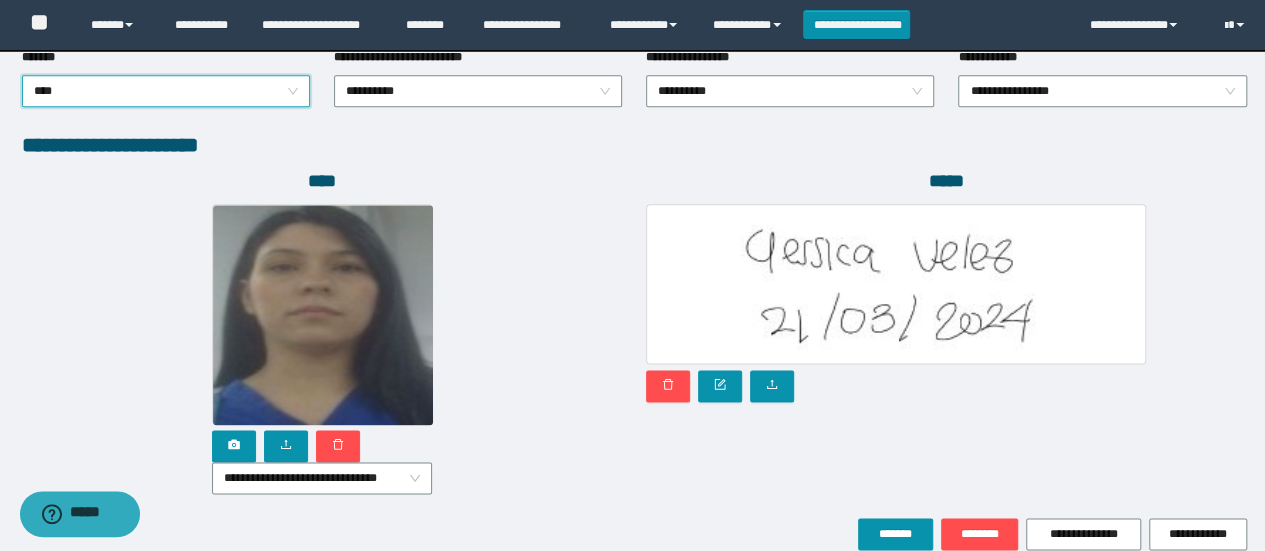 scroll, scrollTop: 1184, scrollLeft: 0, axis: vertical 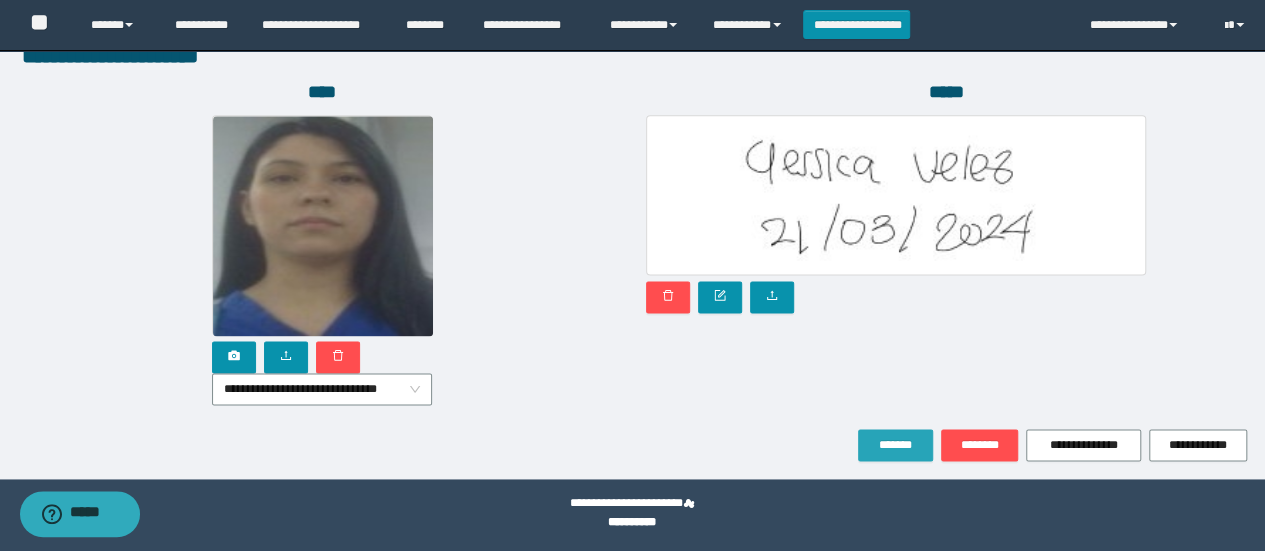 click on "*******" at bounding box center [895, 445] 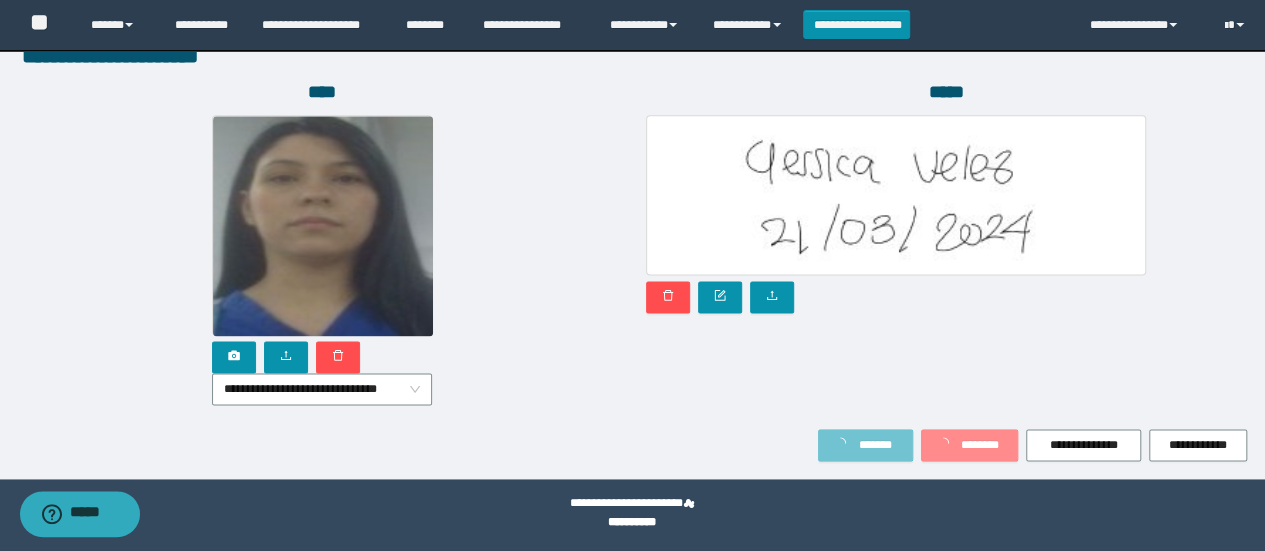 scroll, scrollTop: 1236, scrollLeft: 0, axis: vertical 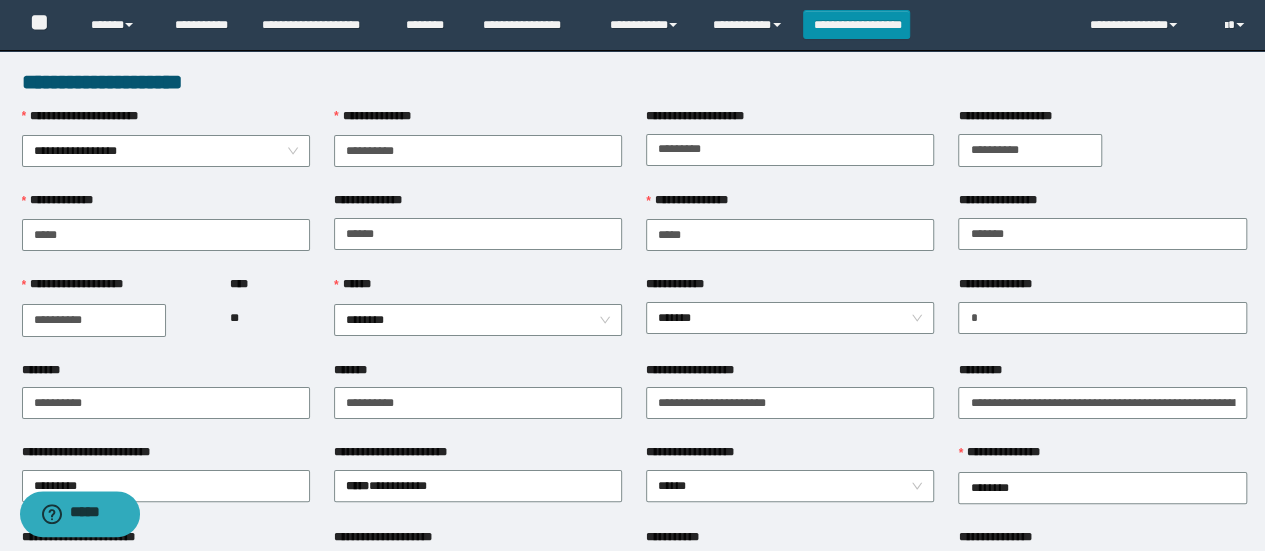 click on "**" at bounding box center [270, 318] 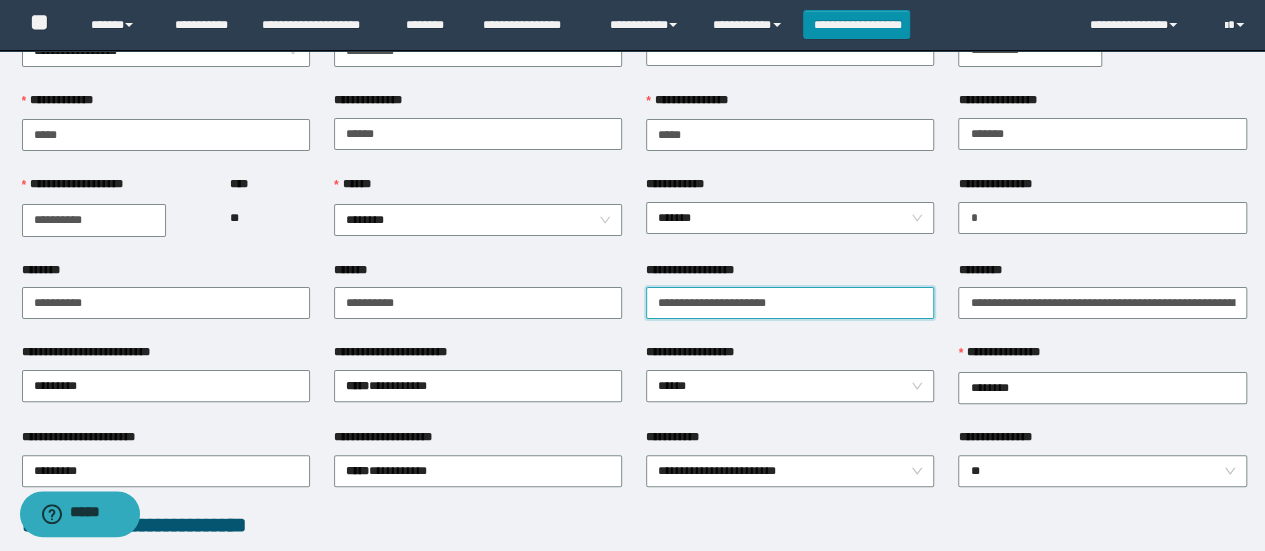 click on "**********" at bounding box center (790, 302) 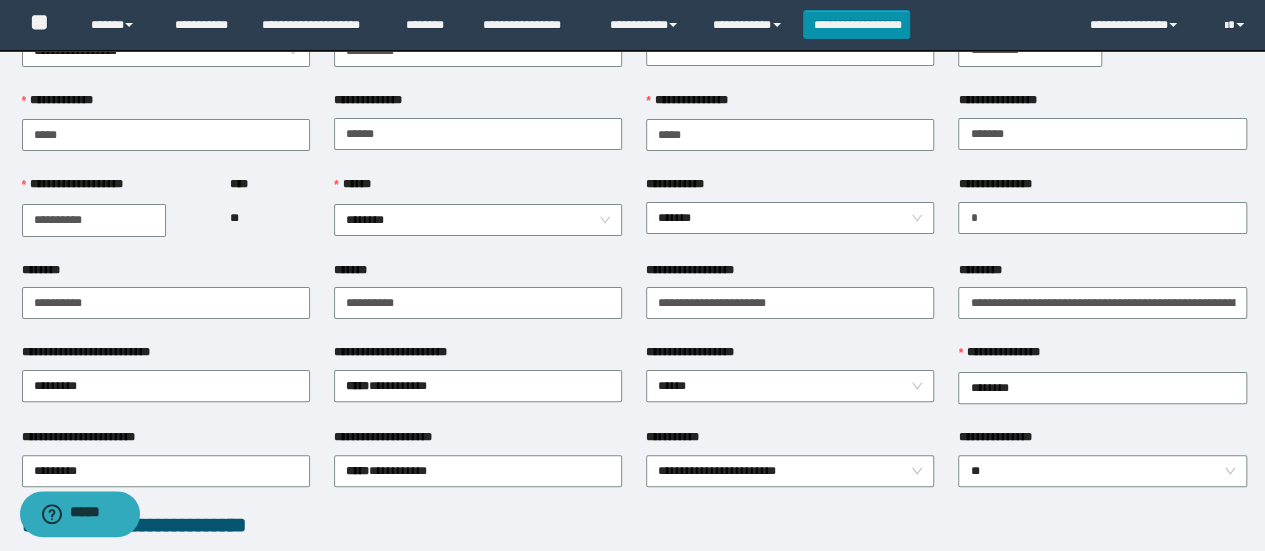 click on "**********" at bounding box center [790, 302] 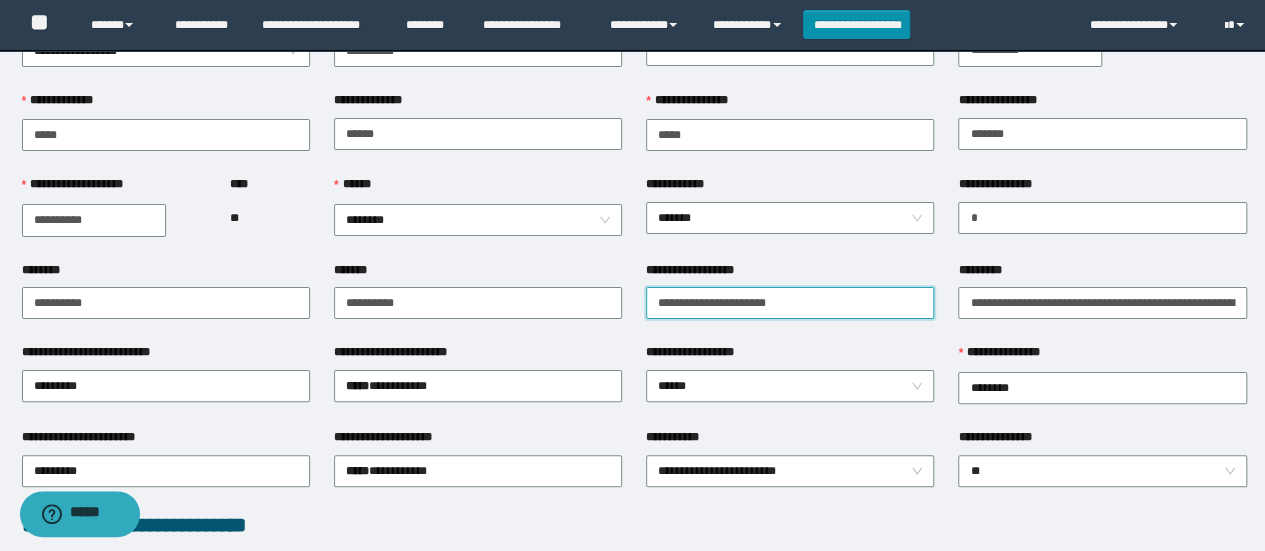 click on "**********" at bounding box center [790, 303] 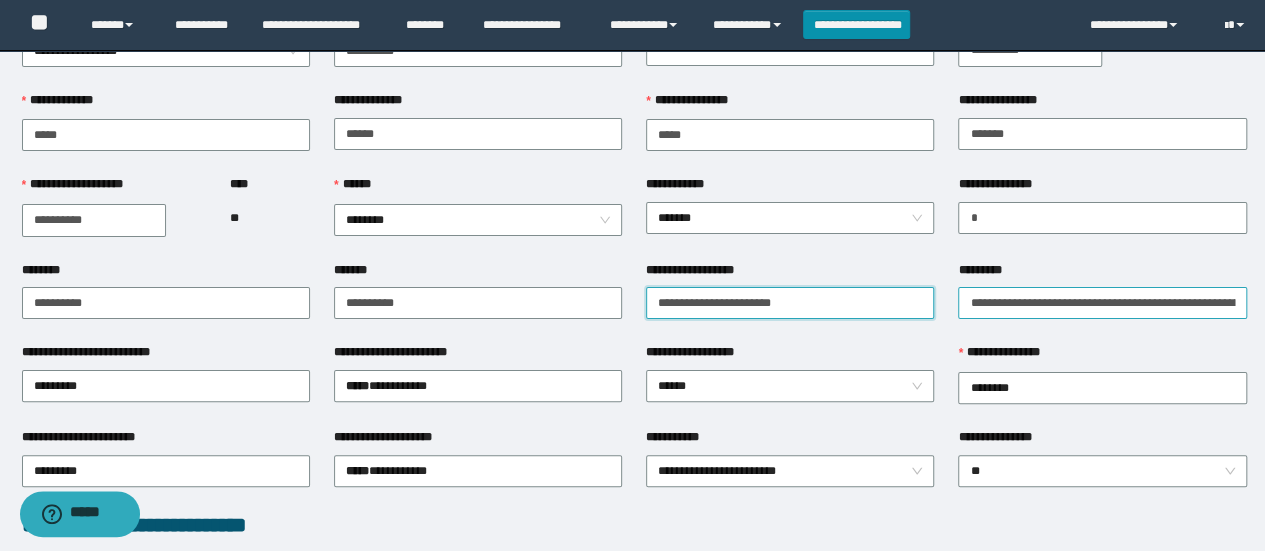 type on "**********" 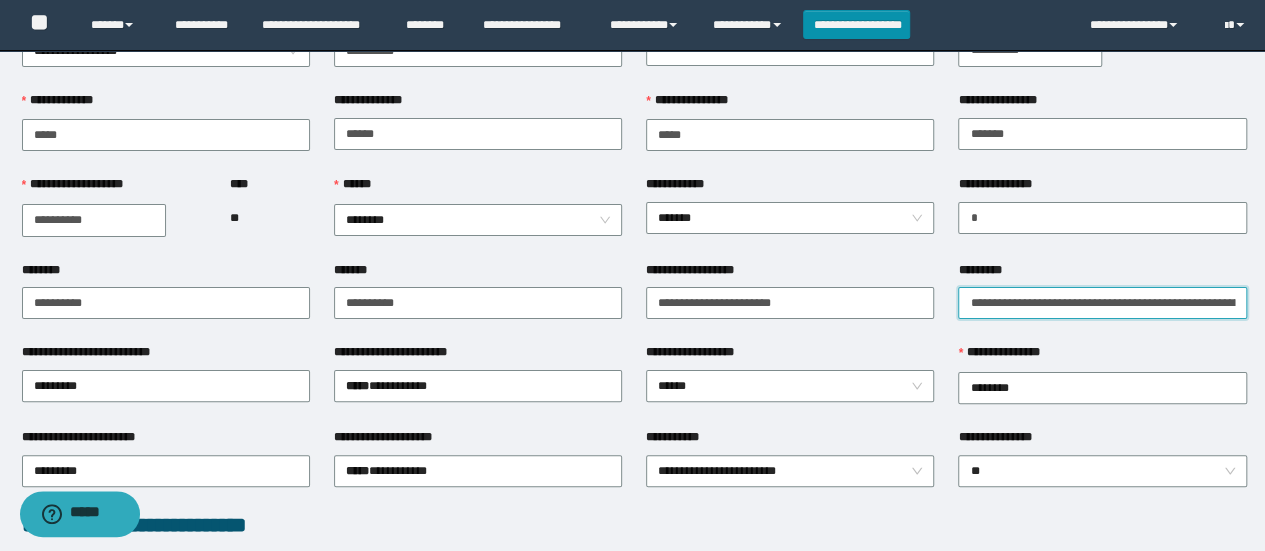 click on "**********" at bounding box center [1102, 303] 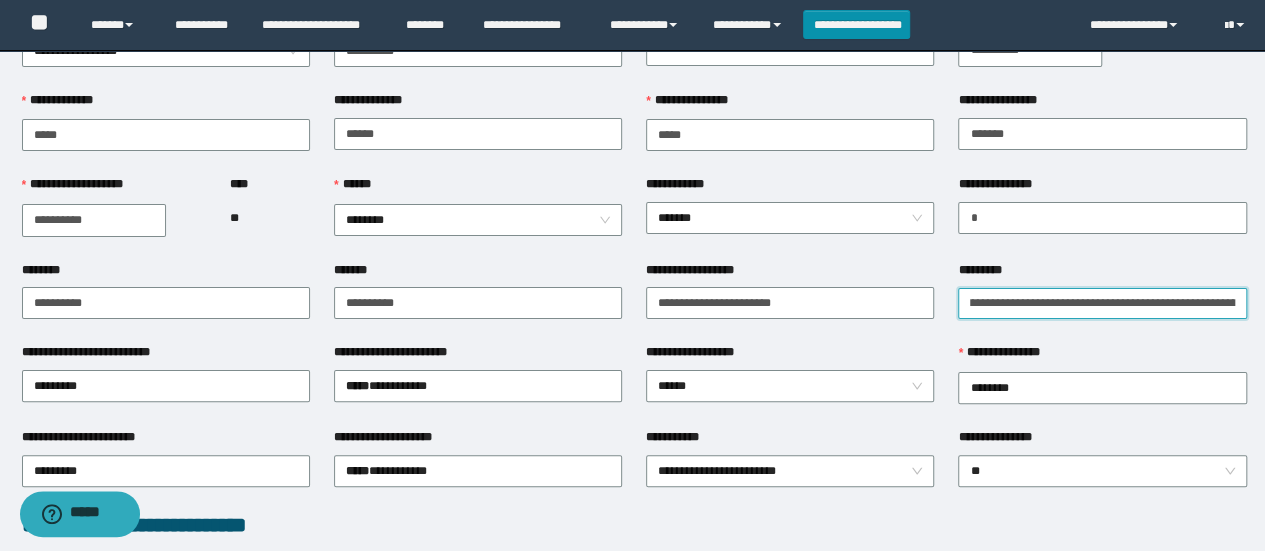 scroll, scrollTop: 0, scrollLeft: 53, axis: horizontal 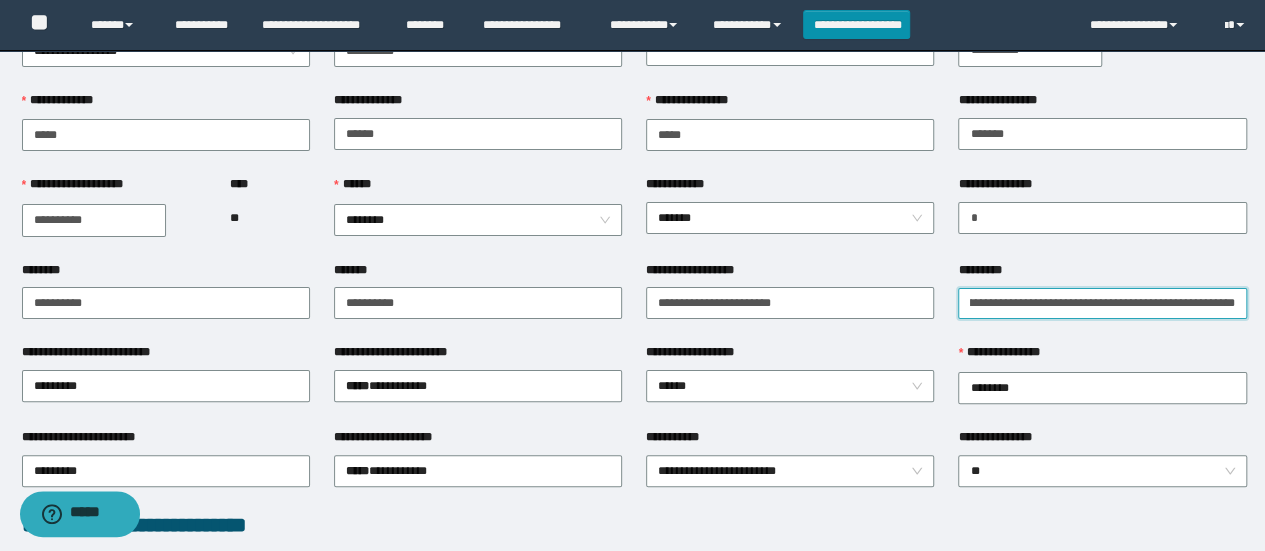 drag, startPoint x: 1100, startPoint y: 303, endPoint x: 1268, endPoint y: 295, distance: 168.19037 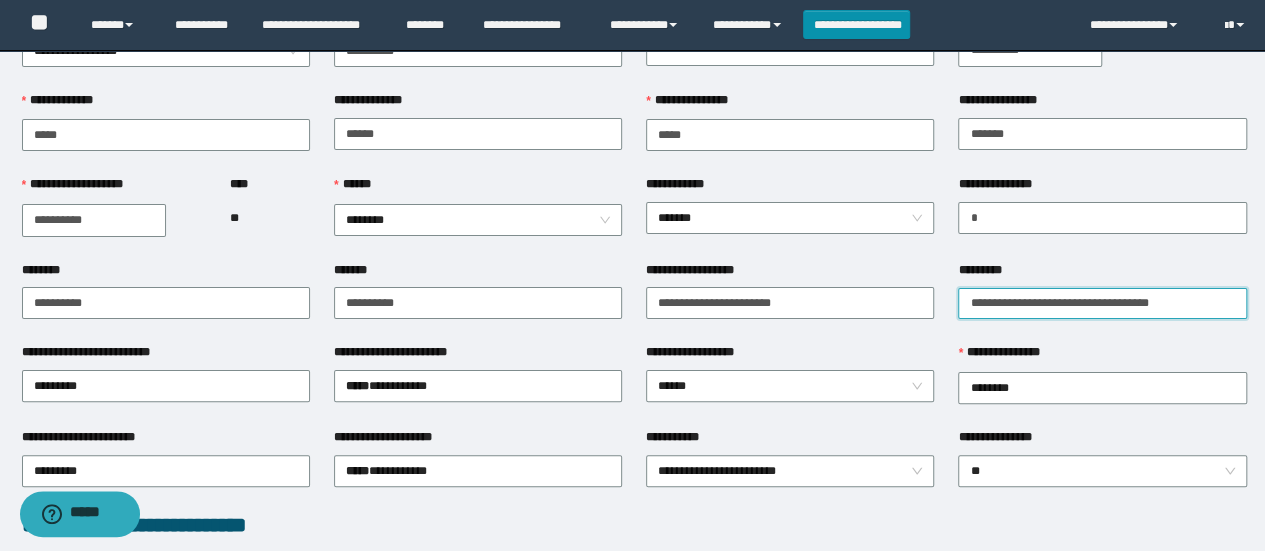 scroll, scrollTop: 0, scrollLeft: 0, axis: both 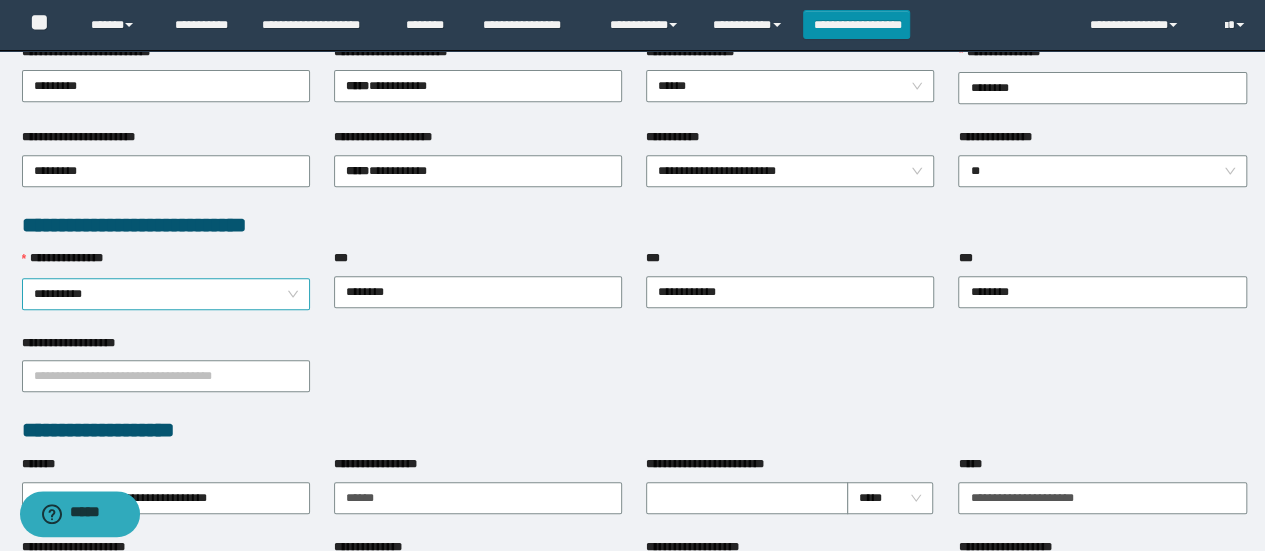 click on "**********" at bounding box center [166, 294] 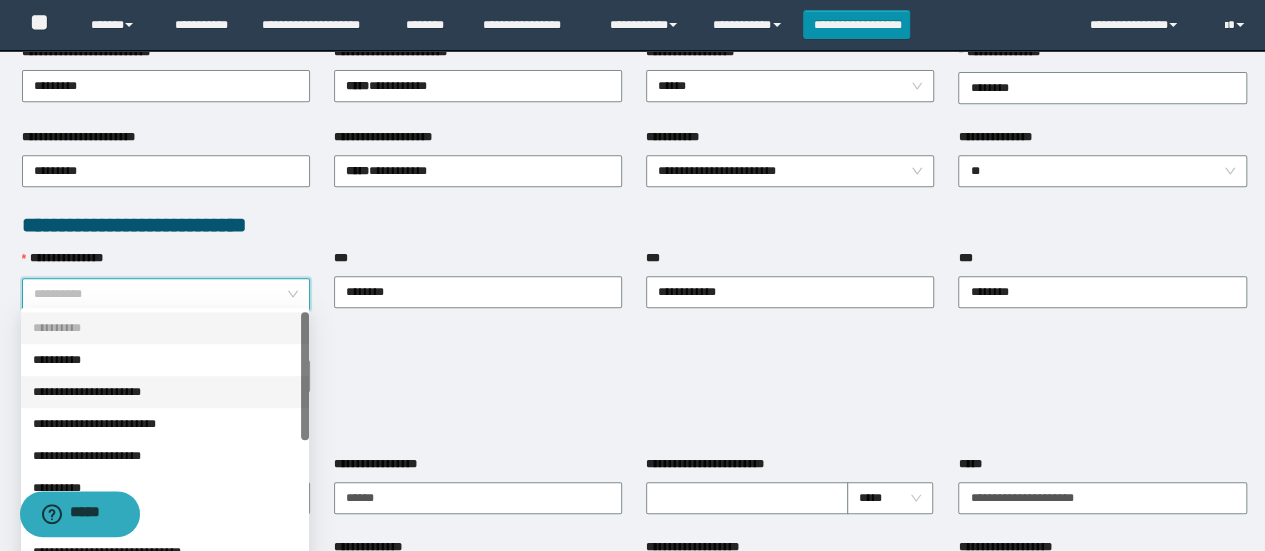 click on "**********" at bounding box center [165, 392] 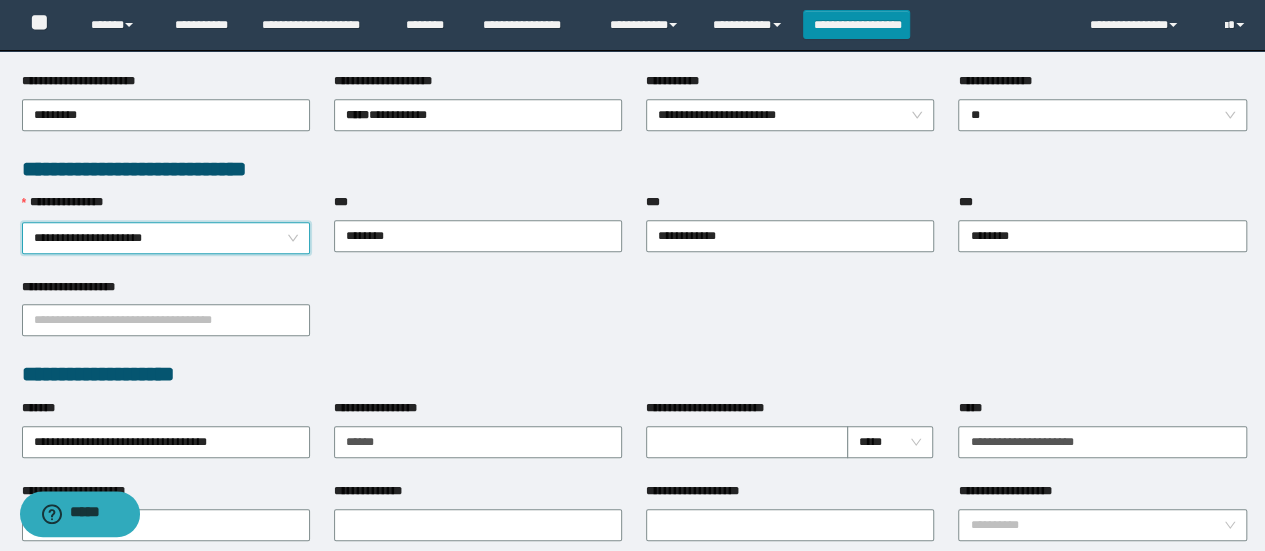 scroll, scrollTop: 600, scrollLeft: 0, axis: vertical 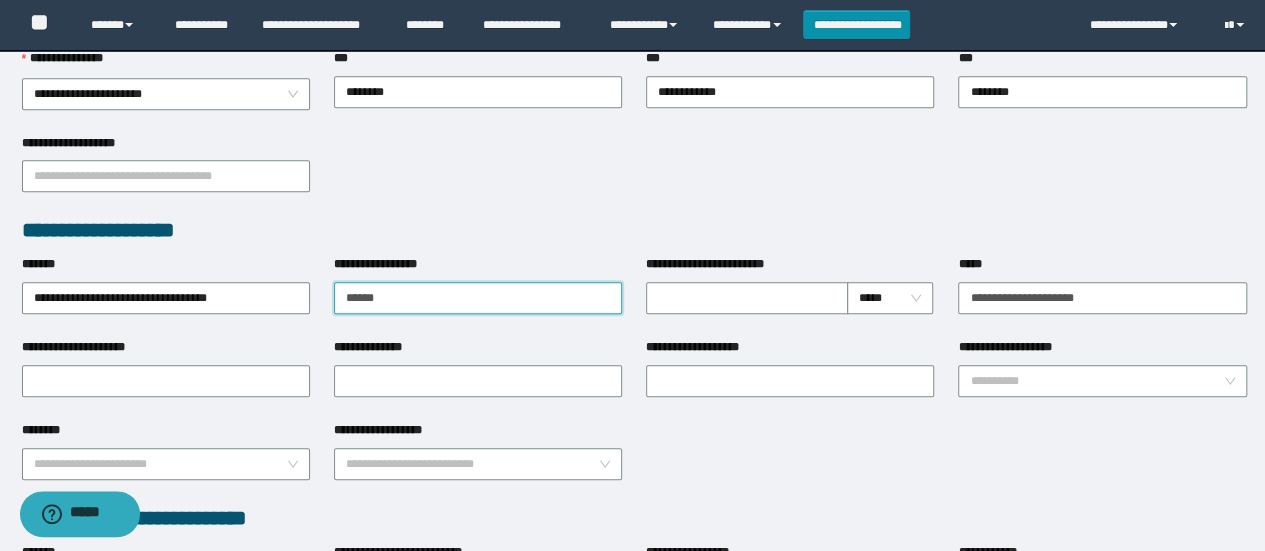 click on "******" at bounding box center (478, 298) 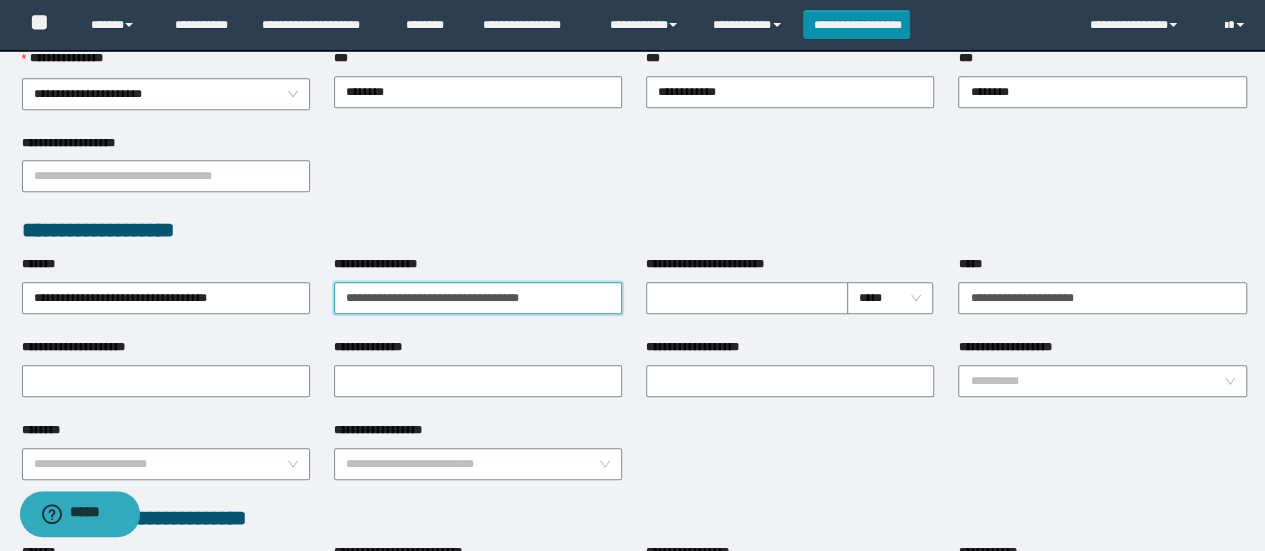 type on "**********" 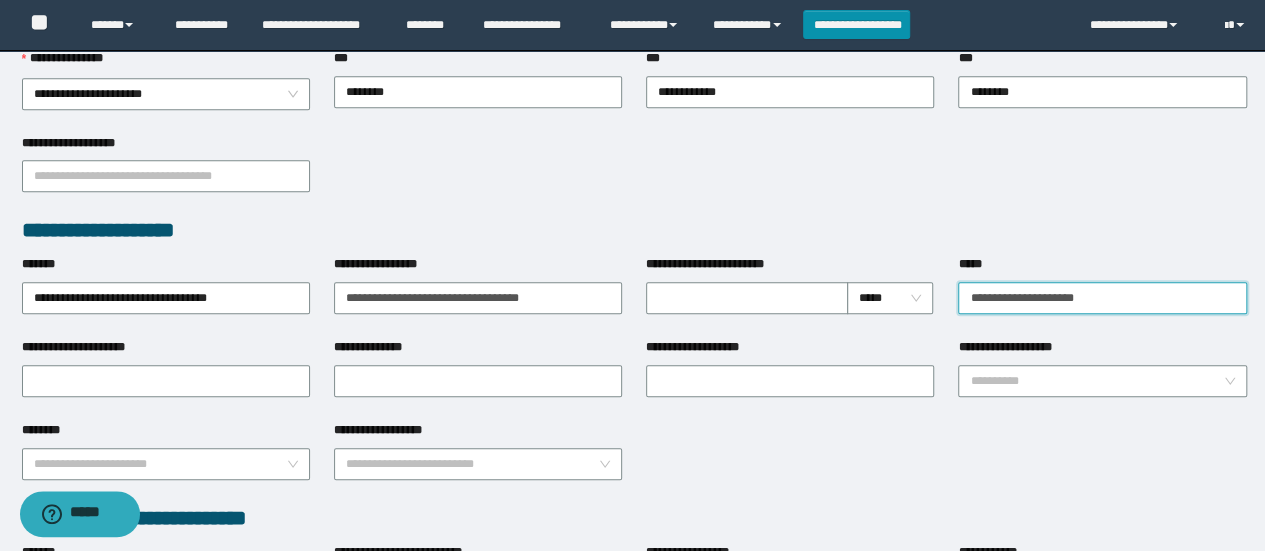 drag, startPoint x: 1110, startPoint y: 309, endPoint x: 1114, endPoint y: 297, distance: 12.649111 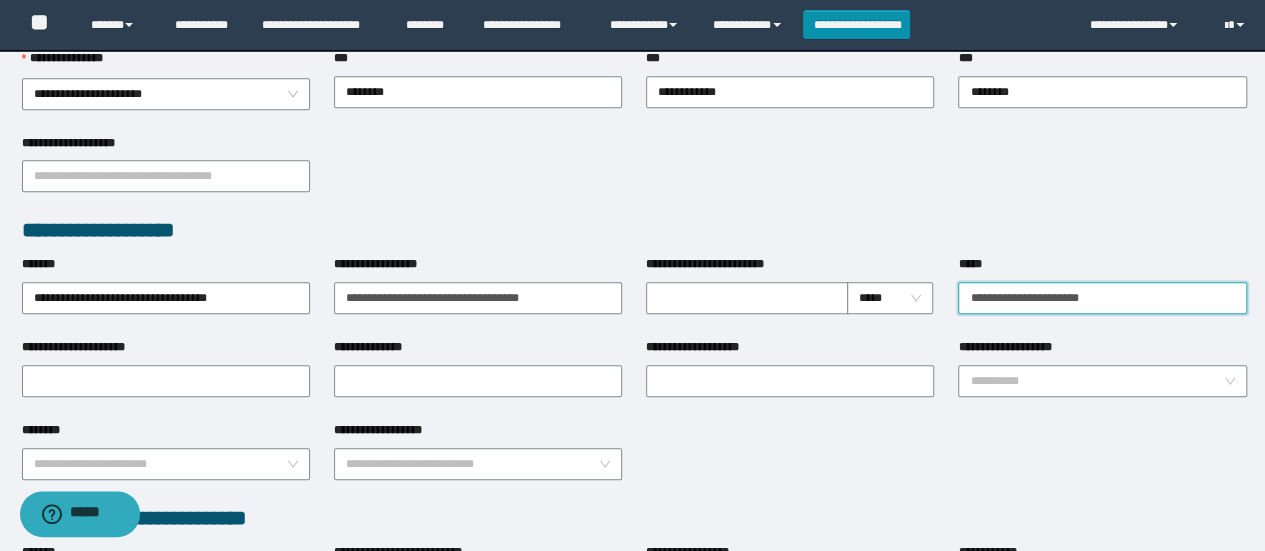 type on "**********" 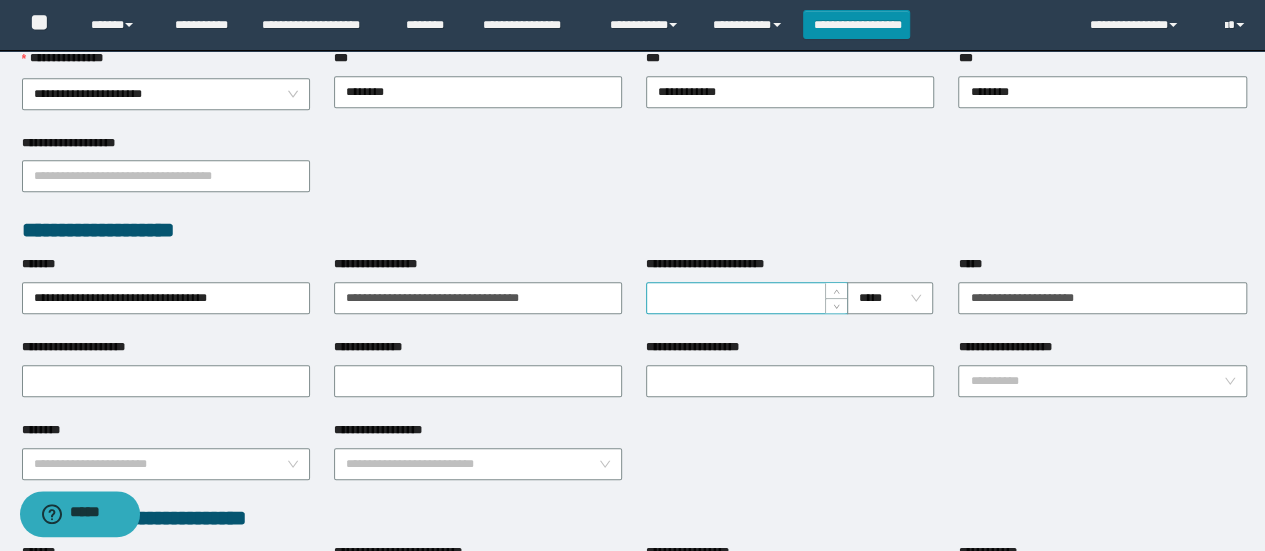 click on "**********" at bounding box center [747, 298] 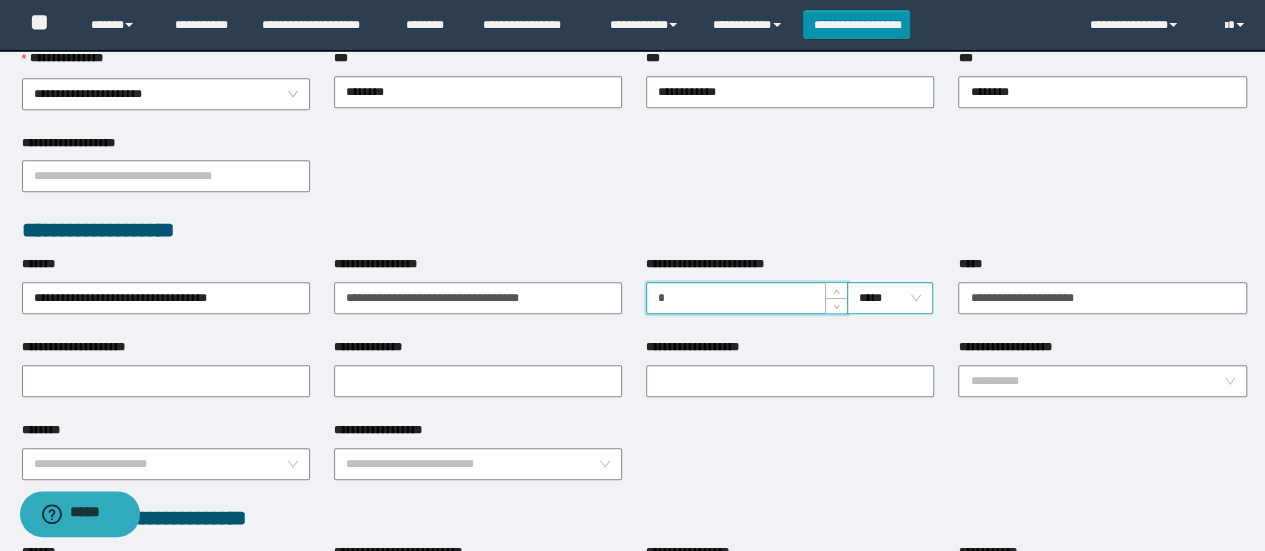 click on "*****" at bounding box center [890, 298] 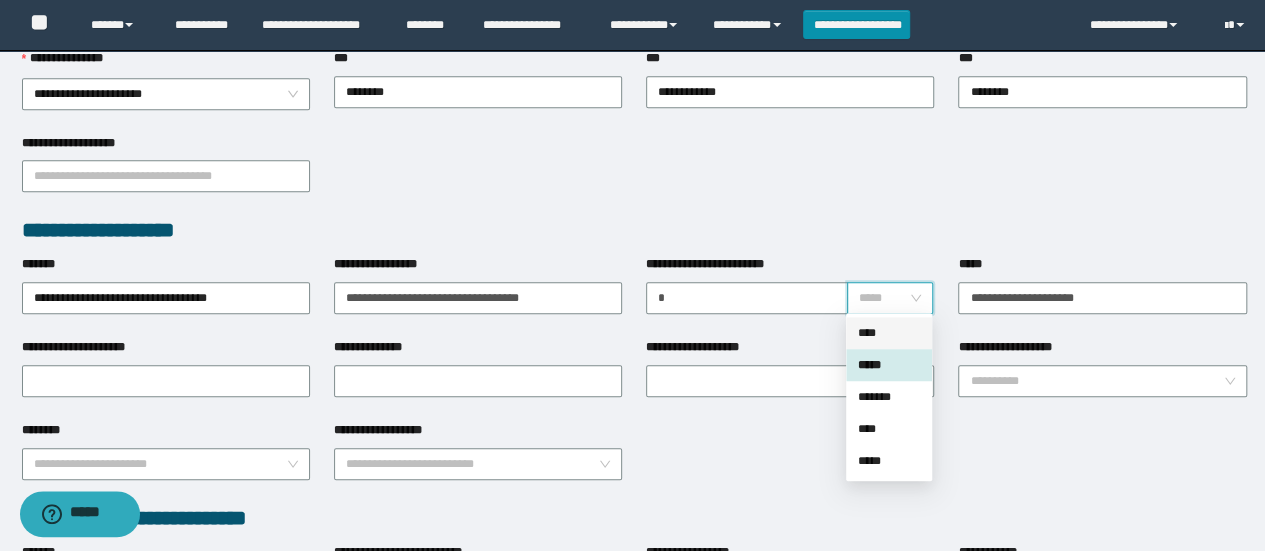 click on "****" at bounding box center [889, 333] 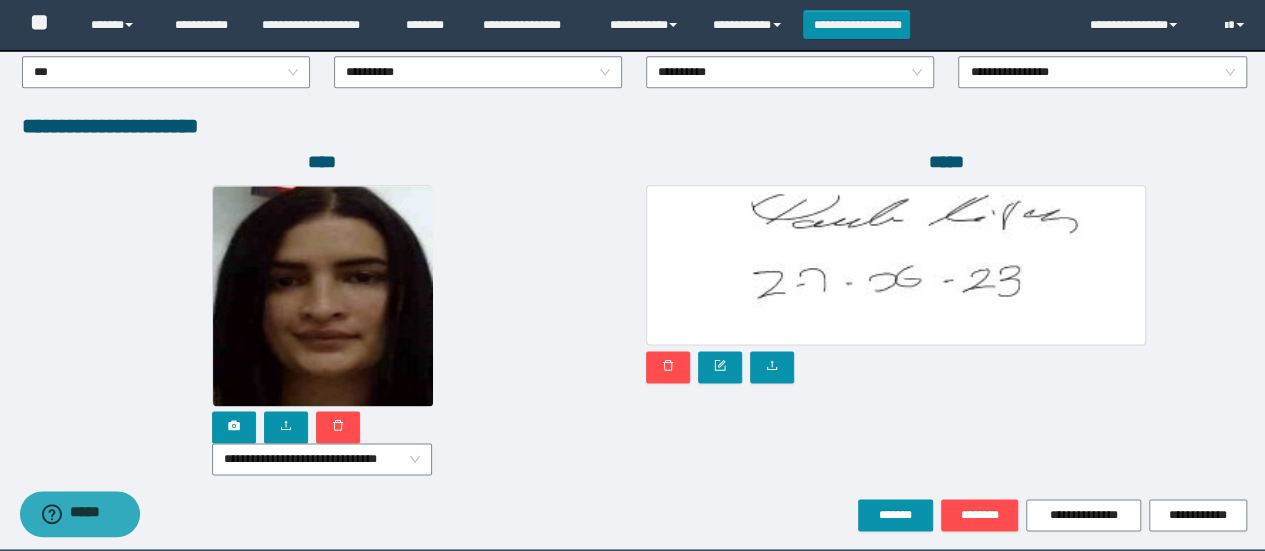 scroll, scrollTop: 1184, scrollLeft: 0, axis: vertical 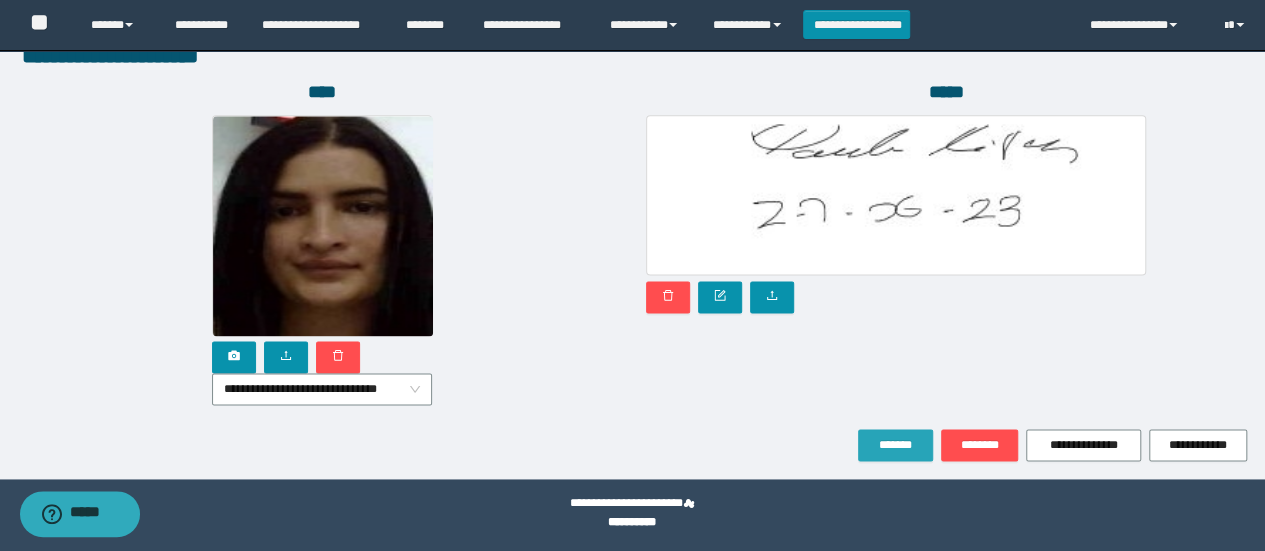 click on "*******" at bounding box center [895, 445] 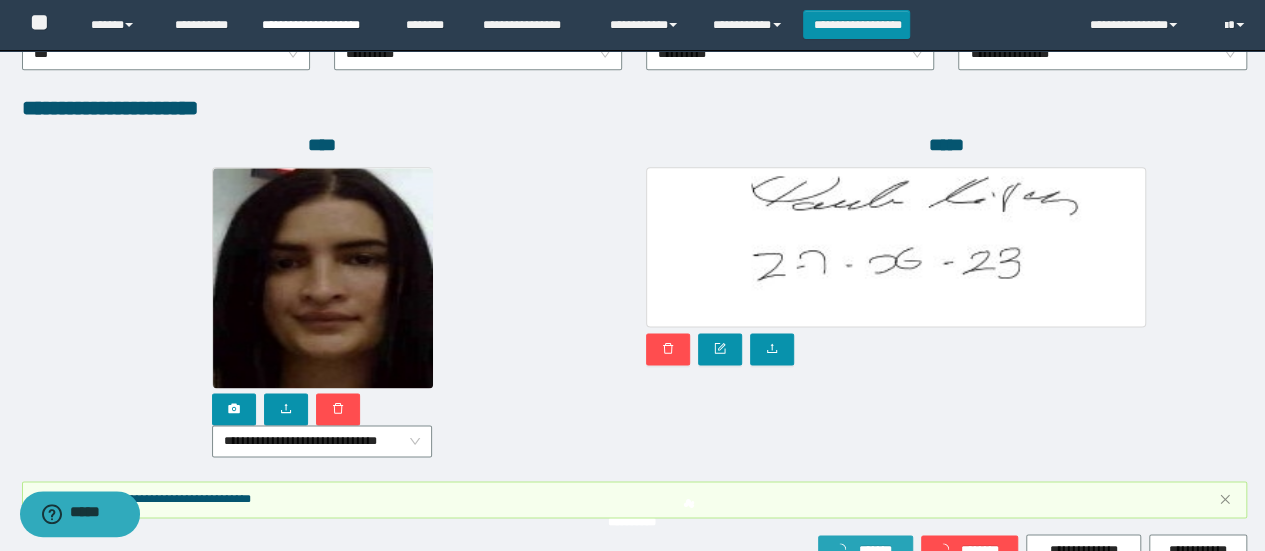 scroll, scrollTop: 1236, scrollLeft: 0, axis: vertical 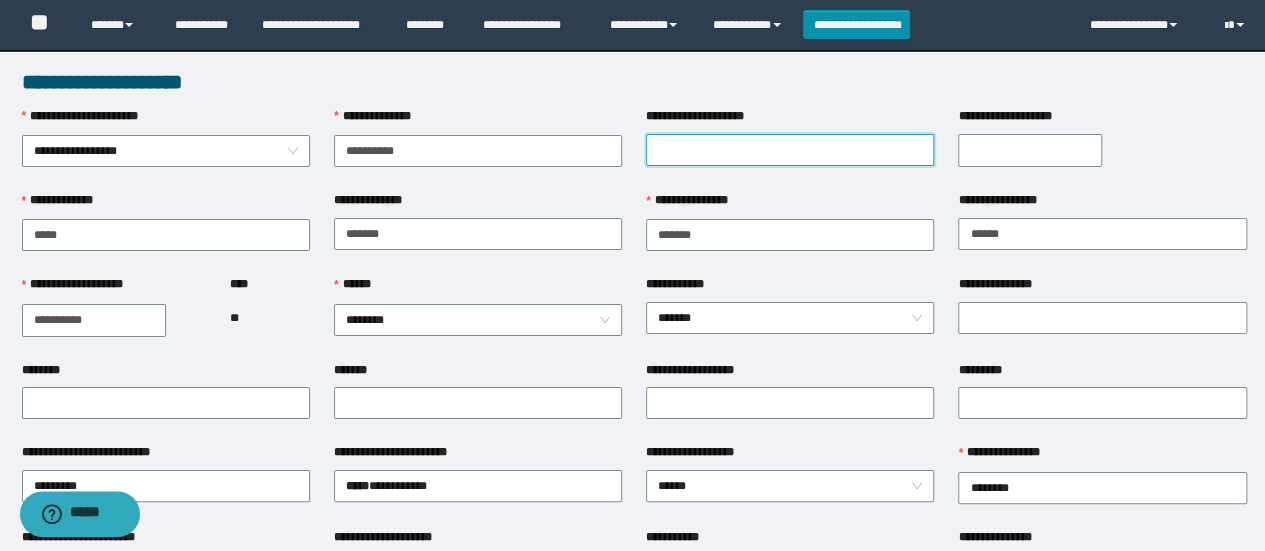 click on "**********" at bounding box center [790, 150] 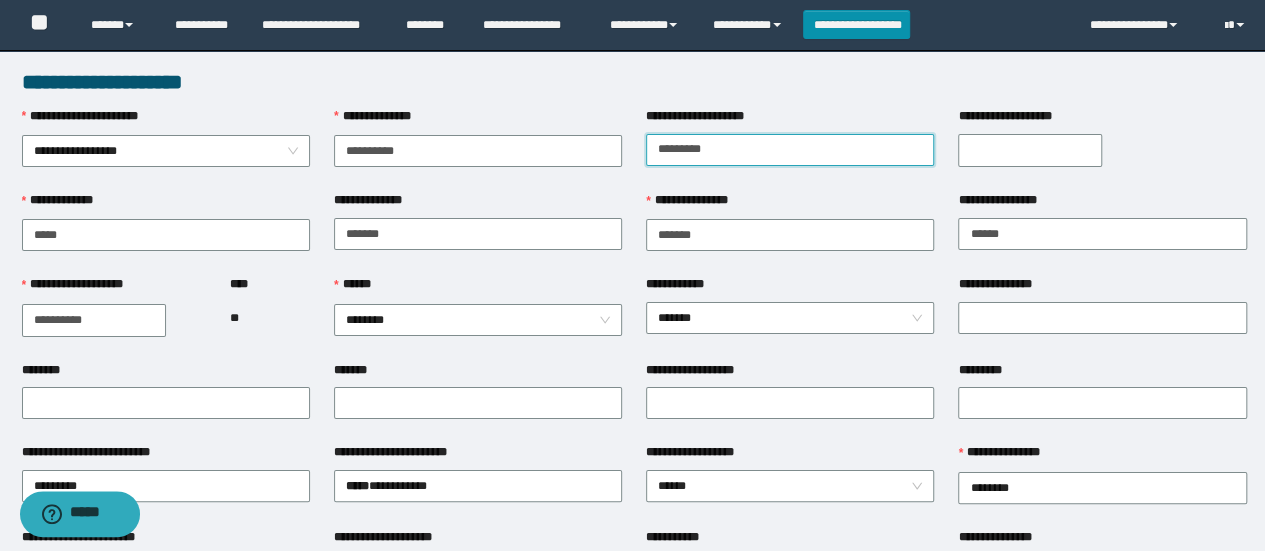 type on "*********" 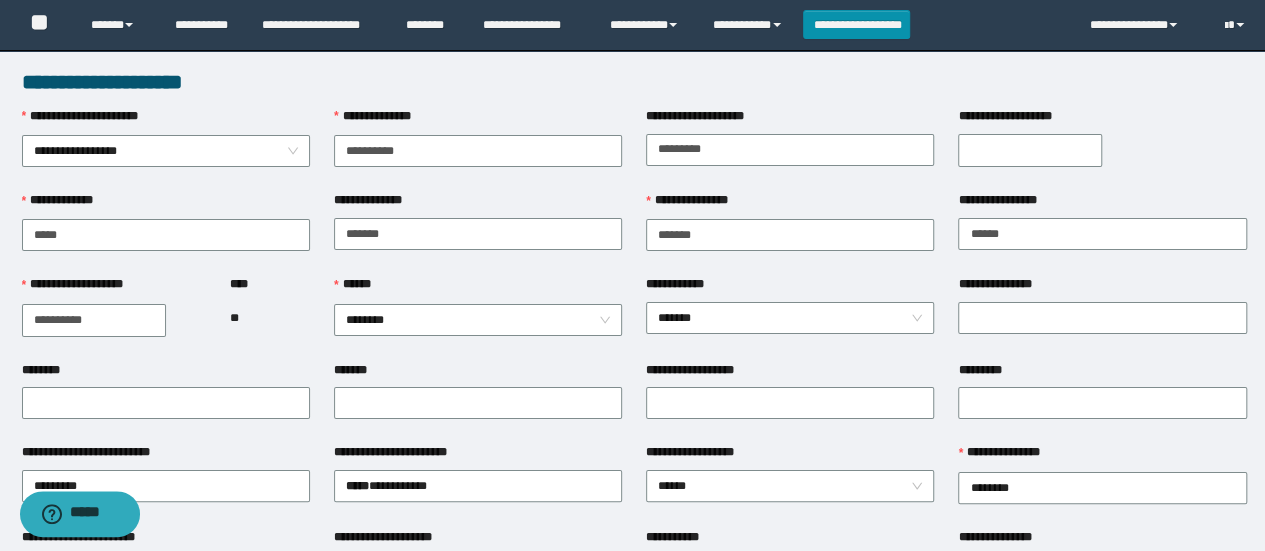 click on "**********" at bounding box center [1102, 149] 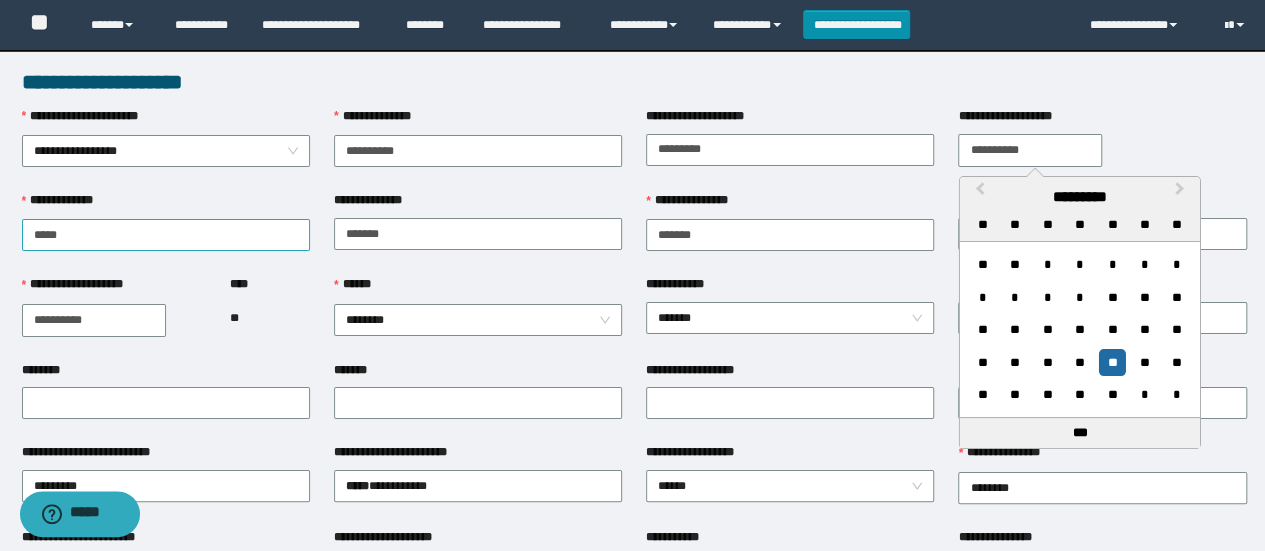 type on "**********" 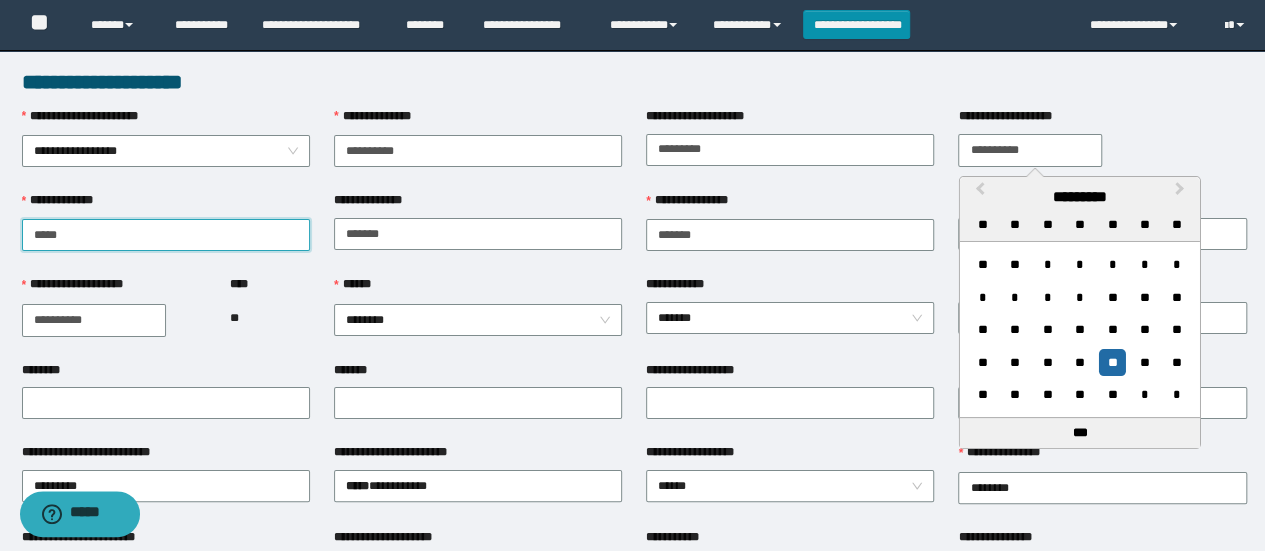 click on "**********" at bounding box center [166, 235] 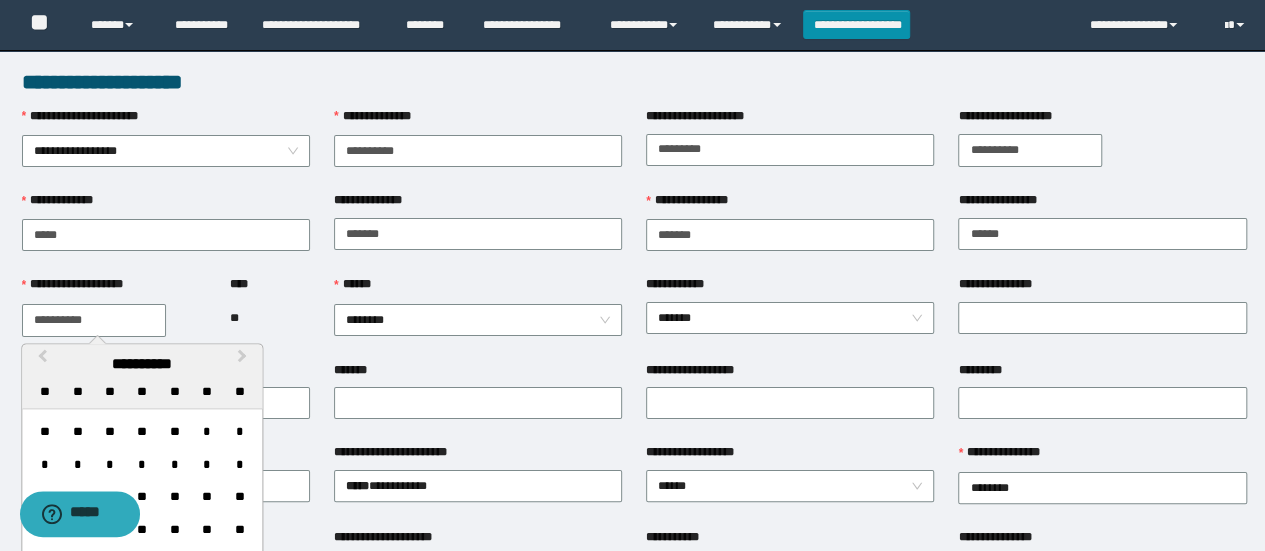click on "**********" at bounding box center [94, 320] 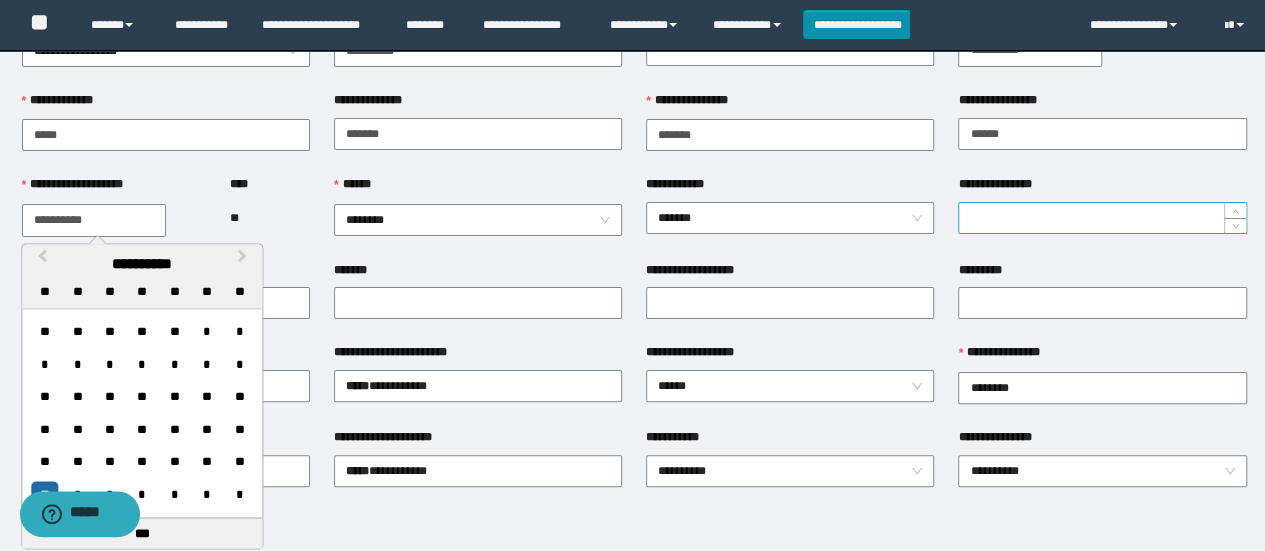 click at bounding box center [1102, 218] 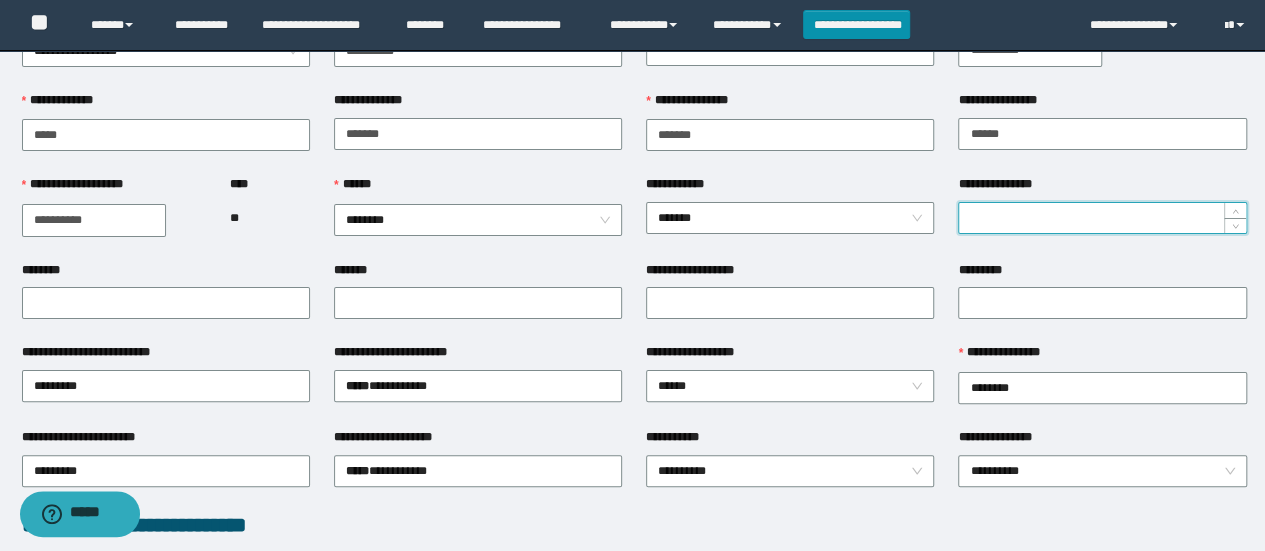 click on "**********" at bounding box center (1102, 218) 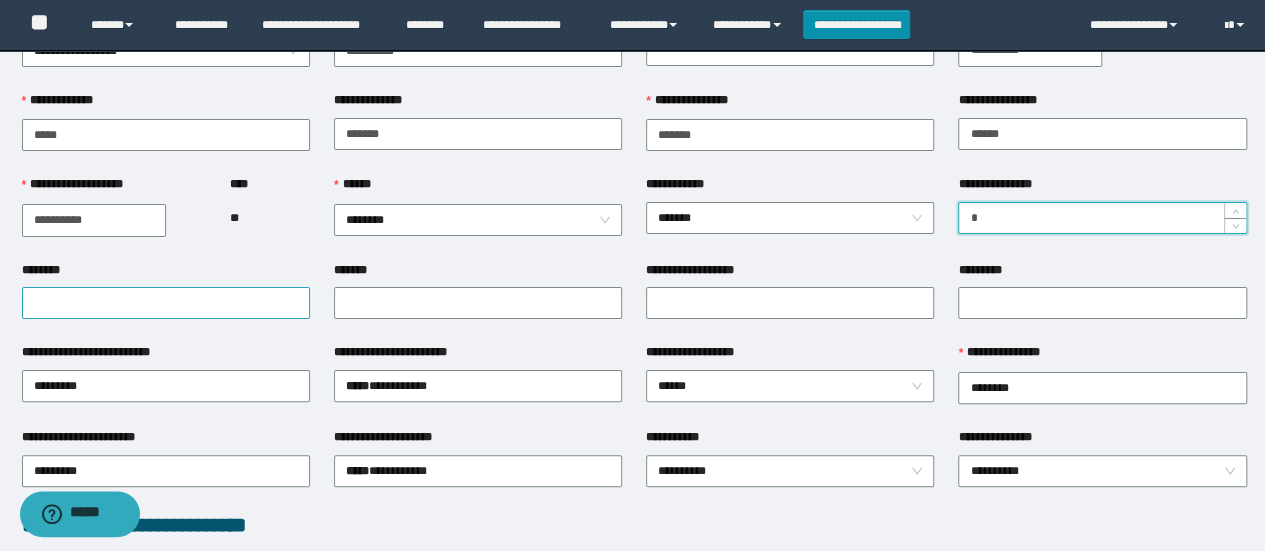 type on "*" 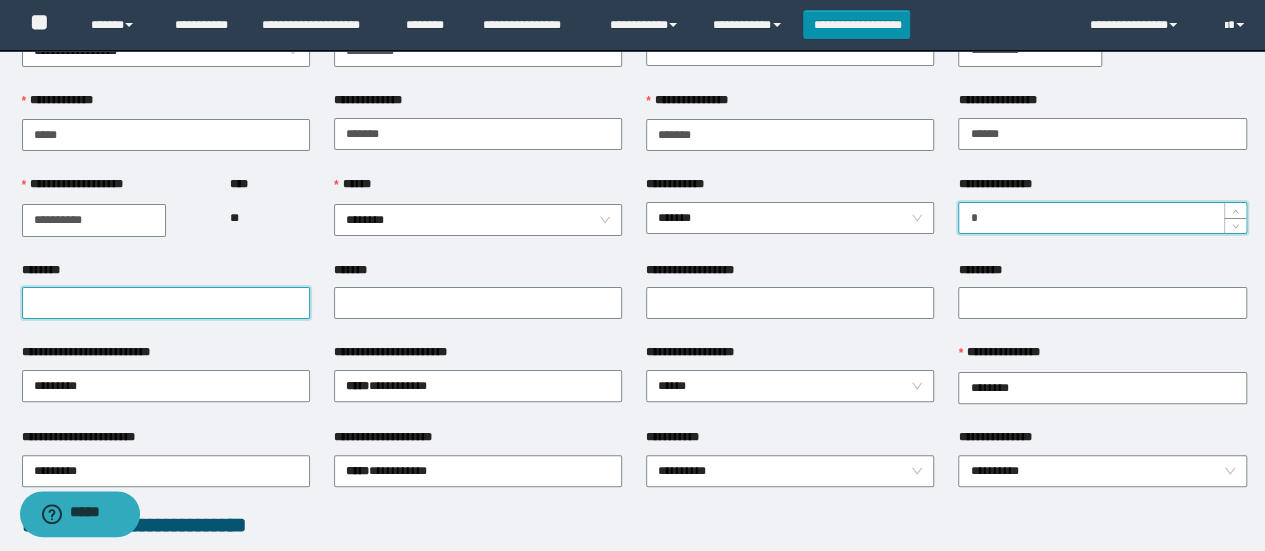 click on "********" at bounding box center [166, 303] 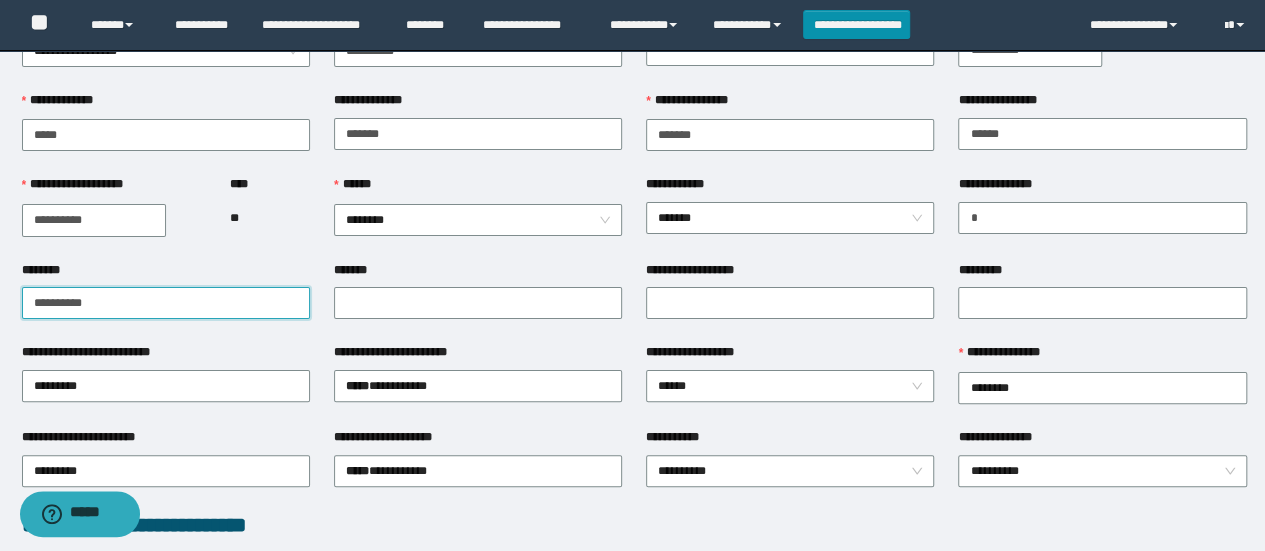 click on "**********" at bounding box center [166, 303] 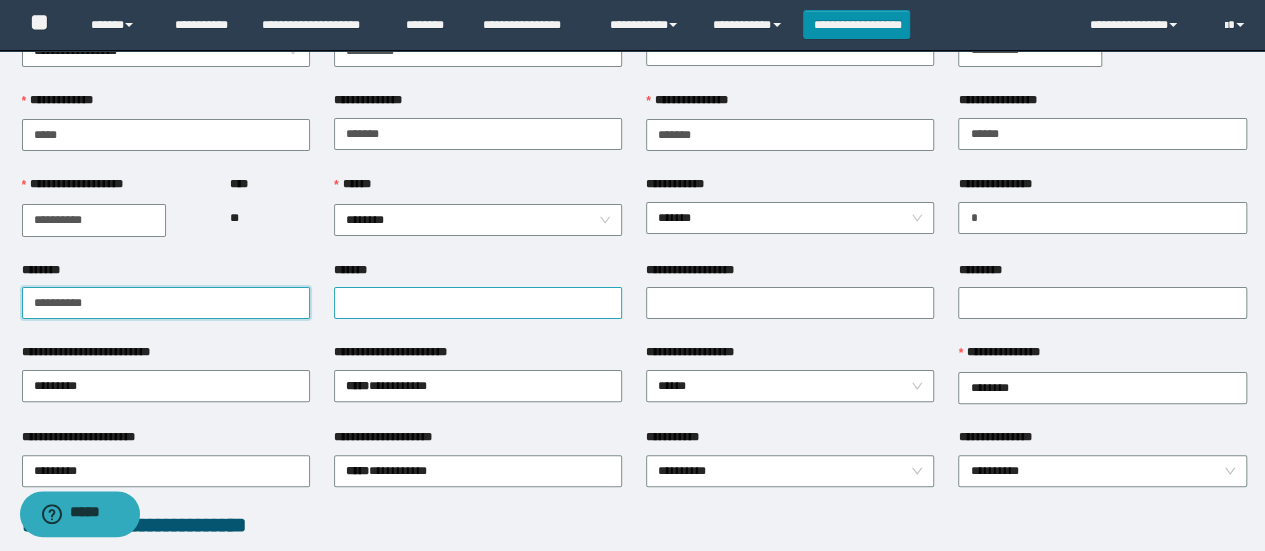 type on "**********" 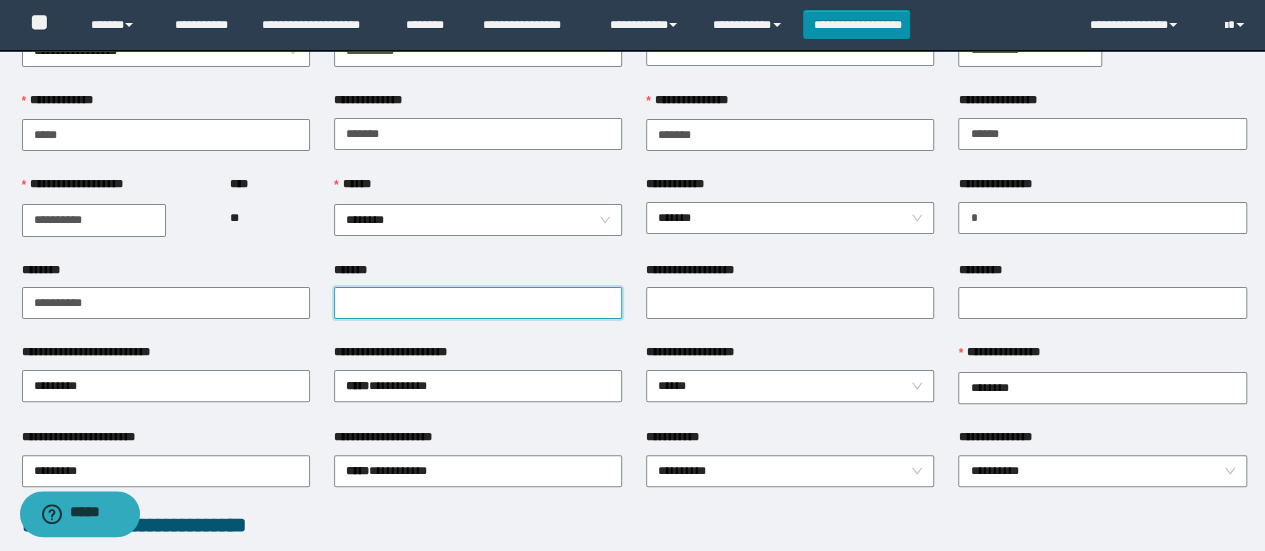 click on "*******" at bounding box center [478, 303] 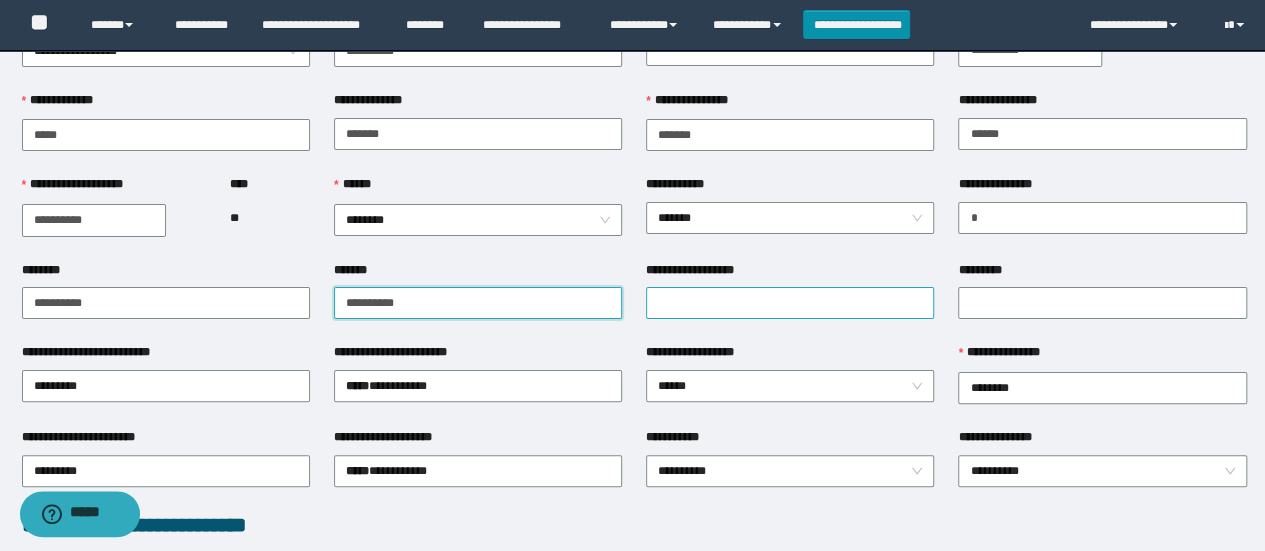 type on "**********" 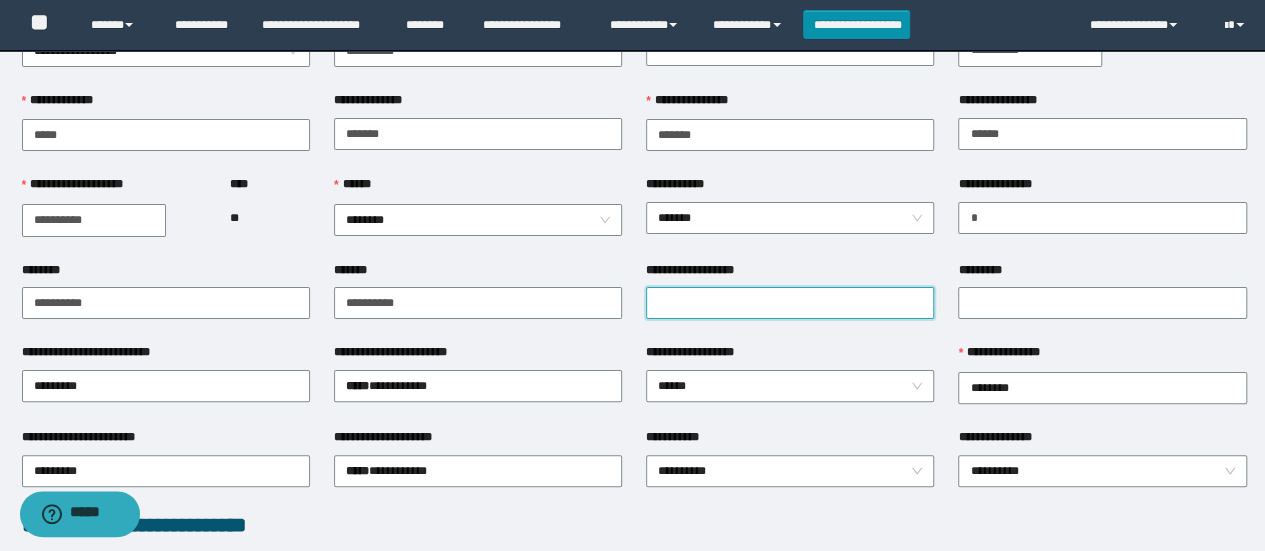 click on "**********" at bounding box center (790, 303) 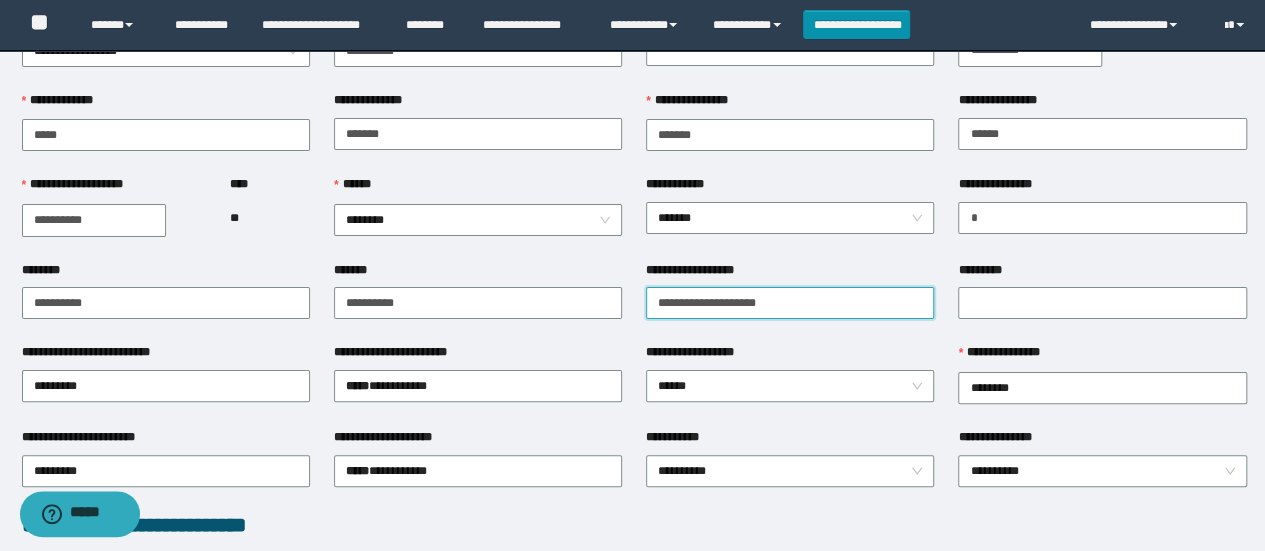 drag, startPoint x: 671, startPoint y: 300, endPoint x: 870, endPoint y: 306, distance: 199.09044 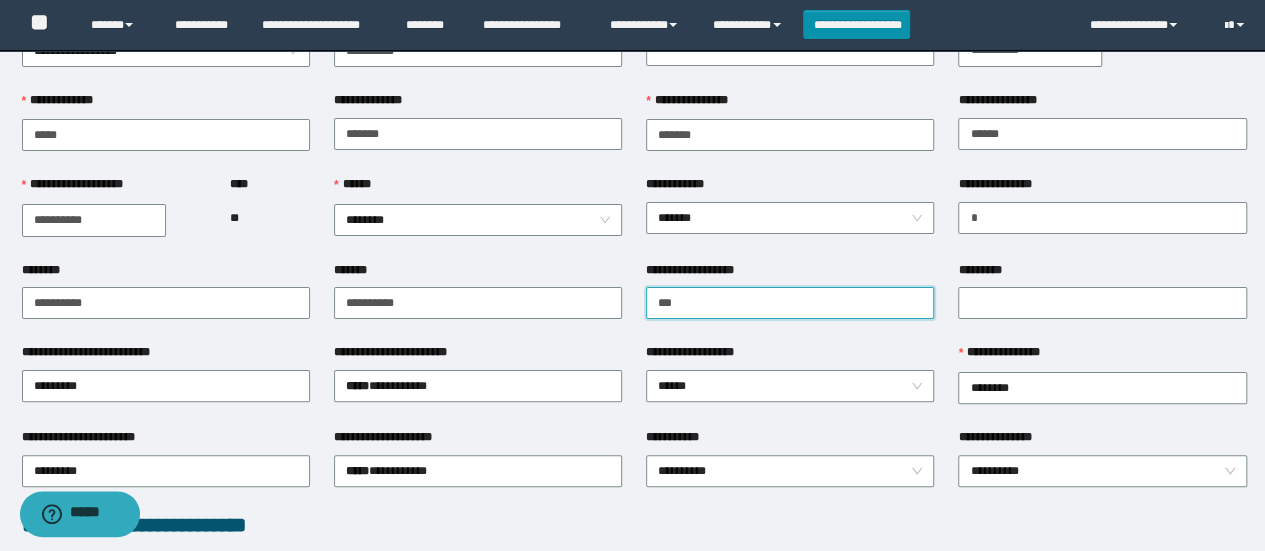 paste on "**********" 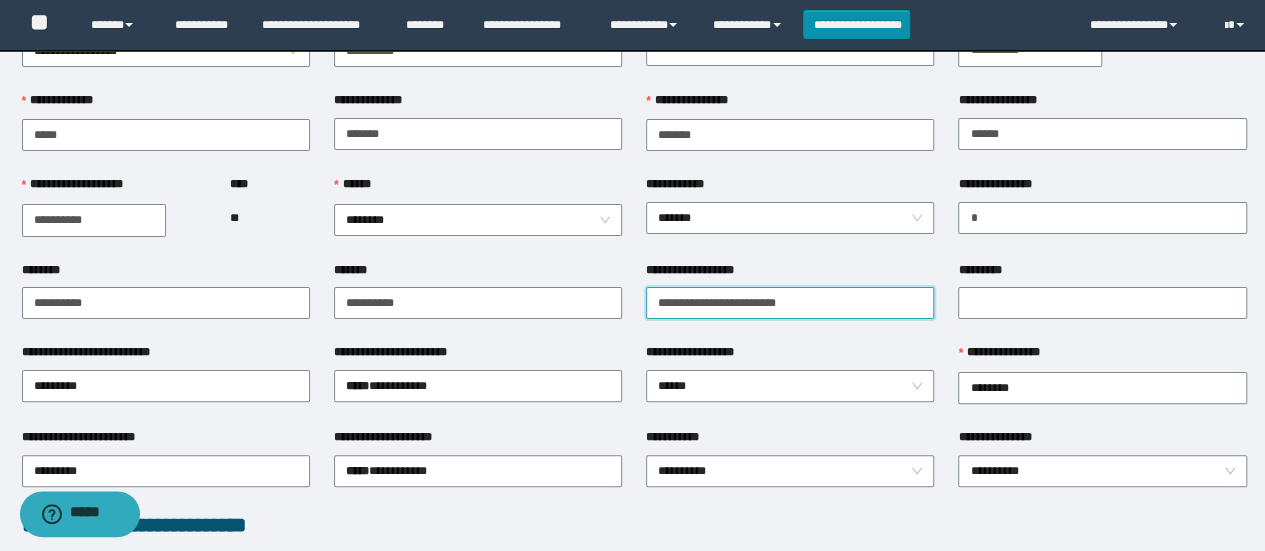 drag, startPoint x: 767, startPoint y: 297, endPoint x: 777, endPoint y: 301, distance: 10.770329 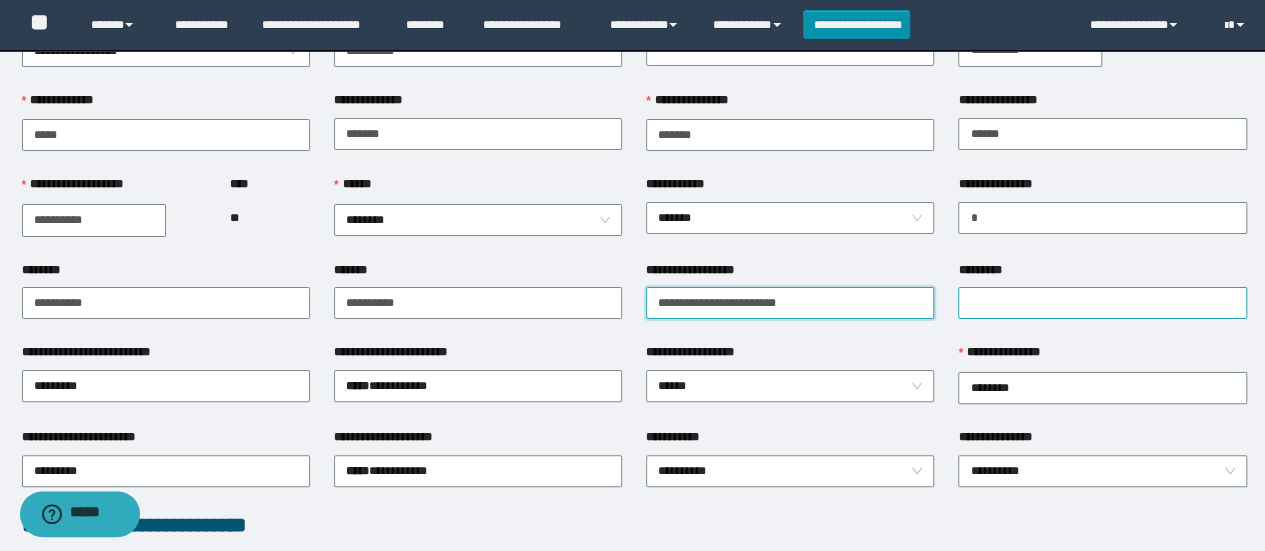 type on "**********" 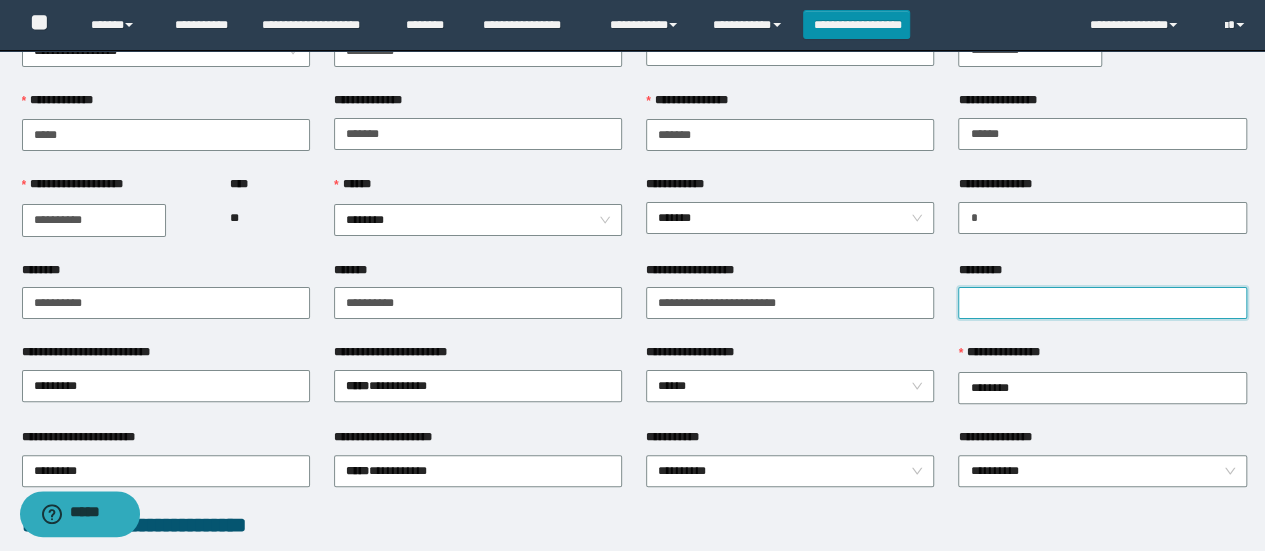 click on "*********" at bounding box center (1102, 303) 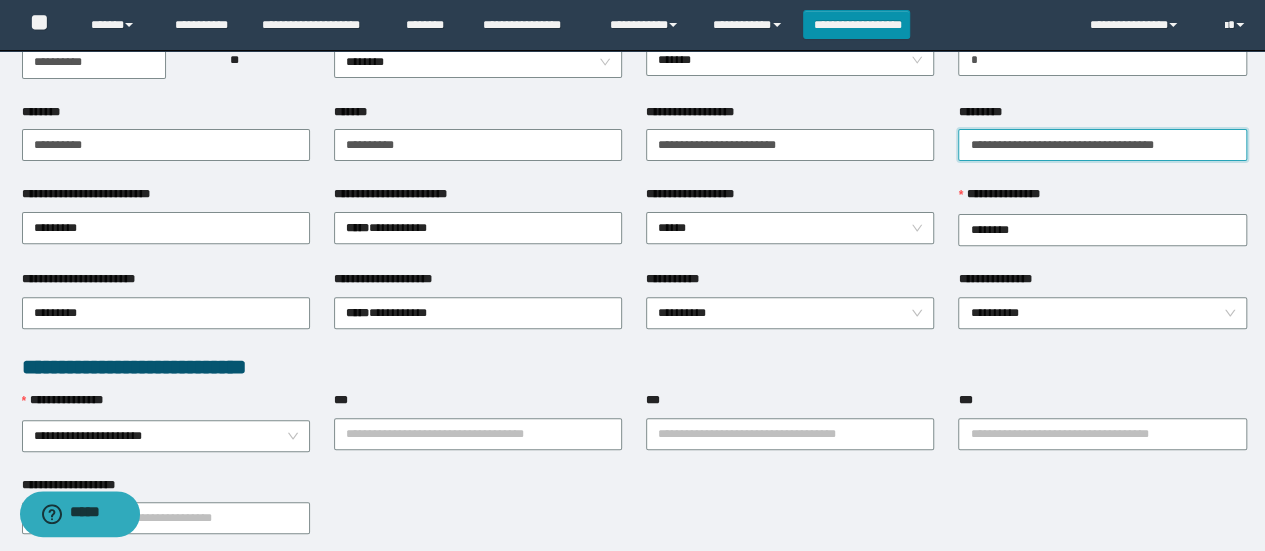 scroll, scrollTop: 300, scrollLeft: 0, axis: vertical 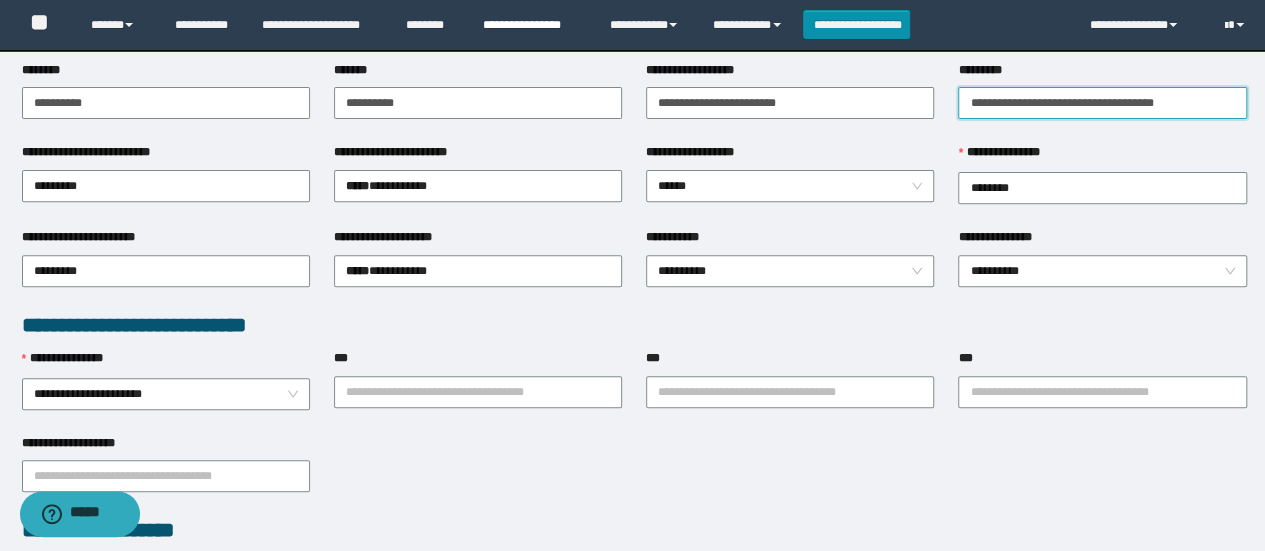 type on "**********" 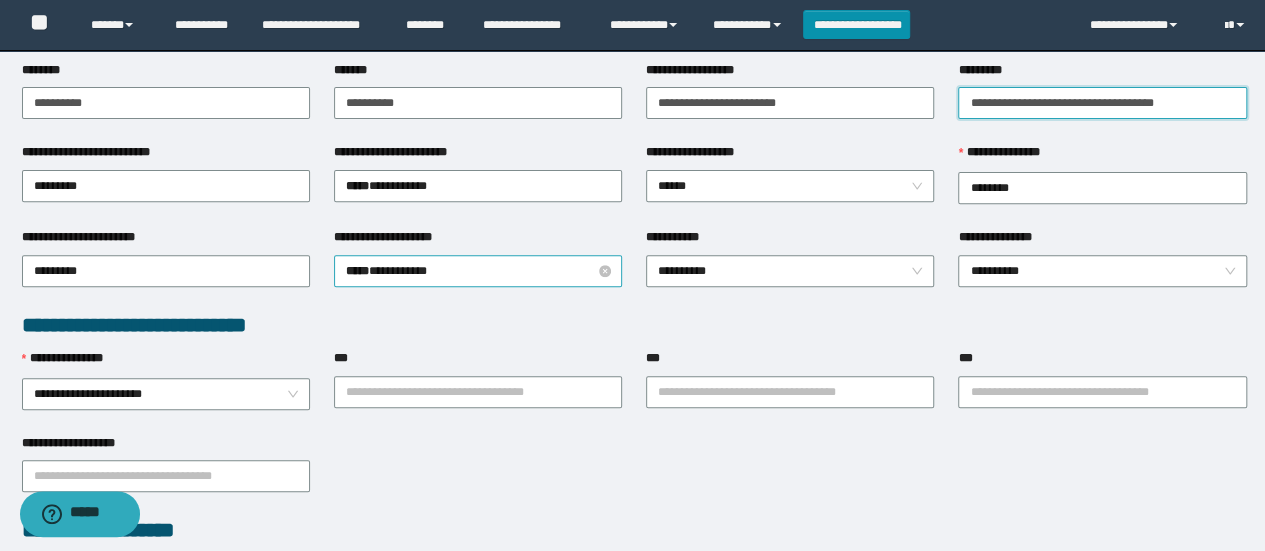 click on "***** * ********" at bounding box center [478, 271] 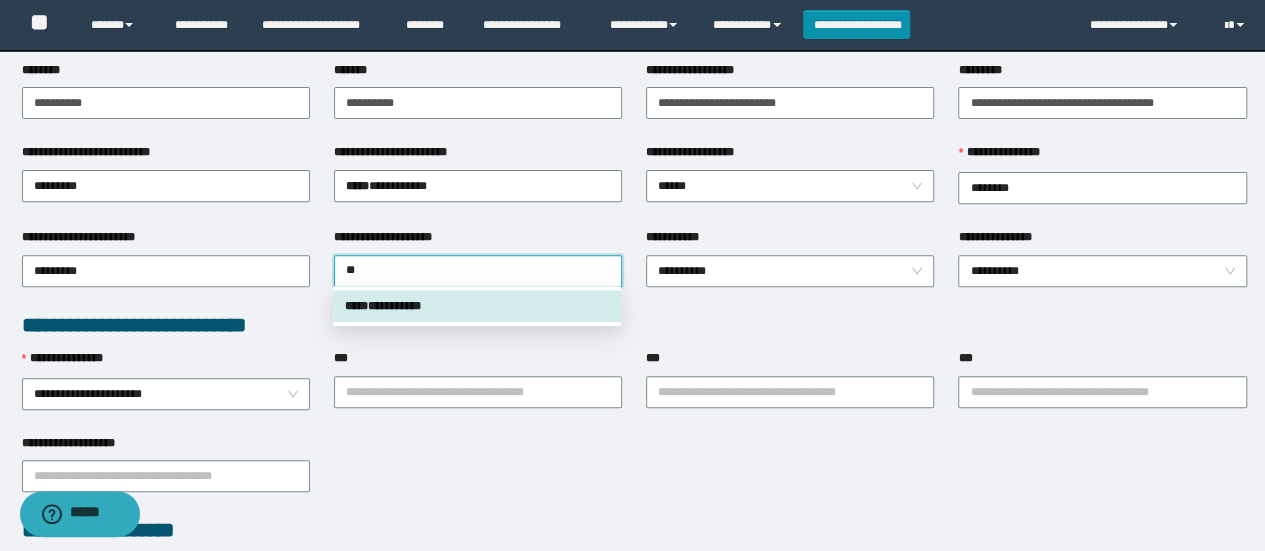 type on "***" 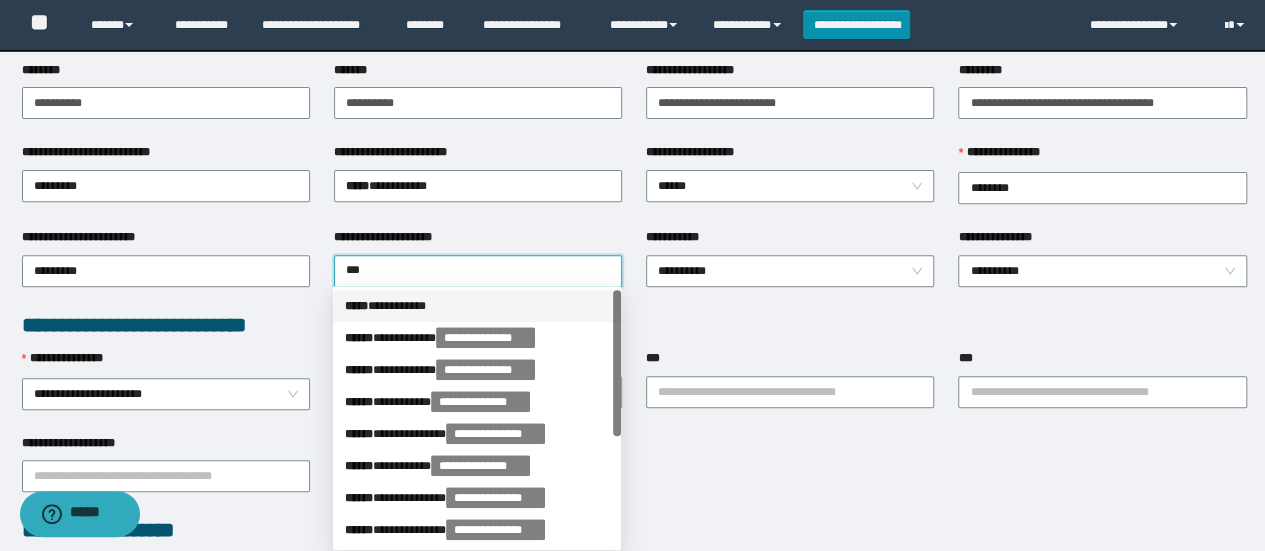 type 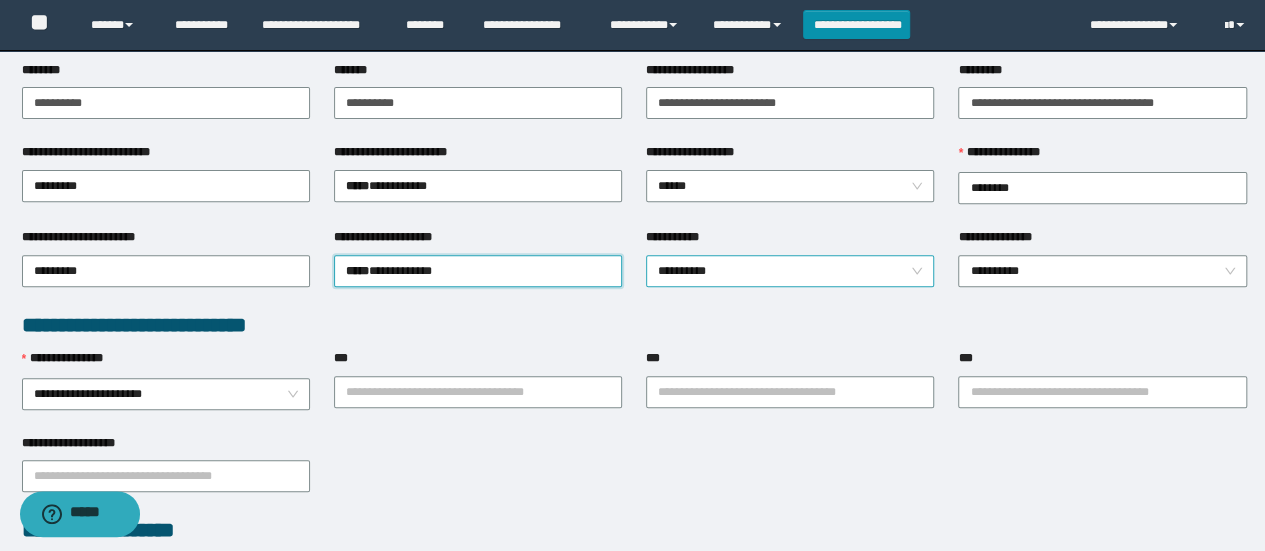 click on "**********" at bounding box center (790, 271) 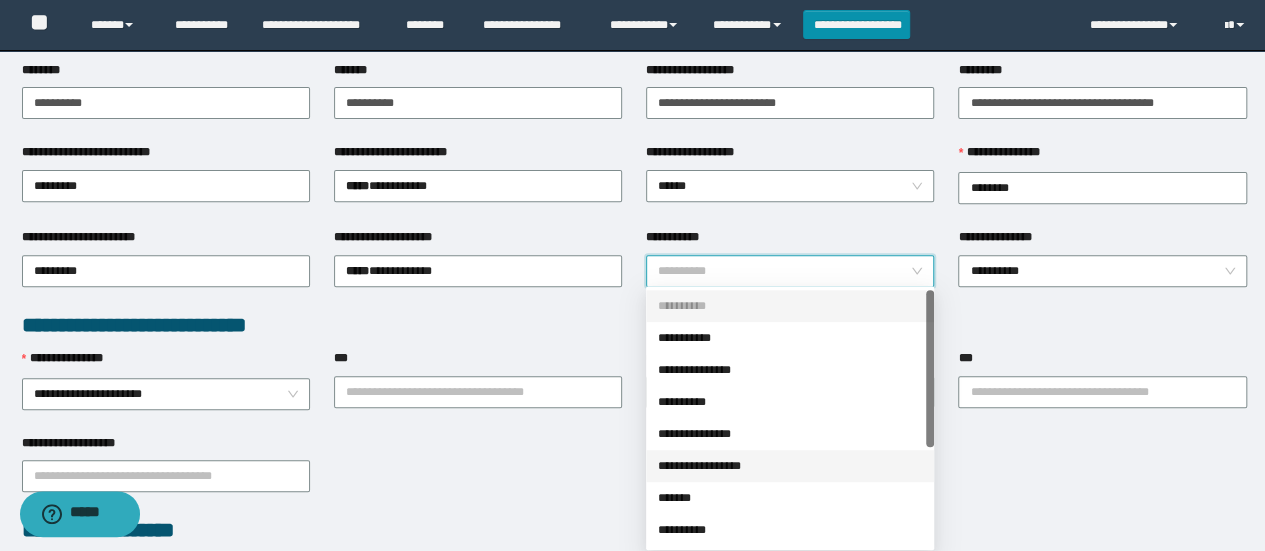 click on "**********" at bounding box center (790, 466) 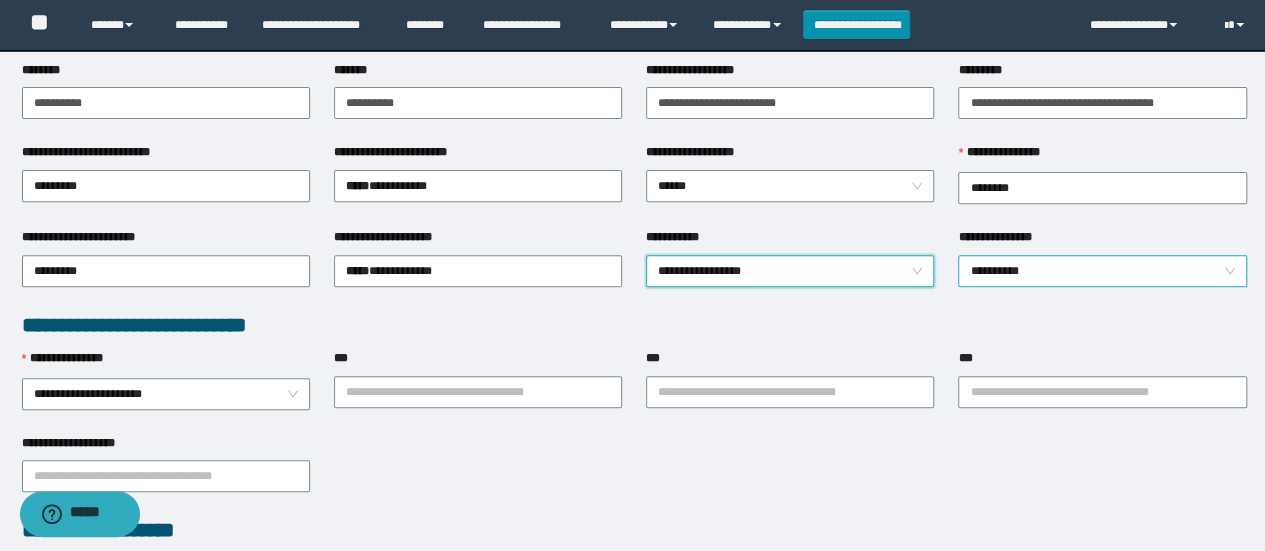 click on "**********" at bounding box center [1102, 271] 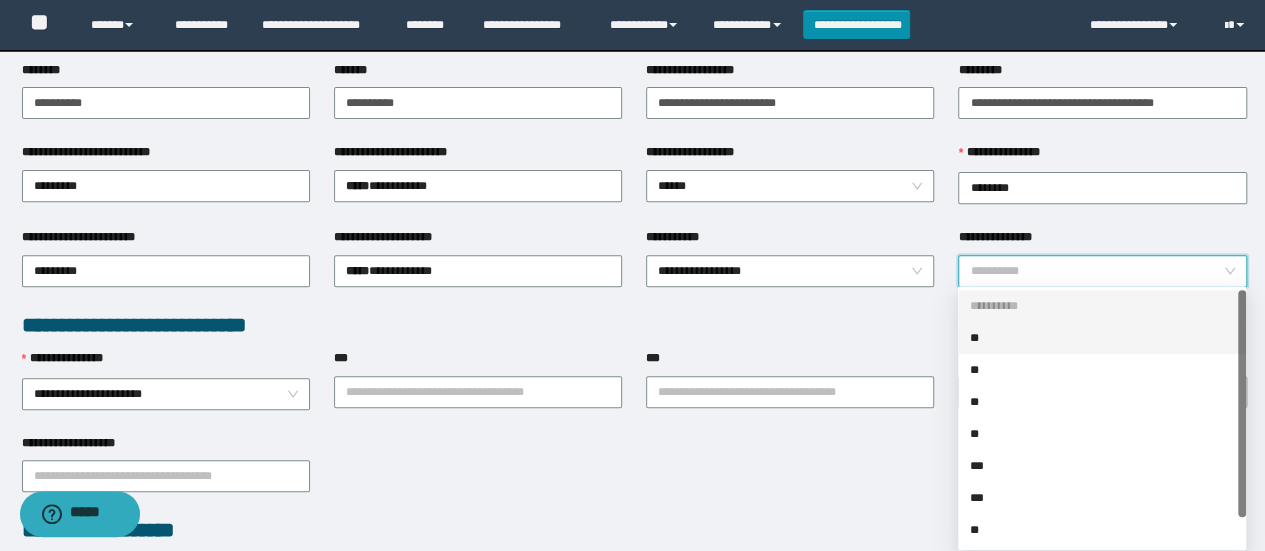 drag, startPoint x: 1058, startPoint y: 331, endPoint x: 996, endPoint y: 339, distance: 62.514 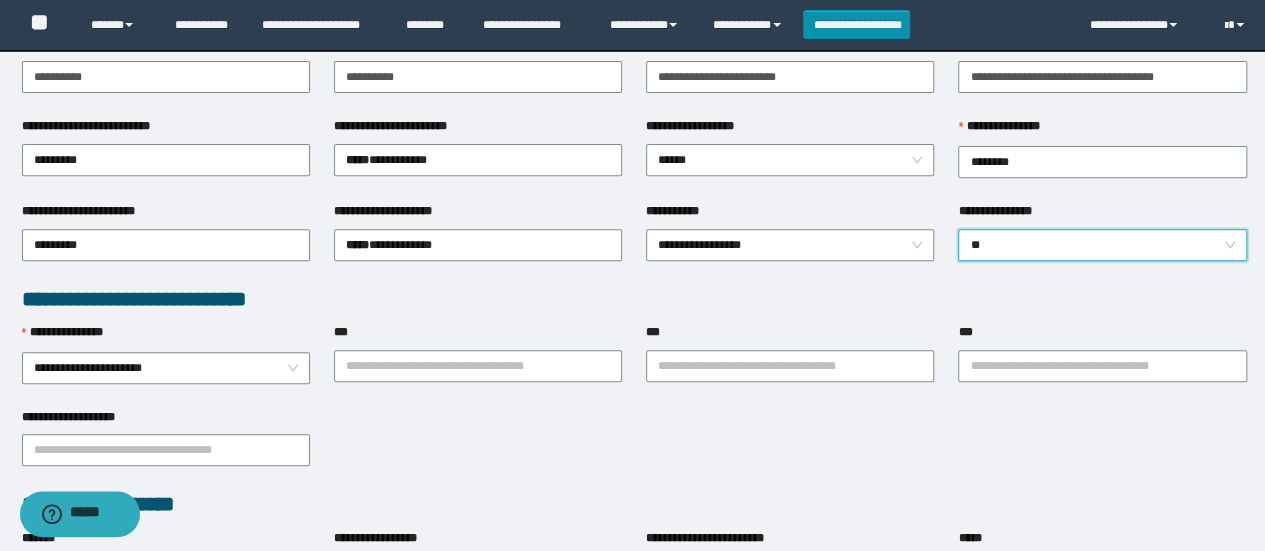 scroll, scrollTop: 400, scrollLeft: 0, axis: vertical 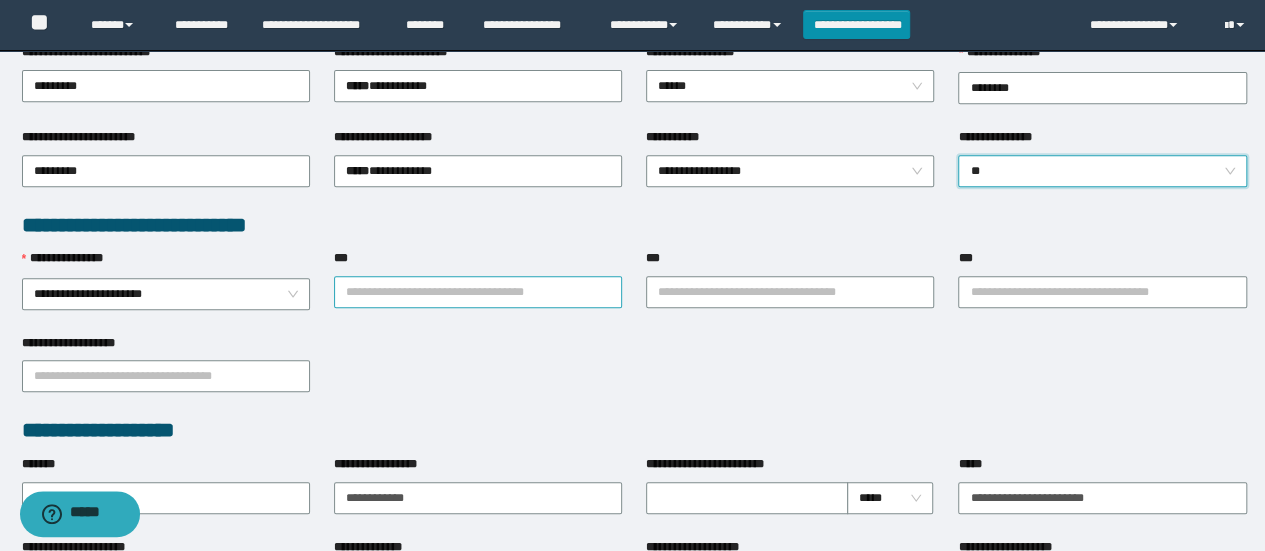 click on "***" at bounding box center (478, 292) 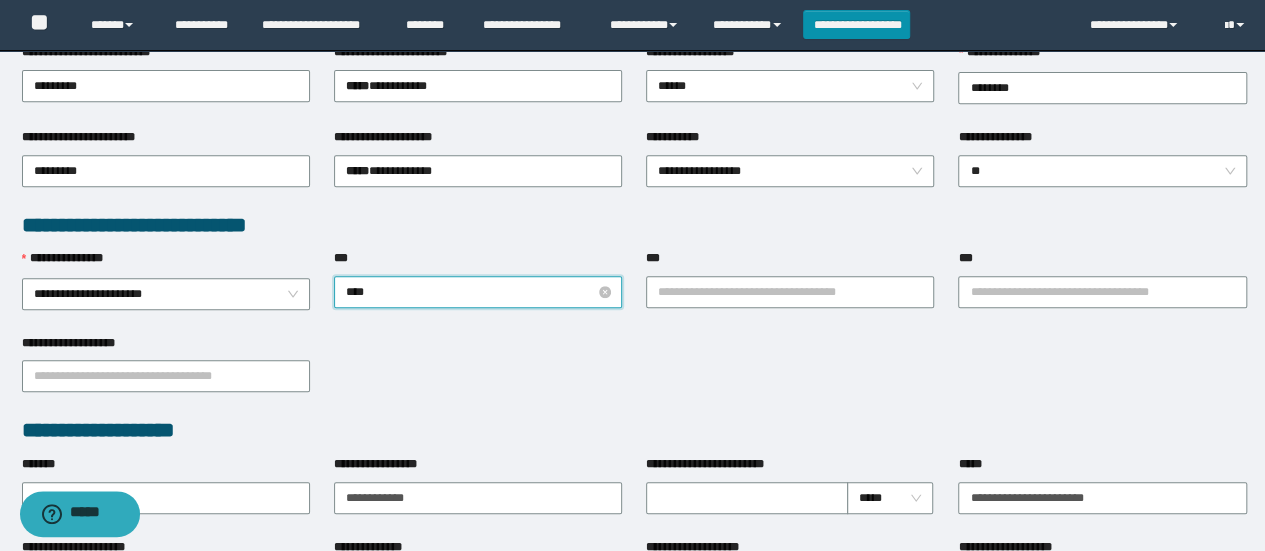 type on "*****" 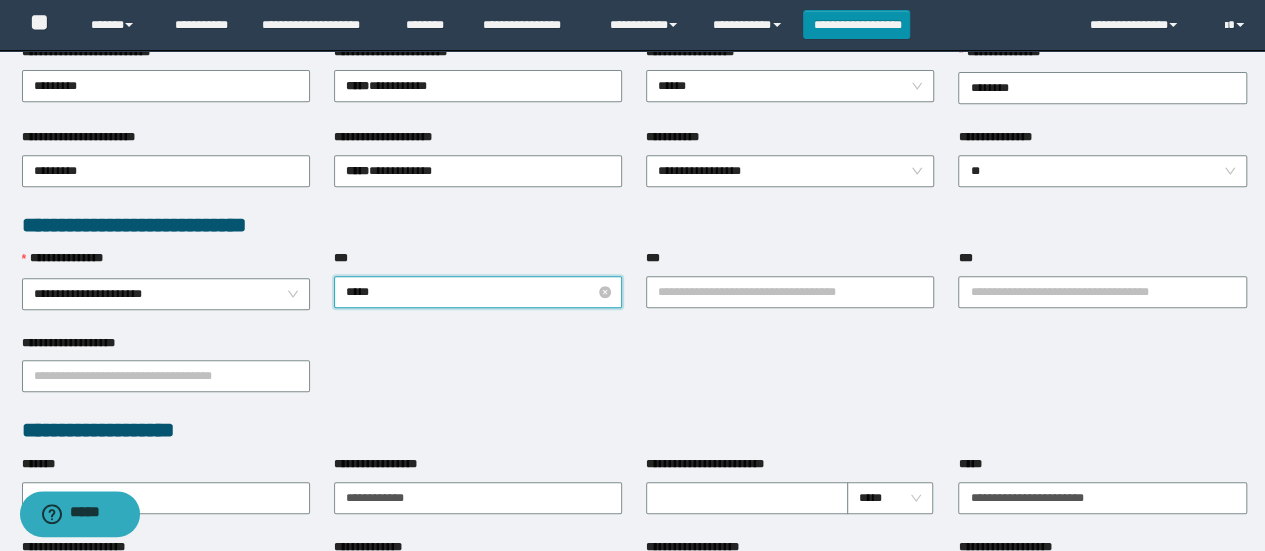type 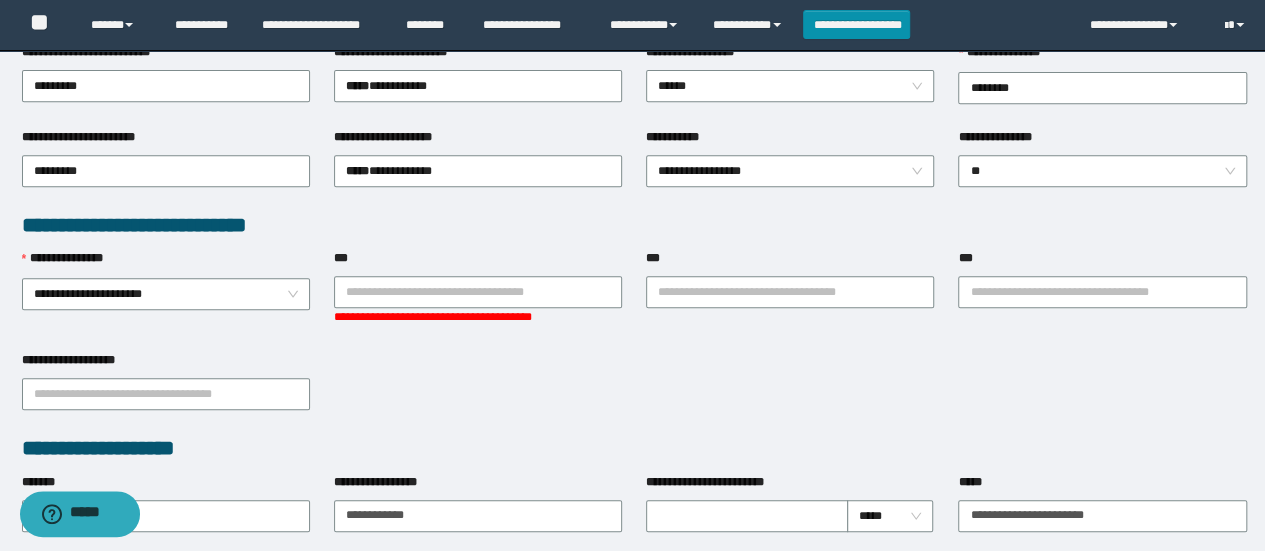 click on "***" at bounding box center (790, 262) 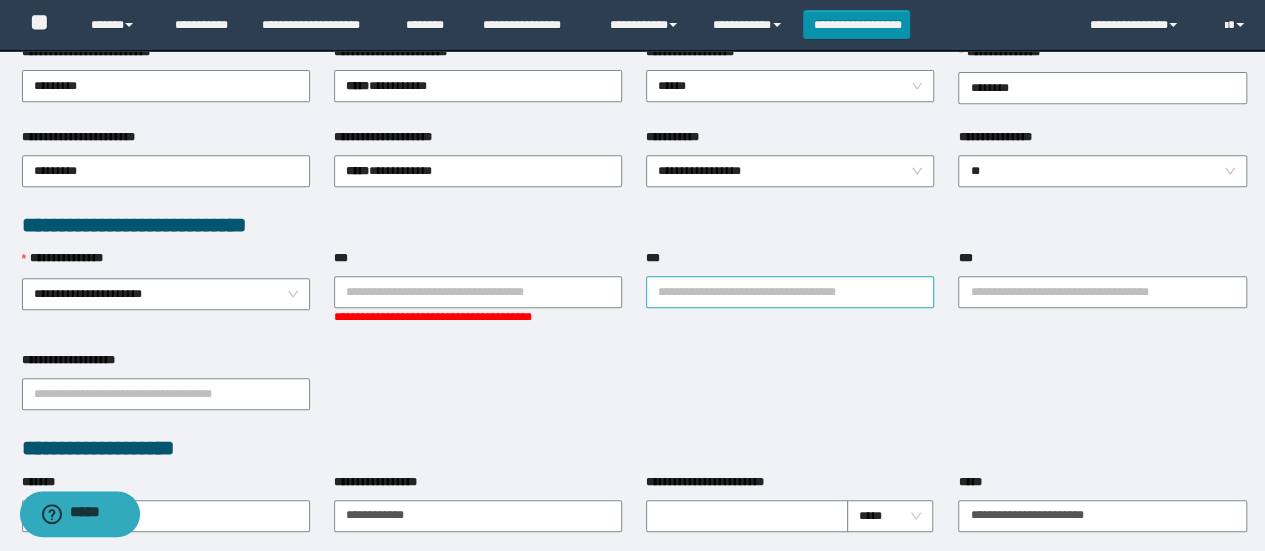 click on "***" at bounding box center (790, 292) 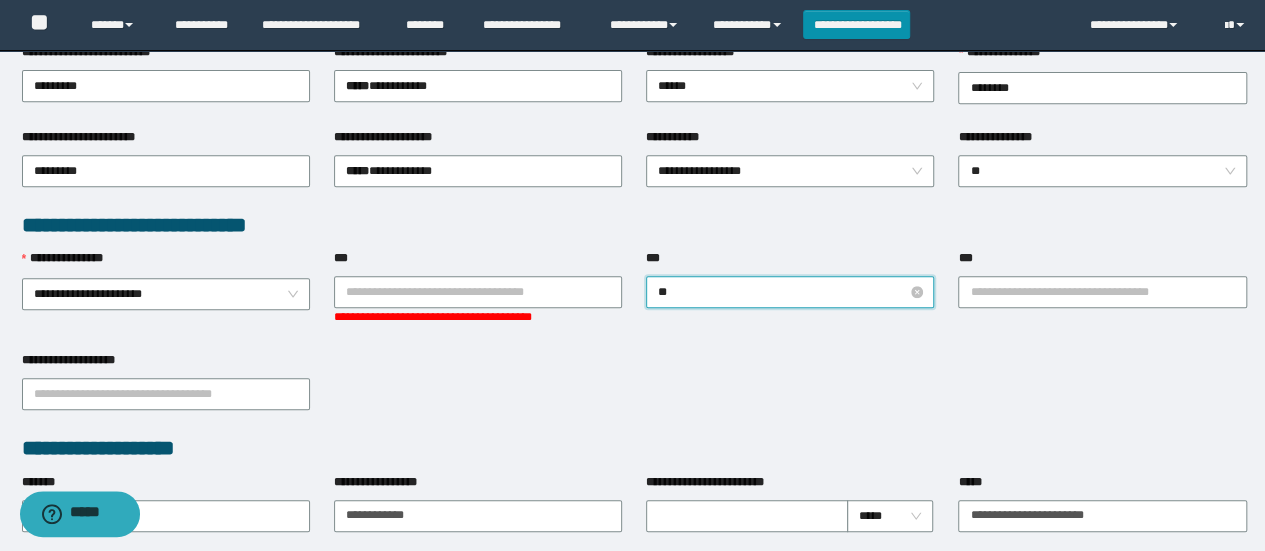 type on "***" 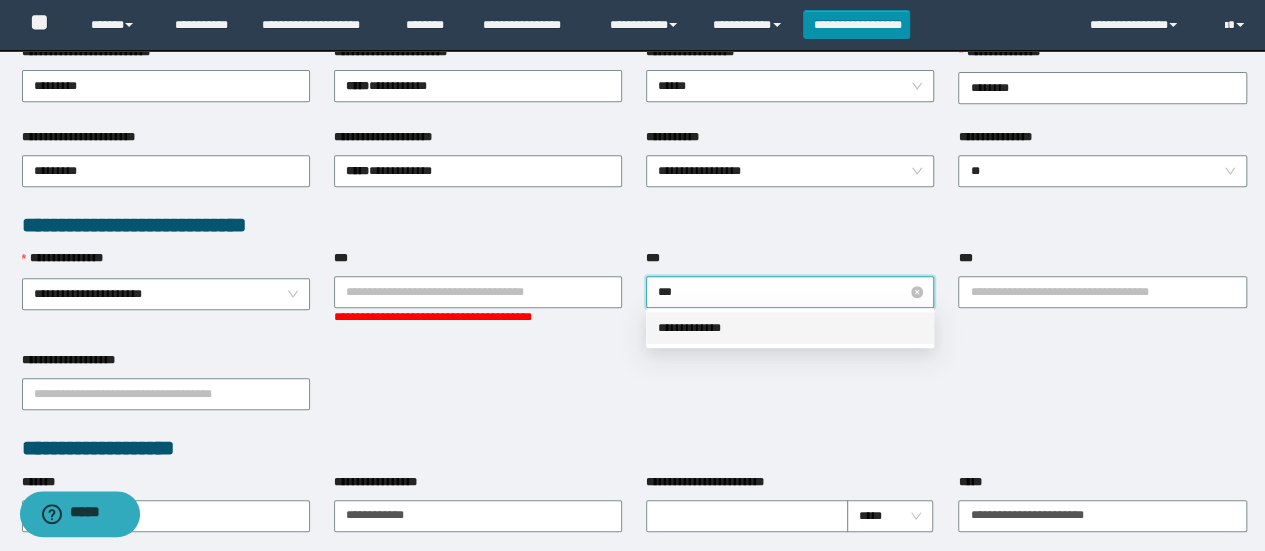 type 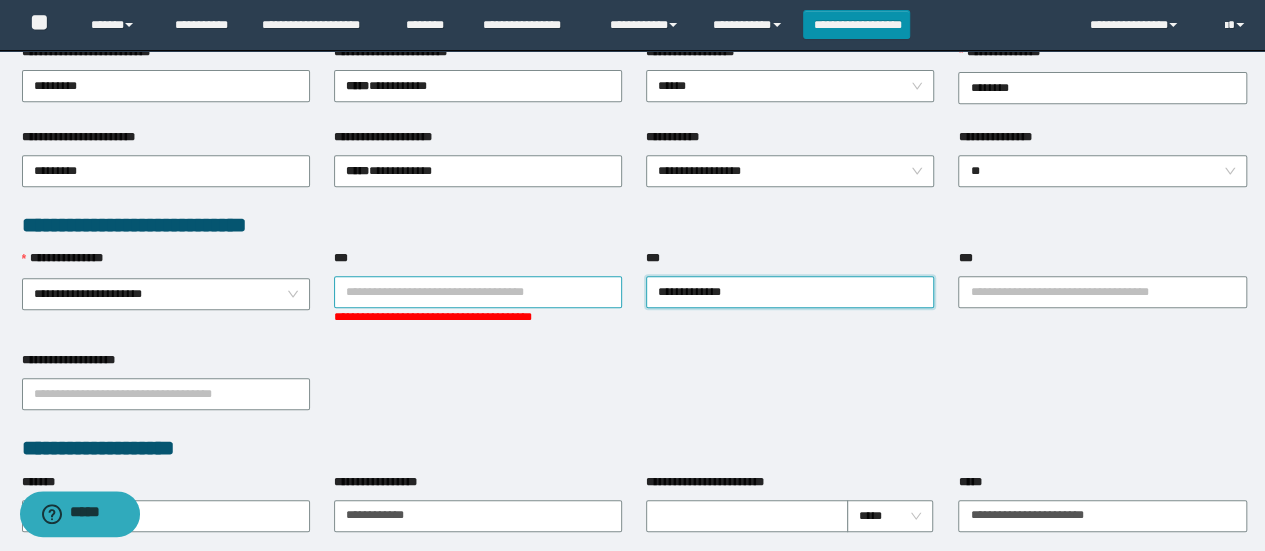 click on "***" at bounding box center (478, 292) 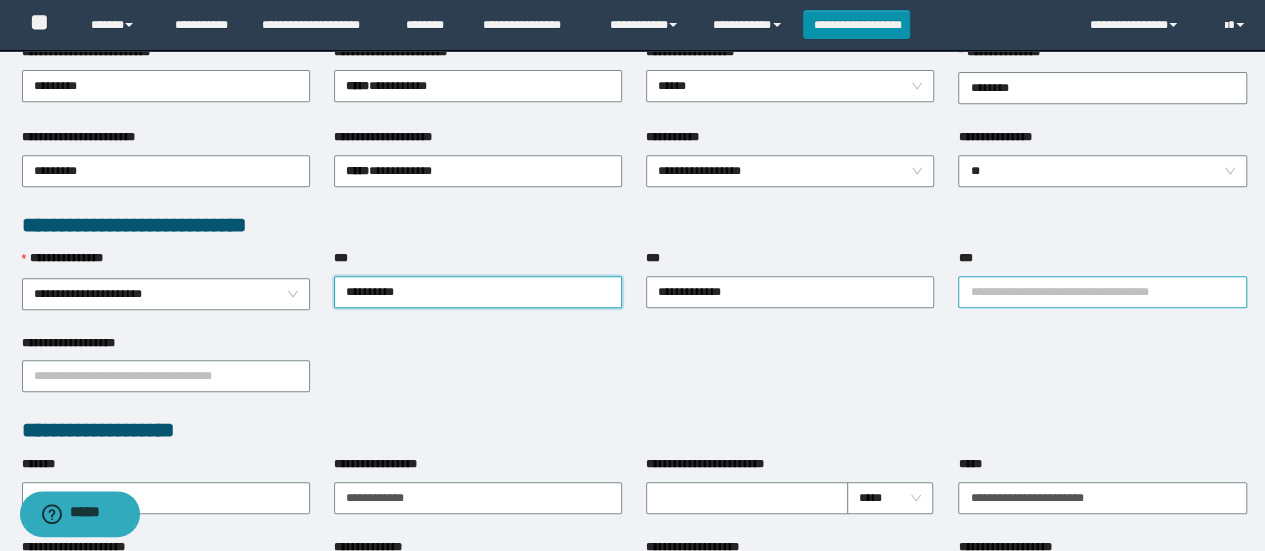 click on "***" at bounding box center [1102, 292] 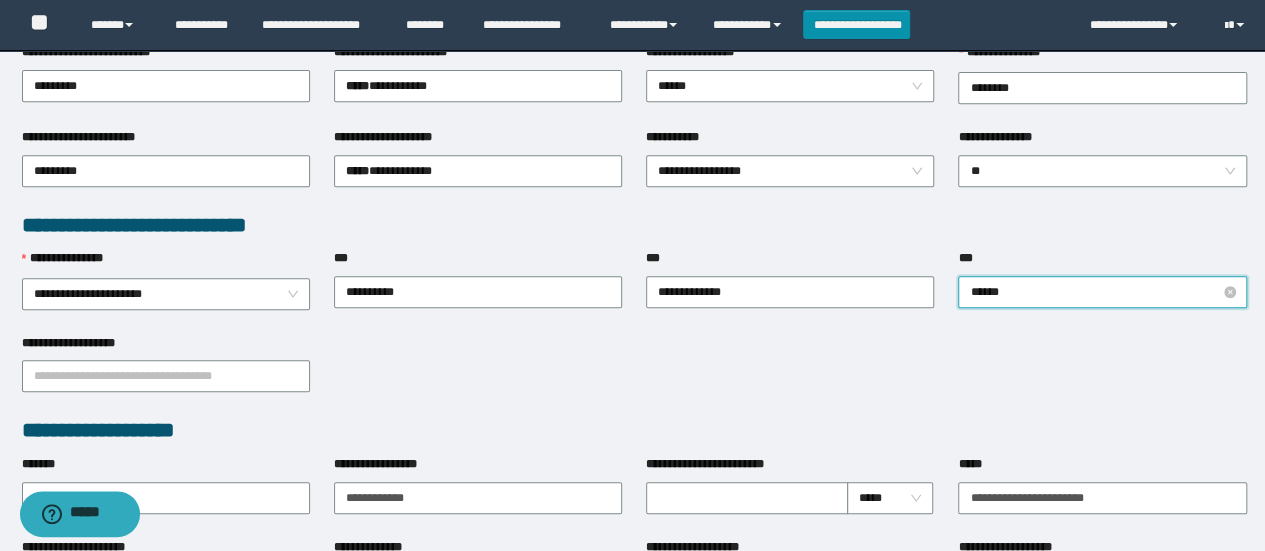 type on "*******" 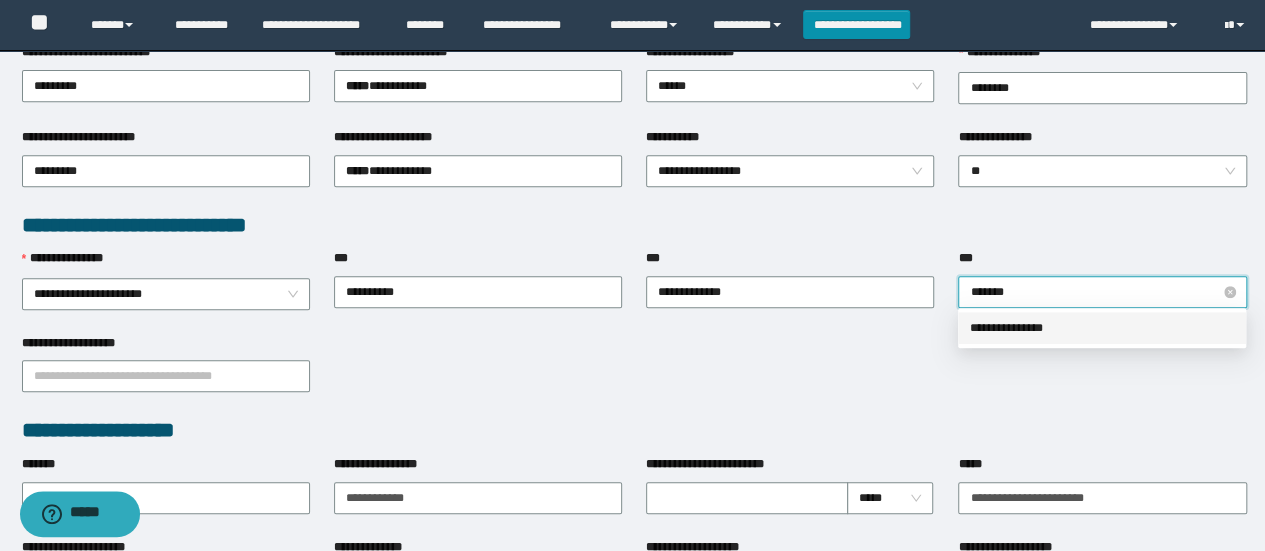 type 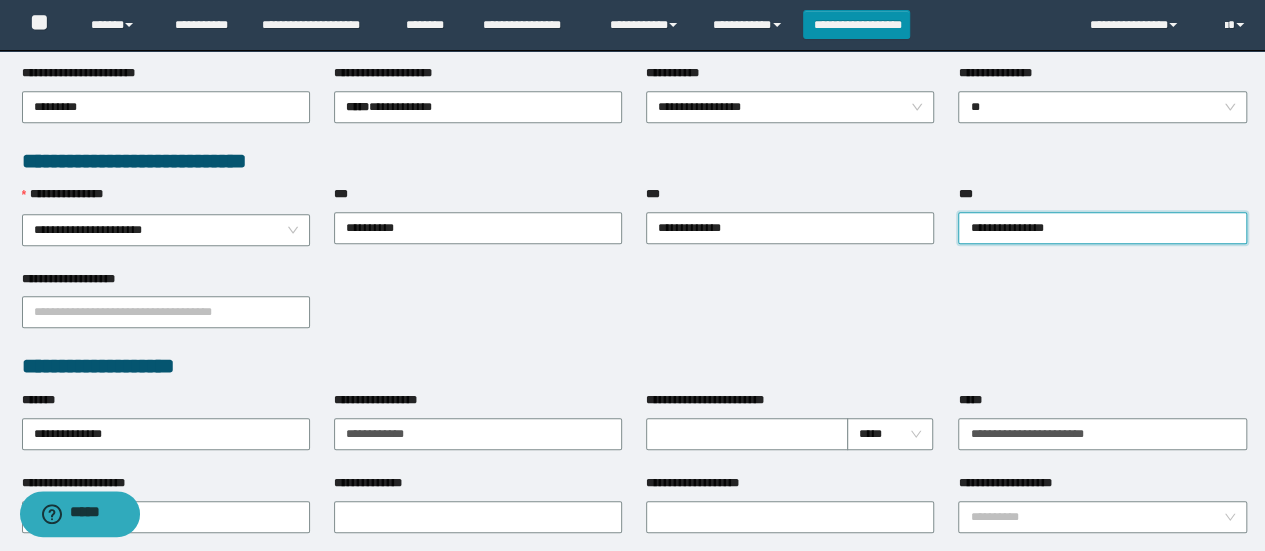 scroll, scrollTop: 600, scrollLeft: 0, axis: vertical 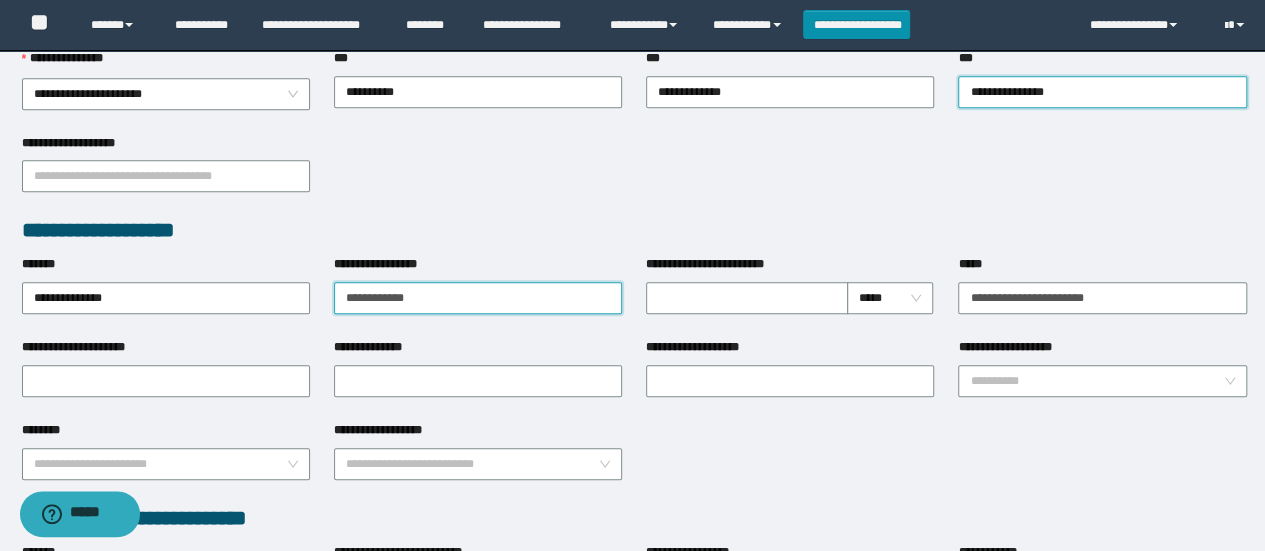 click on "**********" at bounding box center [478, 298] 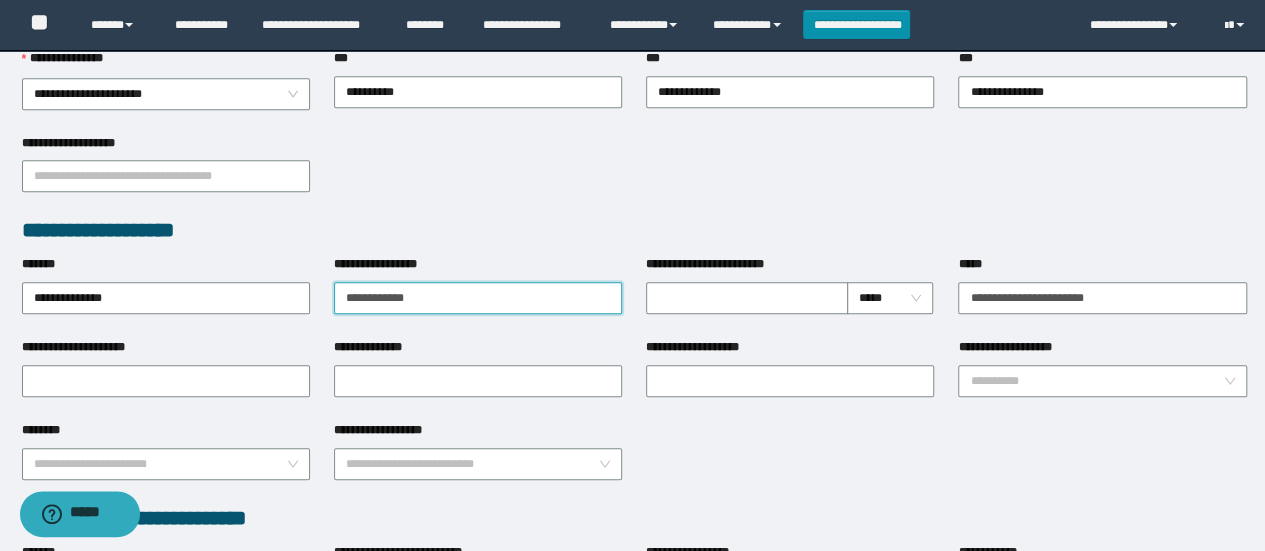 type on "**********" 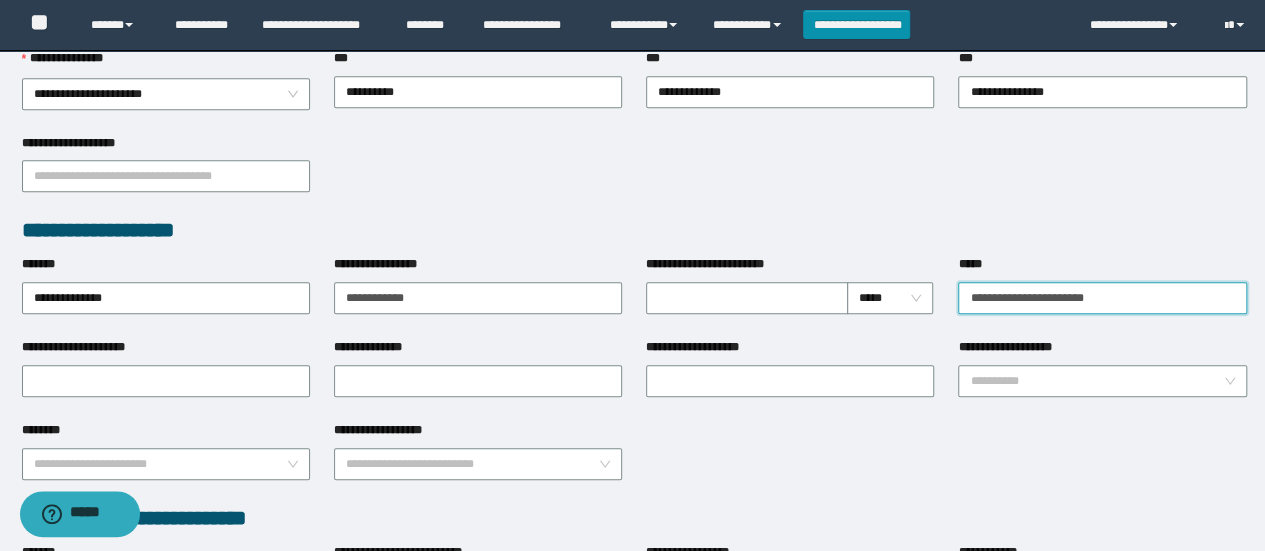 click on "*****" at bounding box center (1102, 298) 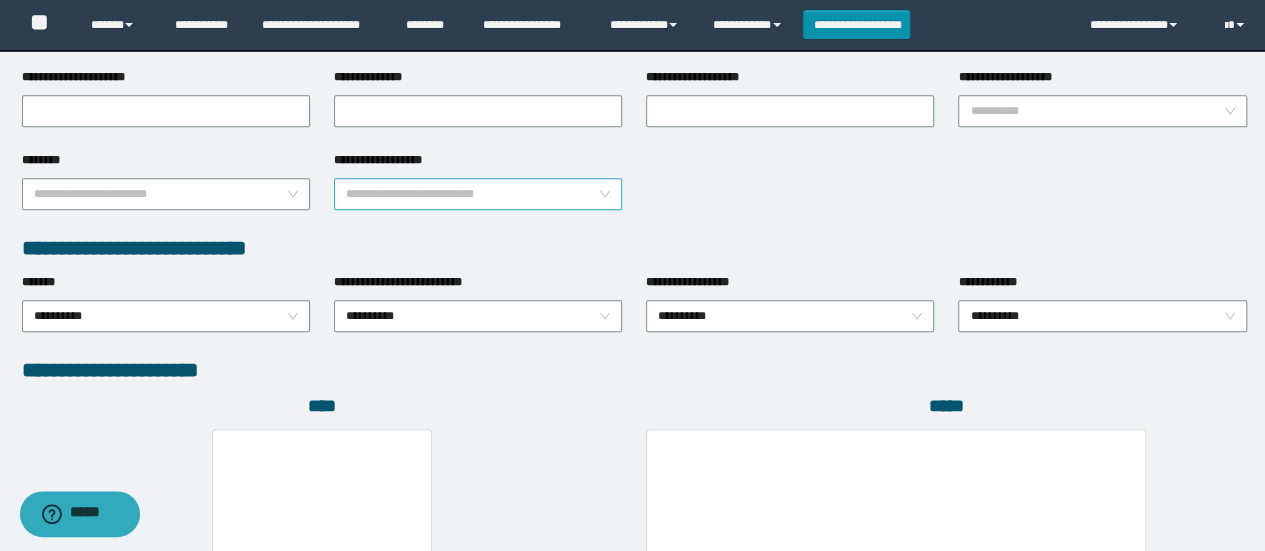 scroll, scrollTop: 900, scrollLeft: 0, axis: vertical 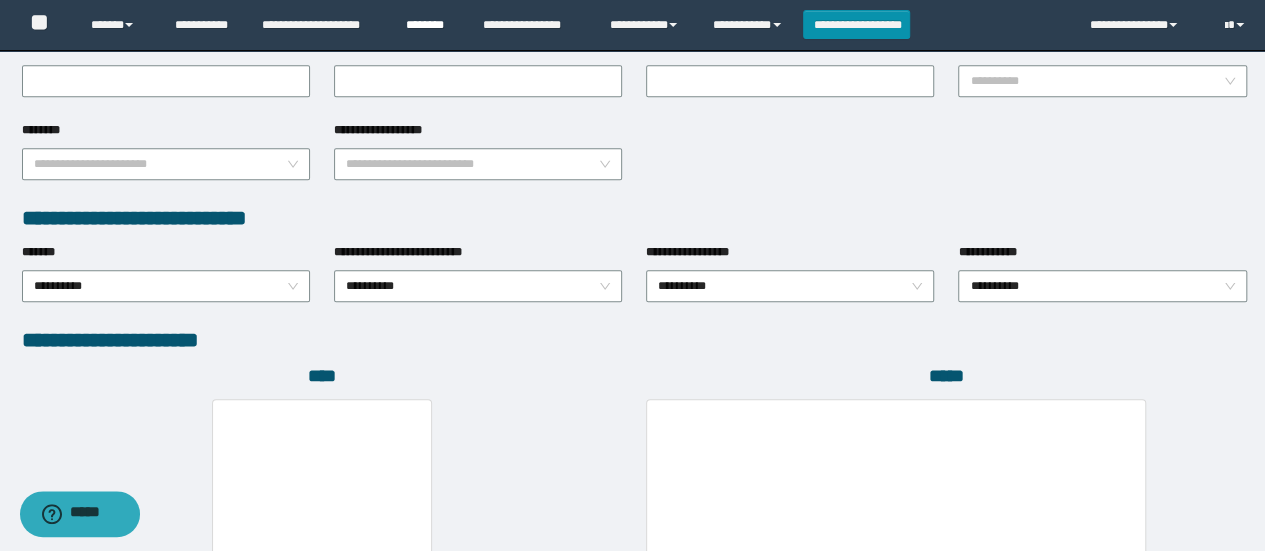 type on "**********" 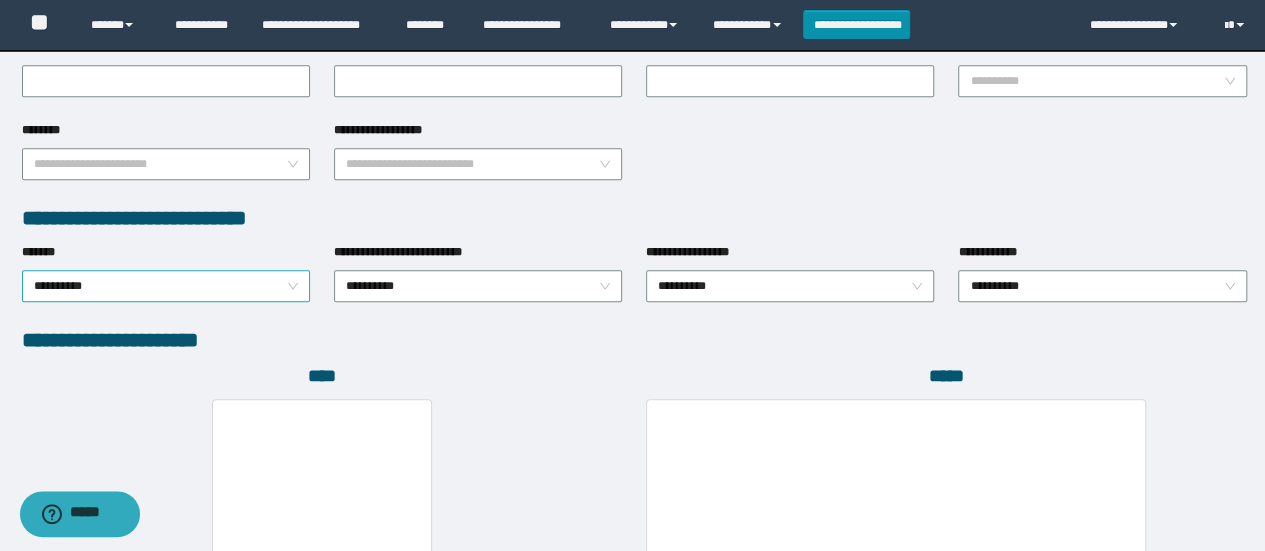 click on "**********" at bounding box center (166, 286) 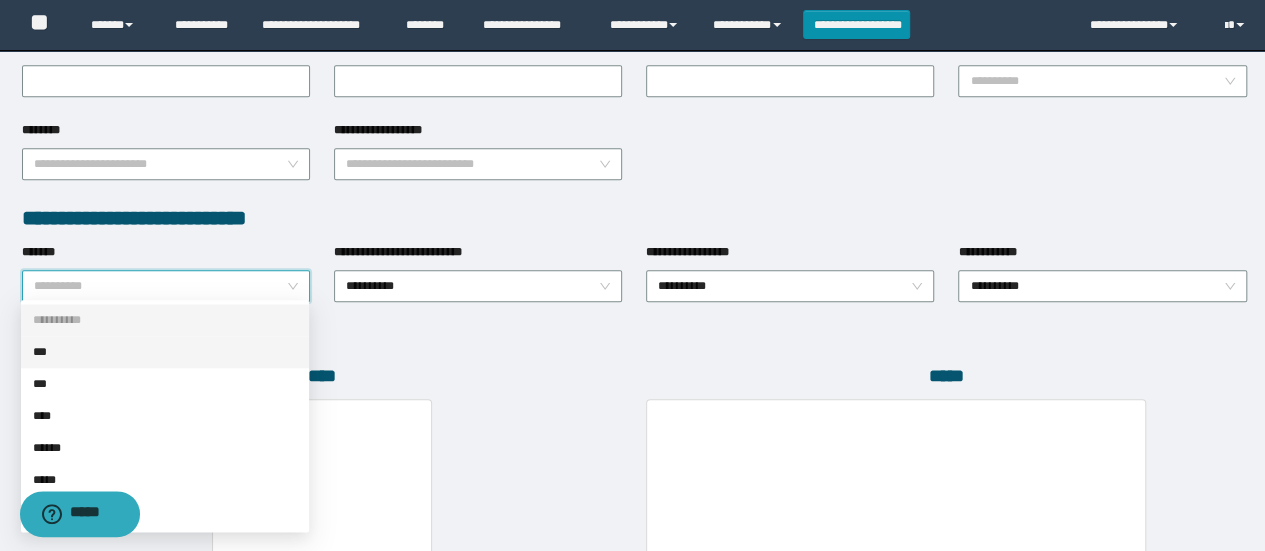 click on "***" at bounding box center (165, 352) 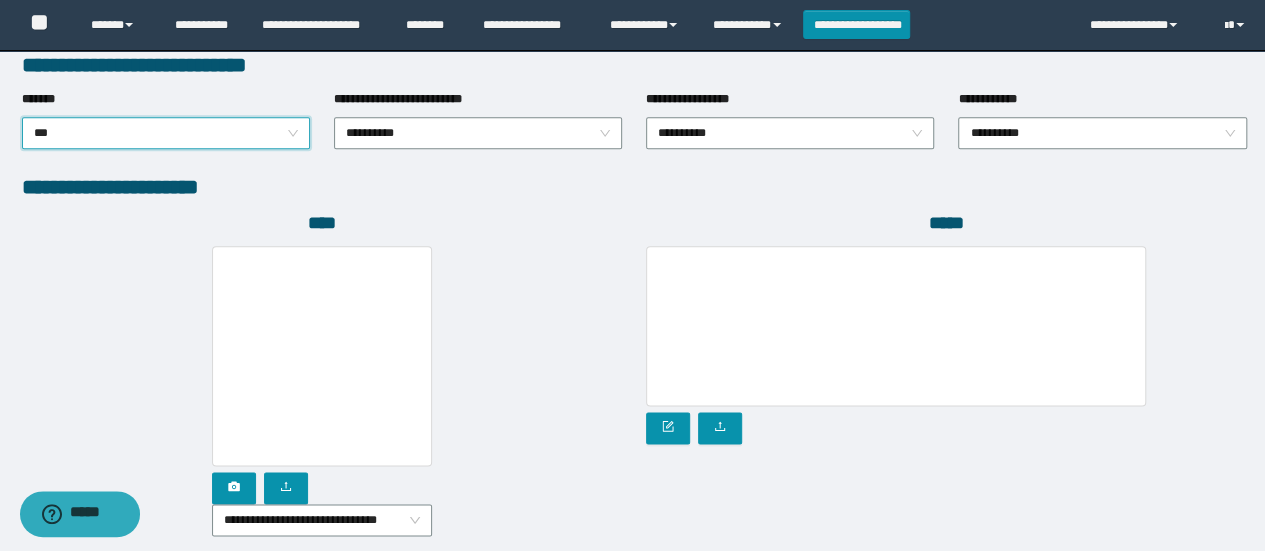 scroll, scrollTop: 1184, scrollLeft: 0, axis: vertical 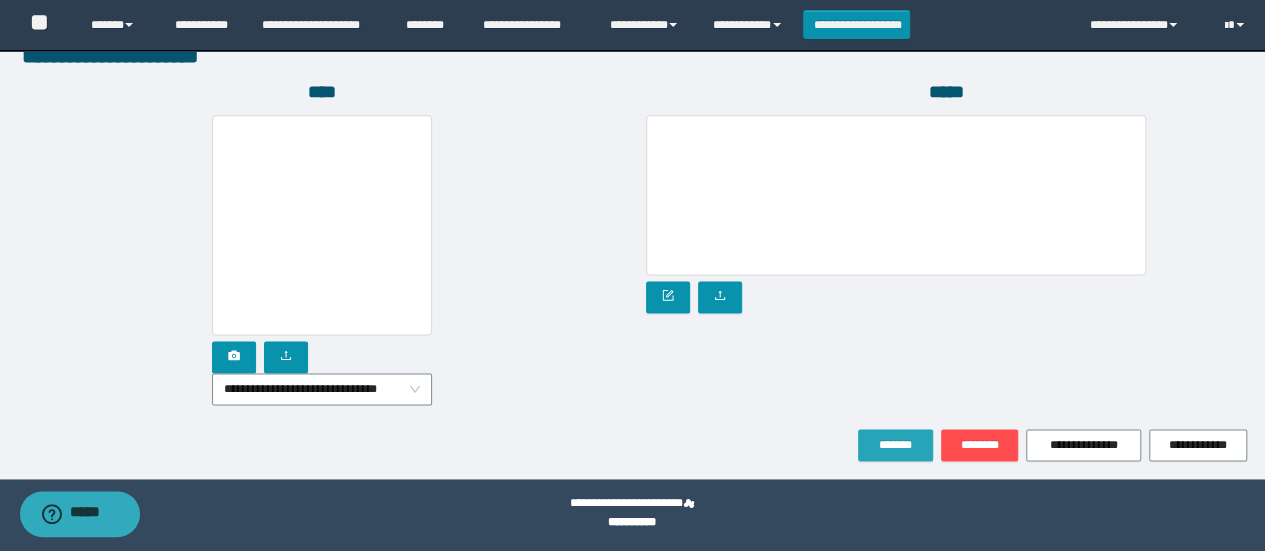 click on "*******" at bounding box center (895, 445) 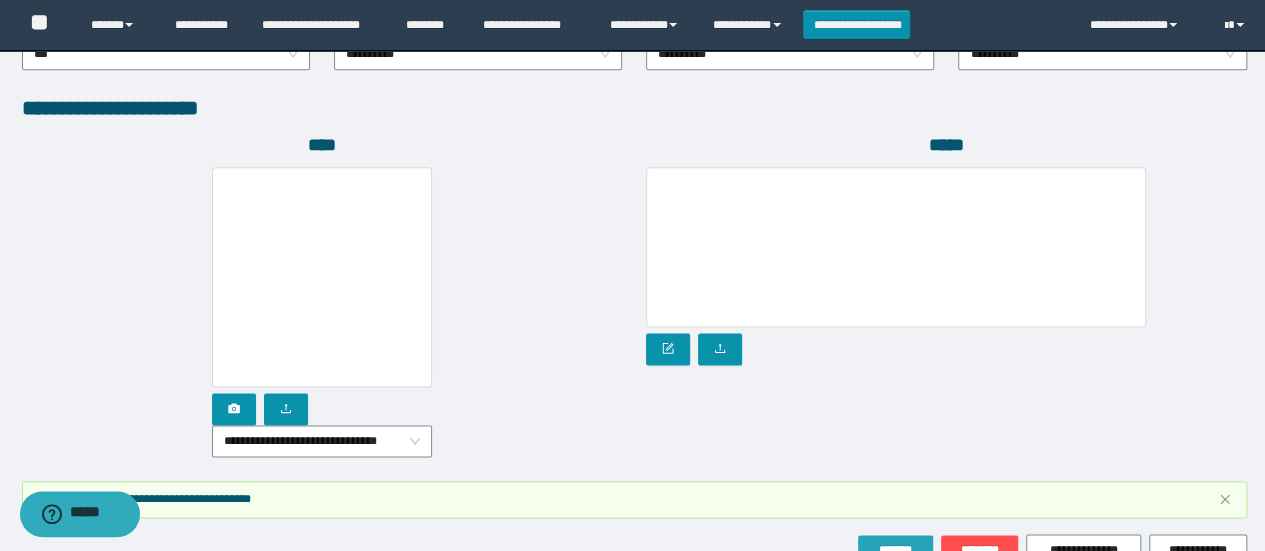 scroll, scrollTop: 1236, scrollLeft: 0, axis: vertical 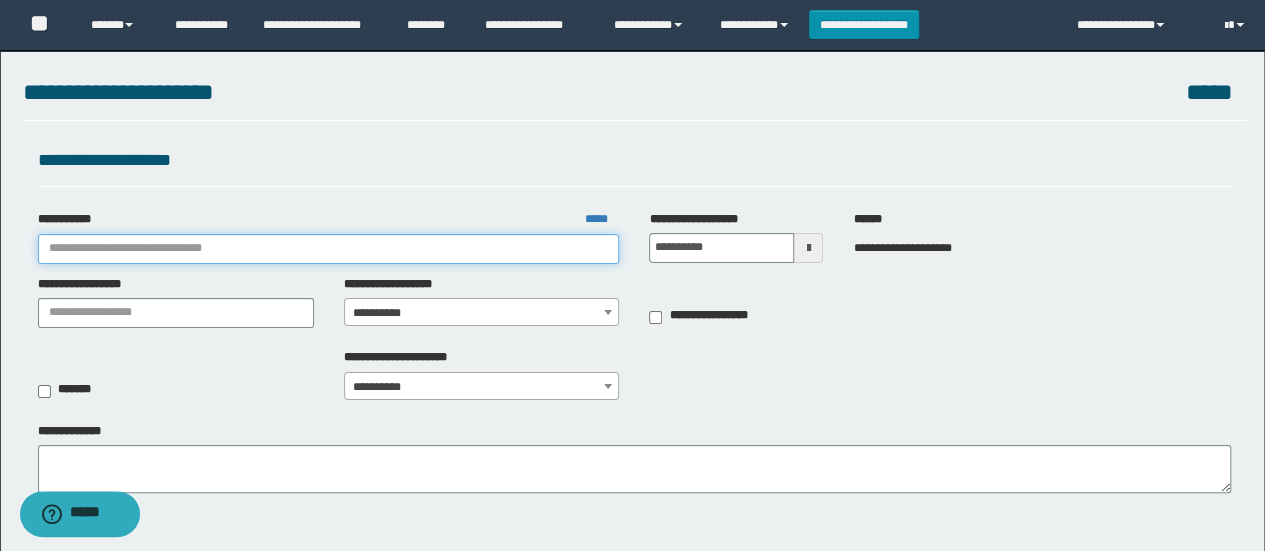 click on "**********" at bounding box center [329, 249] 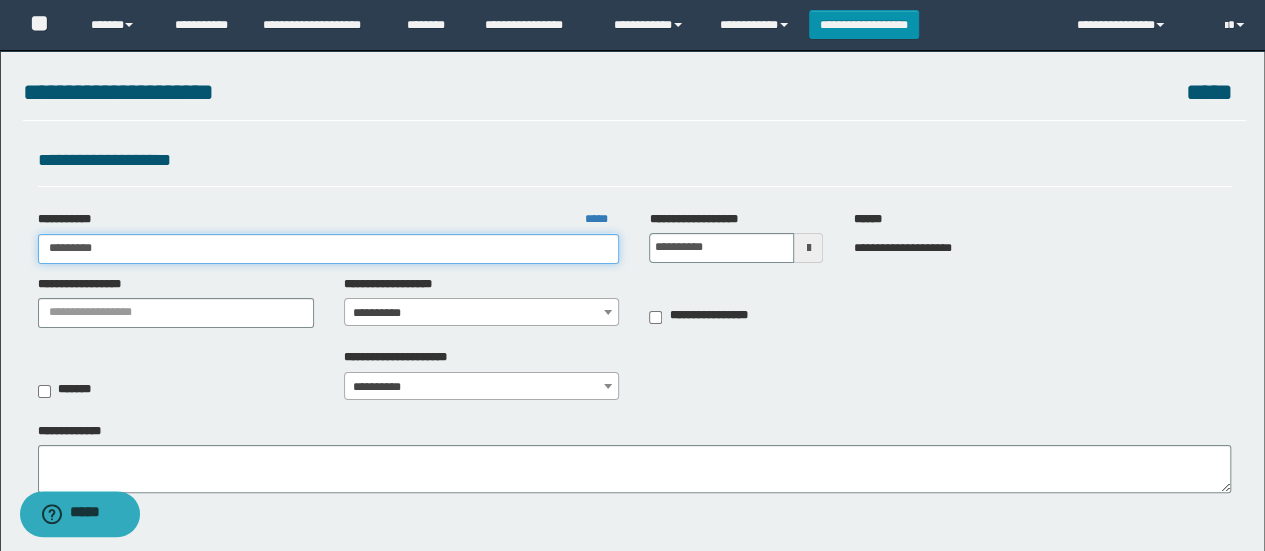 type on "**********" 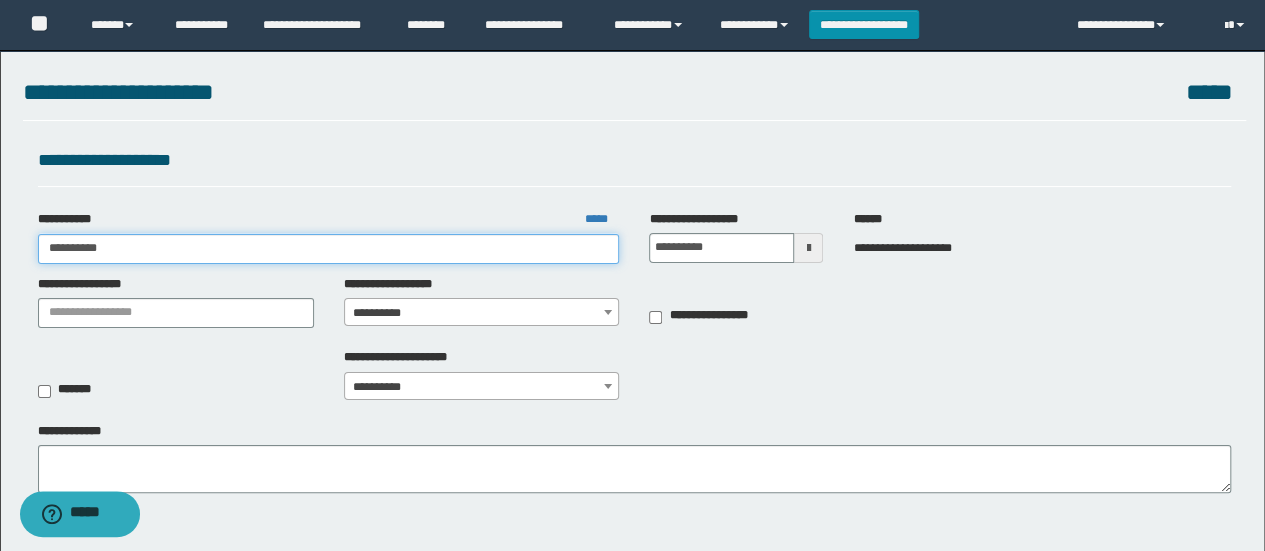 type on "**********" 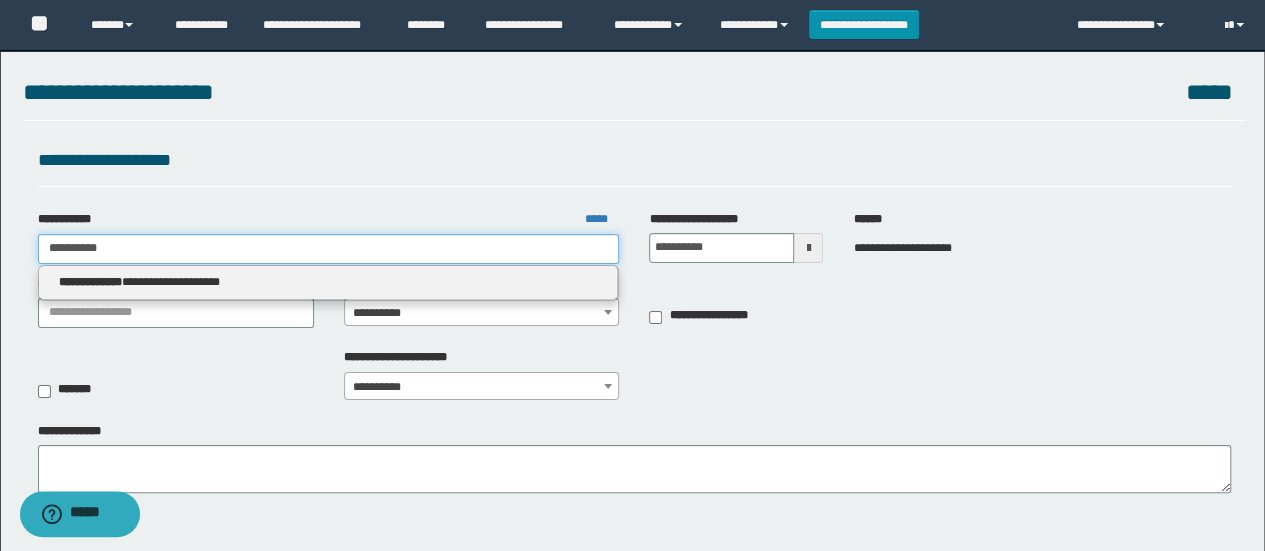 type 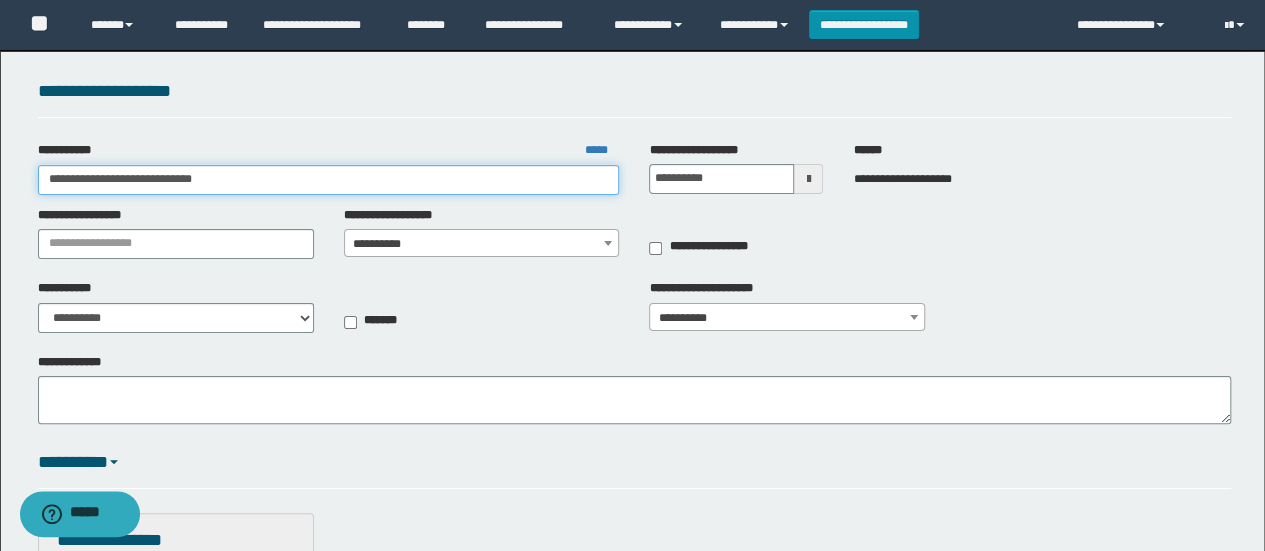 scroll, scrollTop: 100, scrollLeft: 0, axis: vertical 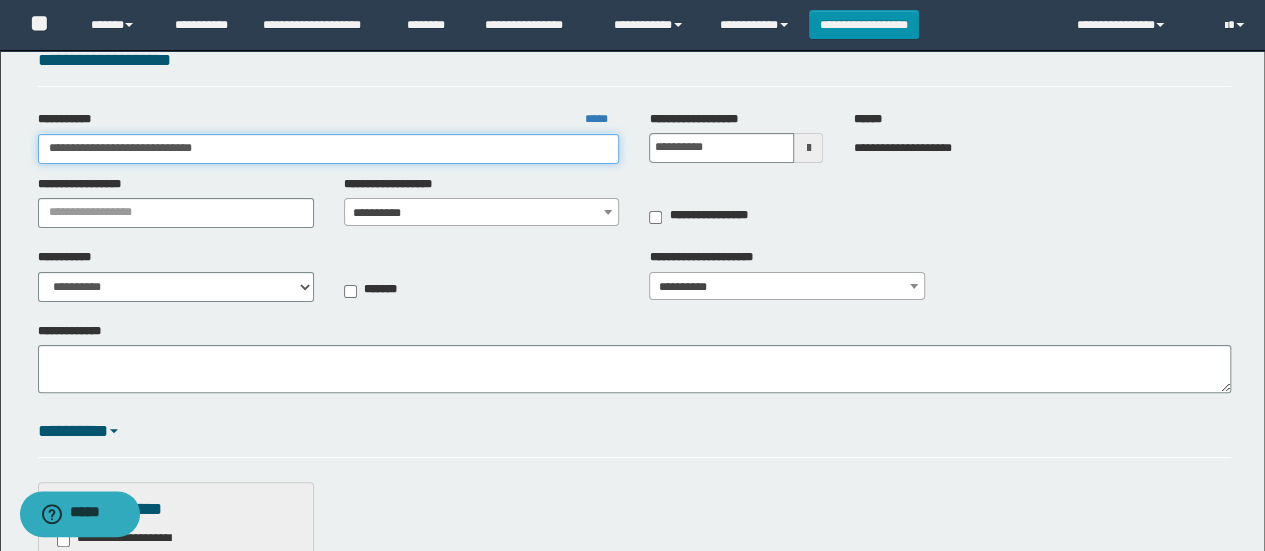 type on "**********" 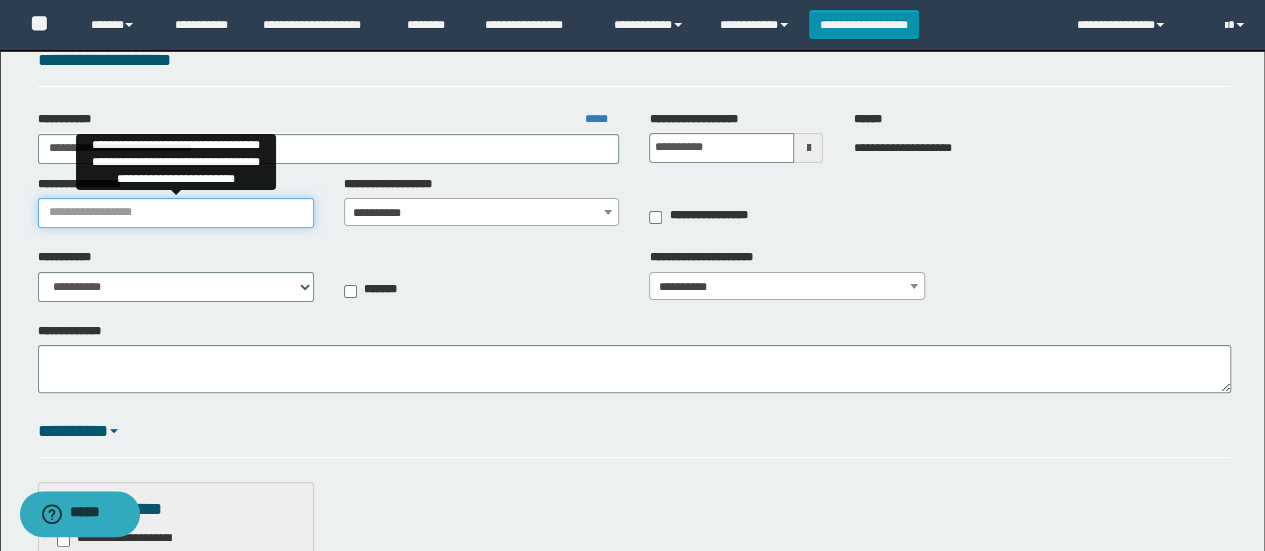 click on "**********" at bounding box center [176, 213] 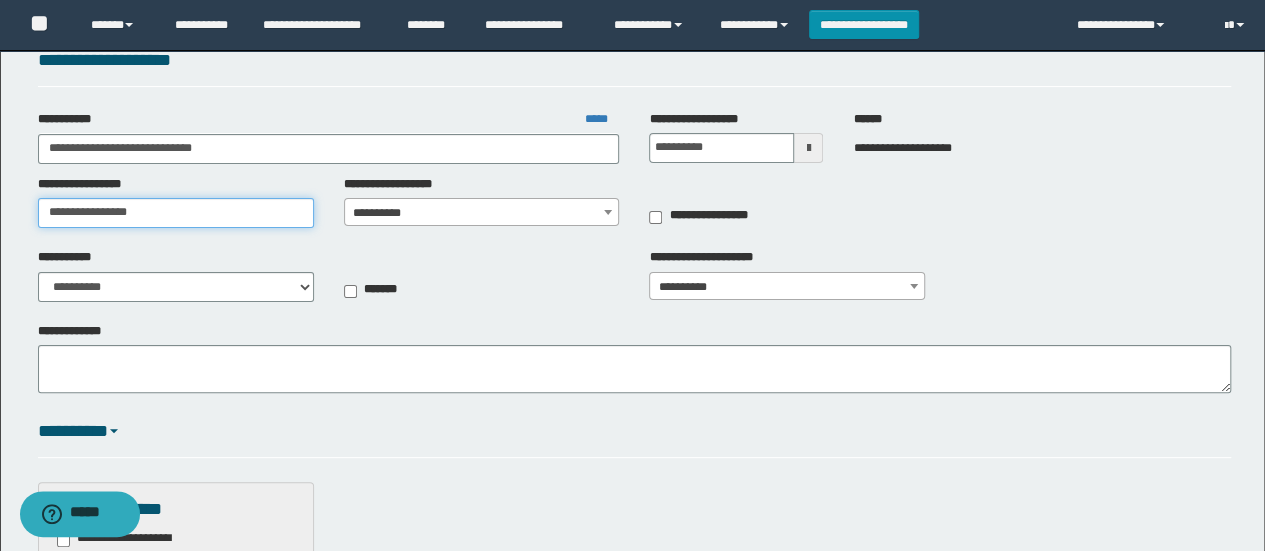 type on "**********" 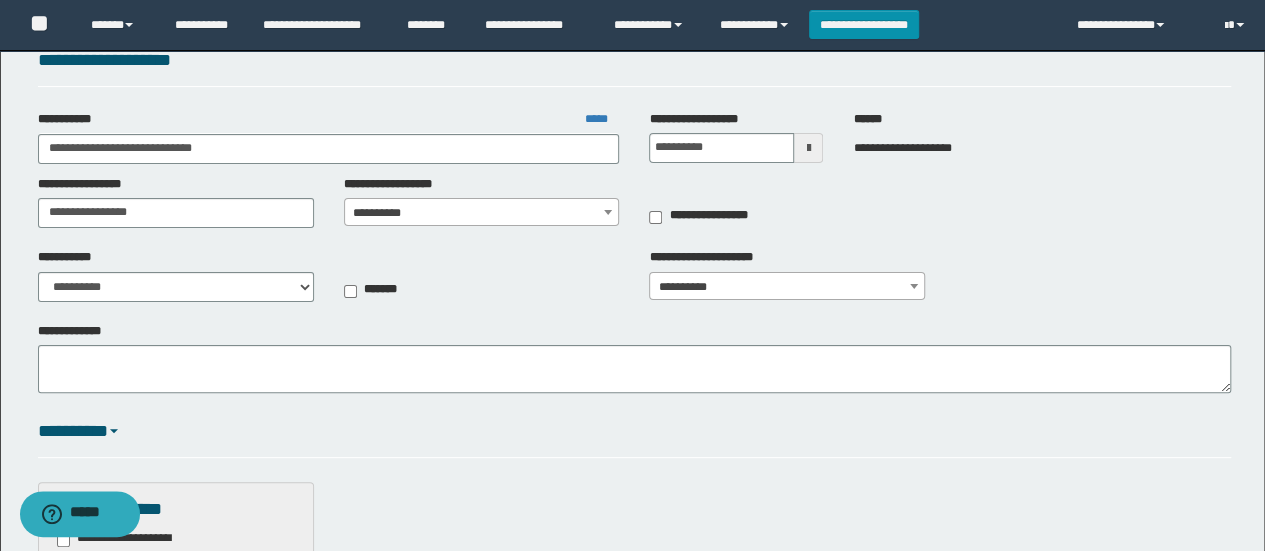 click on "**********" at bounding box center (482, 213) 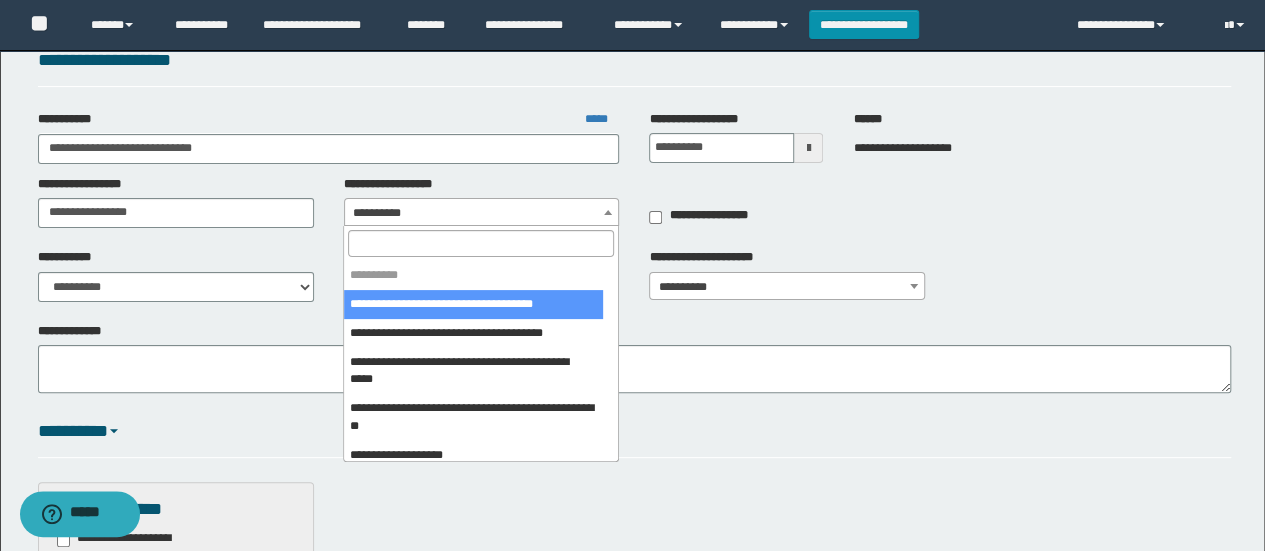 click at bounding box center [481, 243] 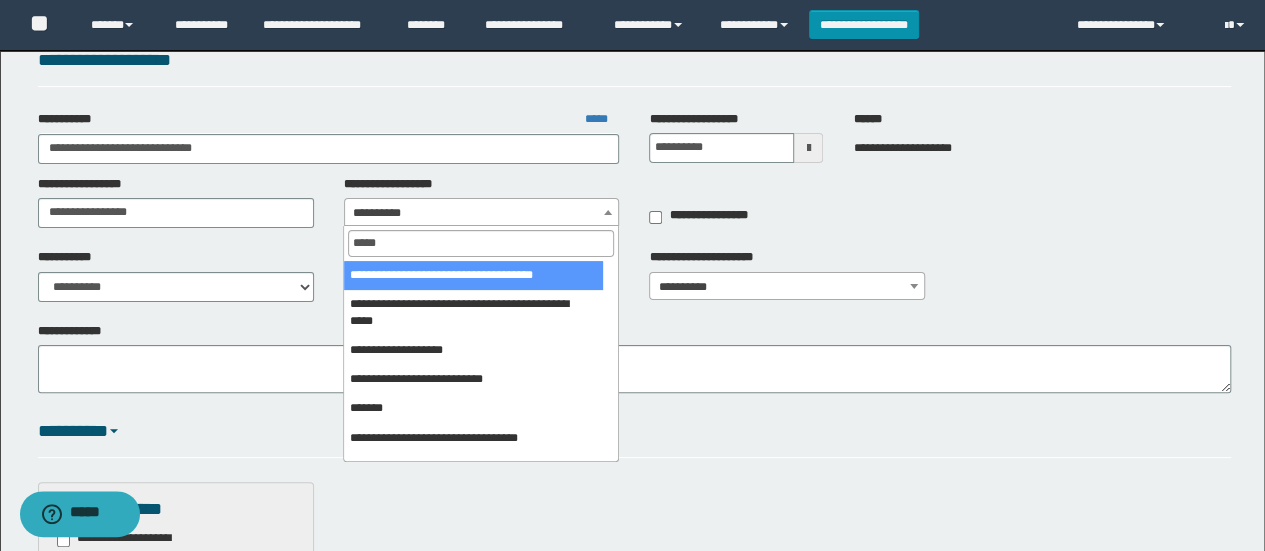 type on "******" 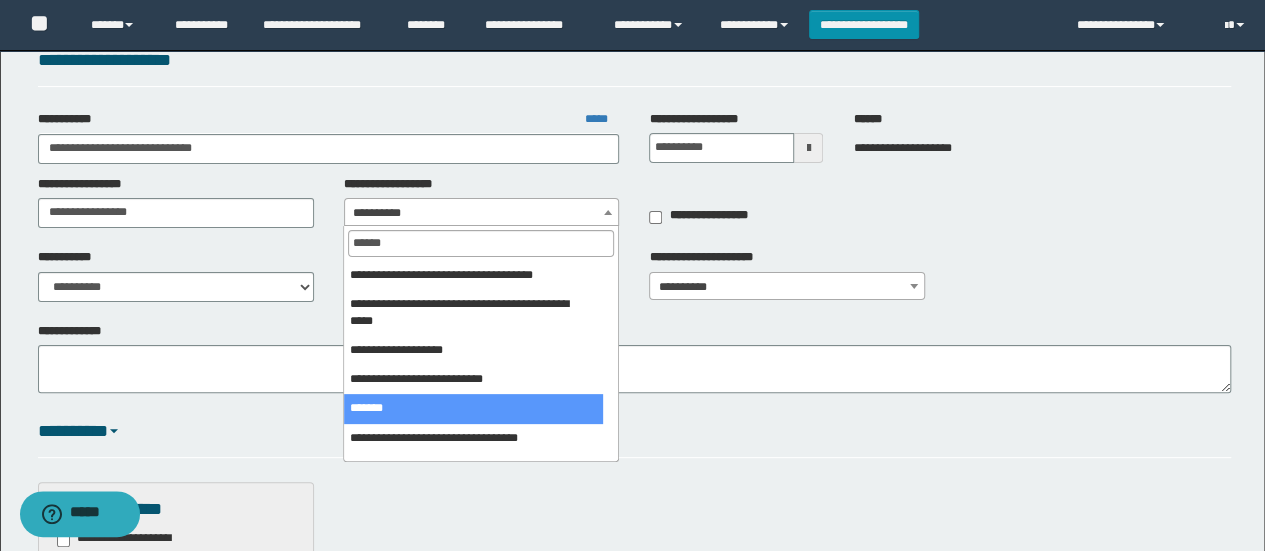 select on "***" 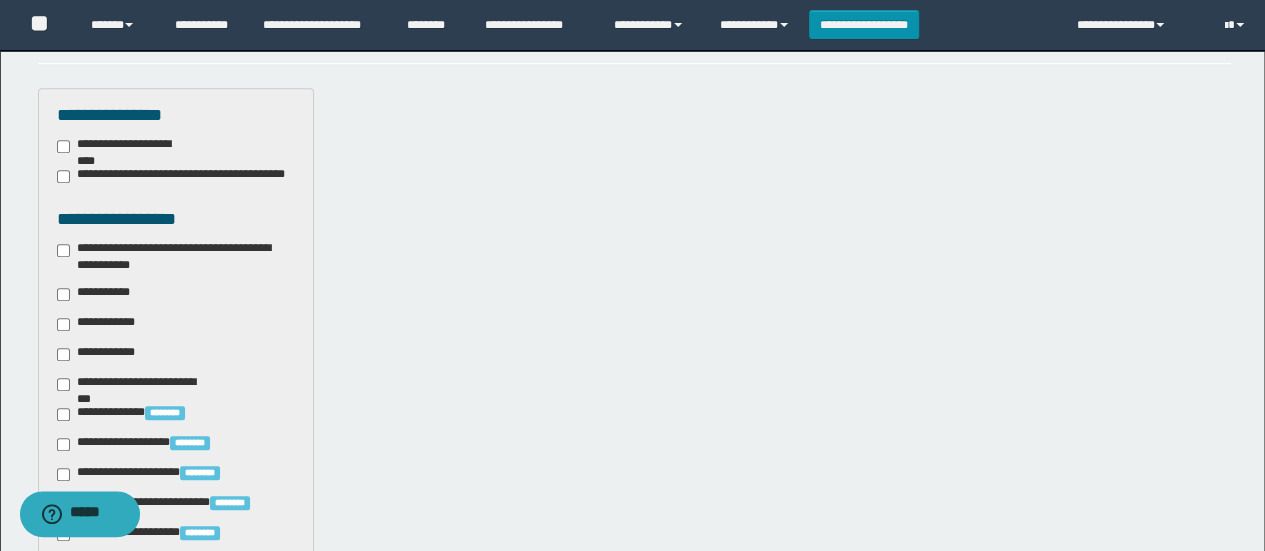 scroll, scrollTop: 500, scrollLeft: 0, axis: vertical 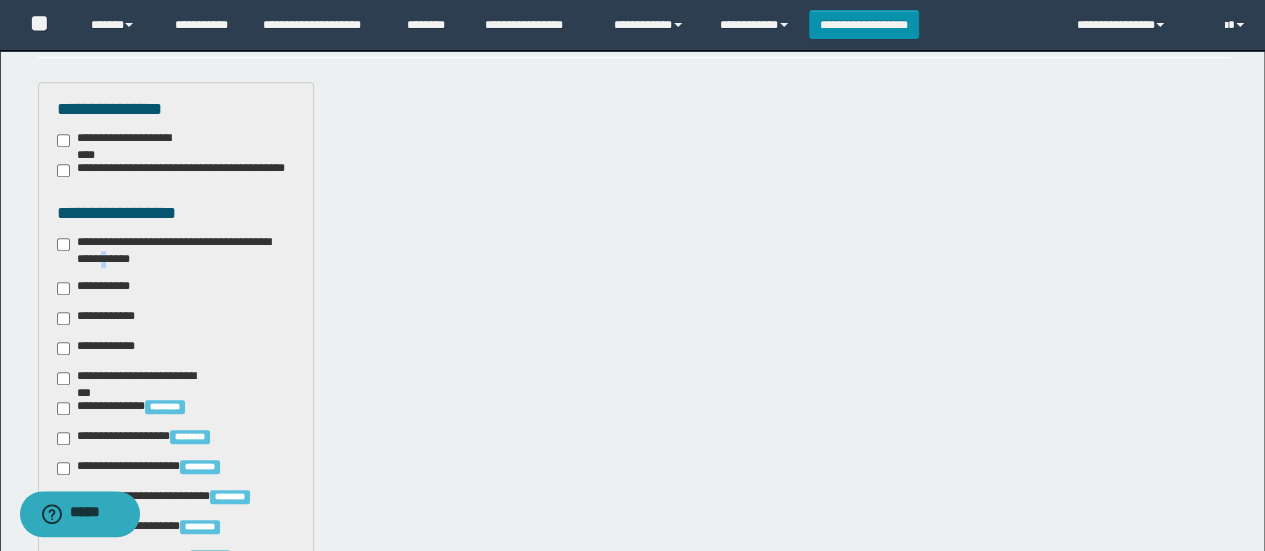 click on "**********" at bounding box center (176, 251) 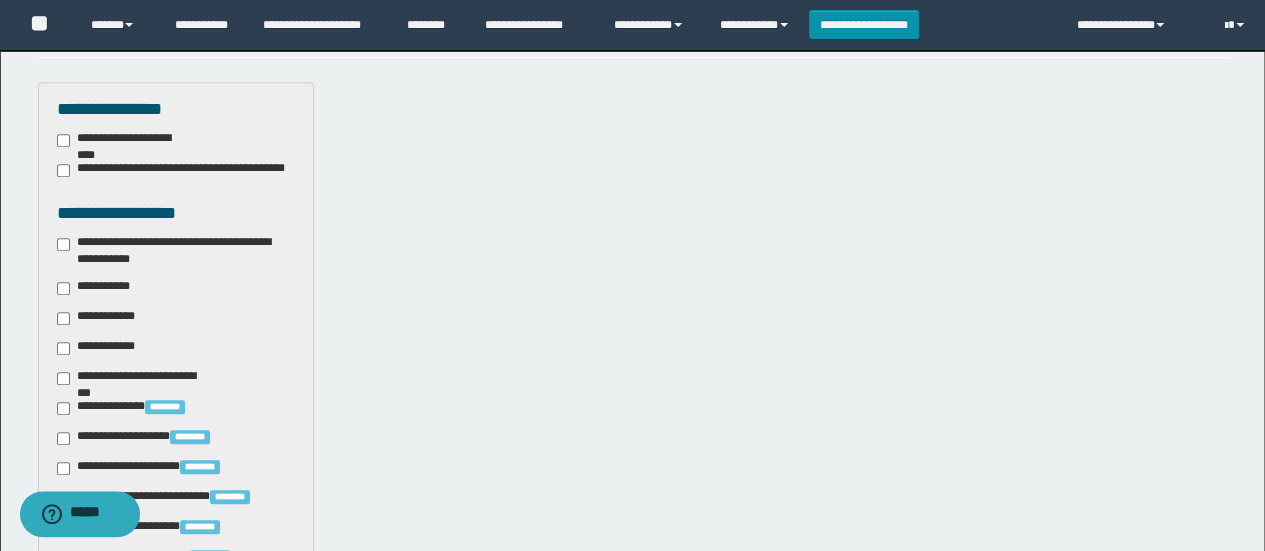 click on "**********" at bounding box center [176, 251] 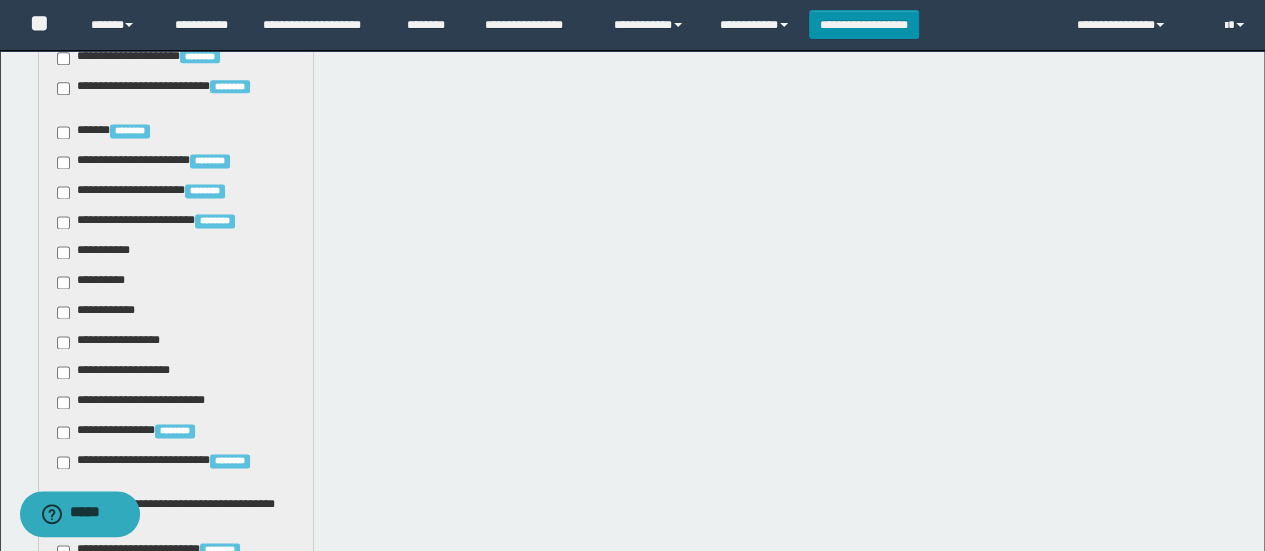 scroll, scrollTop: 1300, scrollLeft: 0, axis: vertical 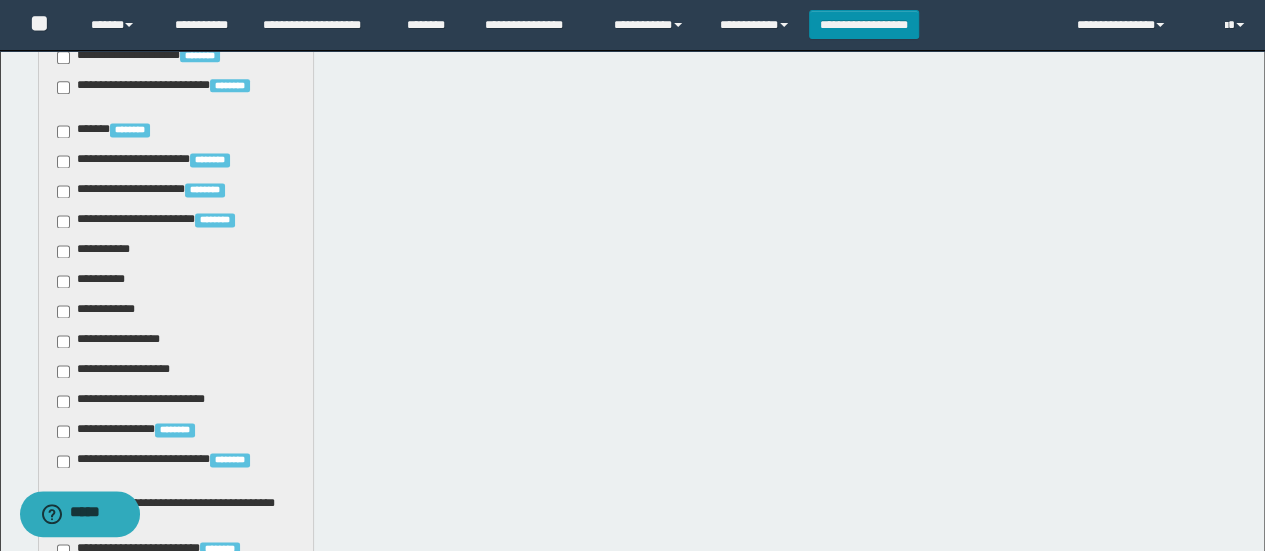 click on "**********" at bounding box center (115, 341) 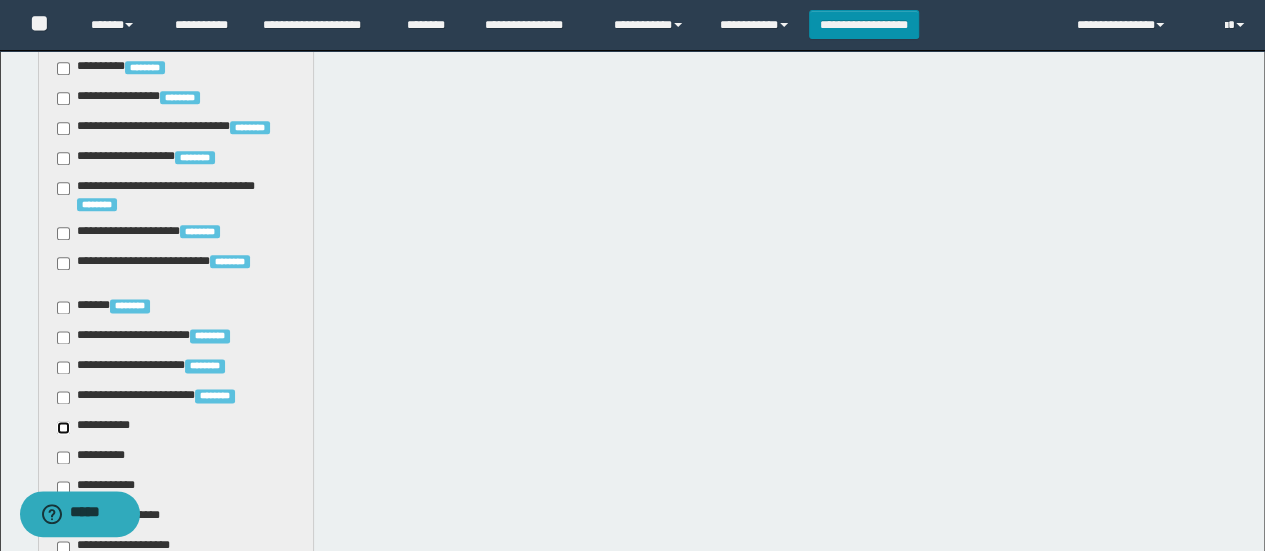 scroll, scrollTop: 1400, scrollLeft: 0, axis: vertical 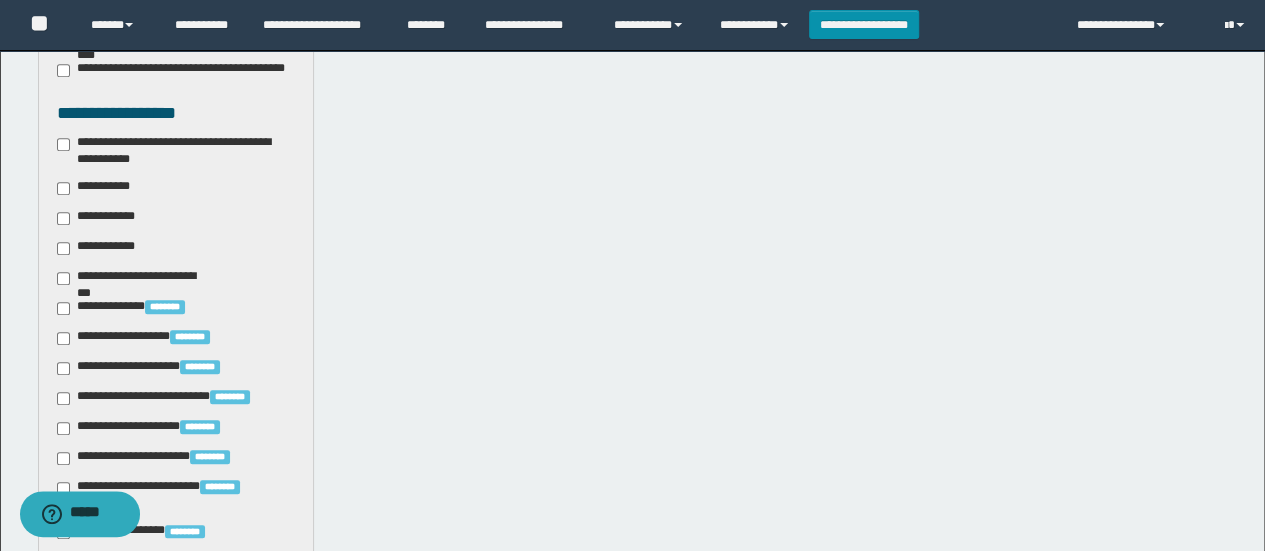 click on "**********" at bounding box center [97, 188] 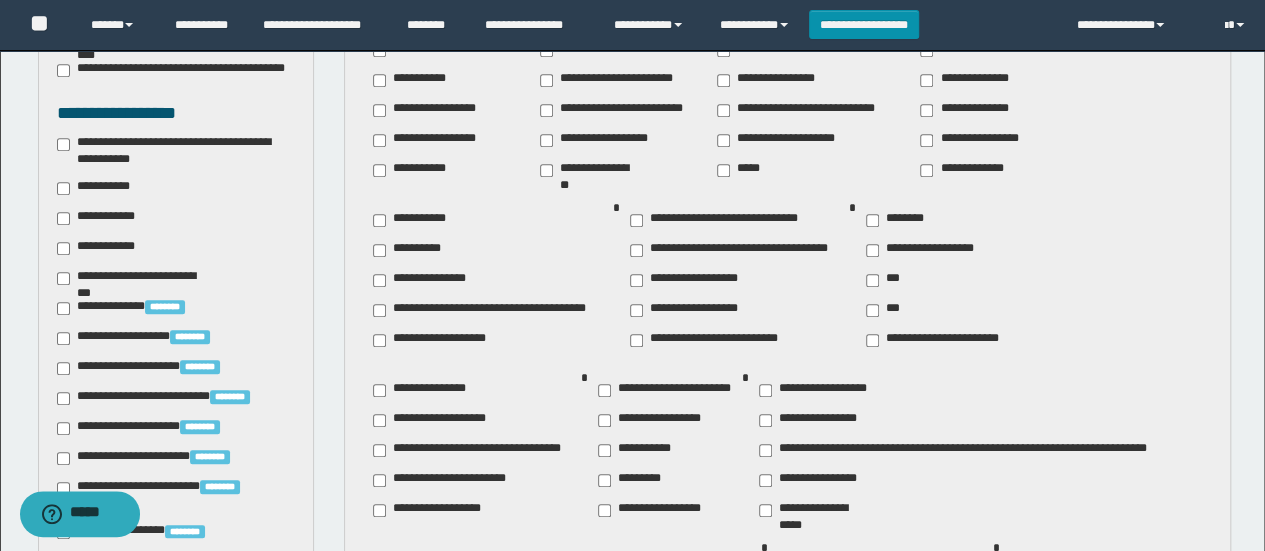 click on "**********" at bounding box center [493, 310] 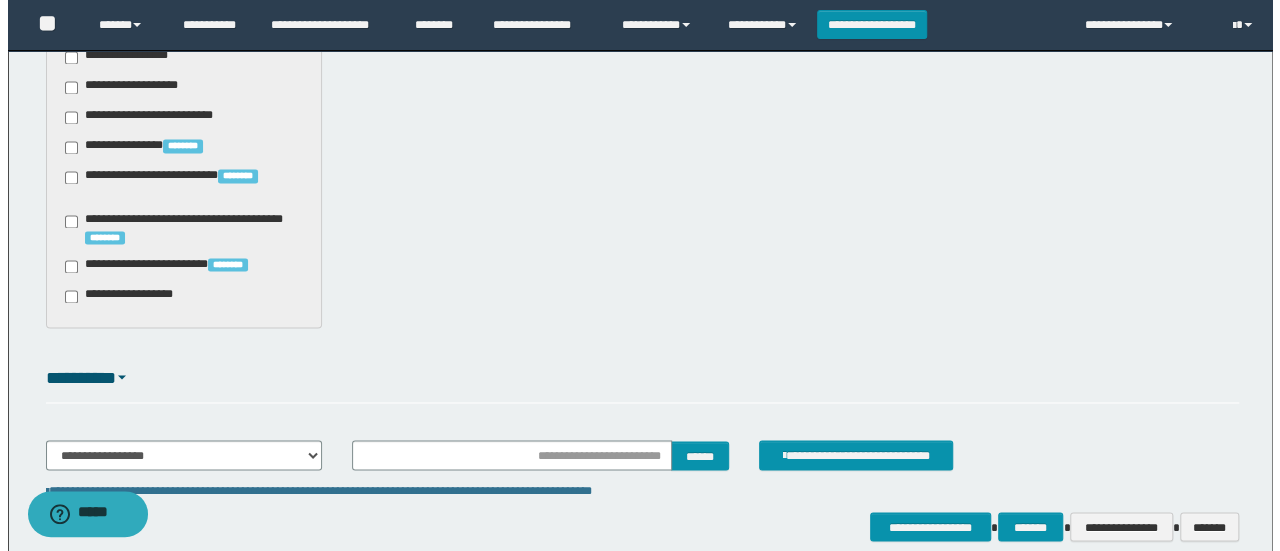 scroll, scrollTop: 1678, scrollLeft: 0, axis: vertical 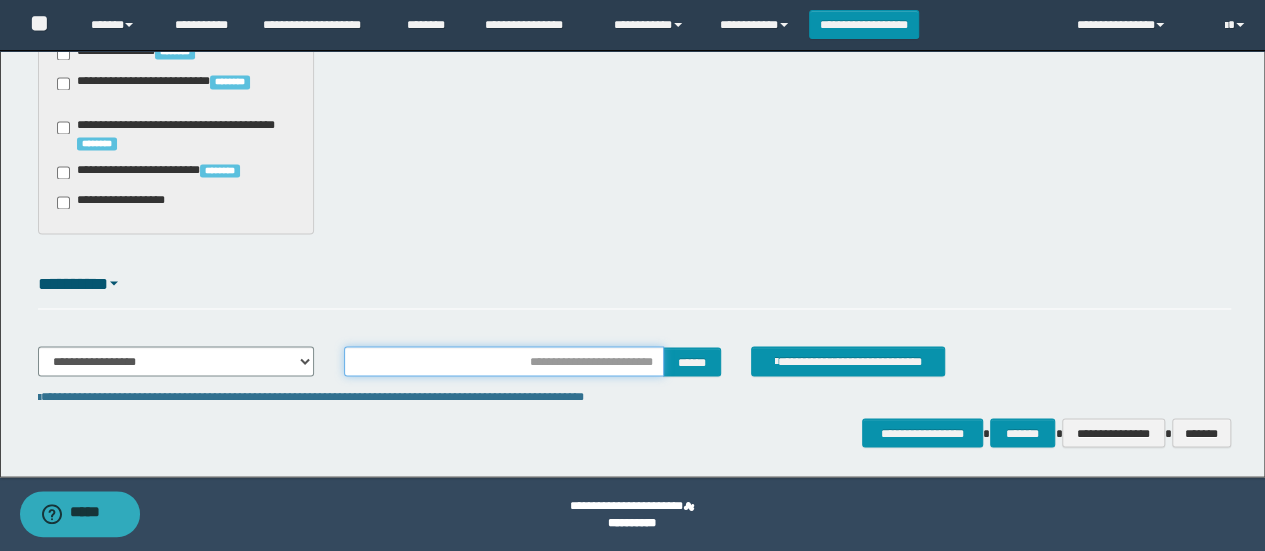 click at bounding box center [504, 361] 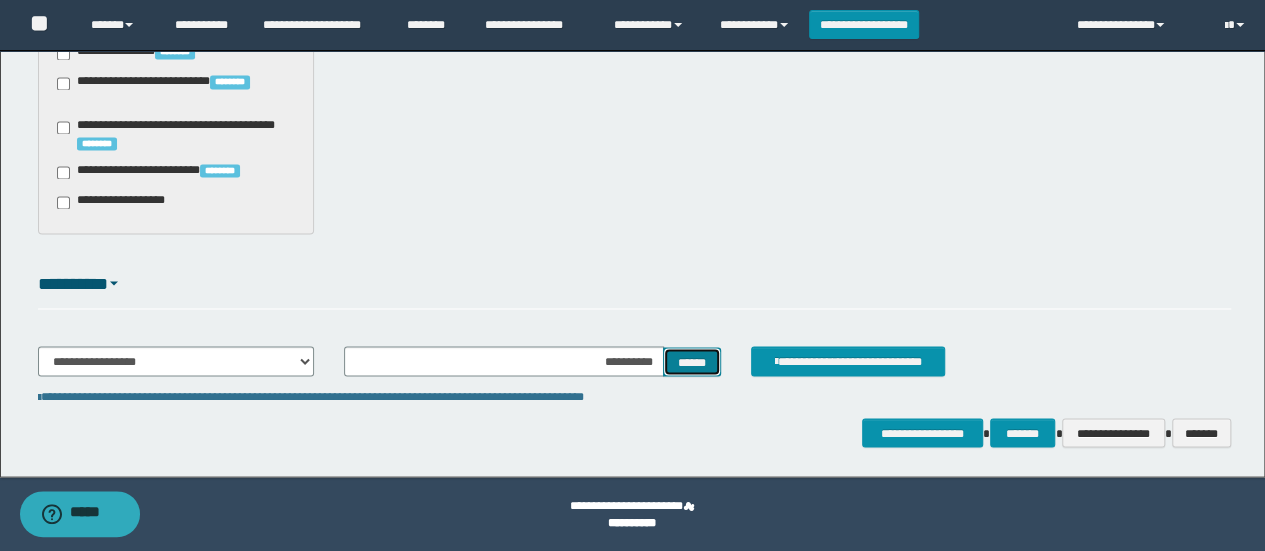 click on "******" at bounding box center [692, 361] 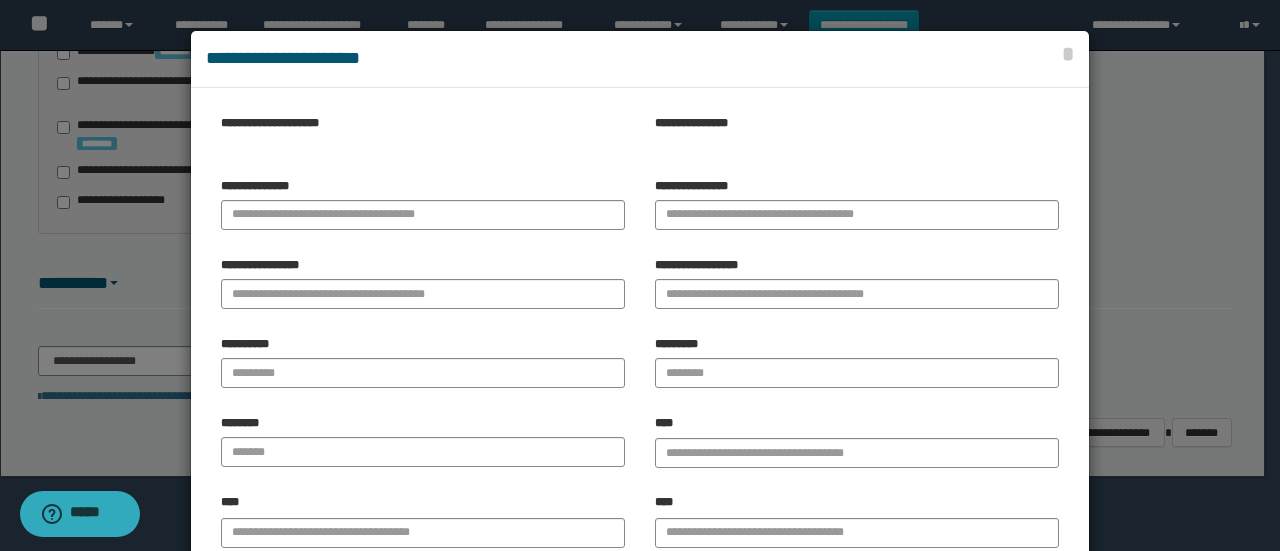 type 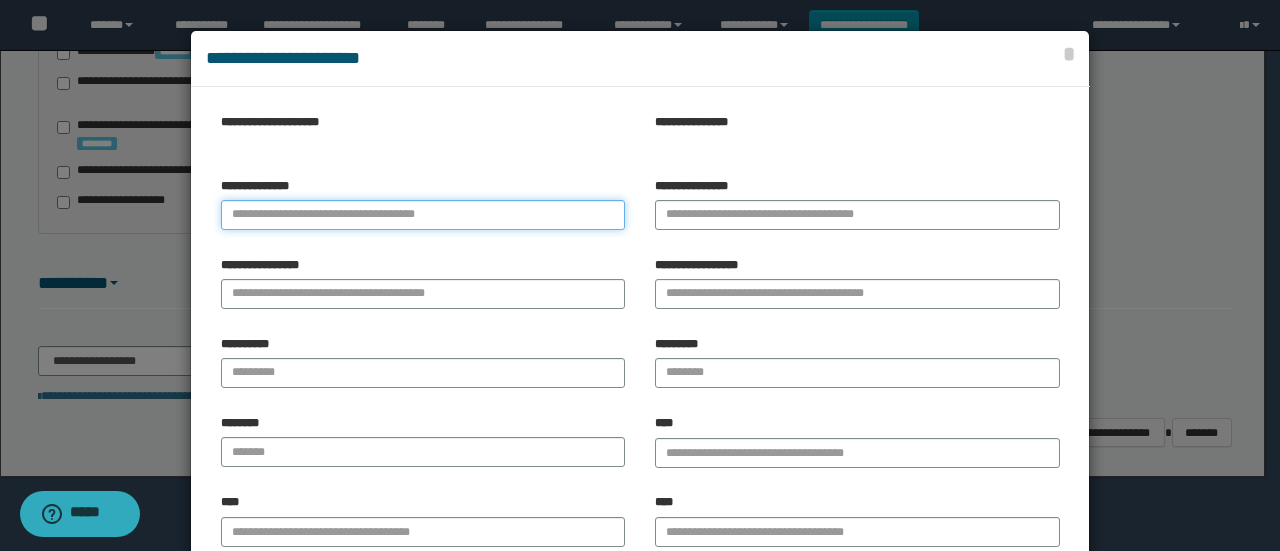 paste on "**********" 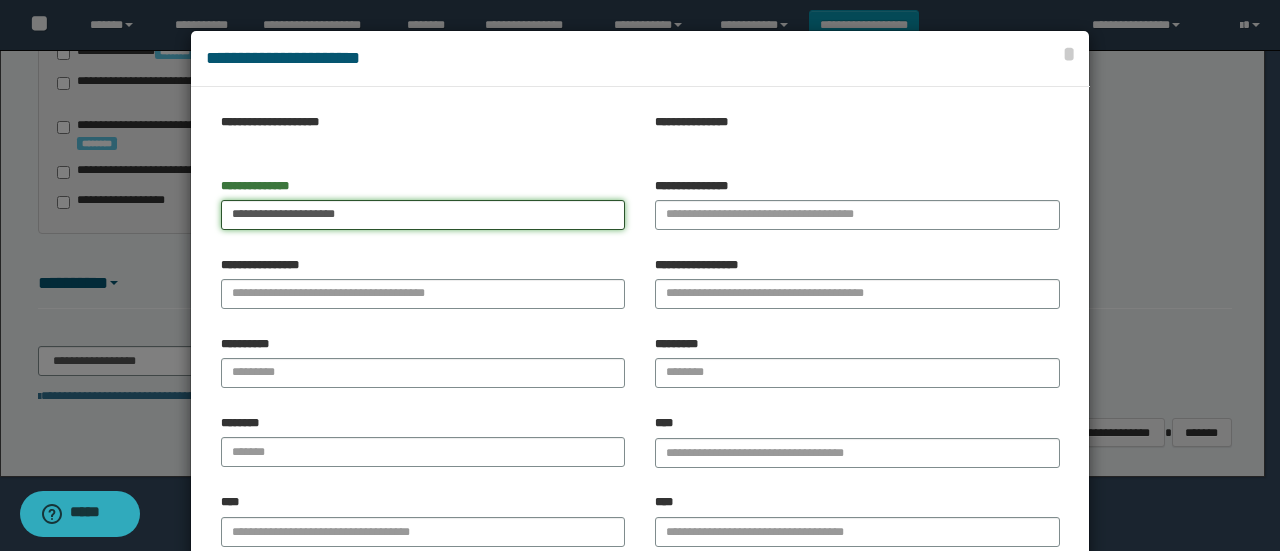 drag, startPoint x: 268, startPoint y: 215, endPoint x: 466, endPoint y: 245, distance: 200.25983 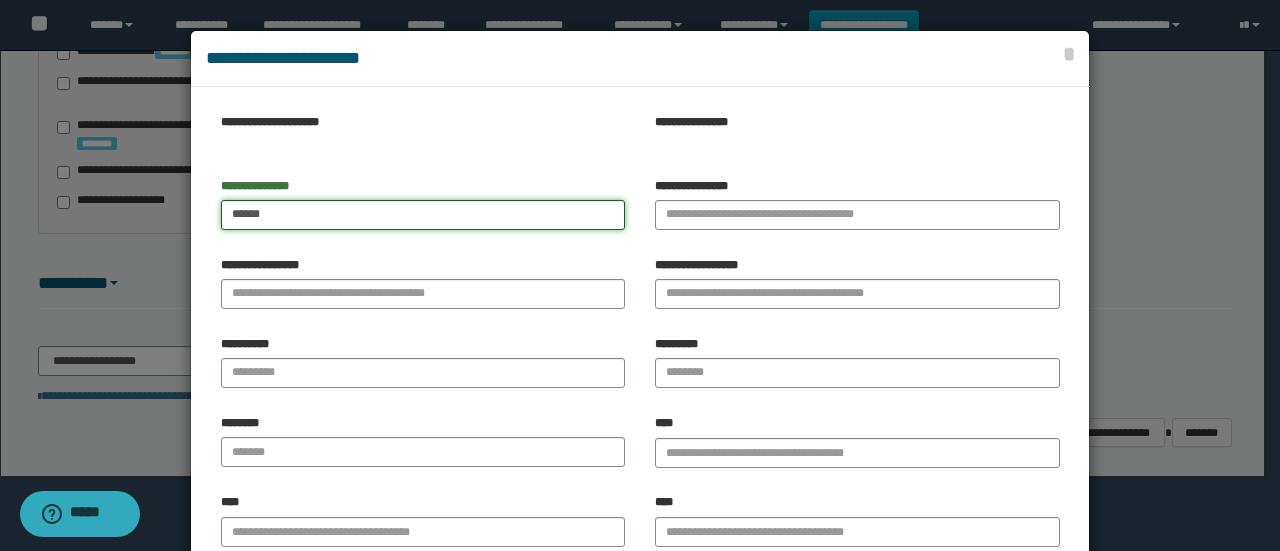 type on "*****" 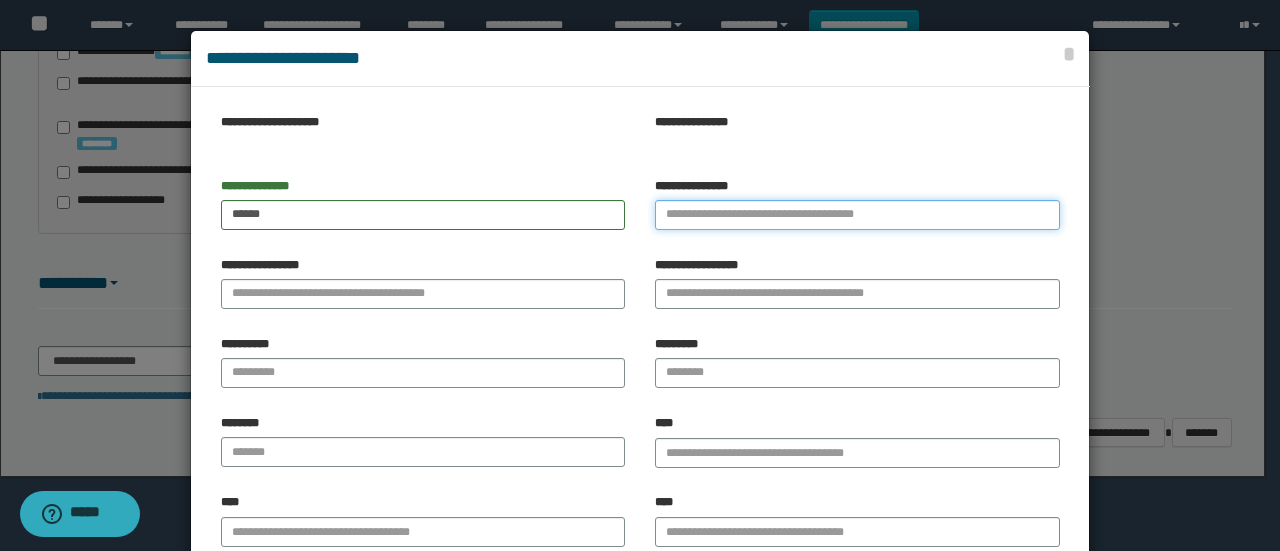 click on "**********" at bounding box center [857, 215] 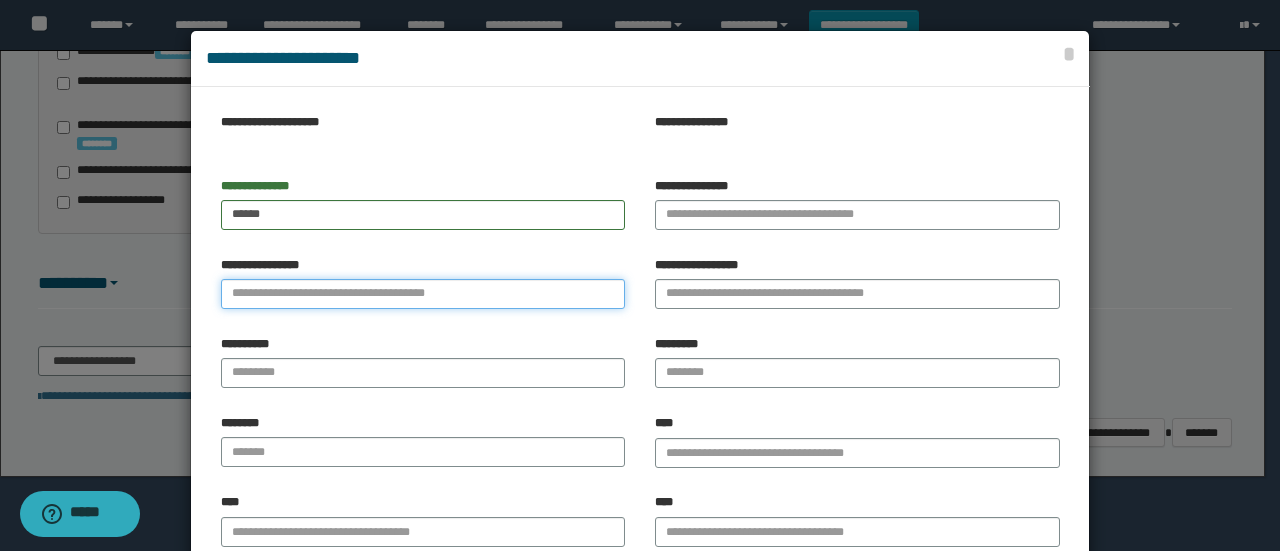click on "**********" at bounding box center (423, 294) 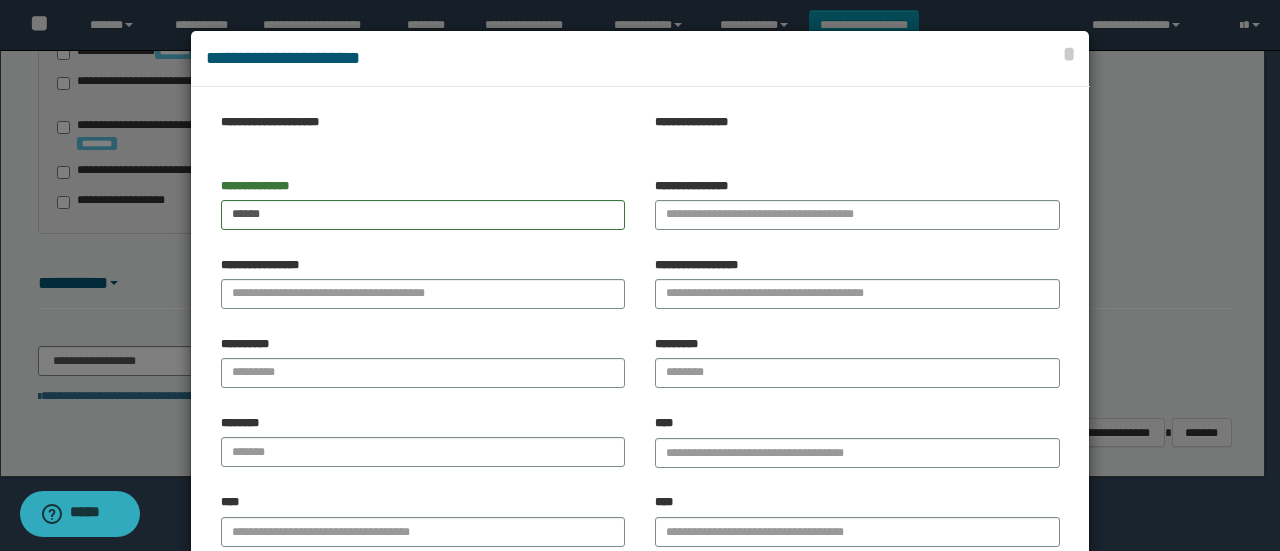 click on "**********" at bounding box center (857, 211) 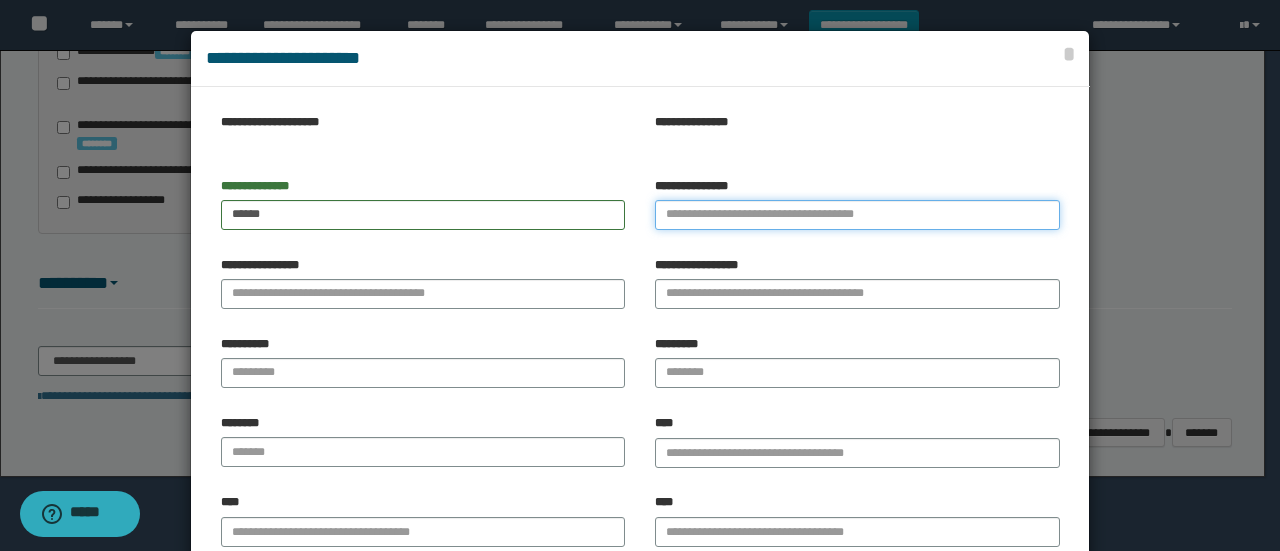 click on "**********" at bounding box center [857, 215] 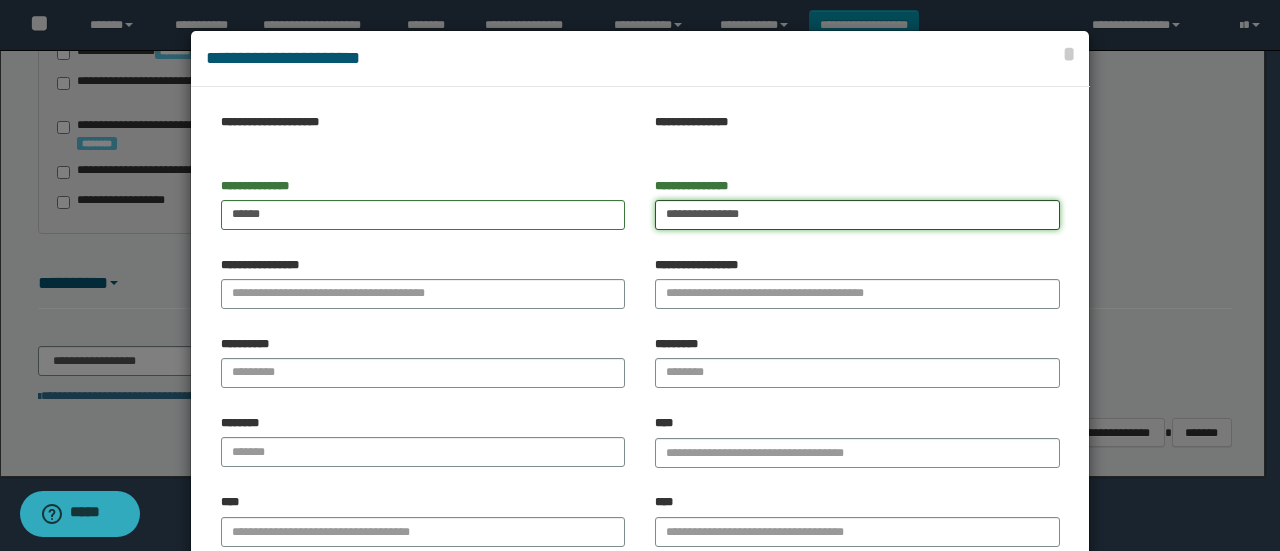 drag, startPoint x: 726, startPoint y: 219, endPoint x: 916, endPoint y: 219, distance: 190 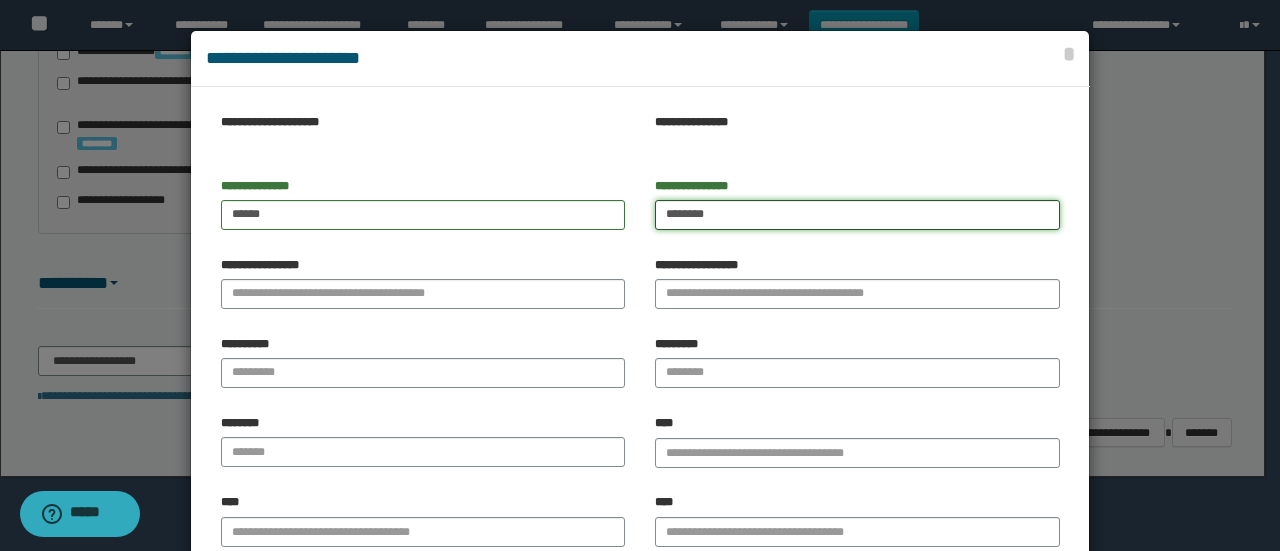 type on "*******" 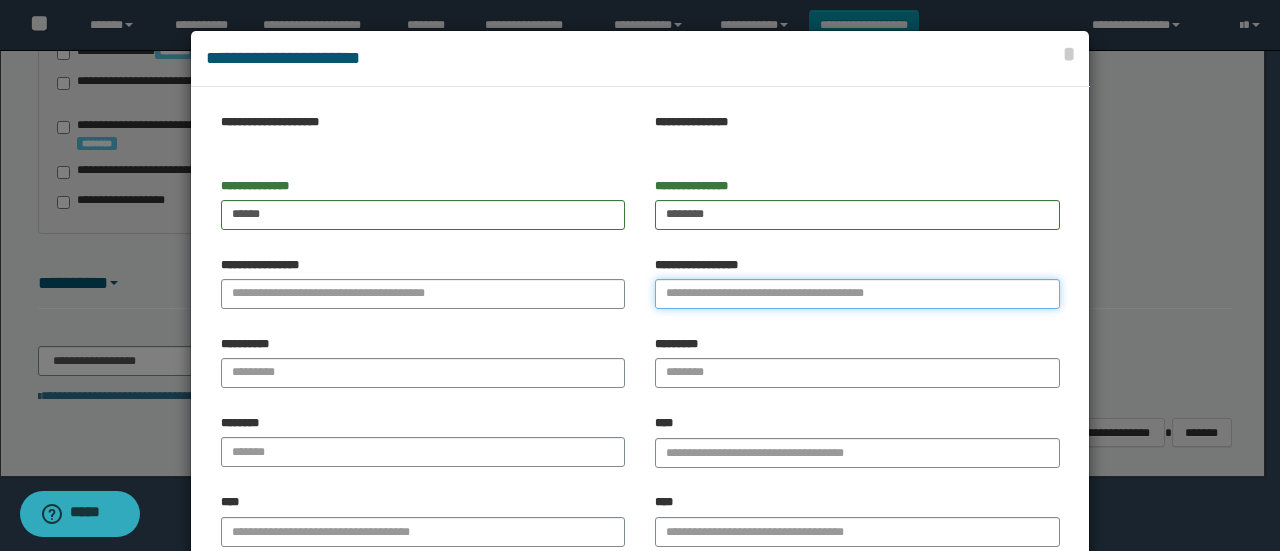 drag, startPoint x: 676, startPoint y: 281, endPoint x: 547, endPoint y: 300, distance: 130.39172 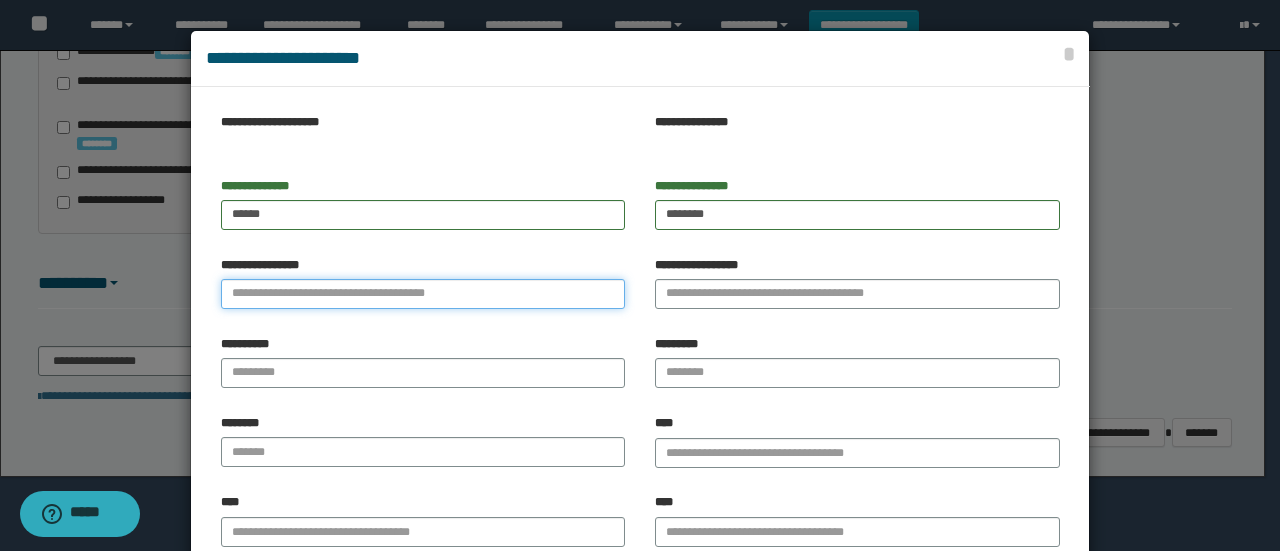 click on "**********" at bounding box center (423, 294) 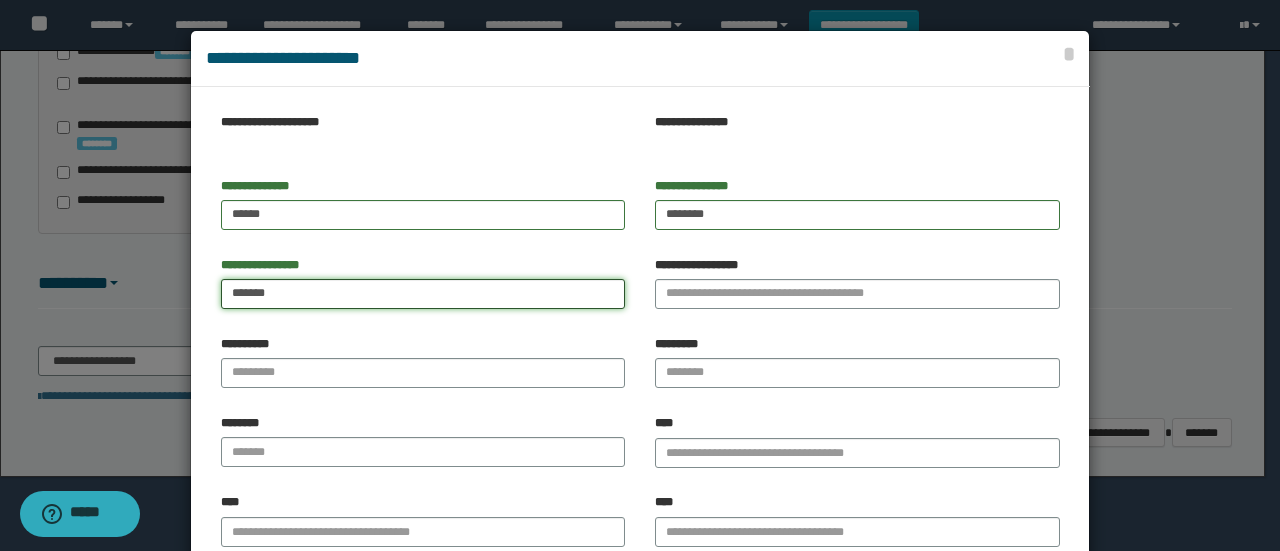 type on "*******" 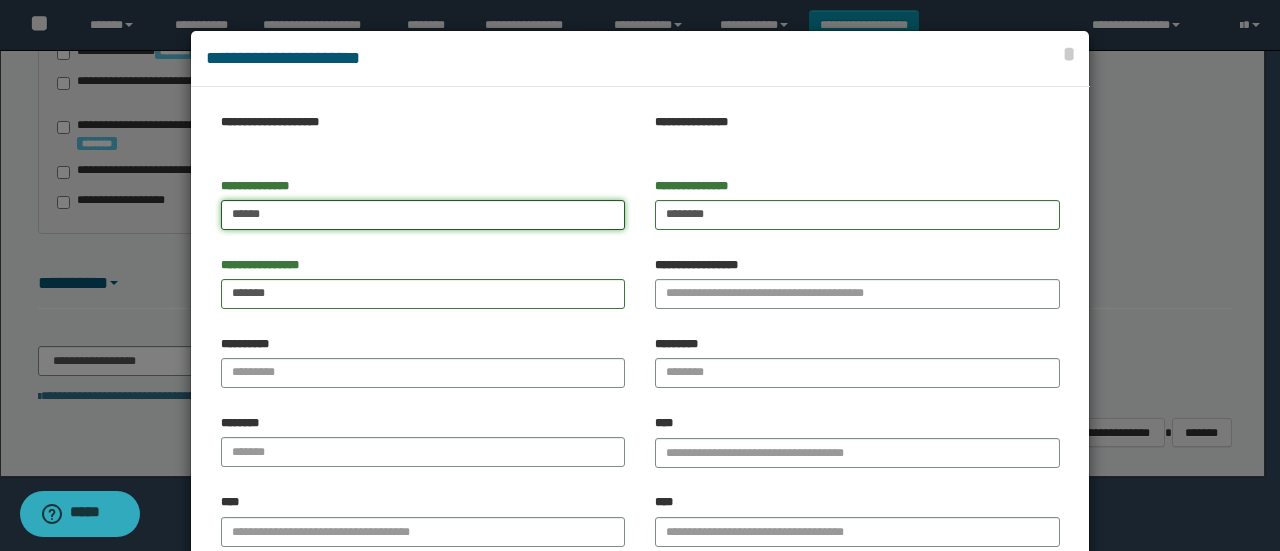 click on "*****" at bounding box center (423, 215) 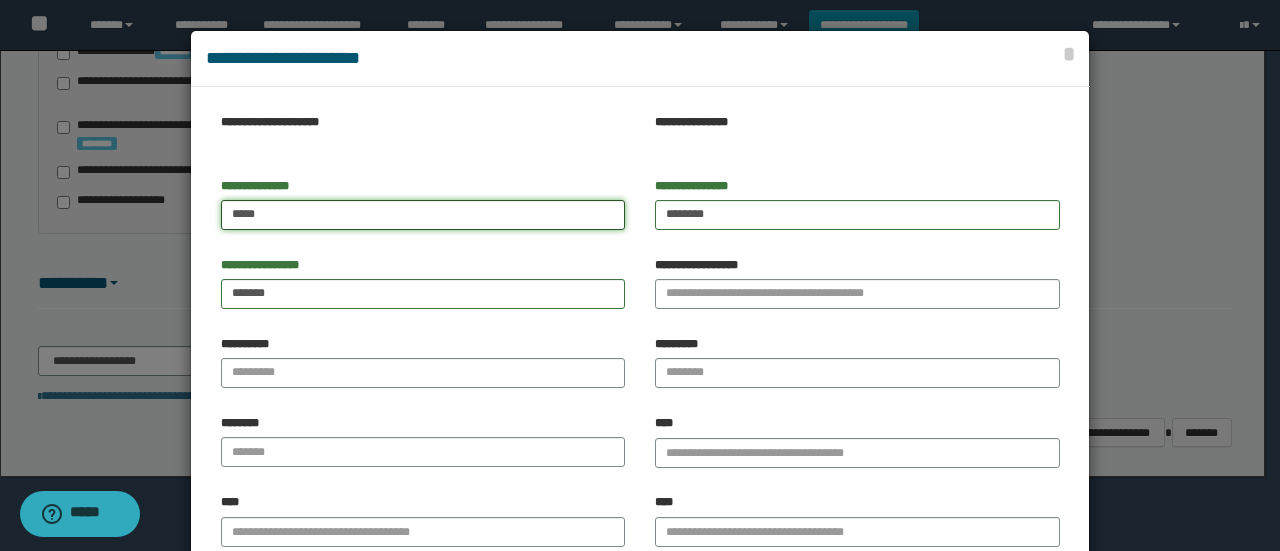 type on "*****" 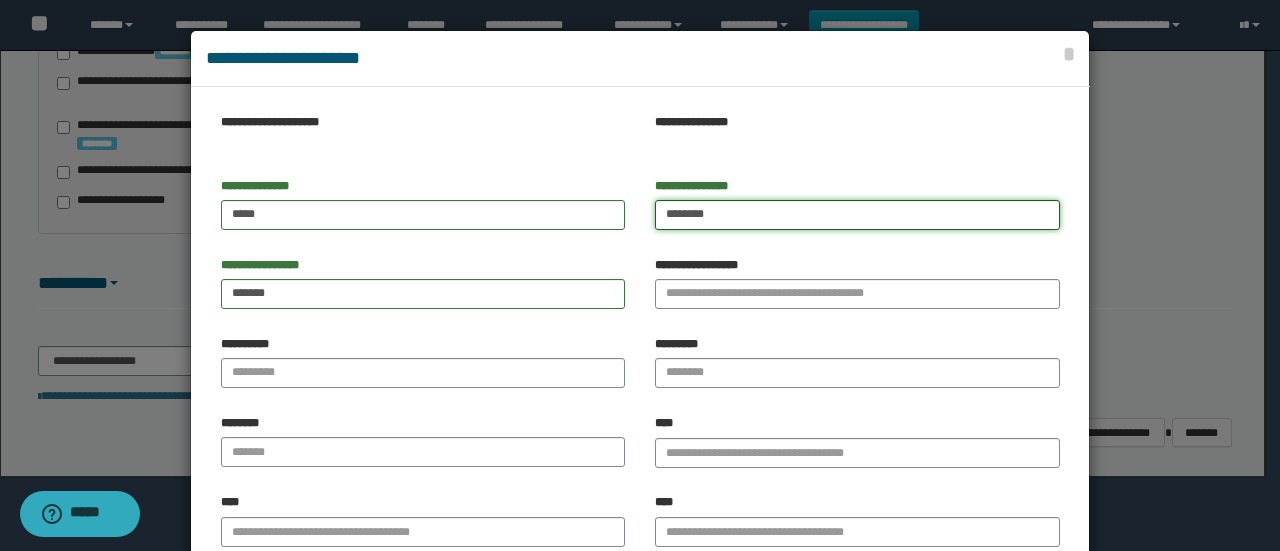 click on "*******" at bounding box center (857, 215) 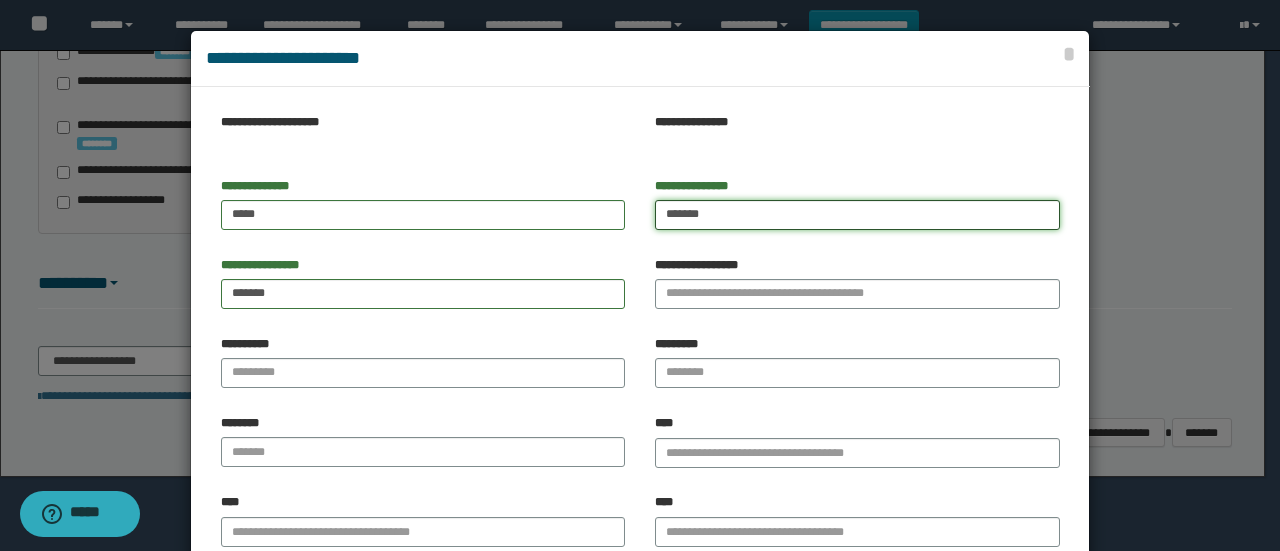 click on "*******" at bounding box center (857, 215) 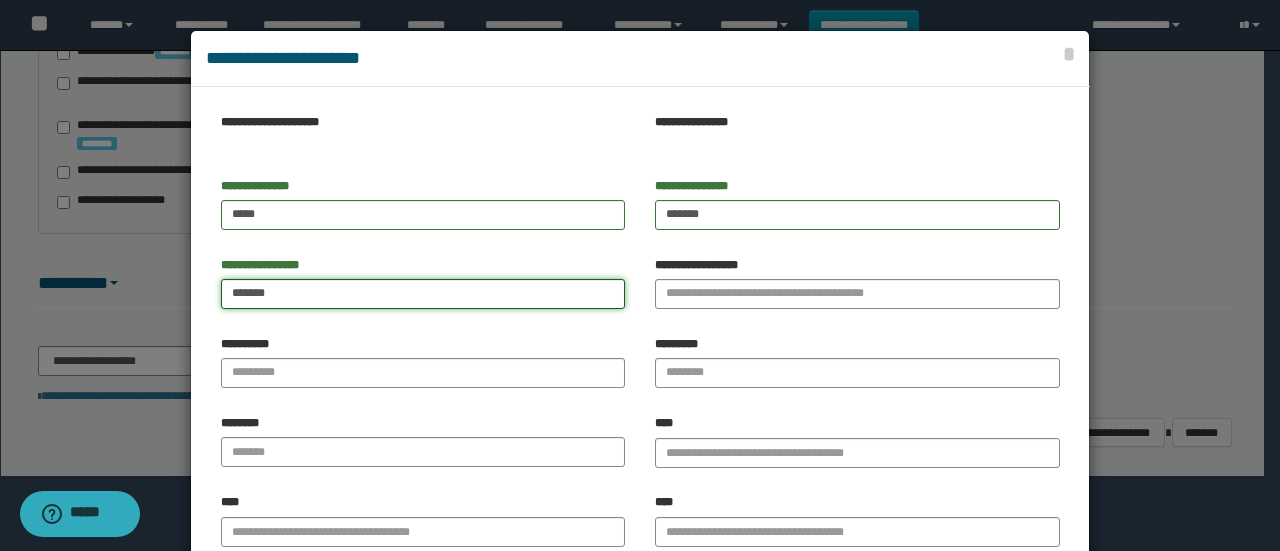 click on "*******" at bounding box center (423, 294) 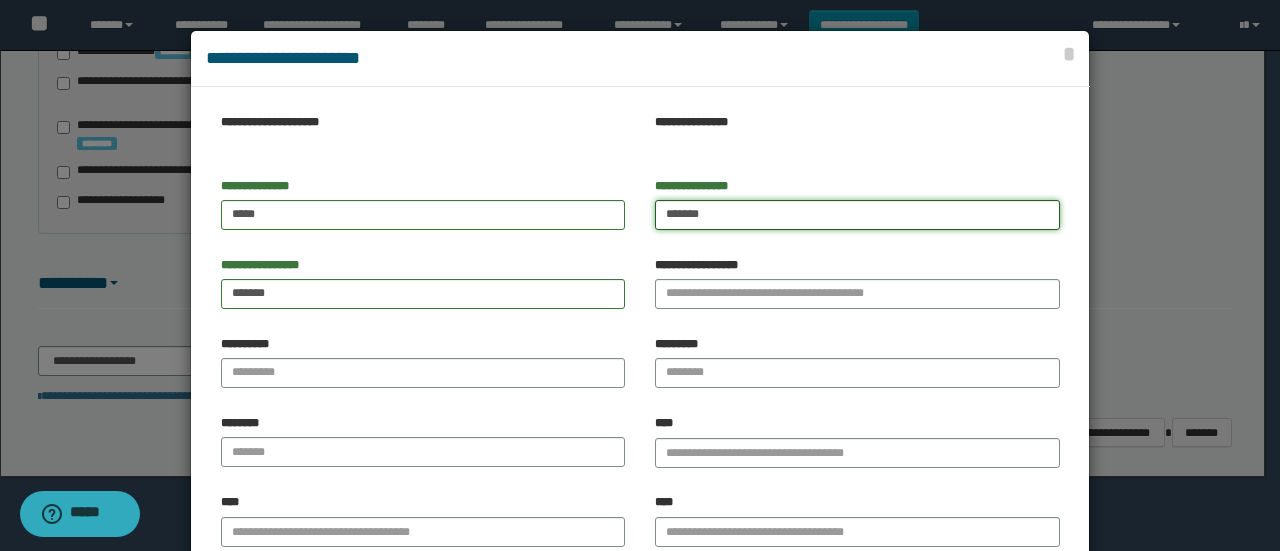 click on "*******" at bounding box center (857, 215) 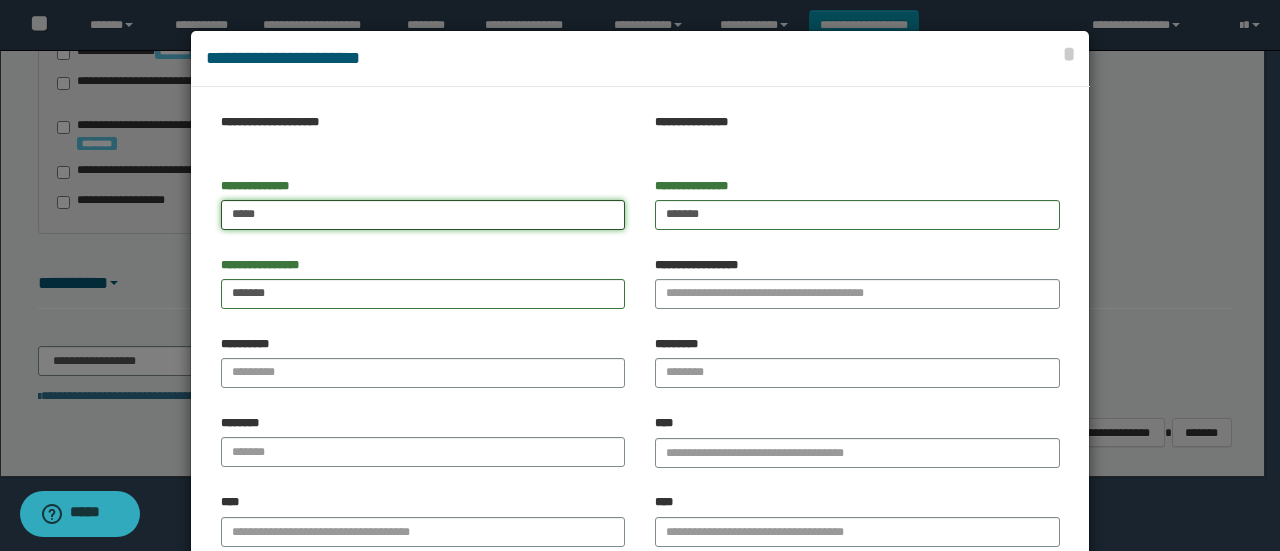 click on "*****" at bounding box center [423, 215] 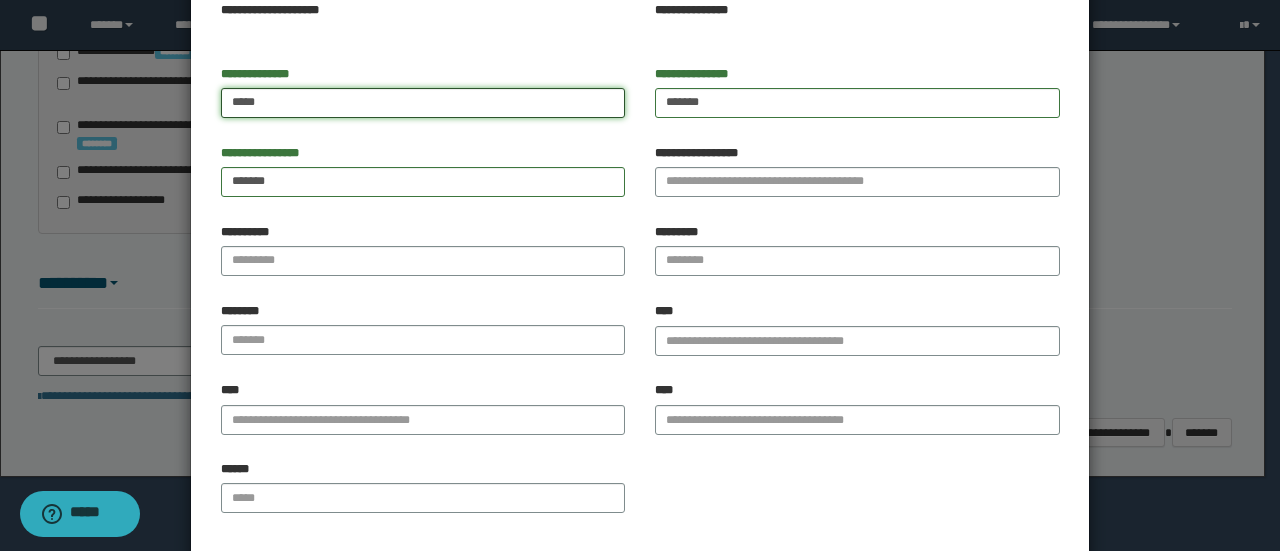 scroll, scrollTop: 206, scrollLeft: 0, axis: vertical 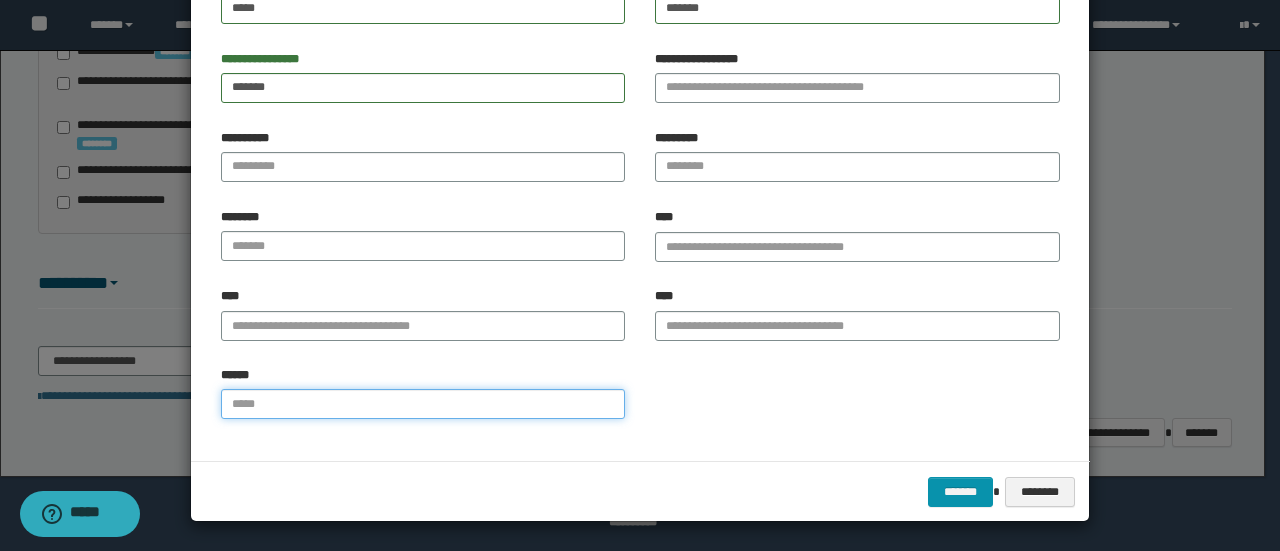 click on "******" at bounding box center [423, 404] 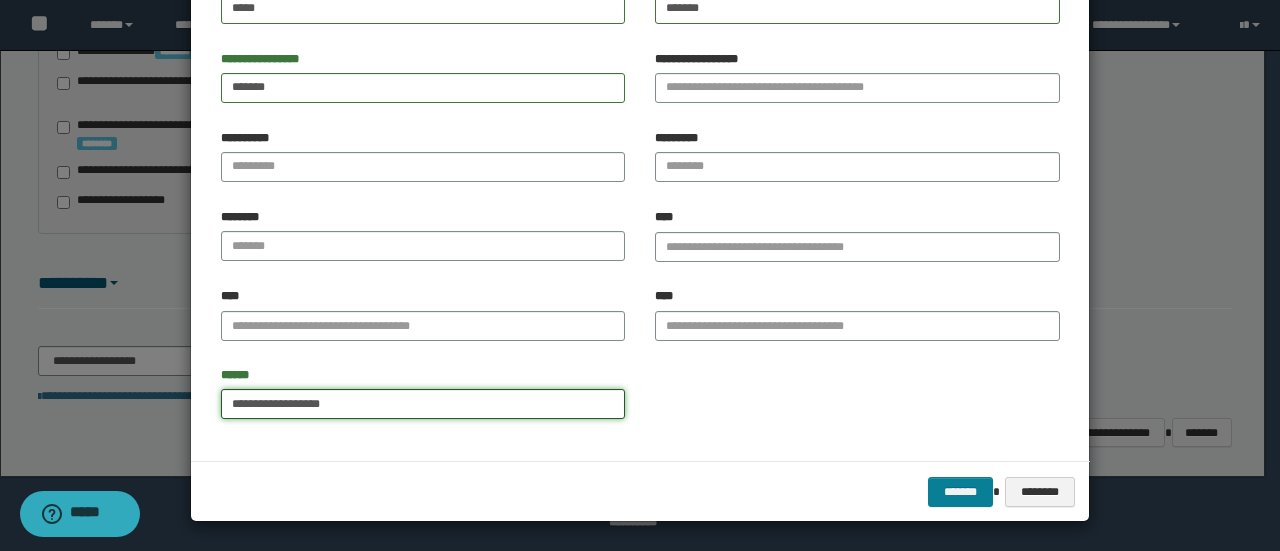 type on "**********" 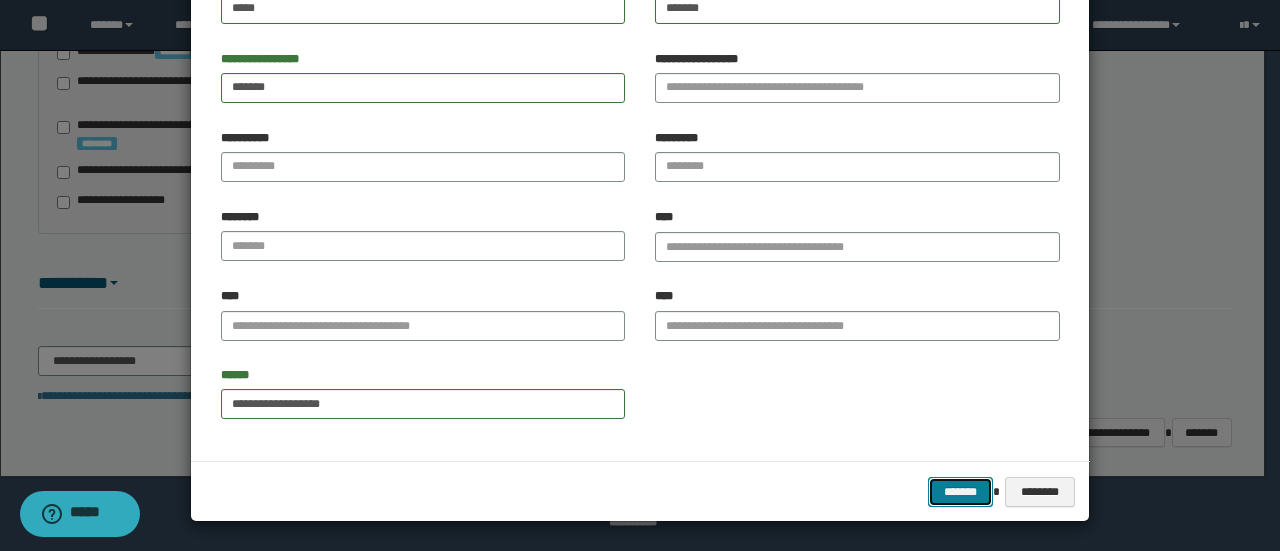 click on "*******" at bounding box center (960, 491) 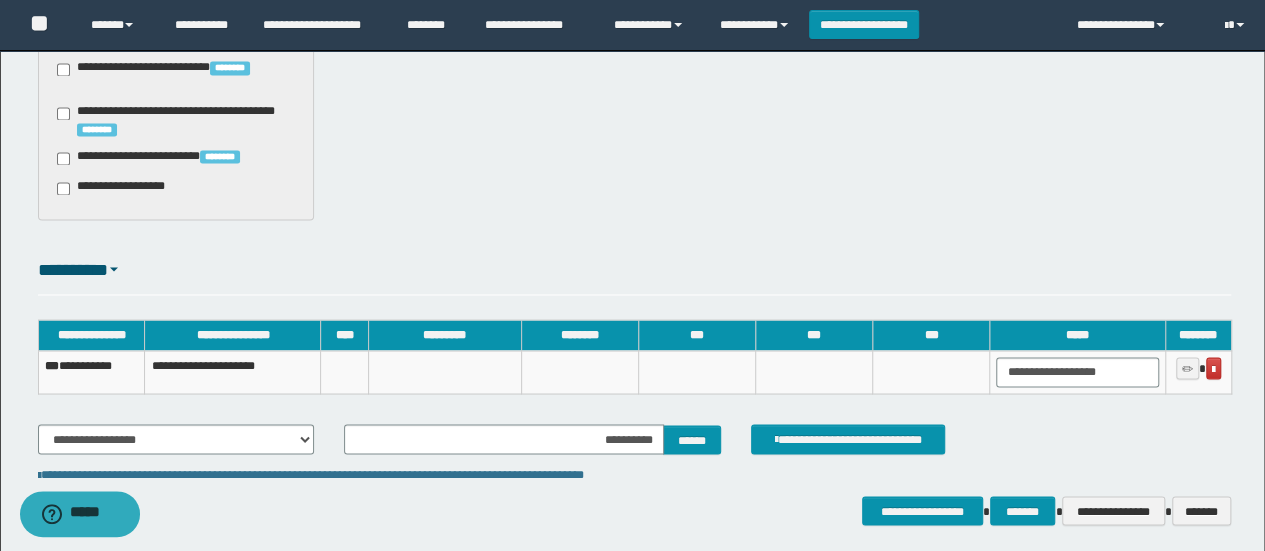scroll, scrollTop: 1770, scrollLeft: 0, axis: vertical 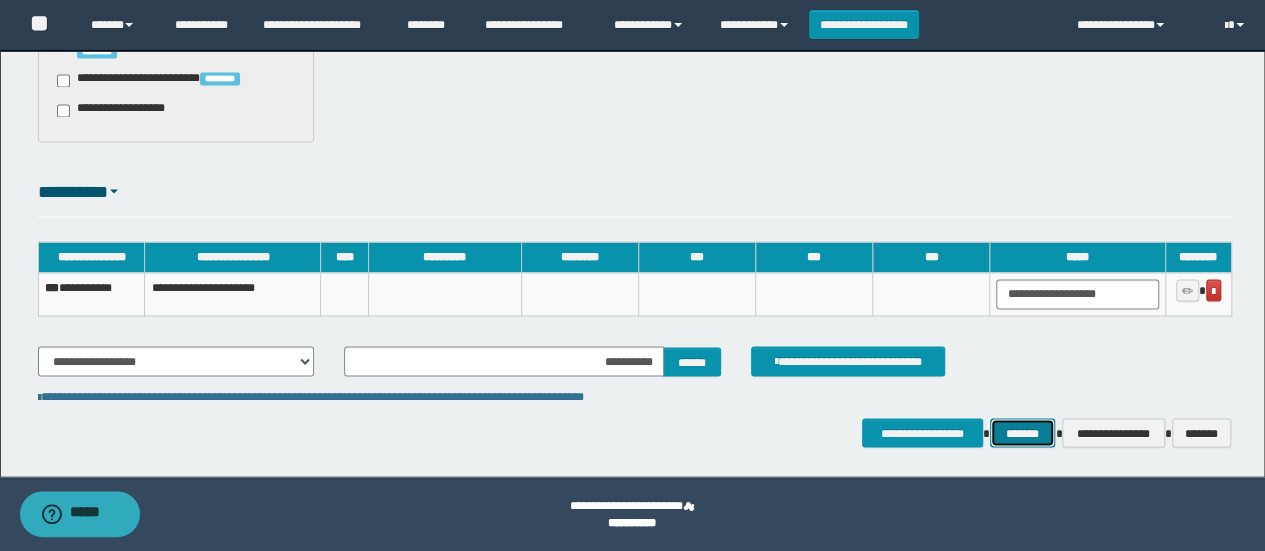 click on "*******" at bounding box center (1022, 432) 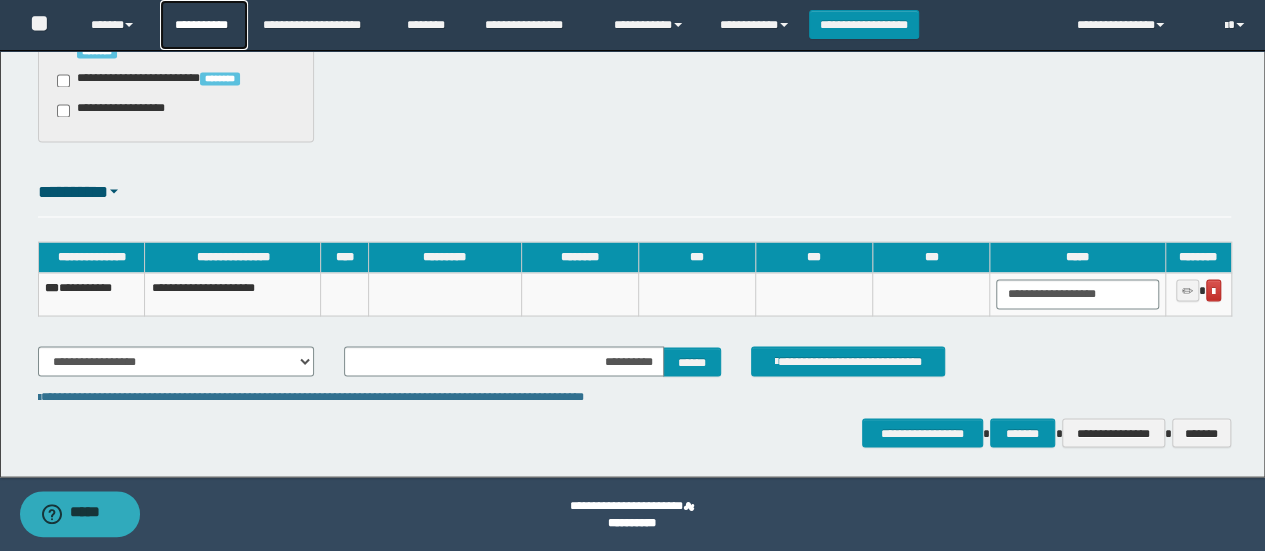 click on "**********" at bounding box center [204, 25] 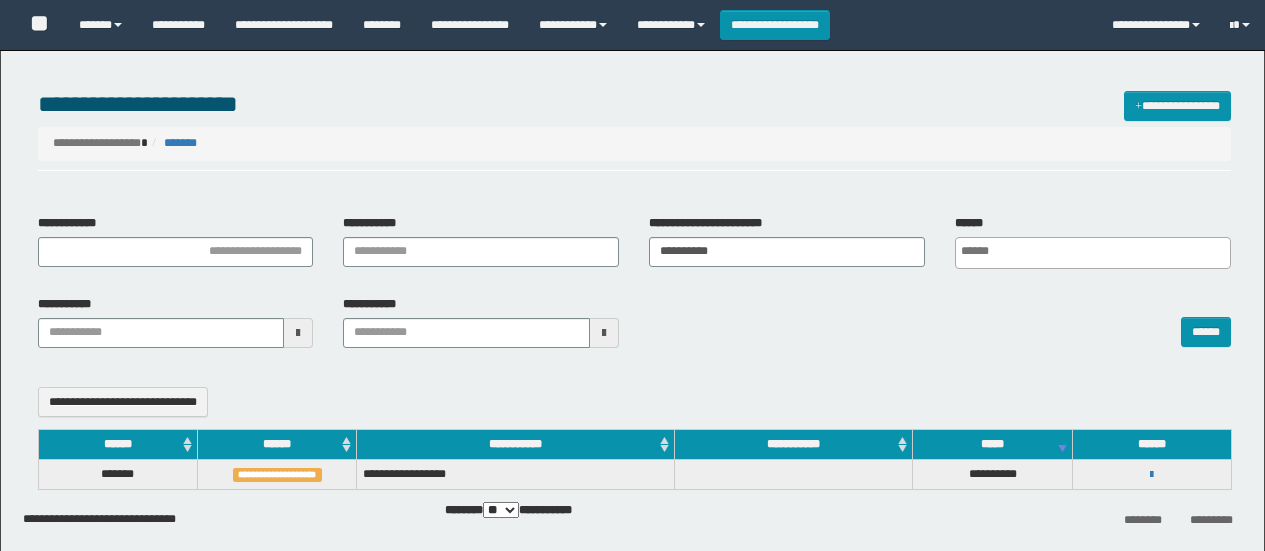 select 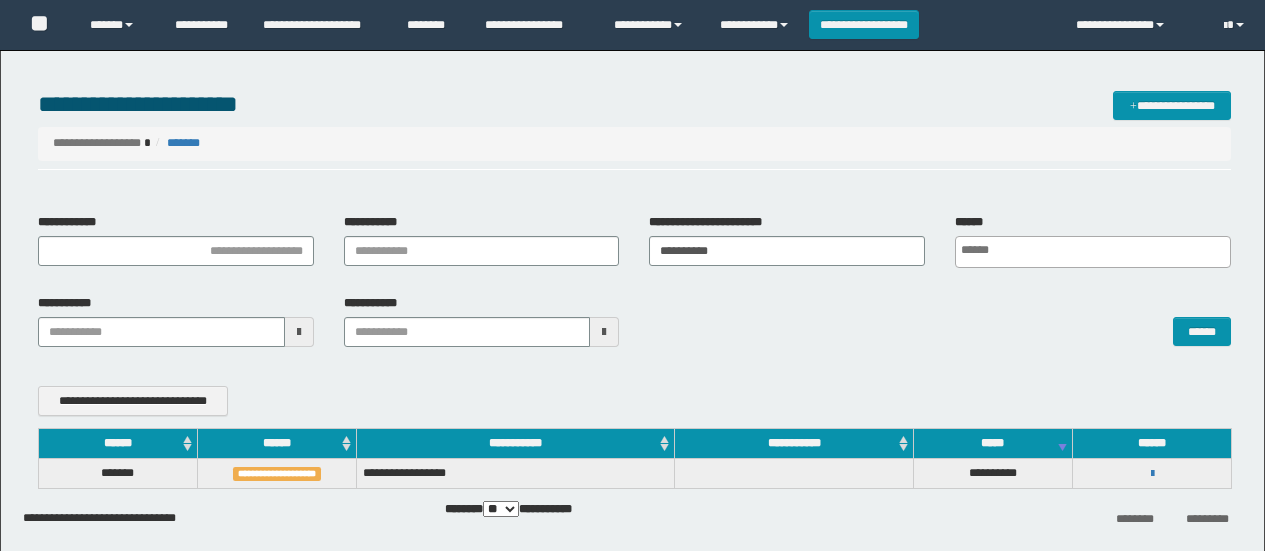 scroll, scrollTop: 0, scrollLeft: 0, axis: both 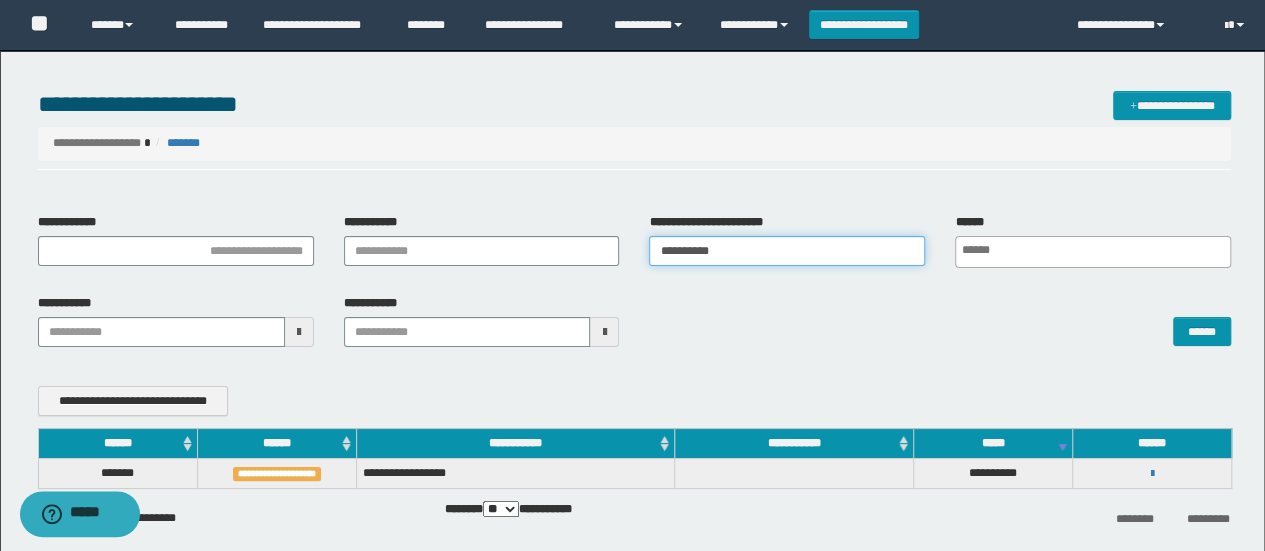 click on "**********" at bounding box center (787, 251) 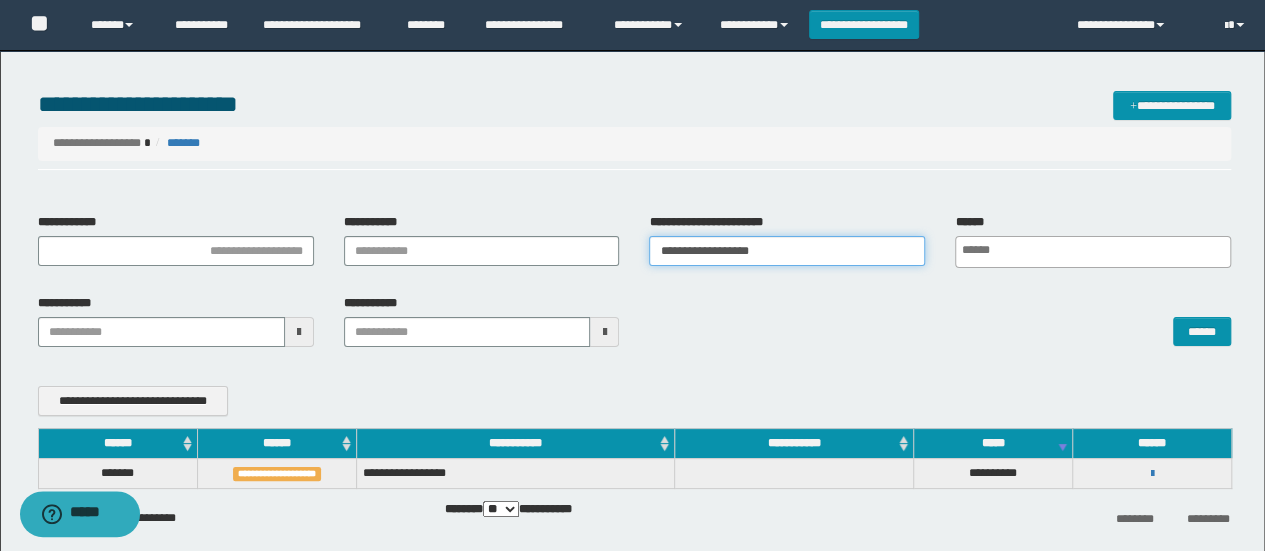 click on "**********" at bounding box center (787, 251) 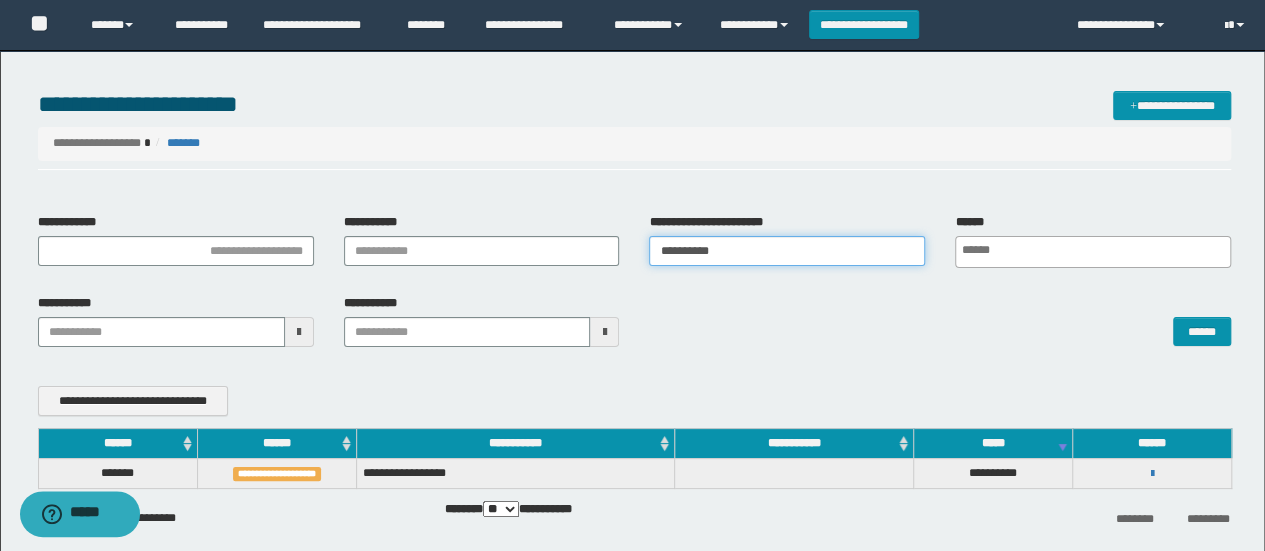 type on "**********" 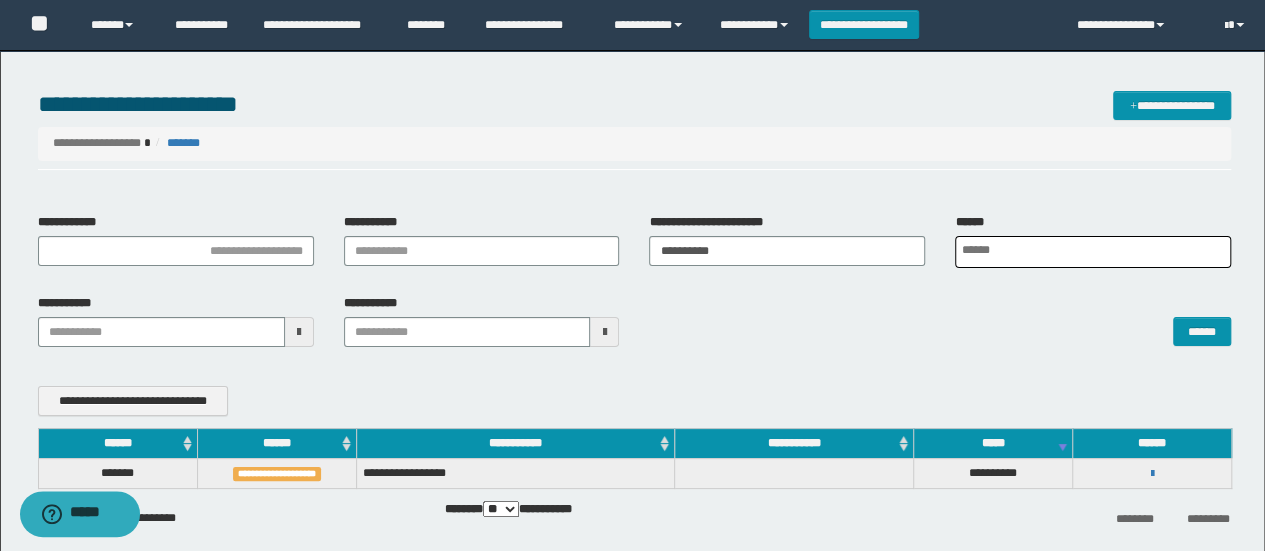 scroll, scrollTop: 0, scrollLeft: 4, axis: horizontal 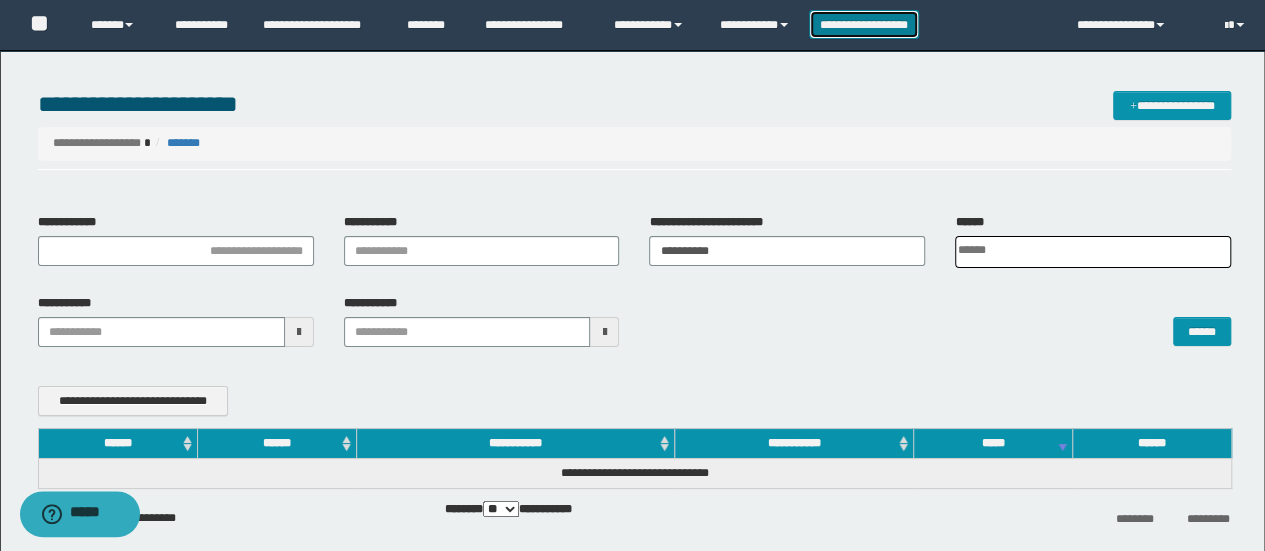 click on "**********" at bounding box center [864, 24] 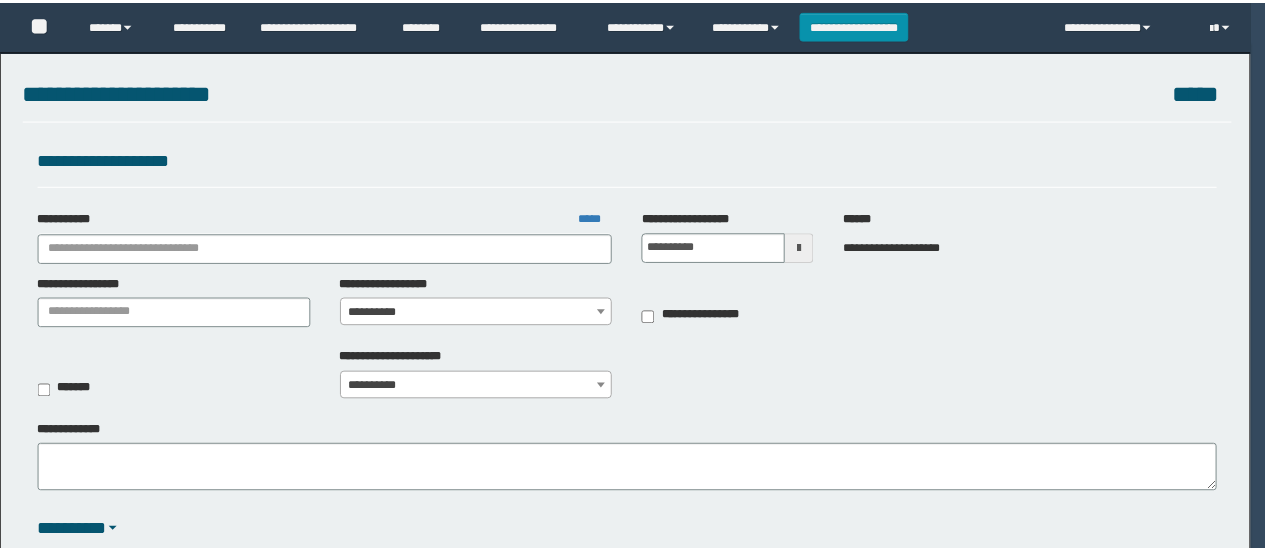 scroll, scrollTop: 0, scrollLeft: 0, axis: both 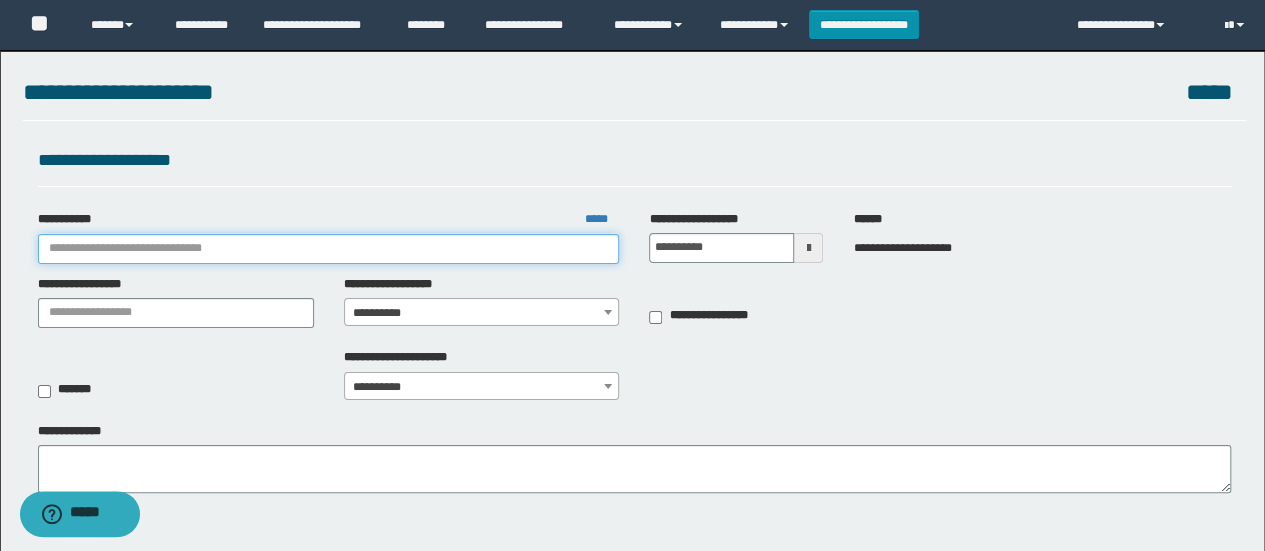 click on "**********" at bounding box center [329, 249] 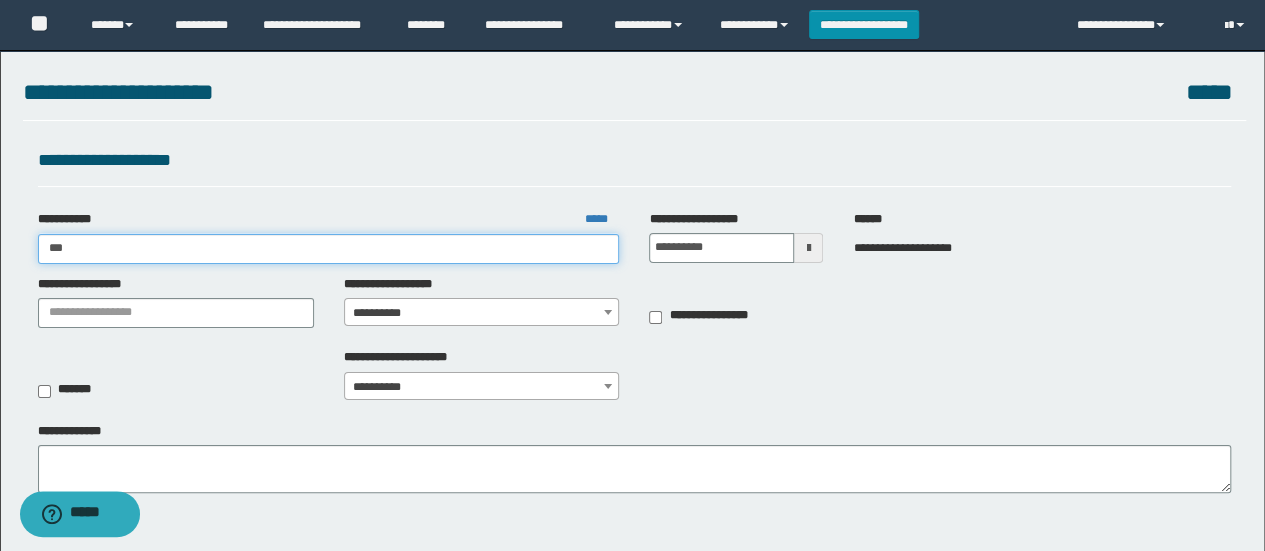 type on "****" 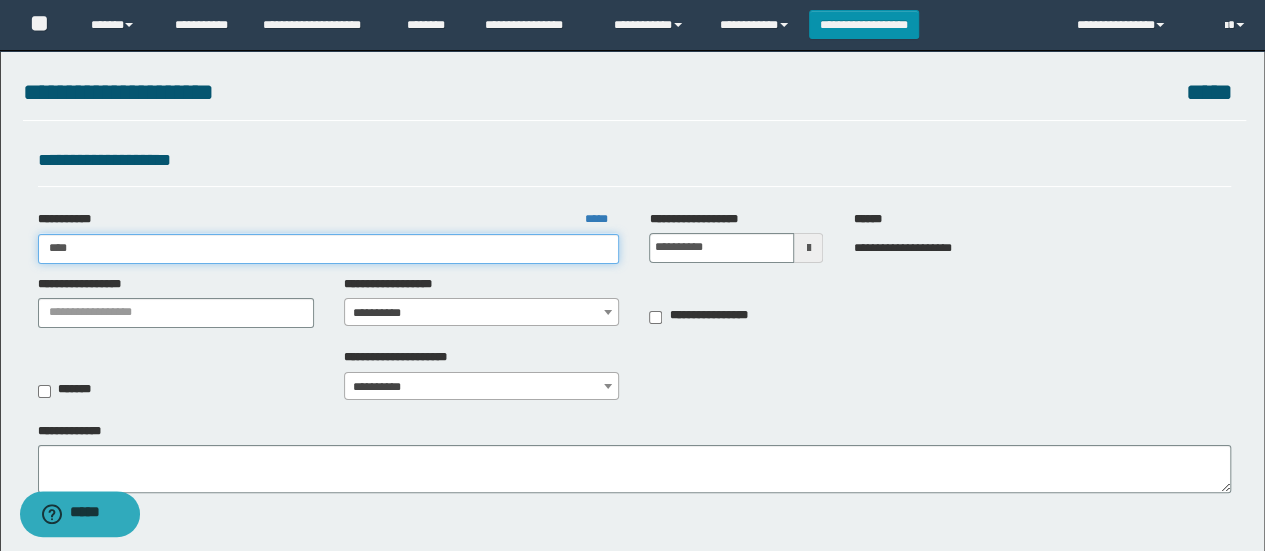 type on "****" 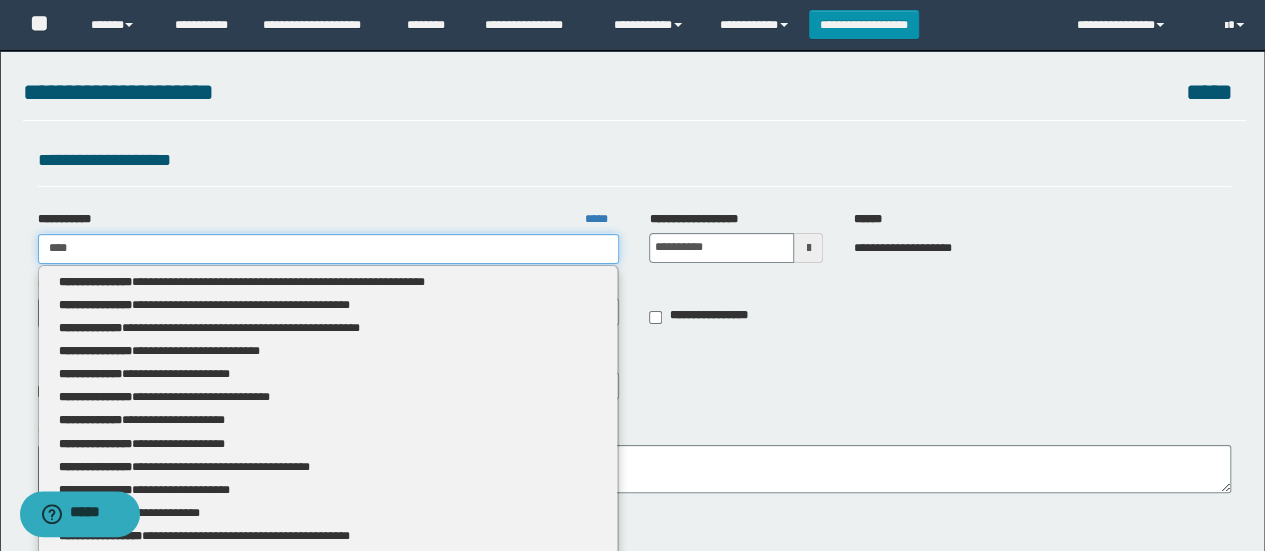 type 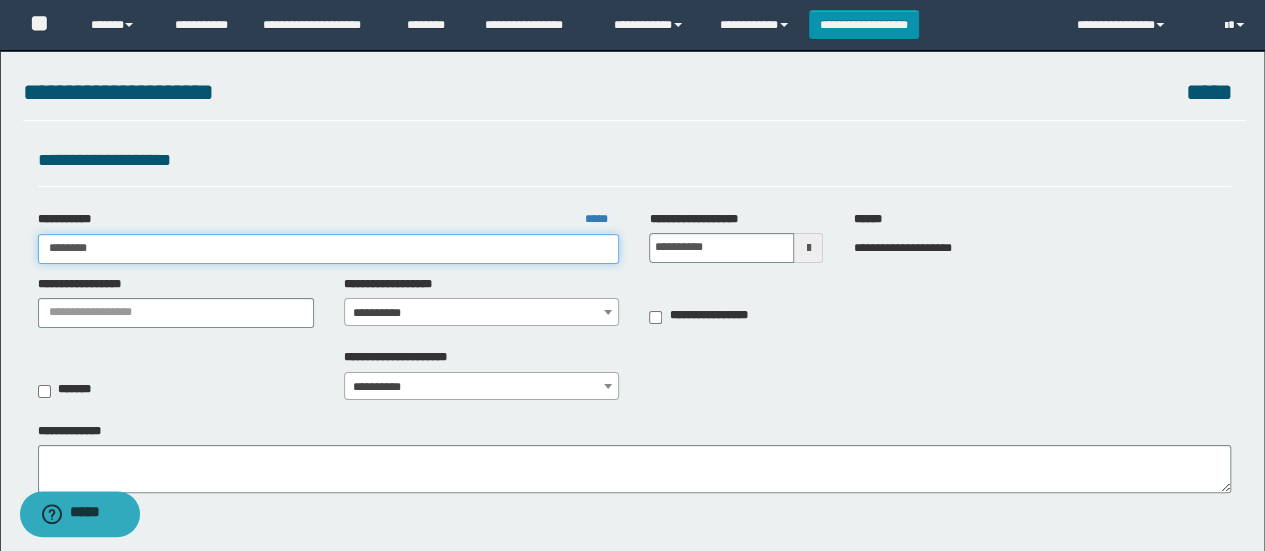 type on "*********" 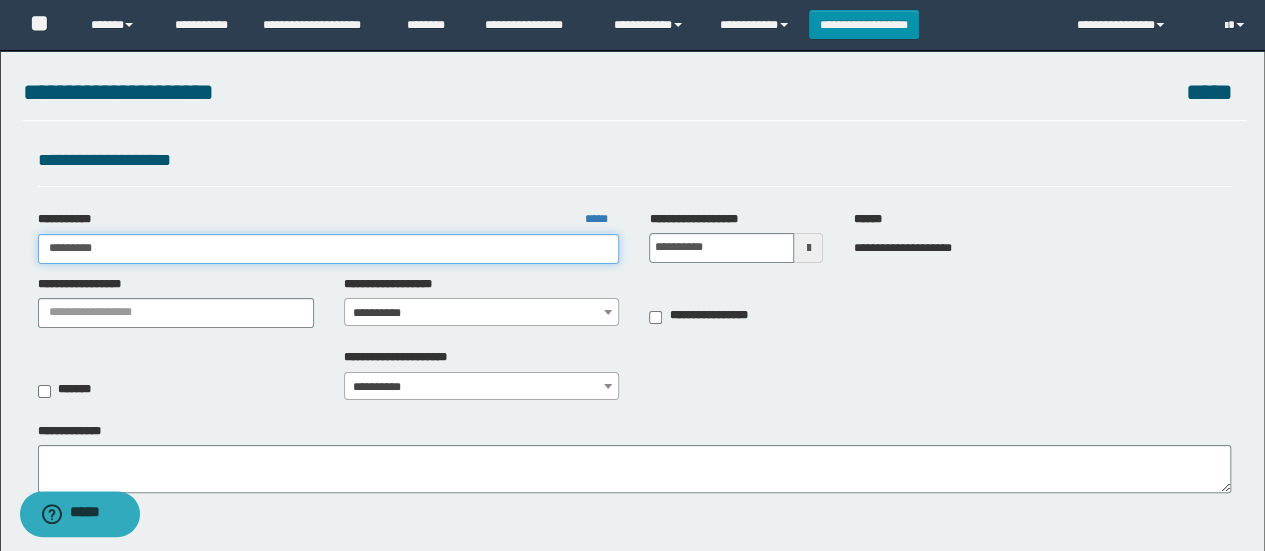 type on "*********" 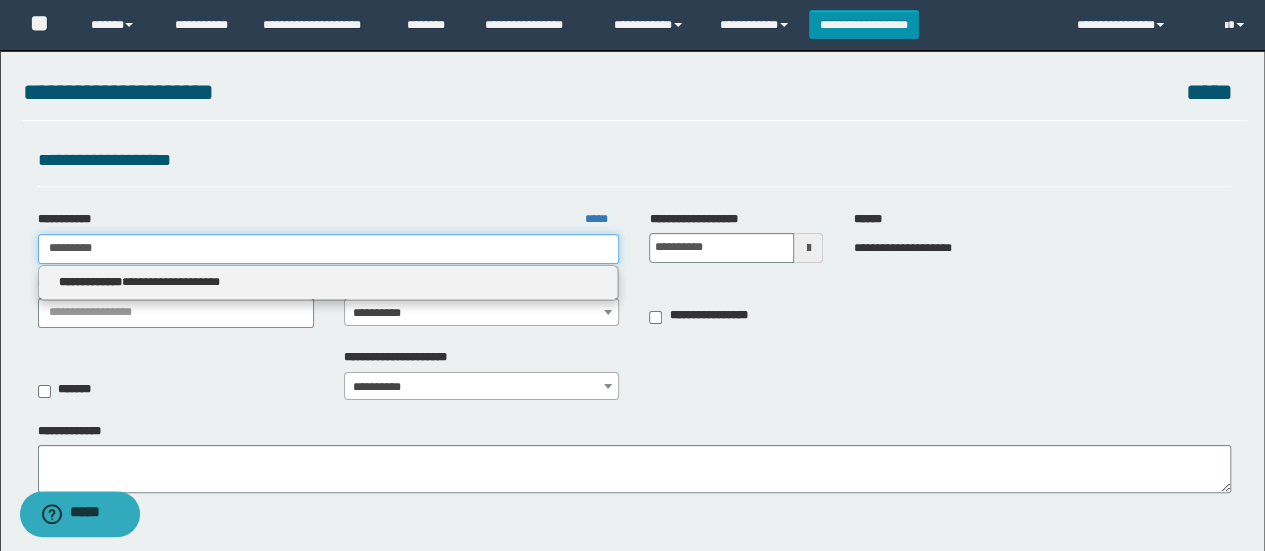 type 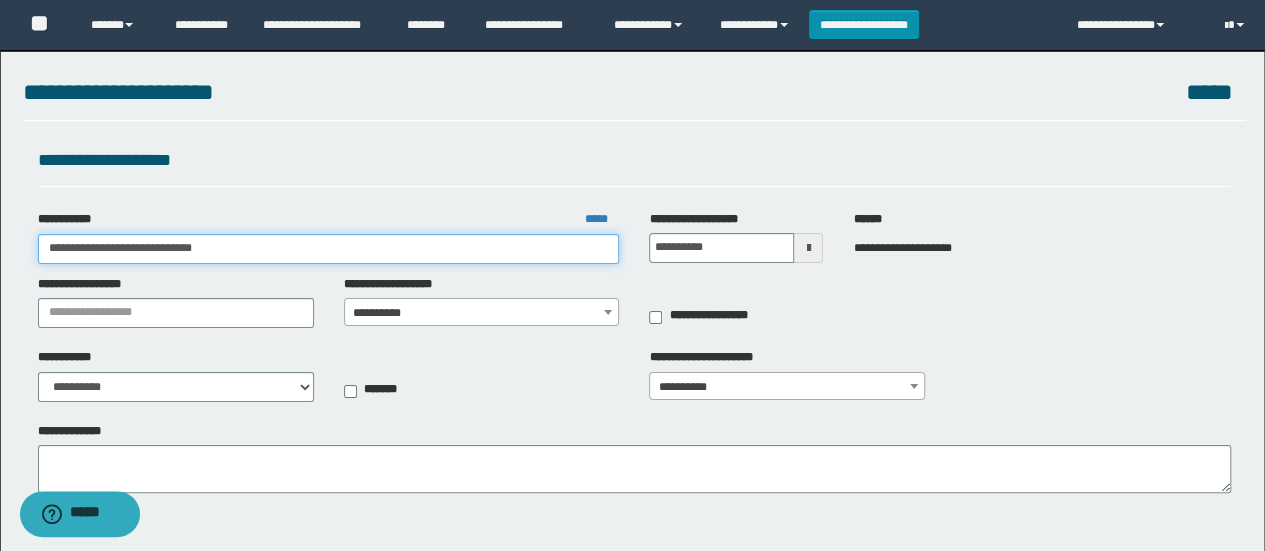 type on "**********" 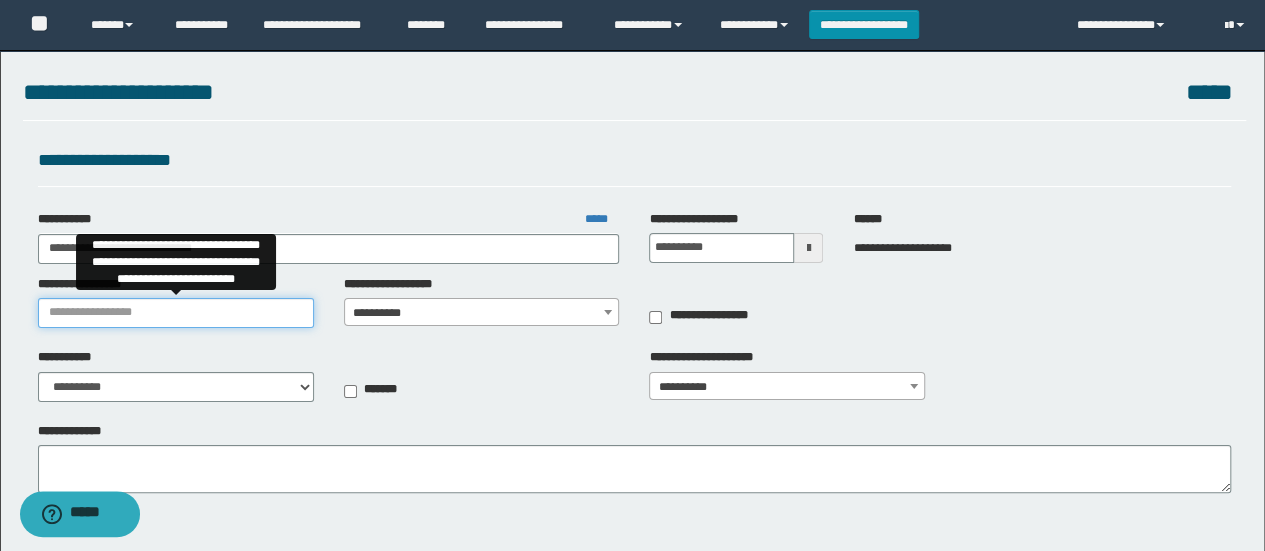 click on "**********" at bounding box center [176, 313] 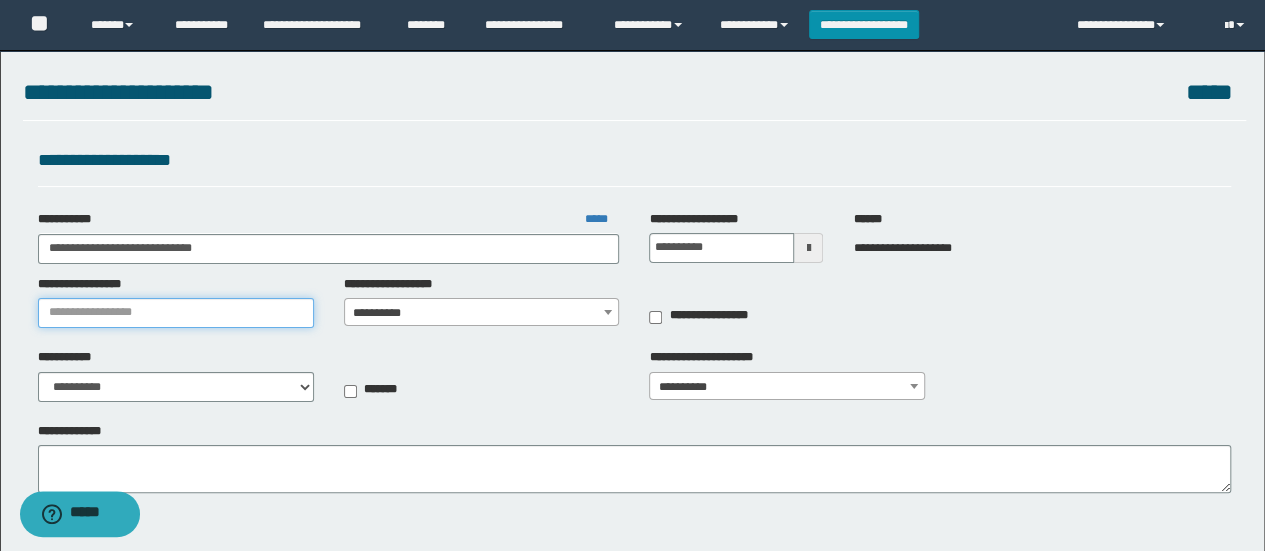 paste on "**********" 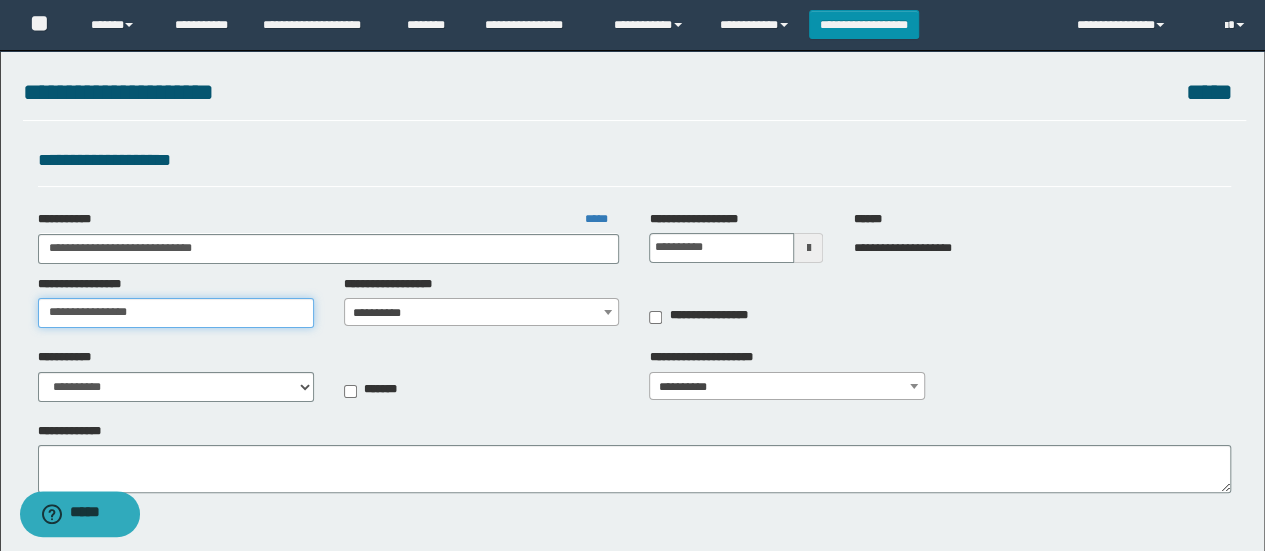 type on "**********" 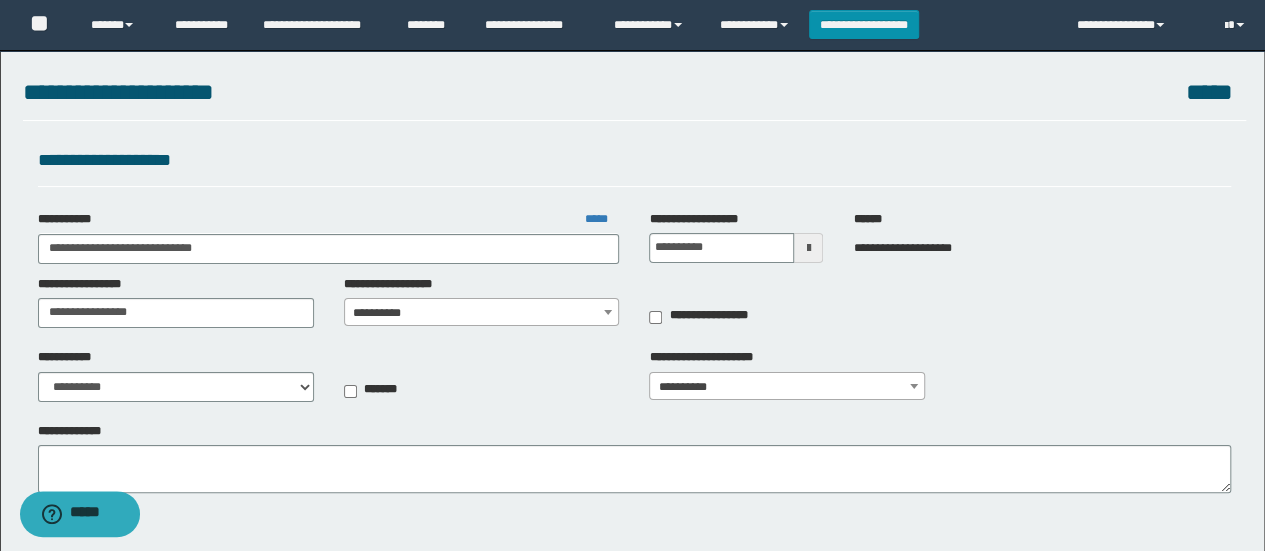 click on "**********" at bounding box center [482, 301] 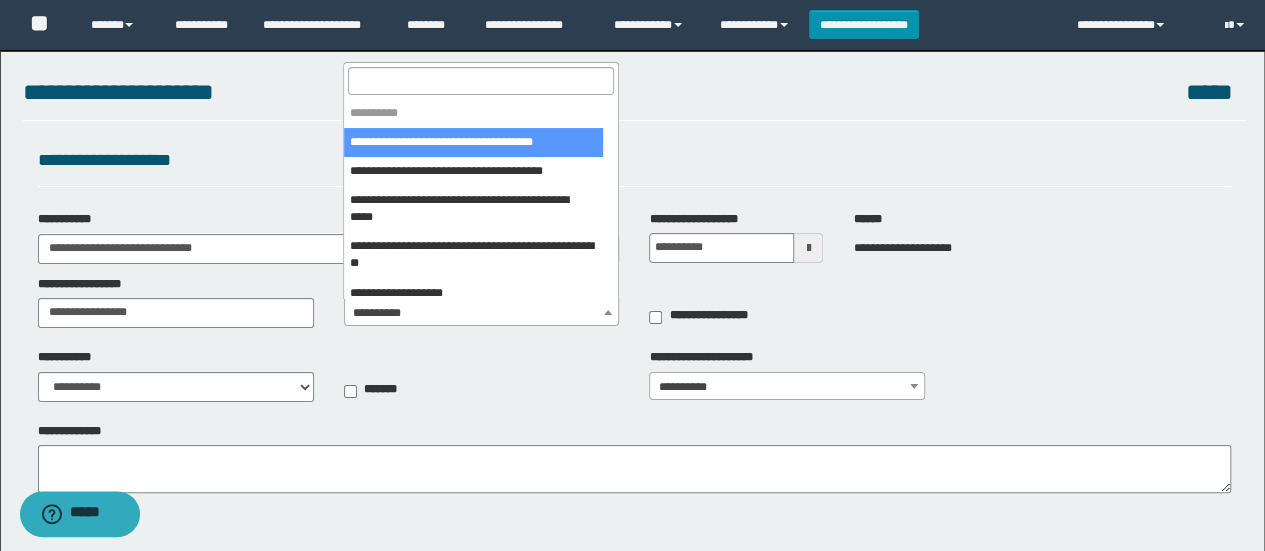 click at bounding box center (481, 80) 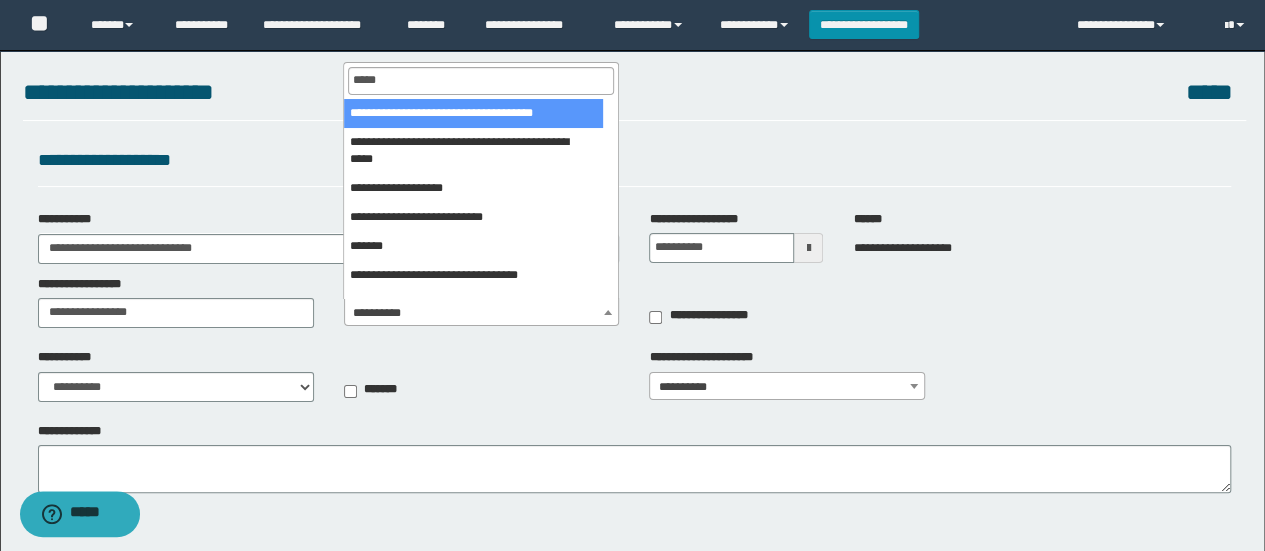 type on "******" 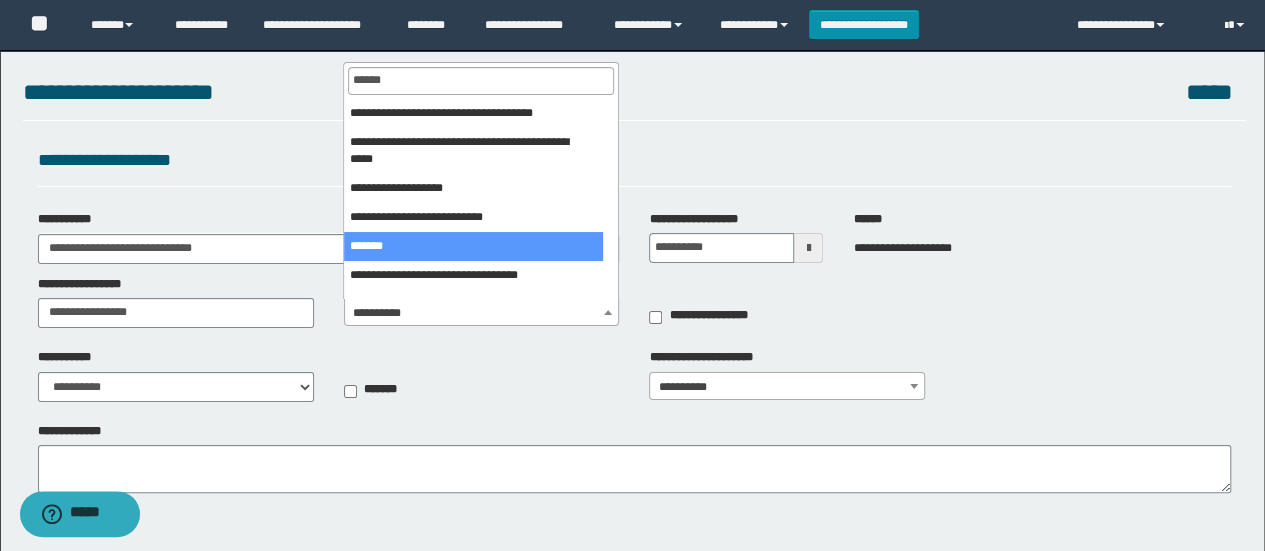 select on "***" 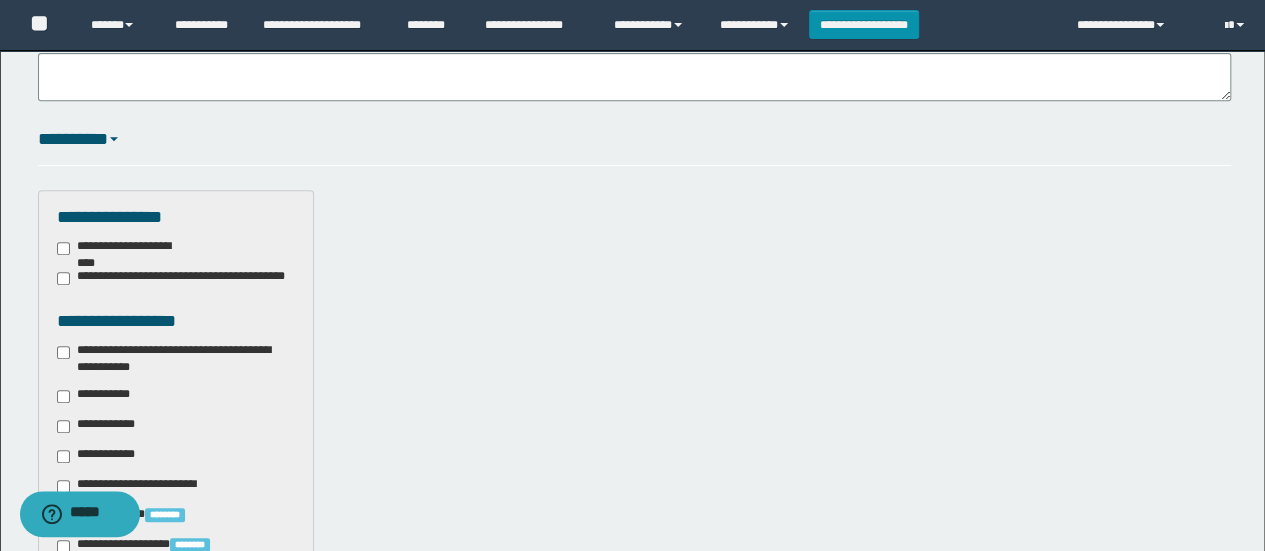 scroll, scrollTop: 400, scrollLeft: 0, axis: vertical 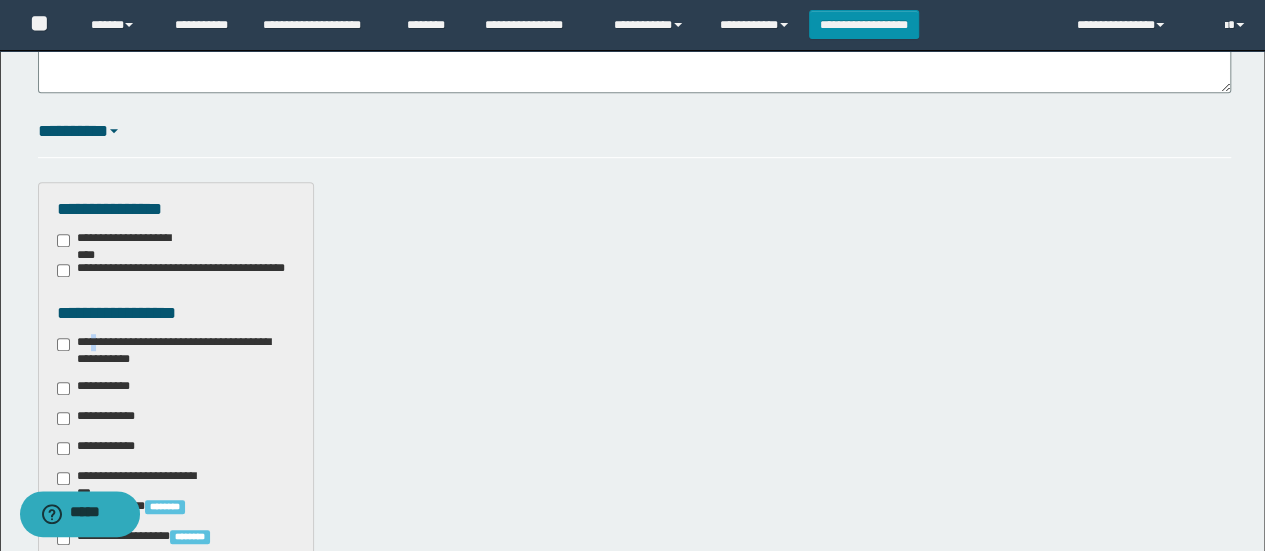click on "**********" at bounding box center (176, 351) 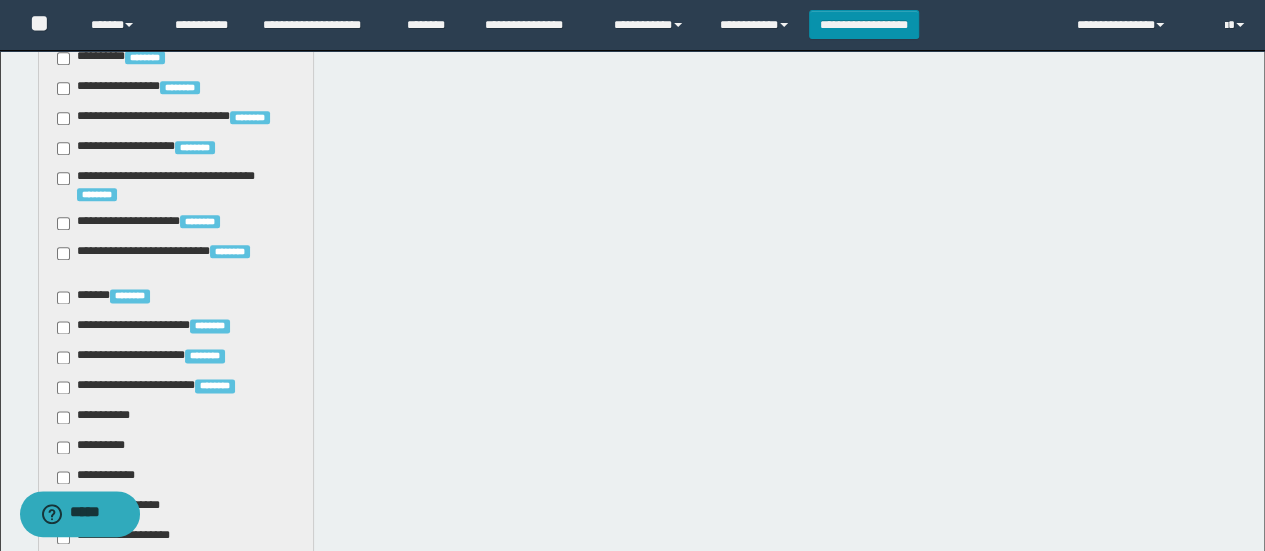 scroll, scrollTop: 1300, scrollLeft: 0, axis: vertical 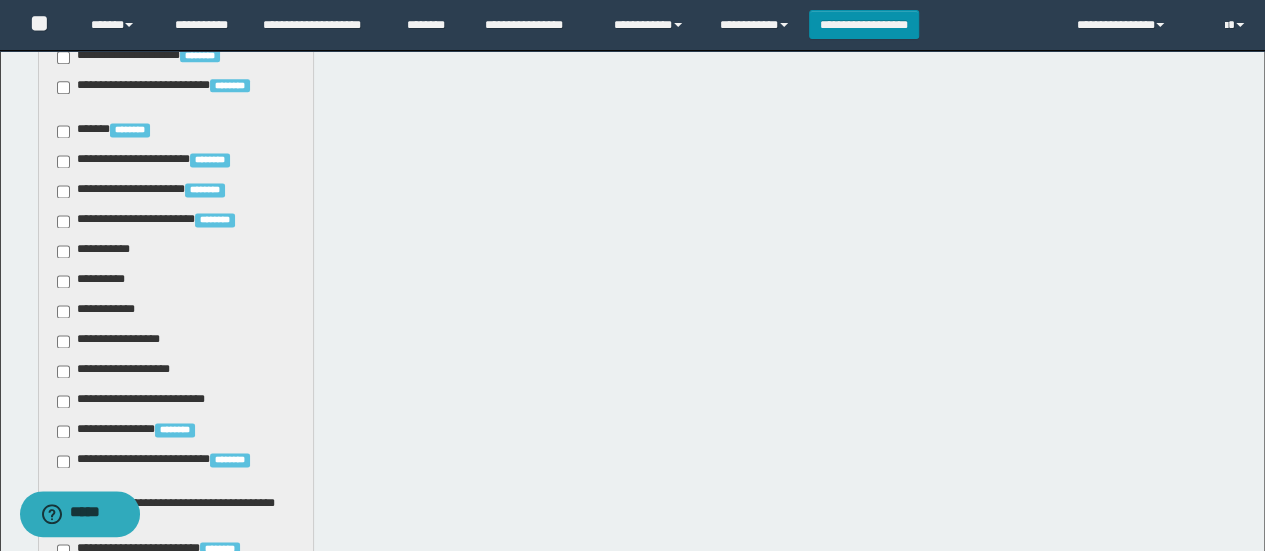 click on "**********" at bounding box center [115, 341] 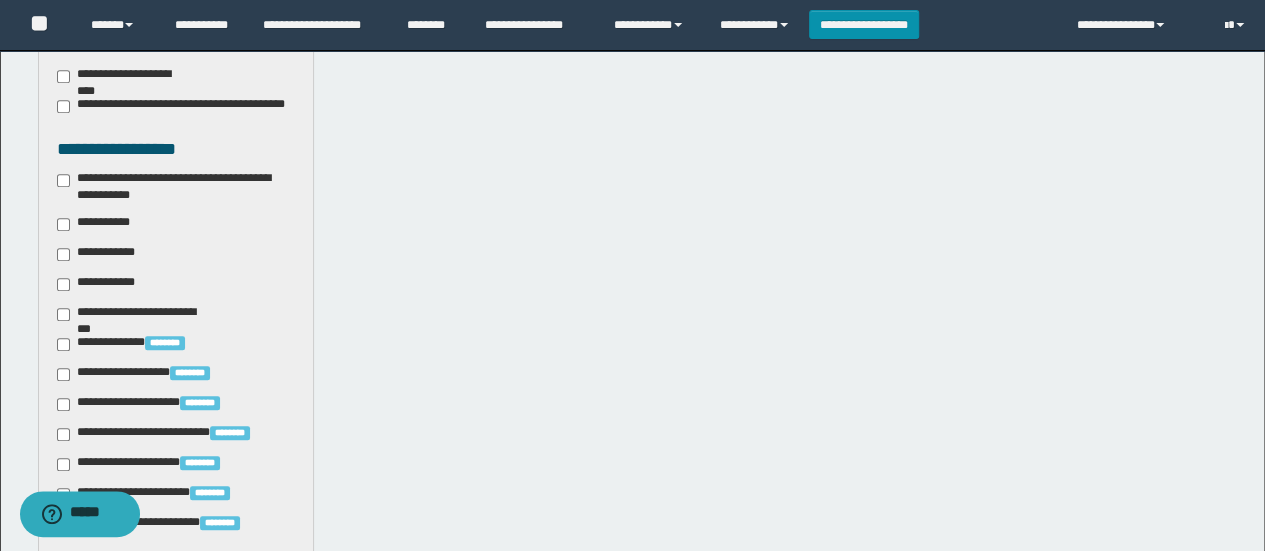 scroll, scrollTop: 400, scrollLeft: 0, axis: vertical 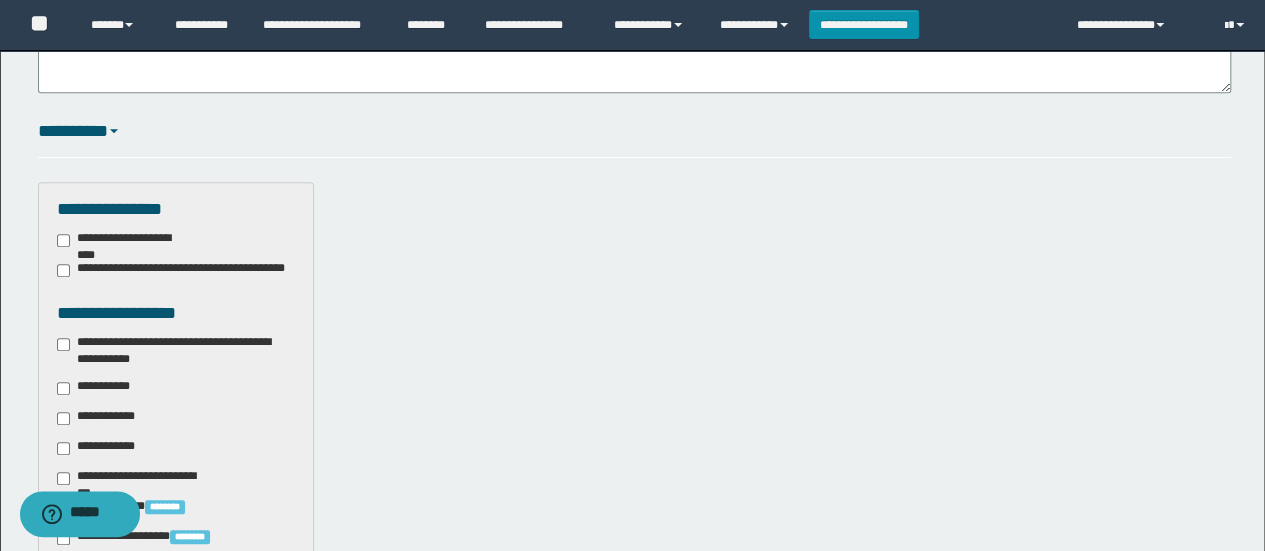 click on "**********" at bounding box center [176, 912] 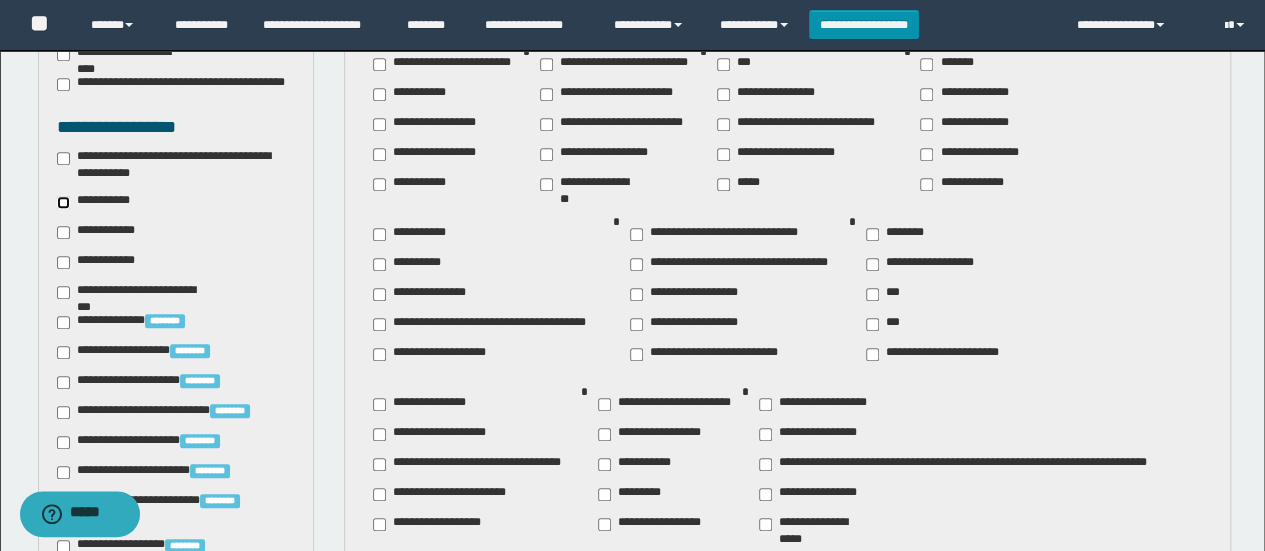 scroll, scrollTop: 600, scrollLeft: 0, axis: vertical 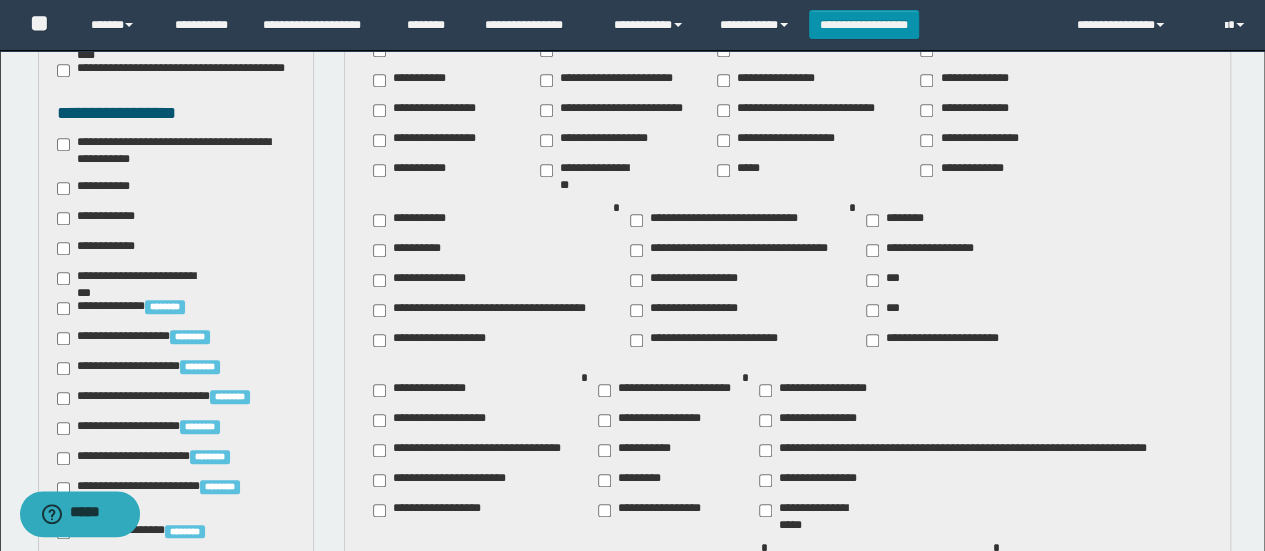 click on "**********" at bounding box center (493, 310) 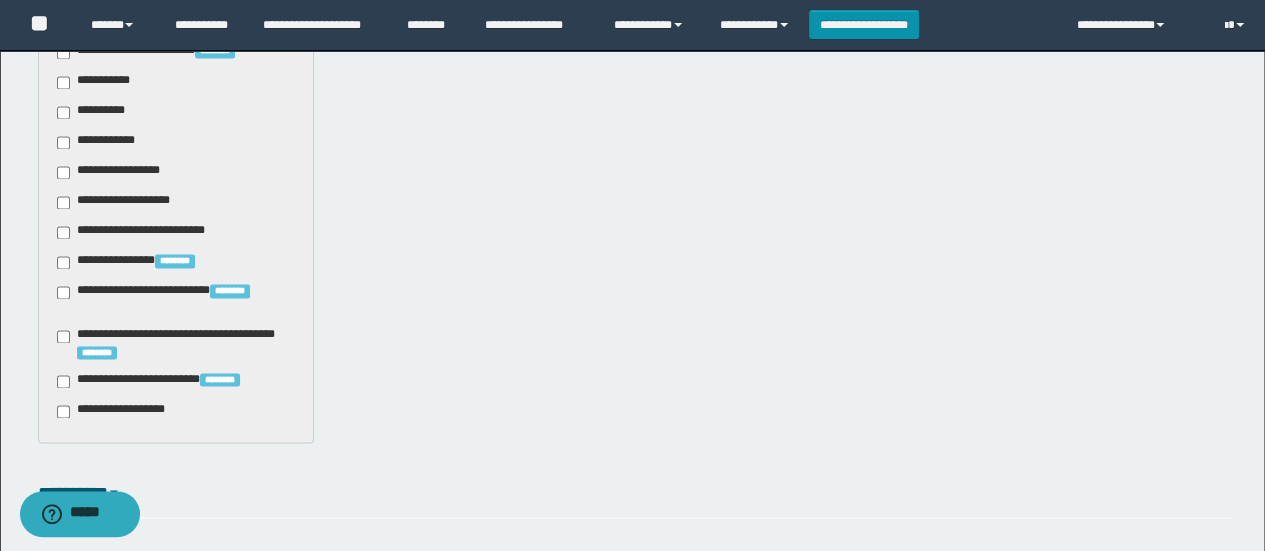 scroll, scrollTop: 1400, scrollLeft: 0, axis: vertical 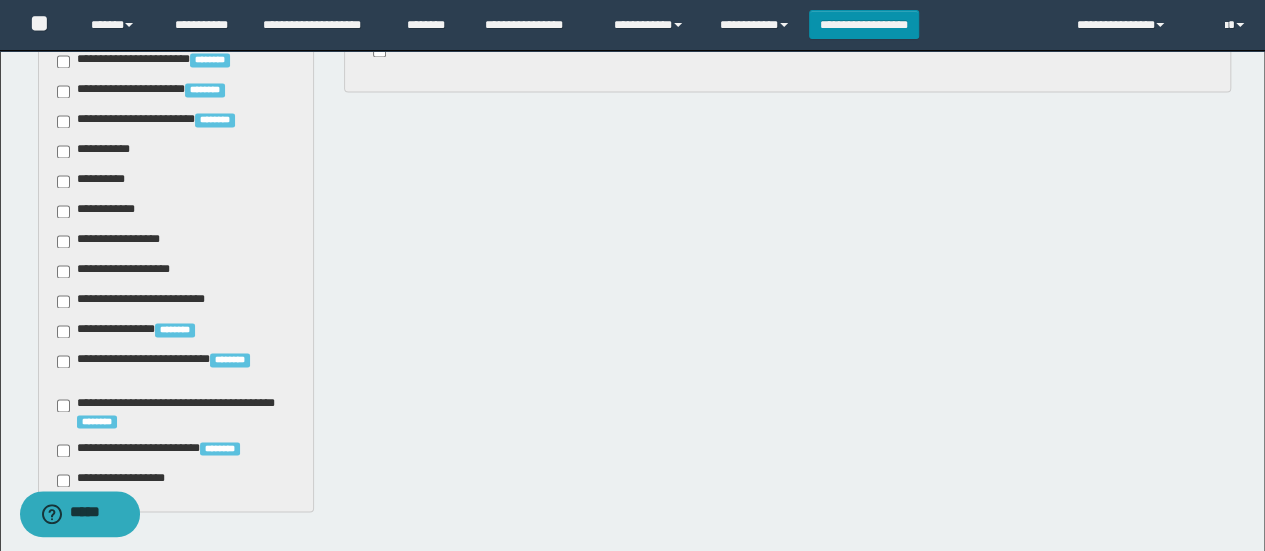 click on "**********" at bounding box center [97, 151] 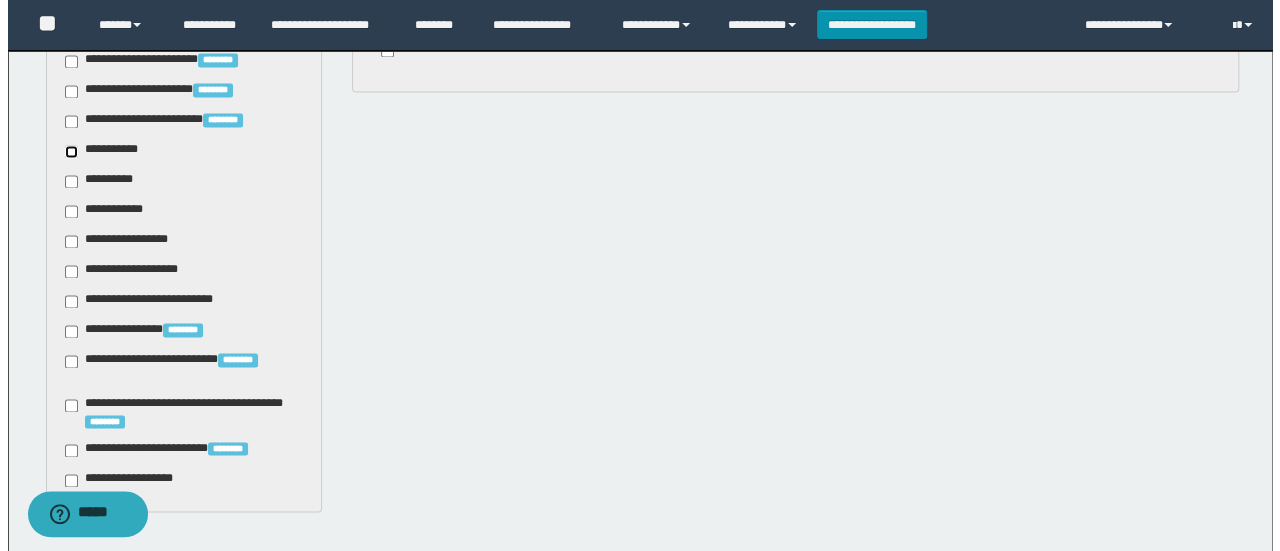 scroll, scrollTop: 1678, scrollLeft: 0, axis: vertical 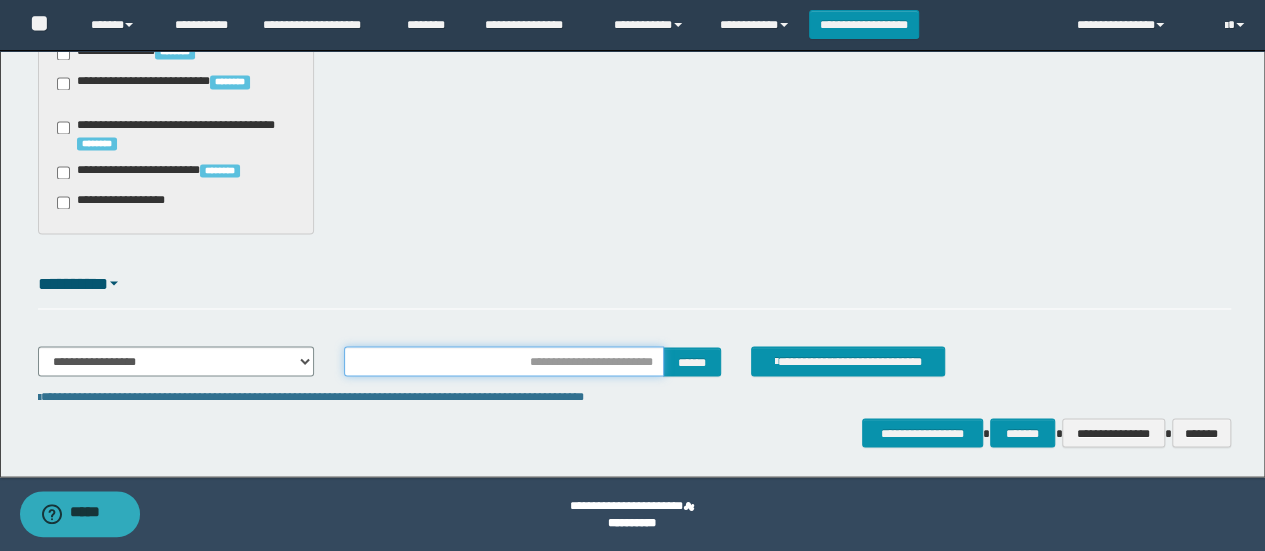 click at bounding box center (504, 361) 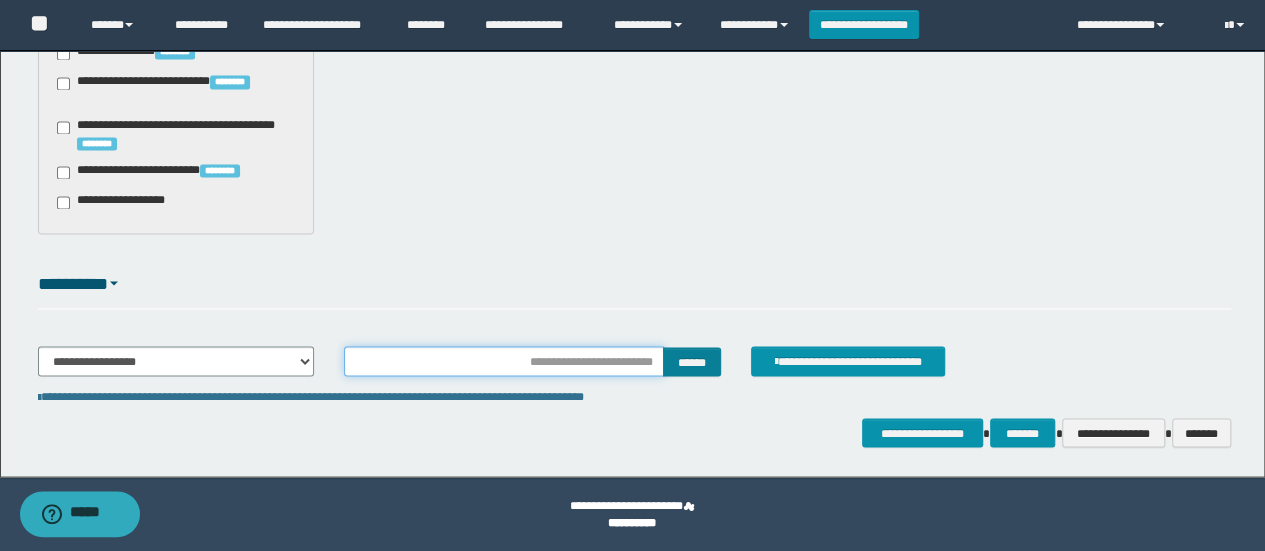 type on "**********" 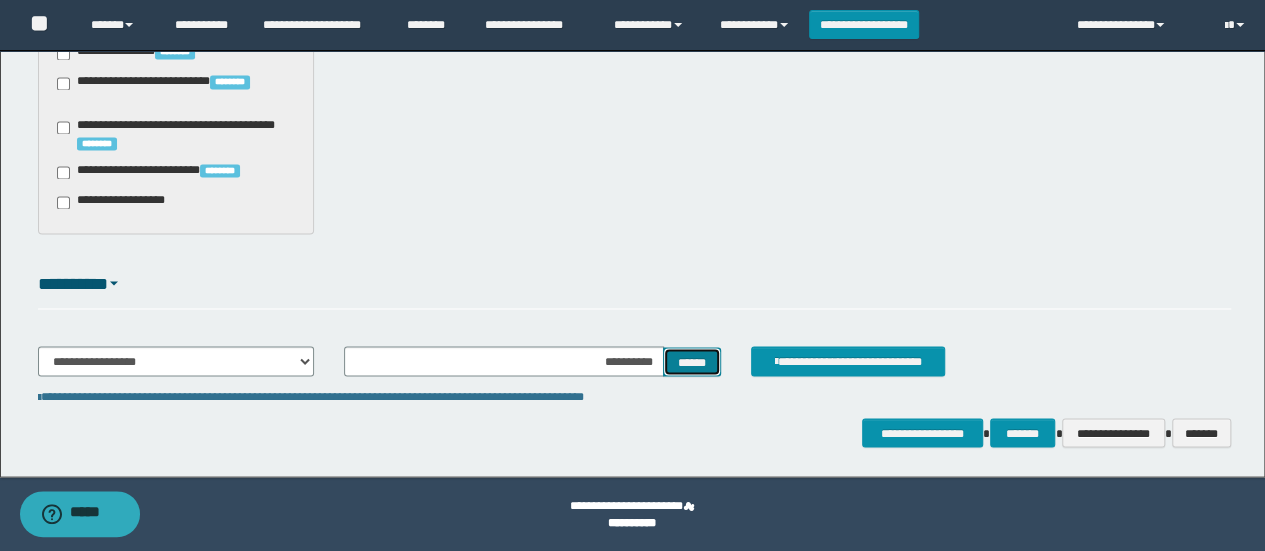 click on "******" at bounding box center (692, 361) 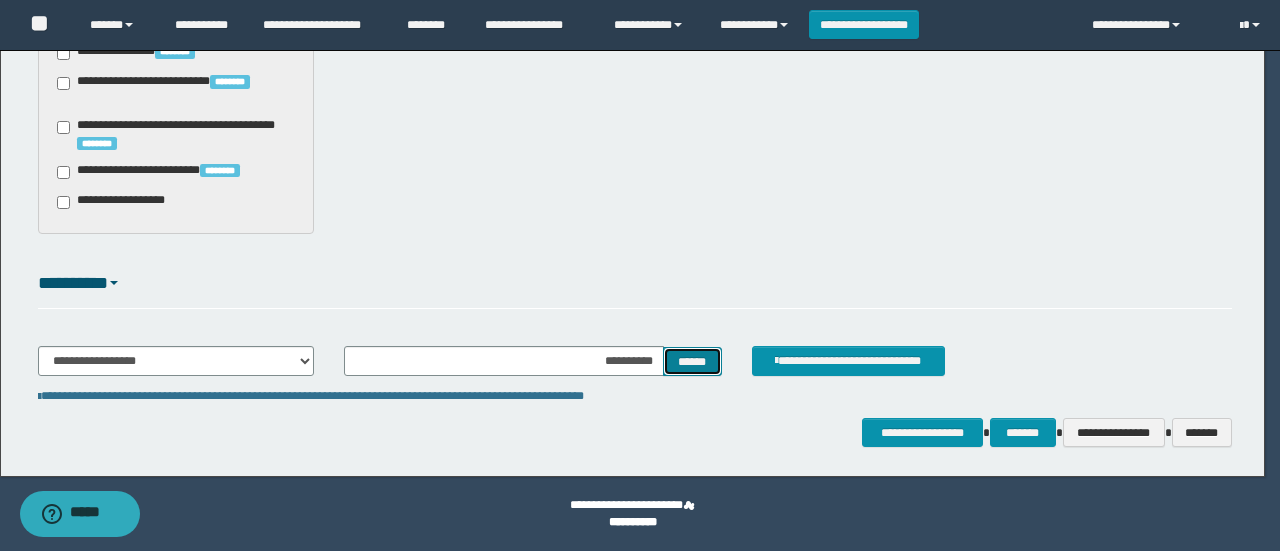 type 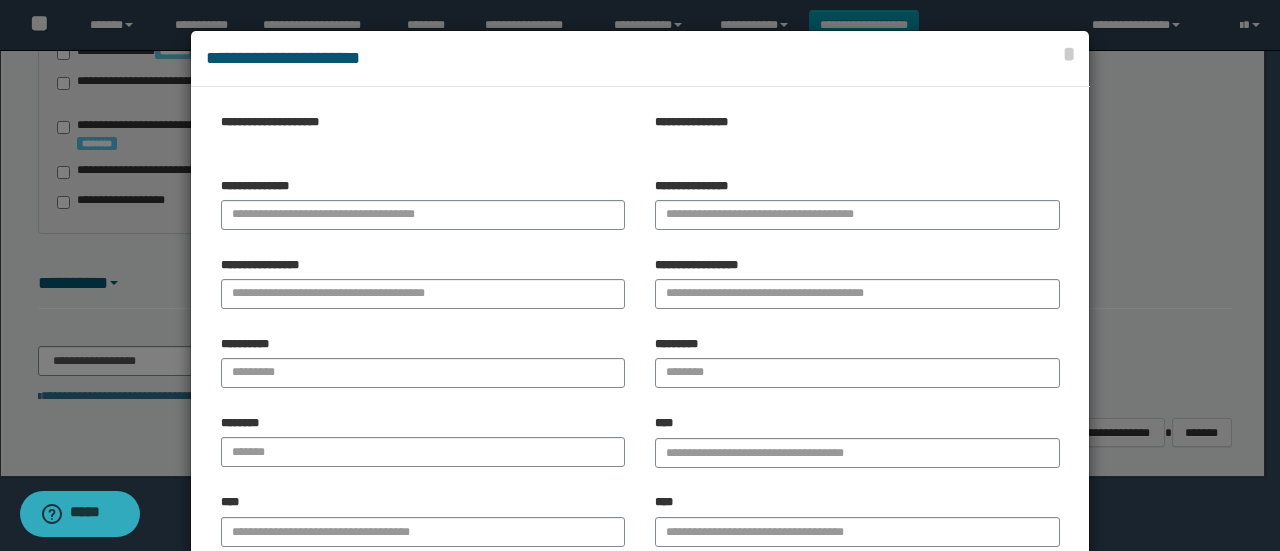 drag, startPoint x: 446, startPoint y: 185, endPoint x: 433, endPoint y: 206, distance: 24.698177 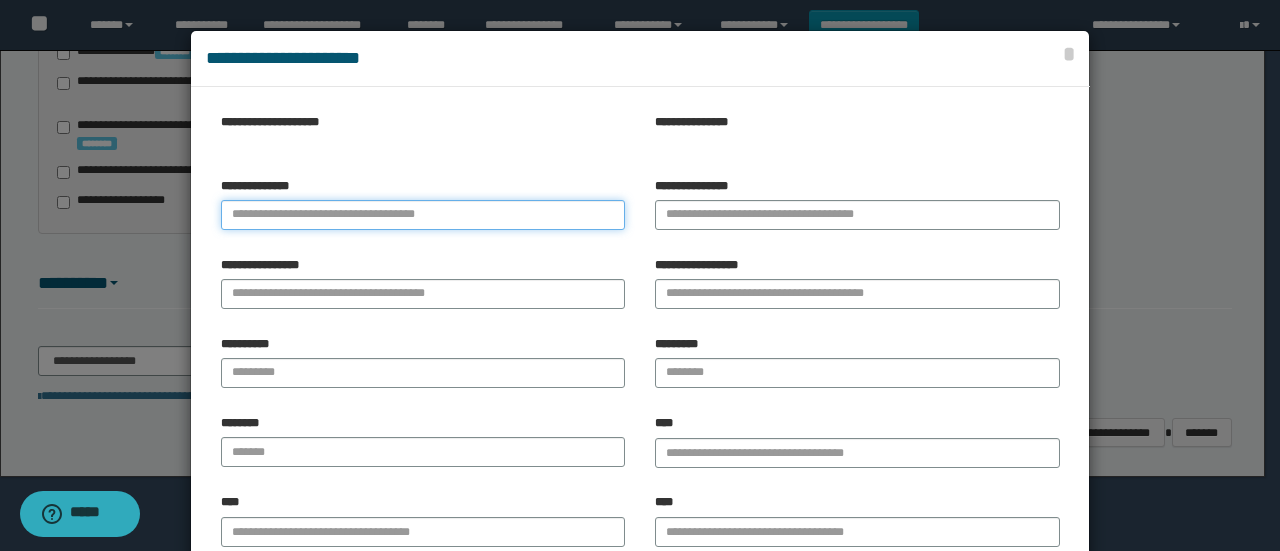 click on "**********" at bounding box center [423, 215] 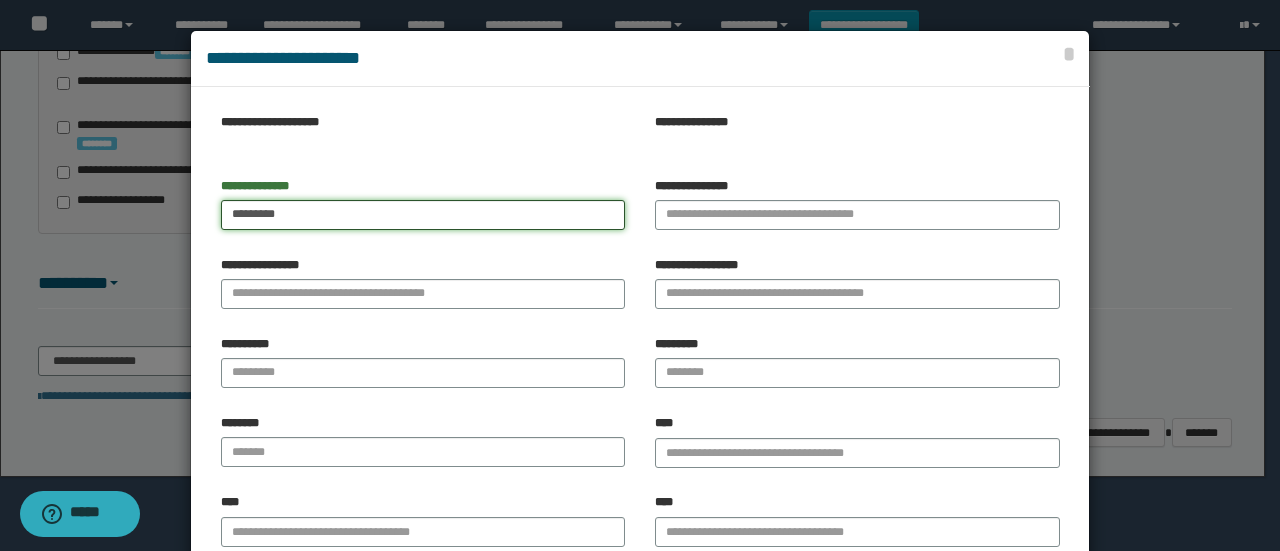type on "*********" 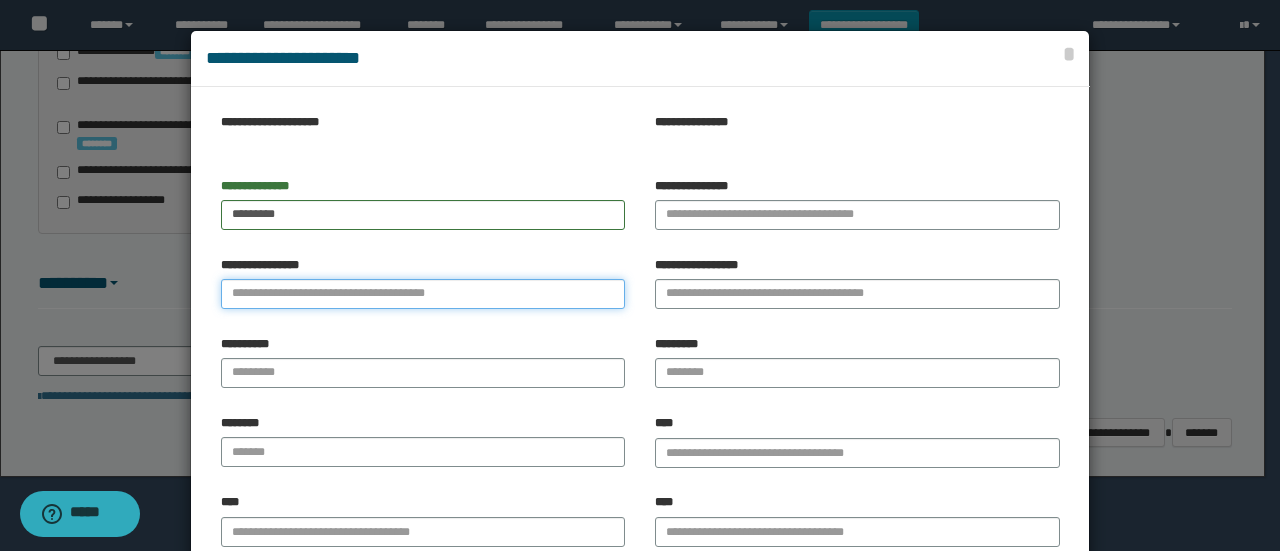 click on "**********" at bounding box center (423, 294) 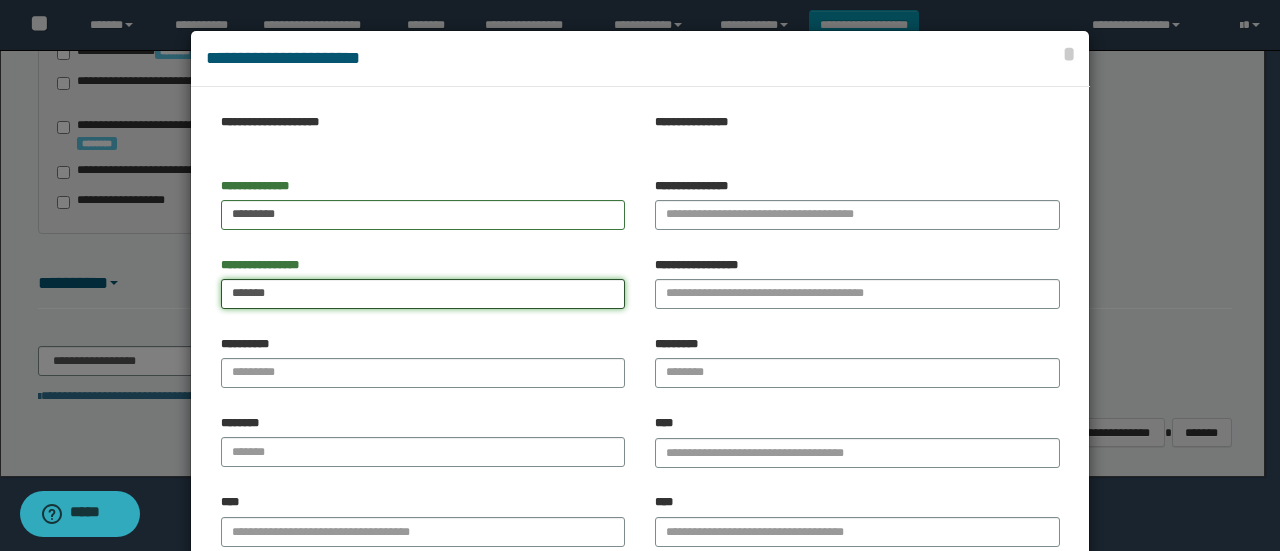 type on "*******" 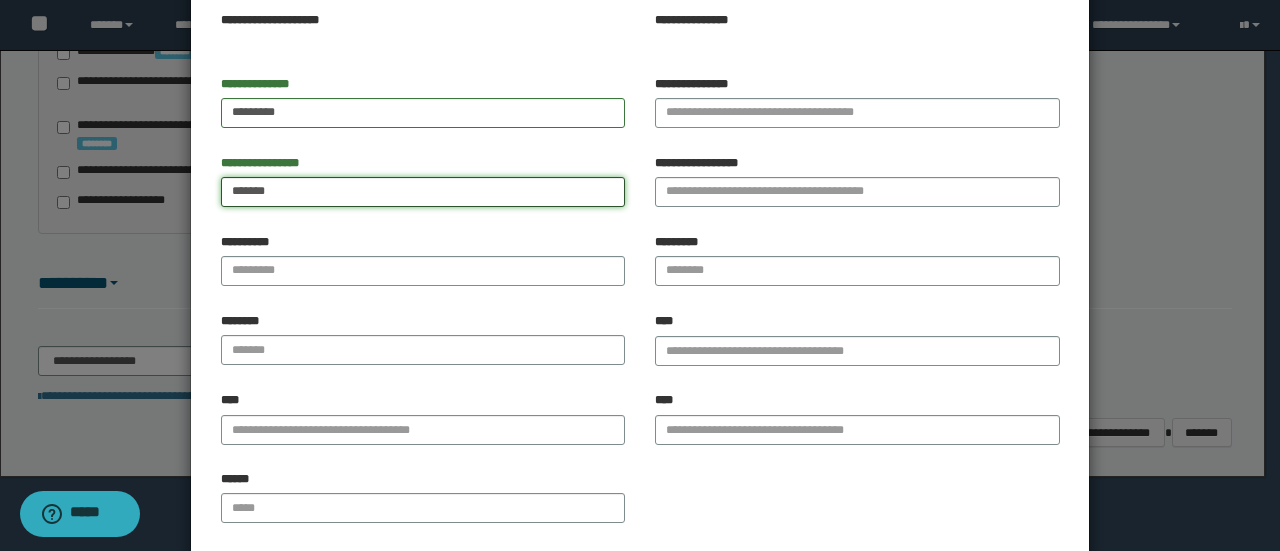scroll, scrollTop: 206, scrollLeft: 0, axis: vertical 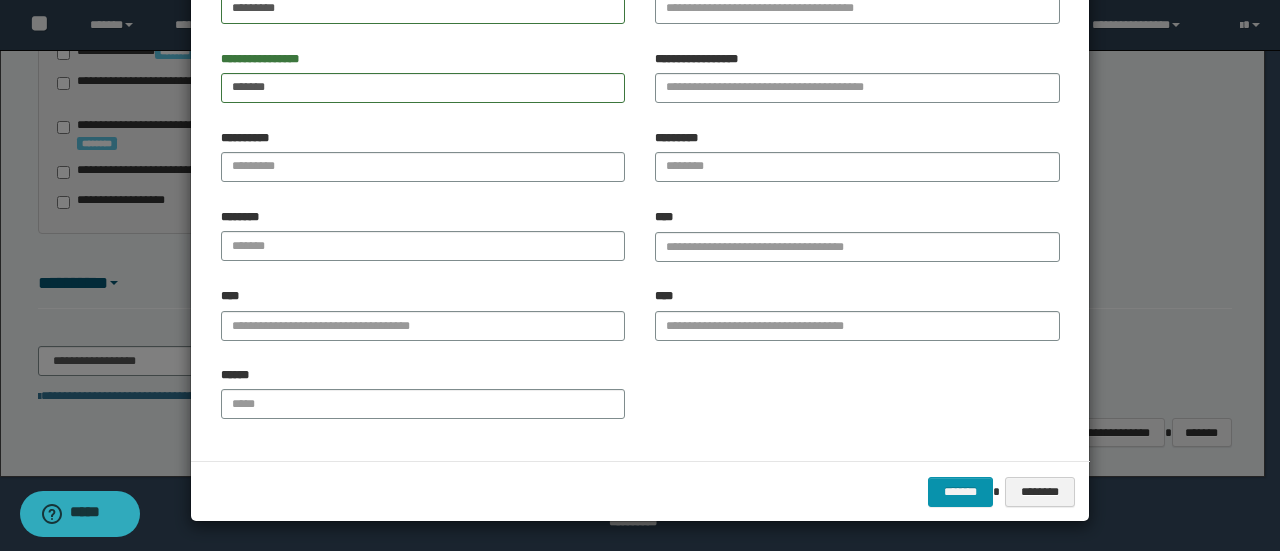 click on "******" at bounding box center [423, 393] 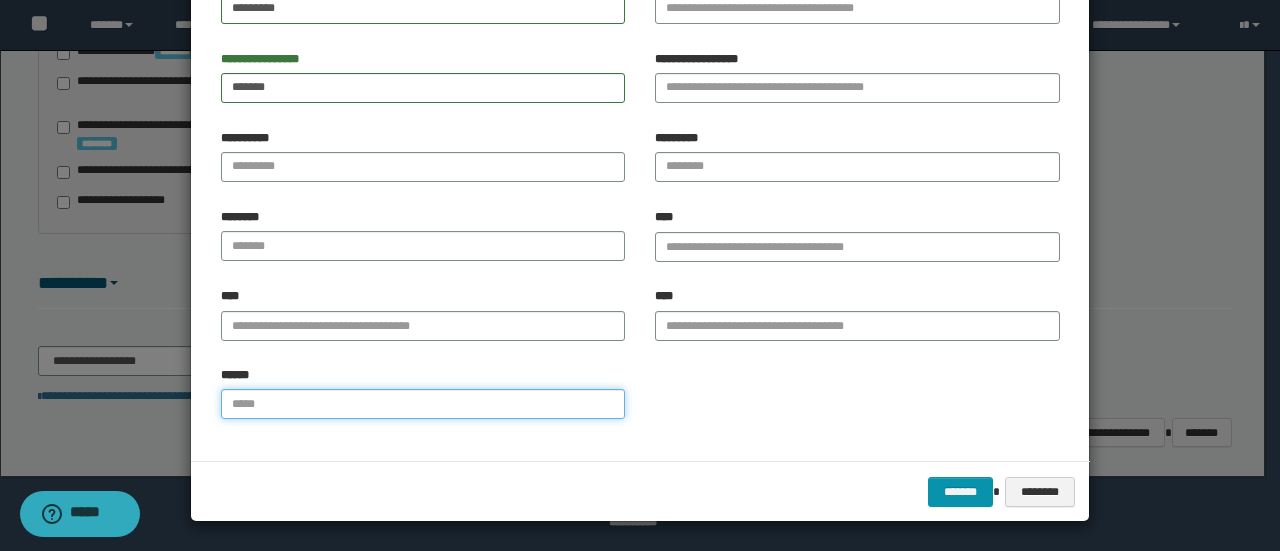 click on "******" at bounding box center [423, 404] 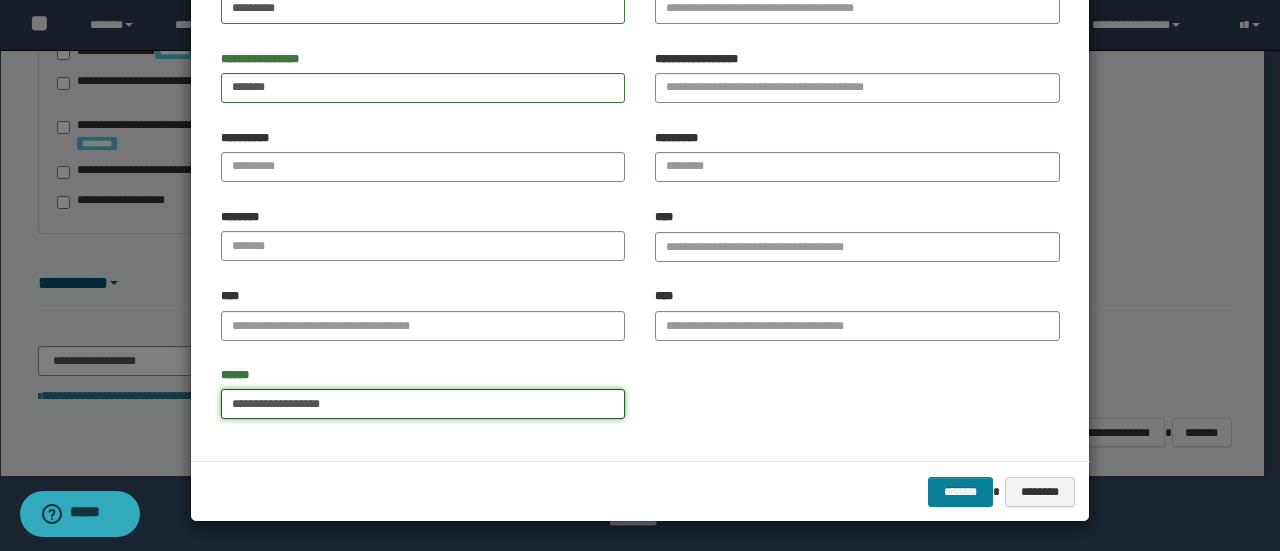 type on "**********" 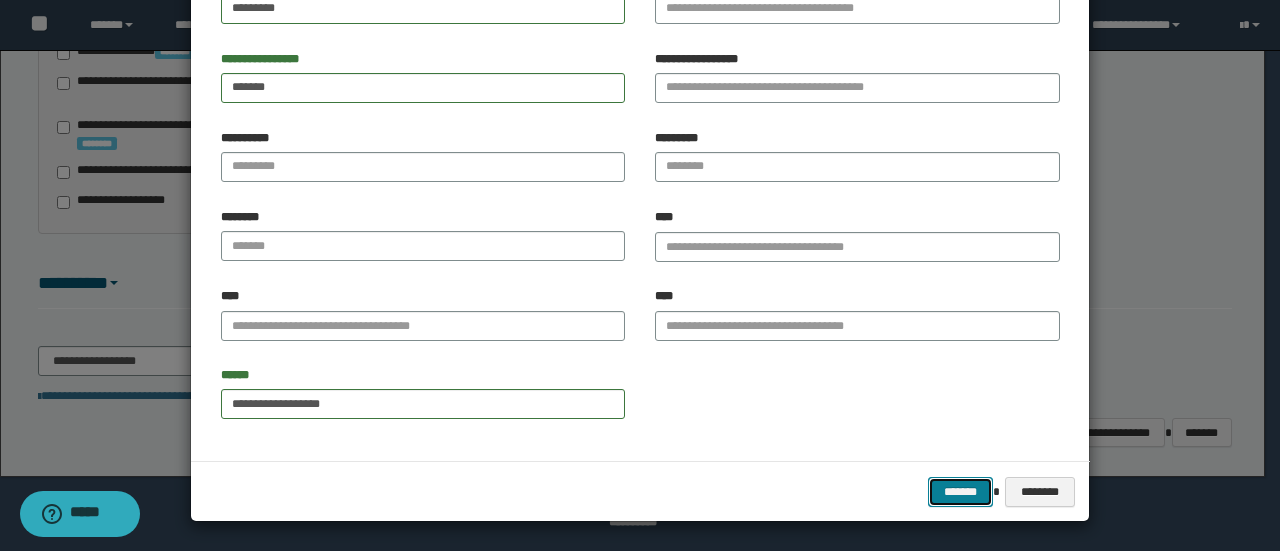 click on "*******" at bounding box center (960, 491) 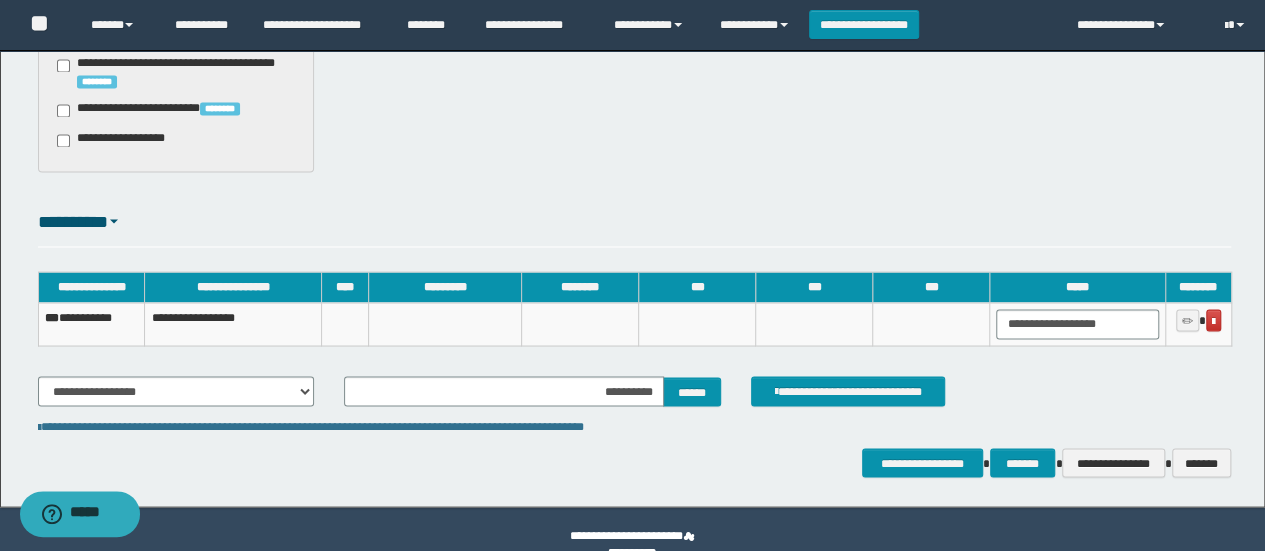 scroll, scrollTop: 1770, scrollLeft: 0, axis: vertical 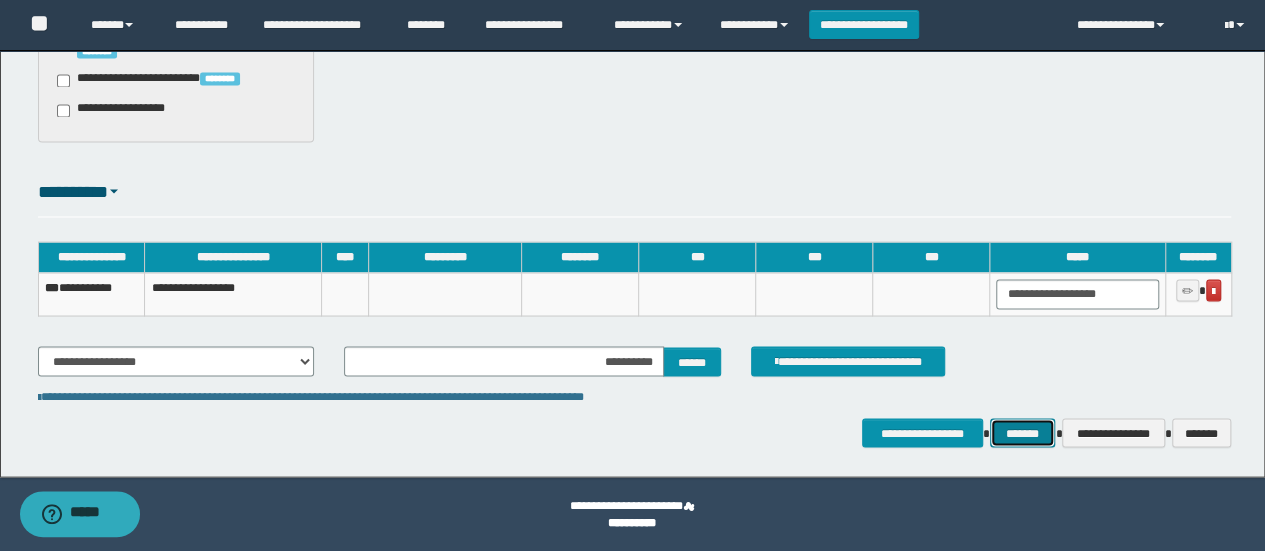 click on "*******" at bounding box center [1022, 432] 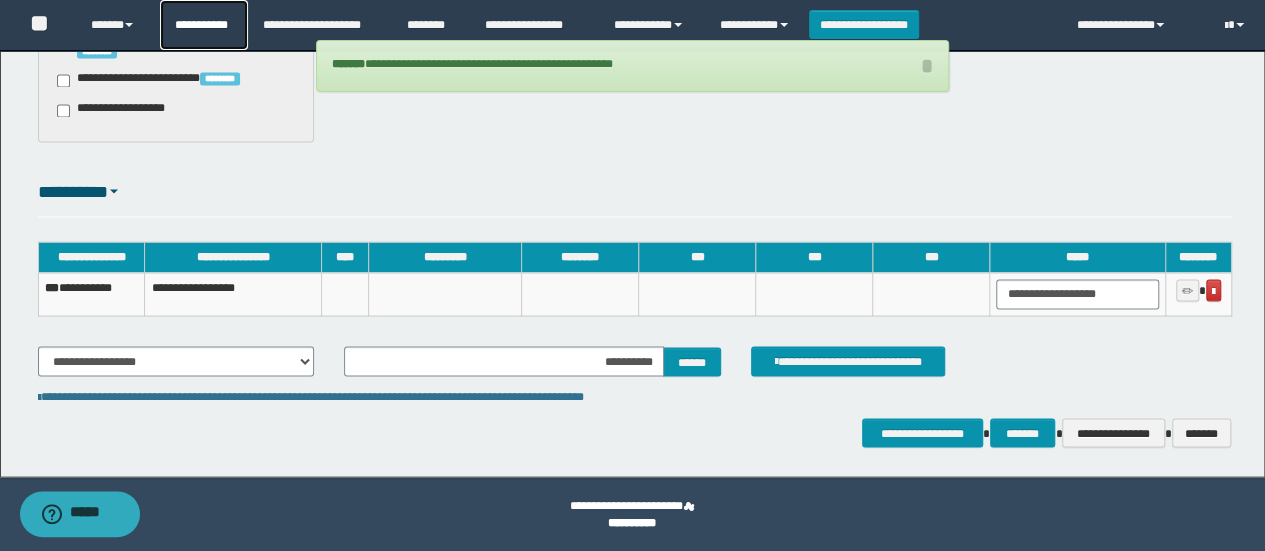 click on "**********" at bounding box center [204, 25] 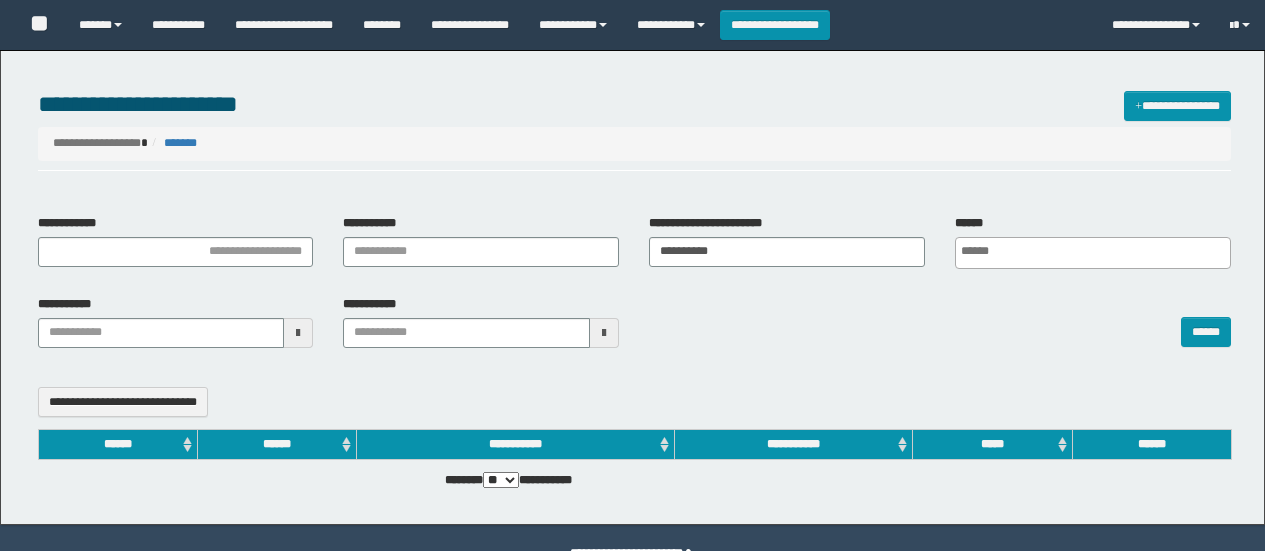 select 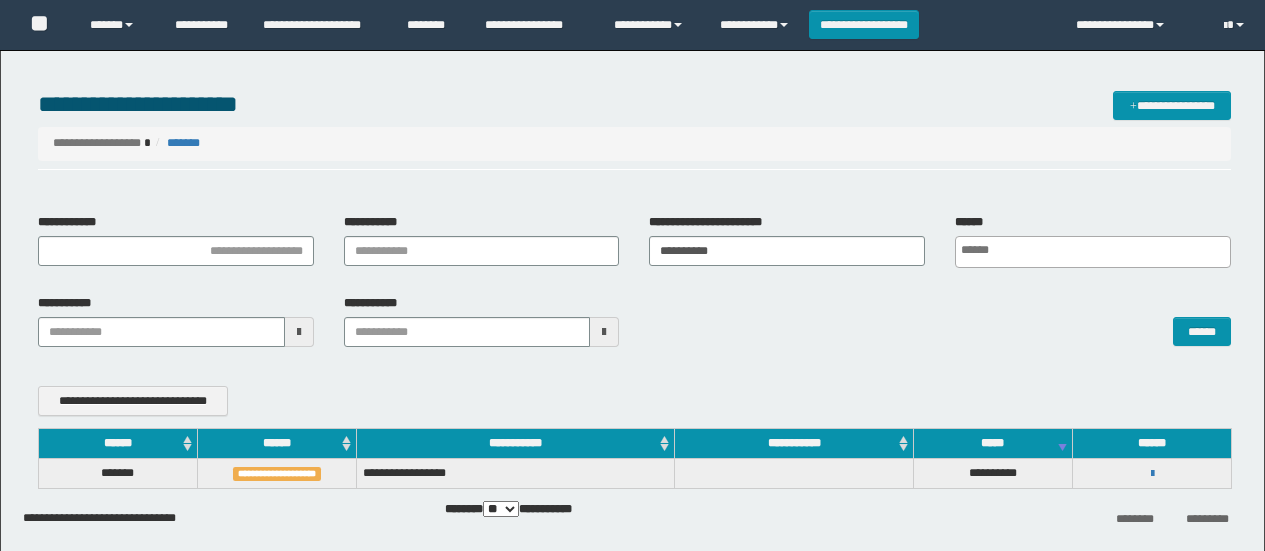 scroll, scrollTop: 0, scrollLeft: 0, axis: both 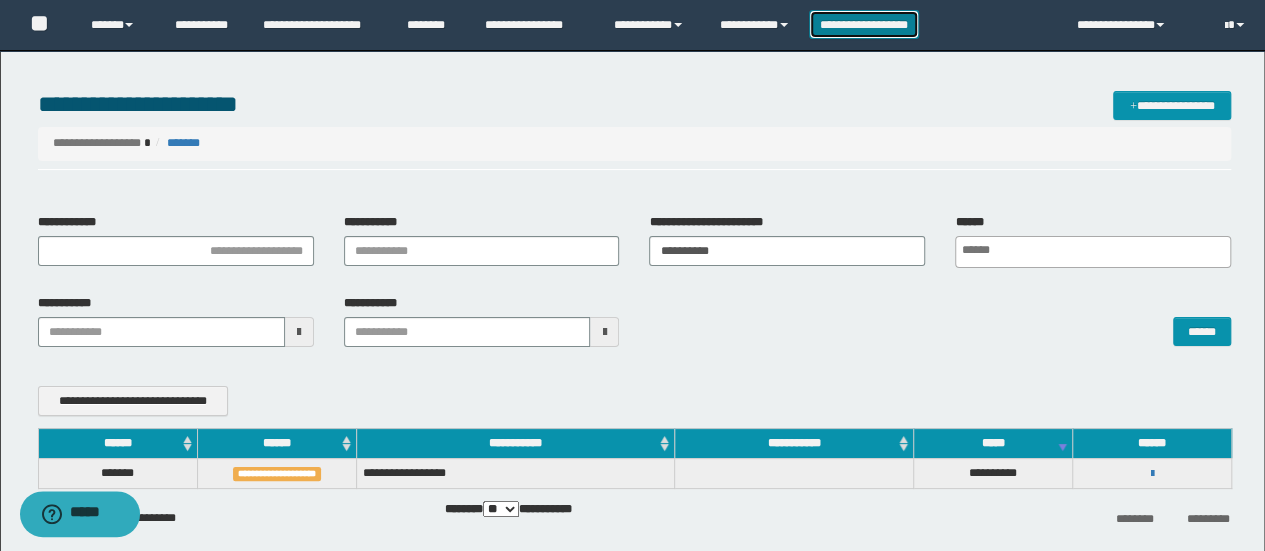 click on "**********" at bounding box center (864, 24) 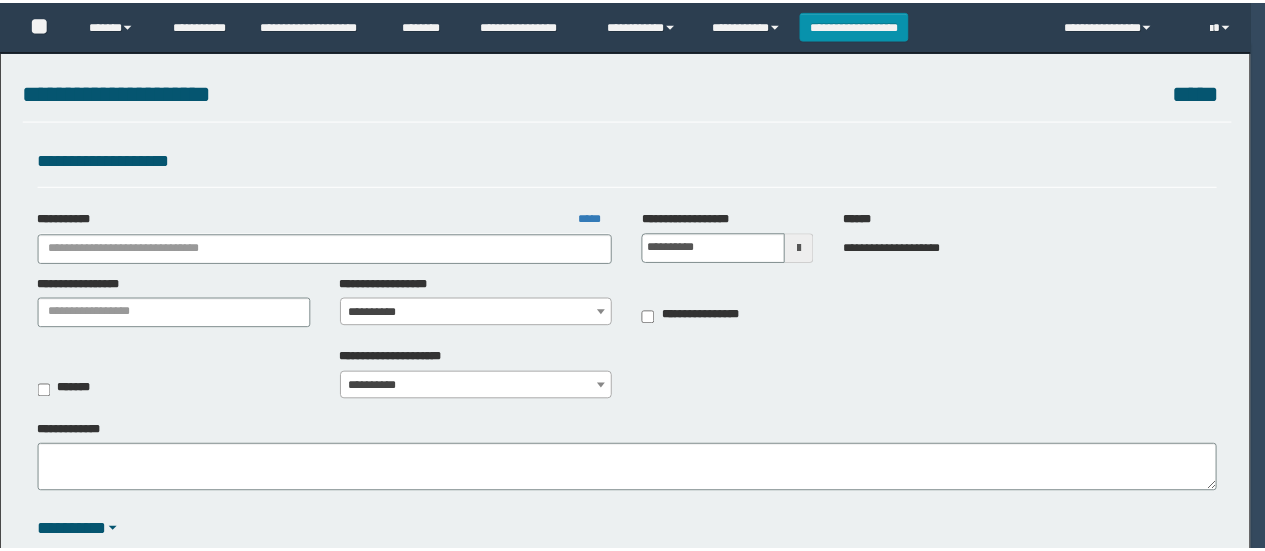 scroll, scrollTop: 0, scrollLeft: 0, axis: both 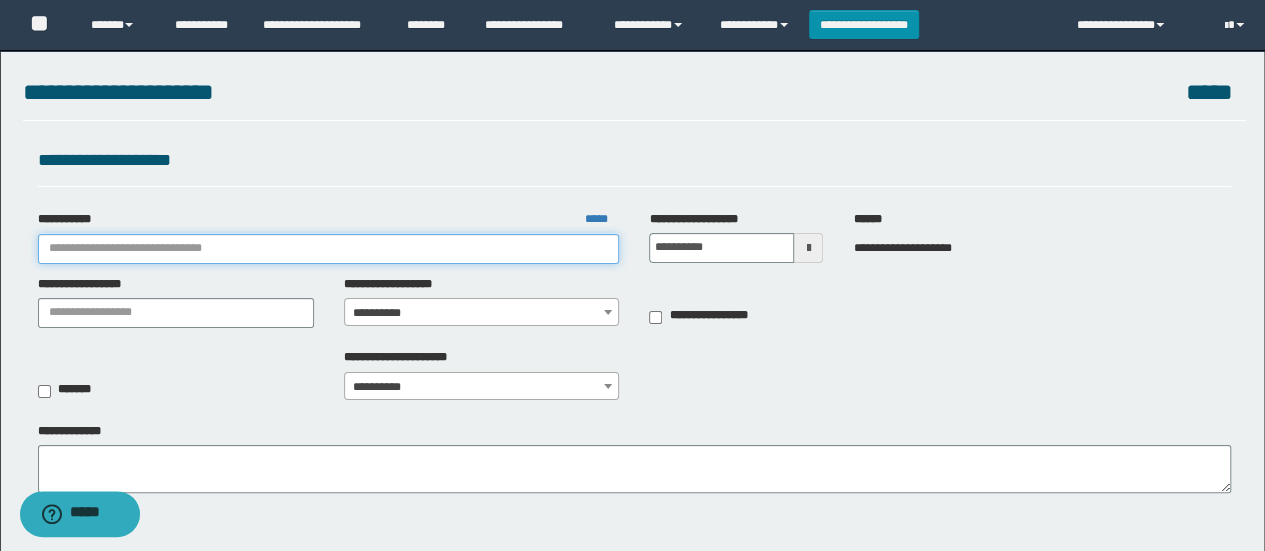 click on "**********" at bounding box center (329, 249) 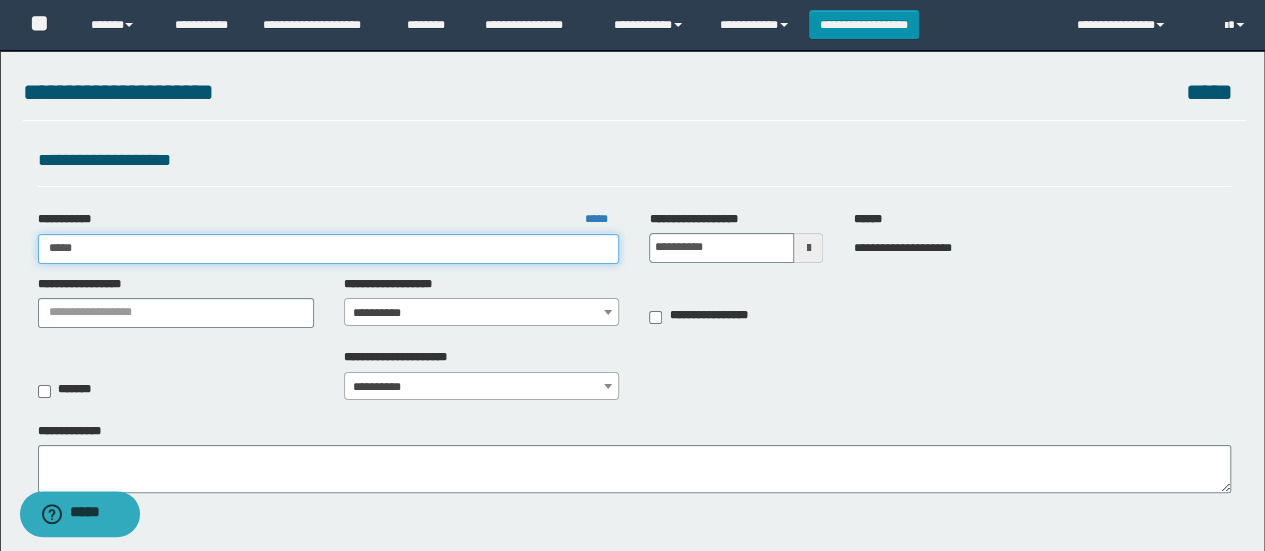 type on "******" 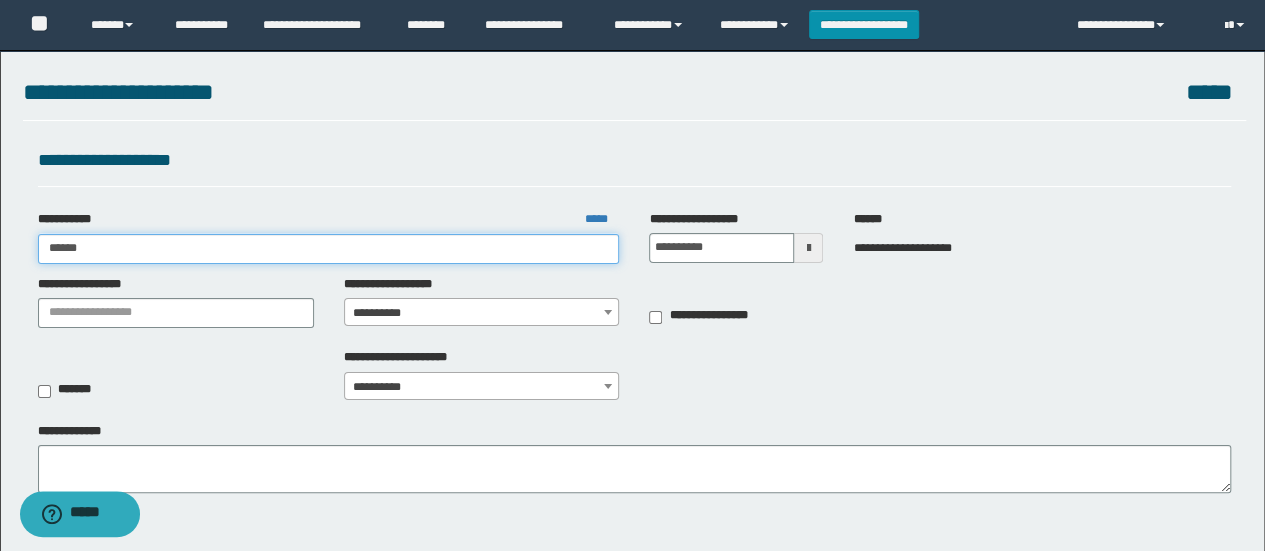 type on "******" 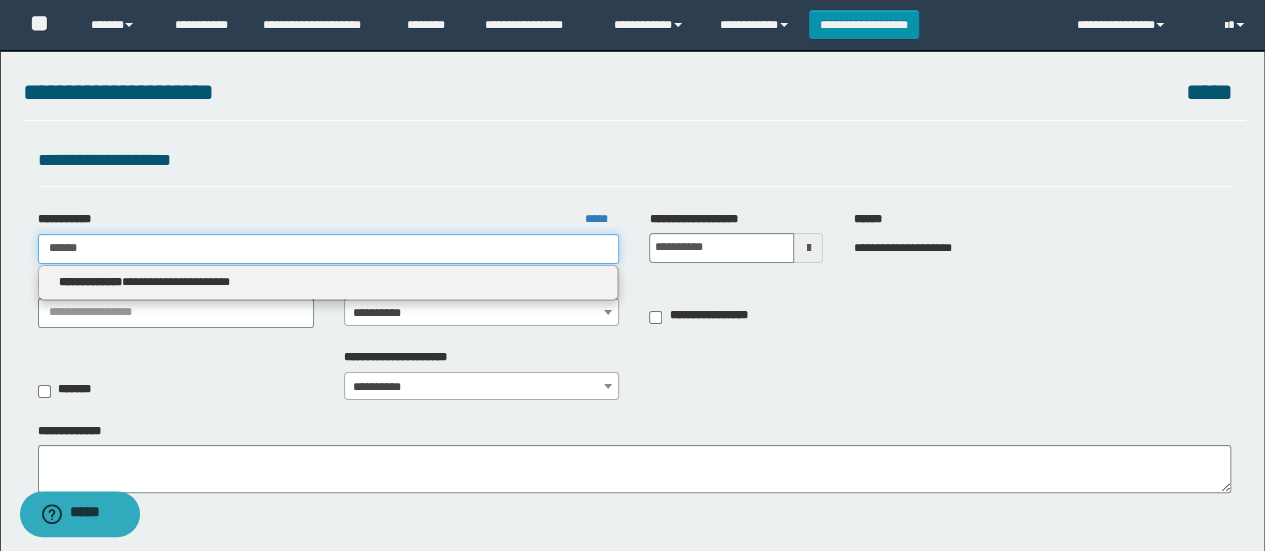 type 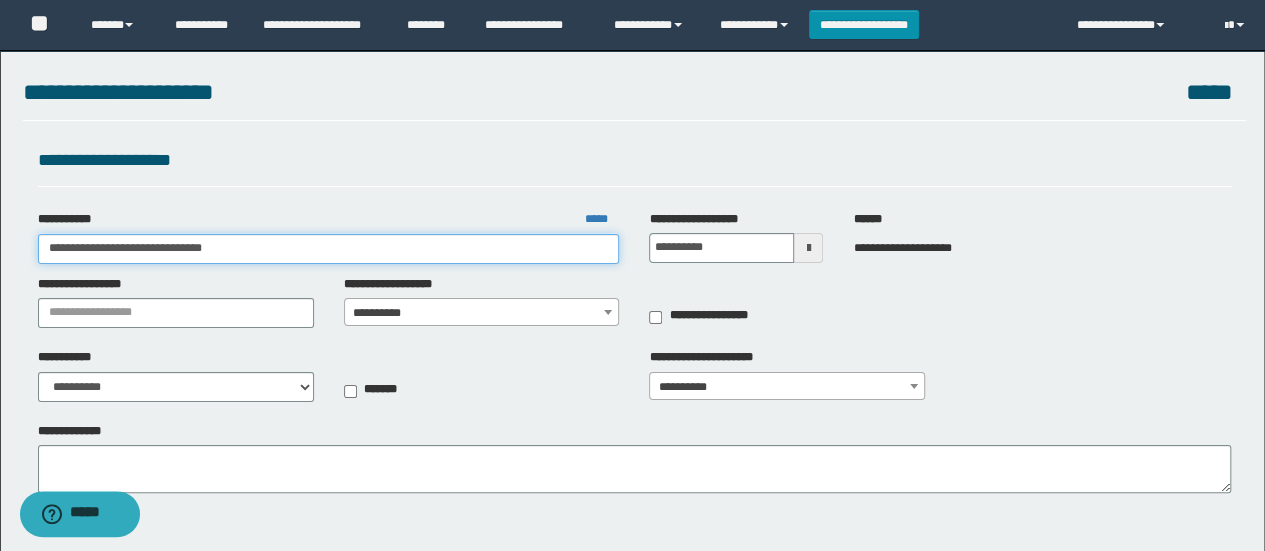 type on "**********" 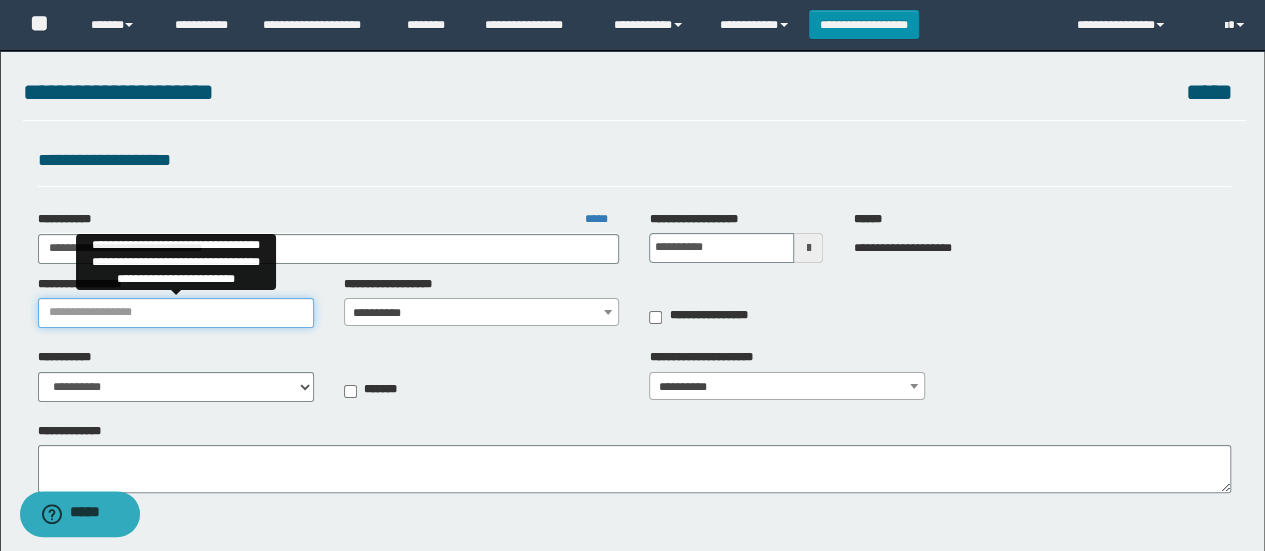 click on "**********" at bounding box center [176, 313] 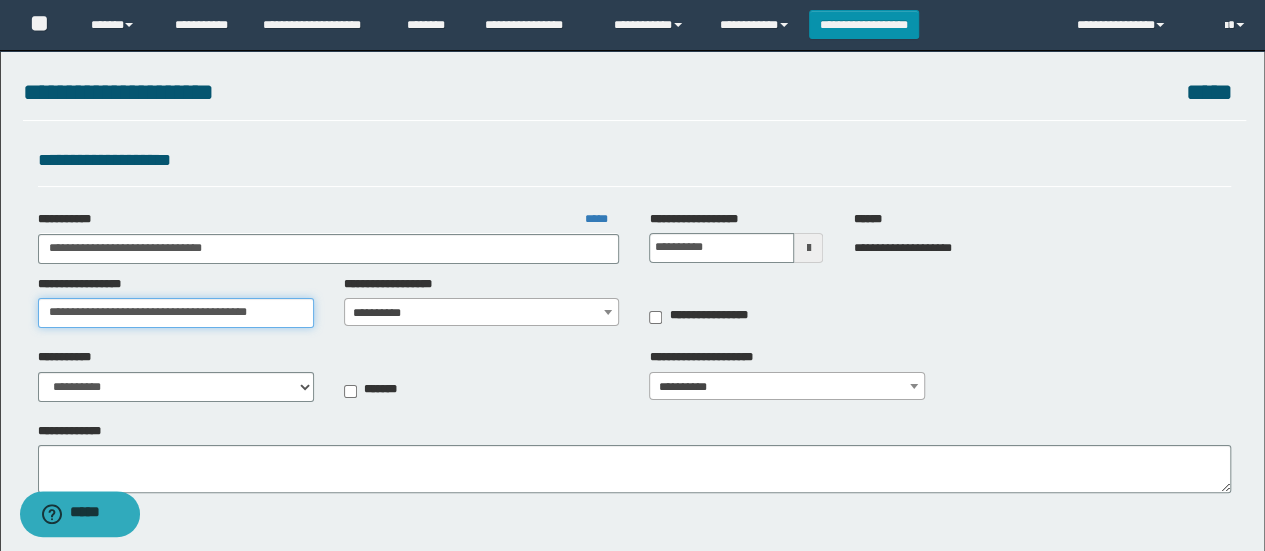 type on "**********" 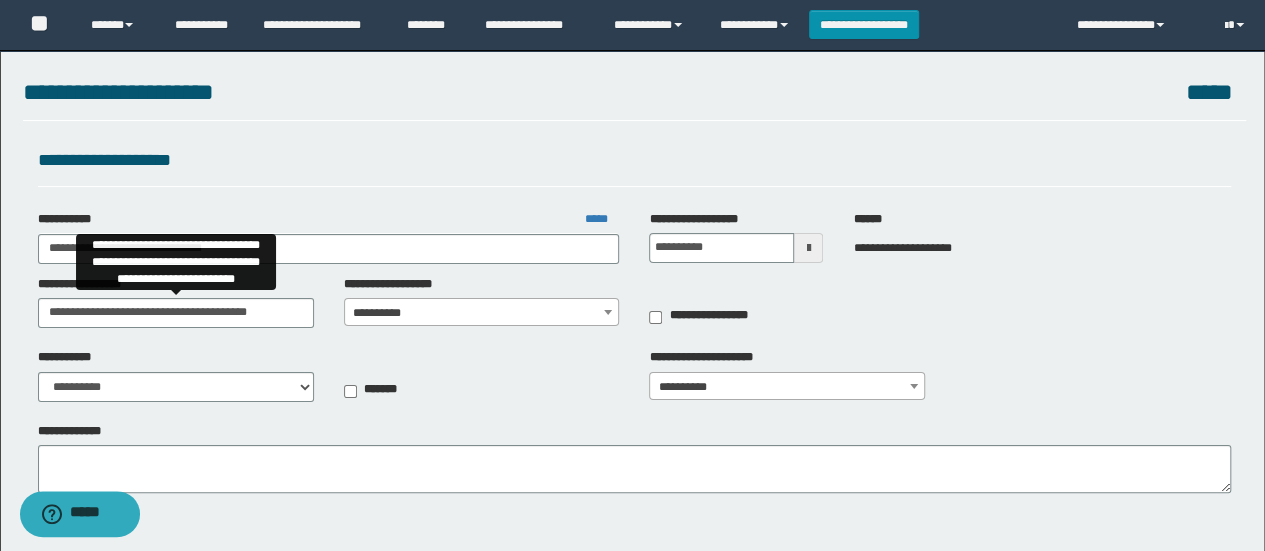 click on "**********" at bounding box center [482, 313] 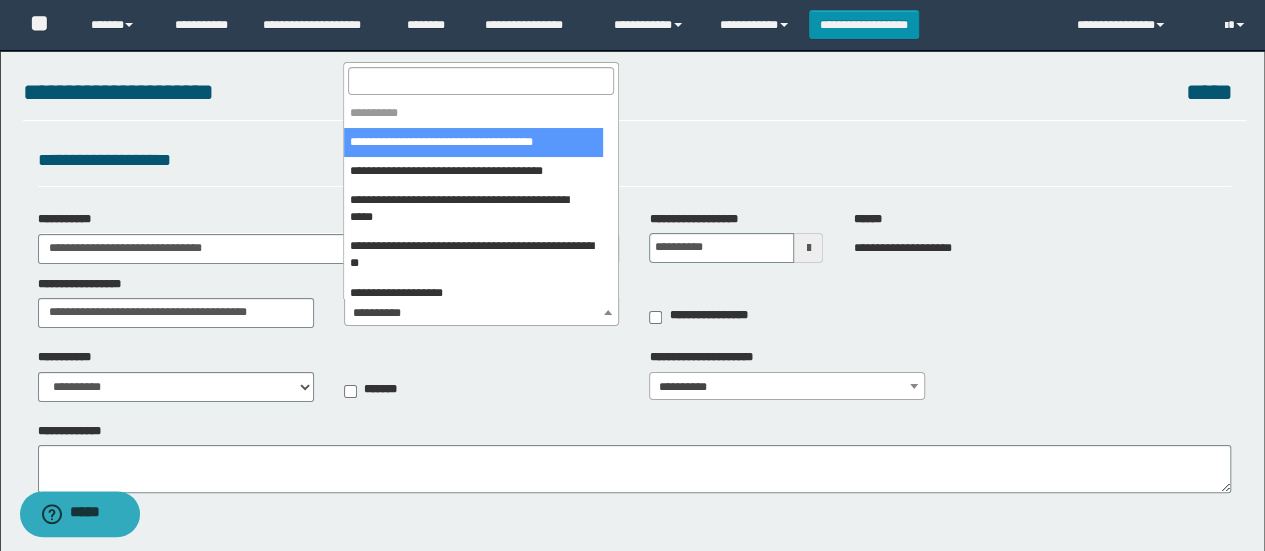 click at bounding box center (481, 80) 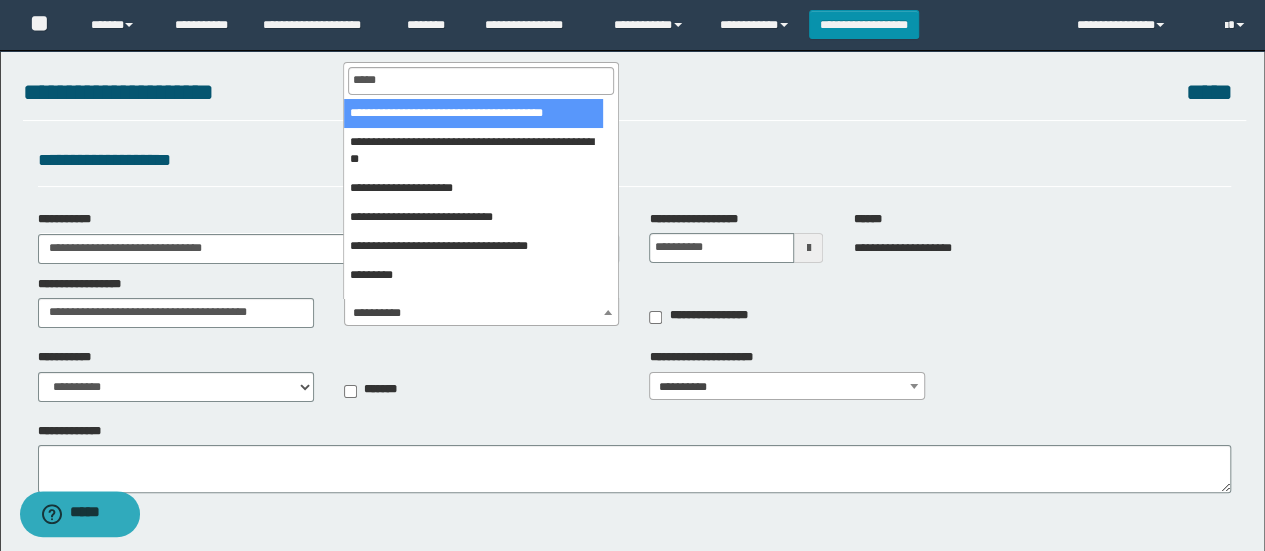 type on "****" 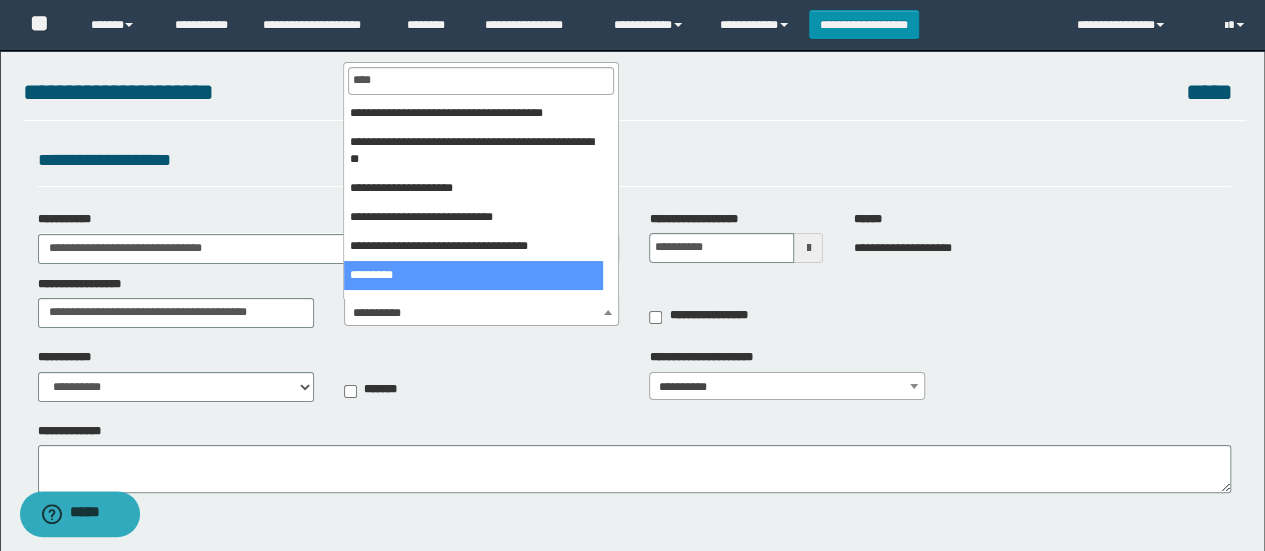 select on "***" 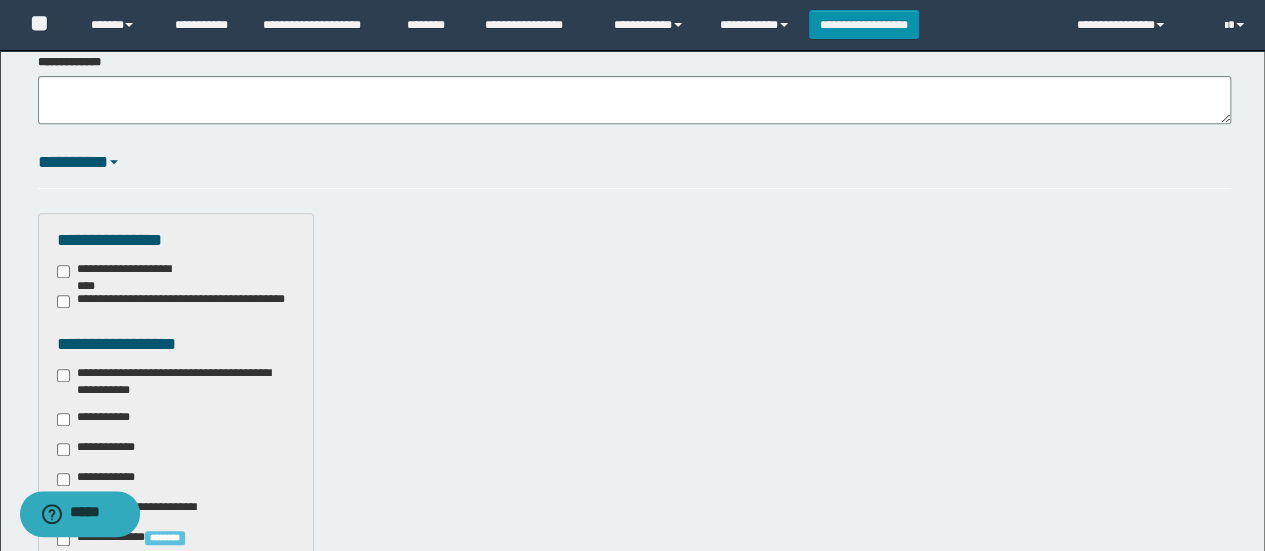 scroll, scrollTop: 400, scrollLeft: 0, axis: vertical 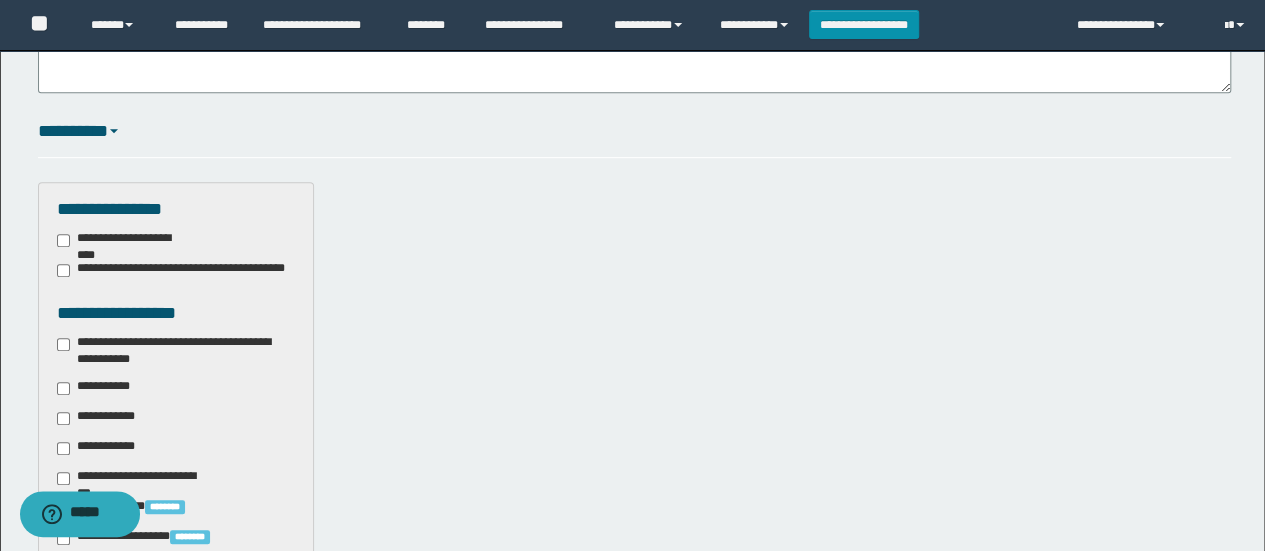 click on "**********" at bounding box center (176, 351) 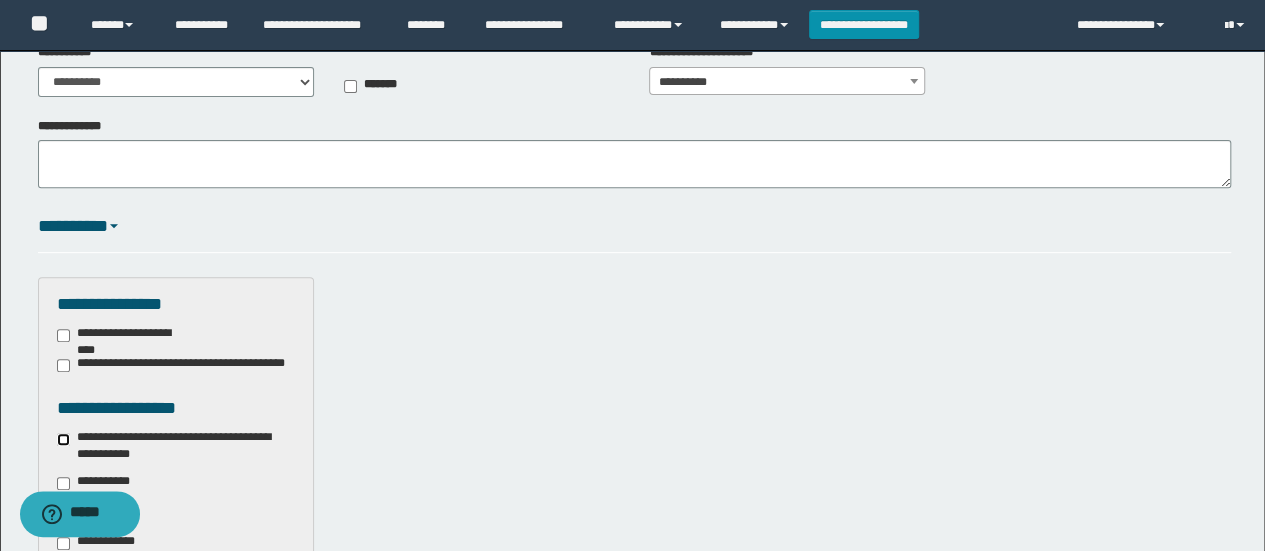 scroll, scrollTop: 200, scrollLeft: 0, axis: vertical 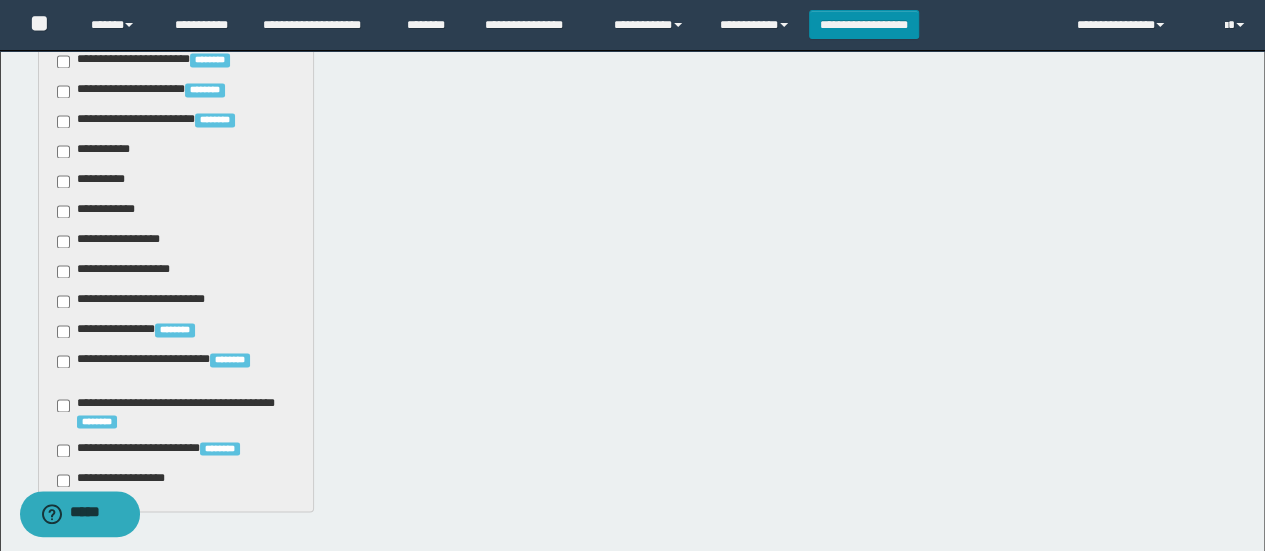 click on "**********" at bounding box center (97, 181) 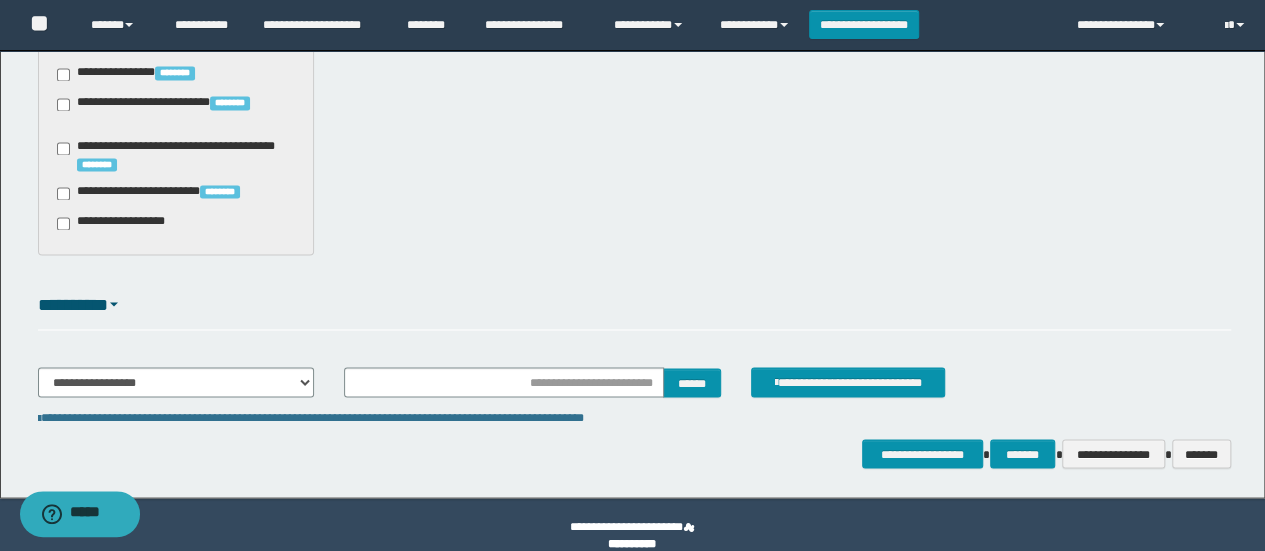 scroll, scrollTop: 1678, scrollLeft: 0, axis: vertical 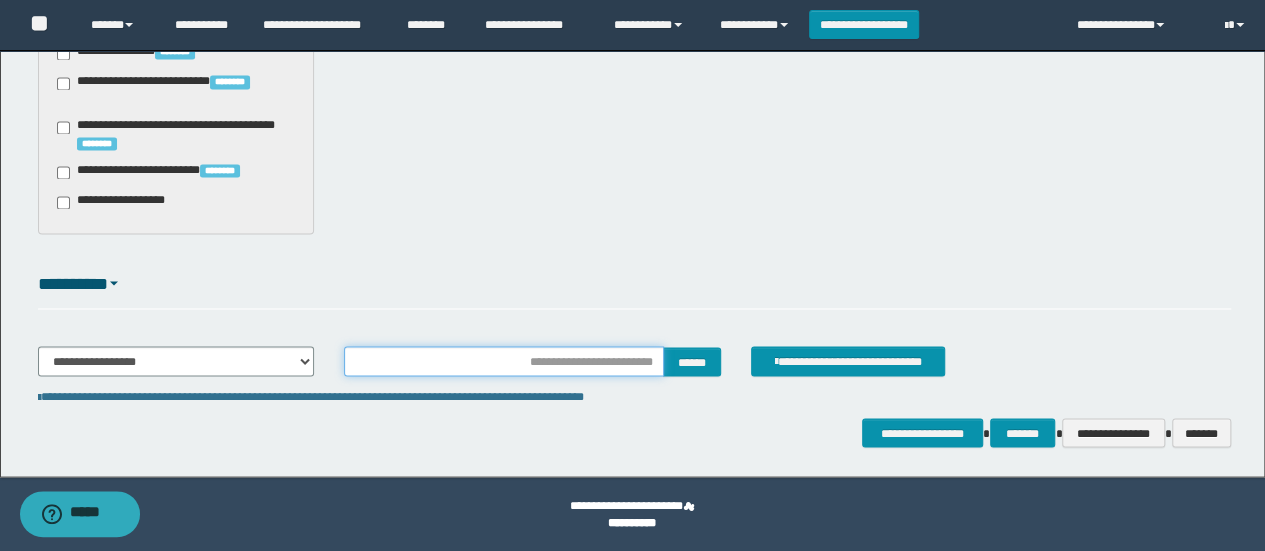 click at bounding box center [504, 361] 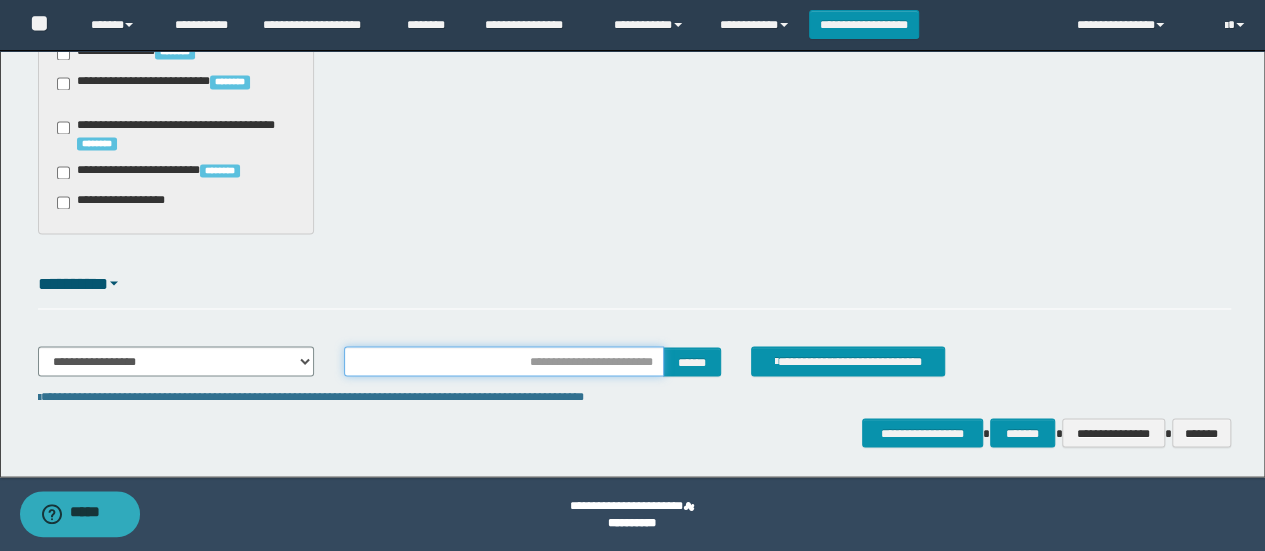 type on "**********" 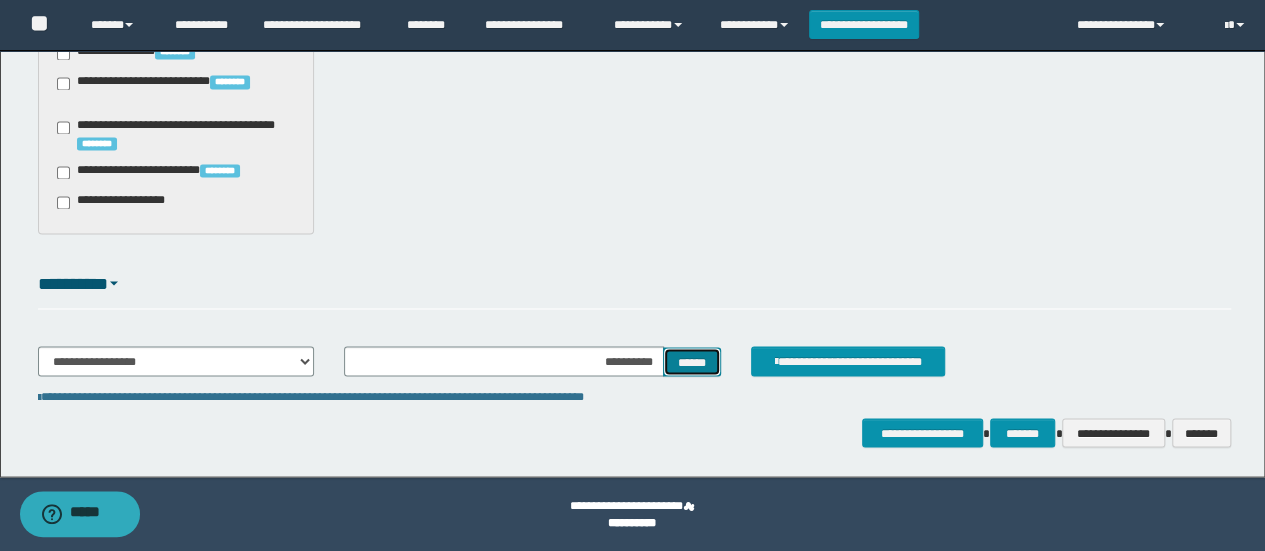 click on "******" at bounding box center (692, 361) 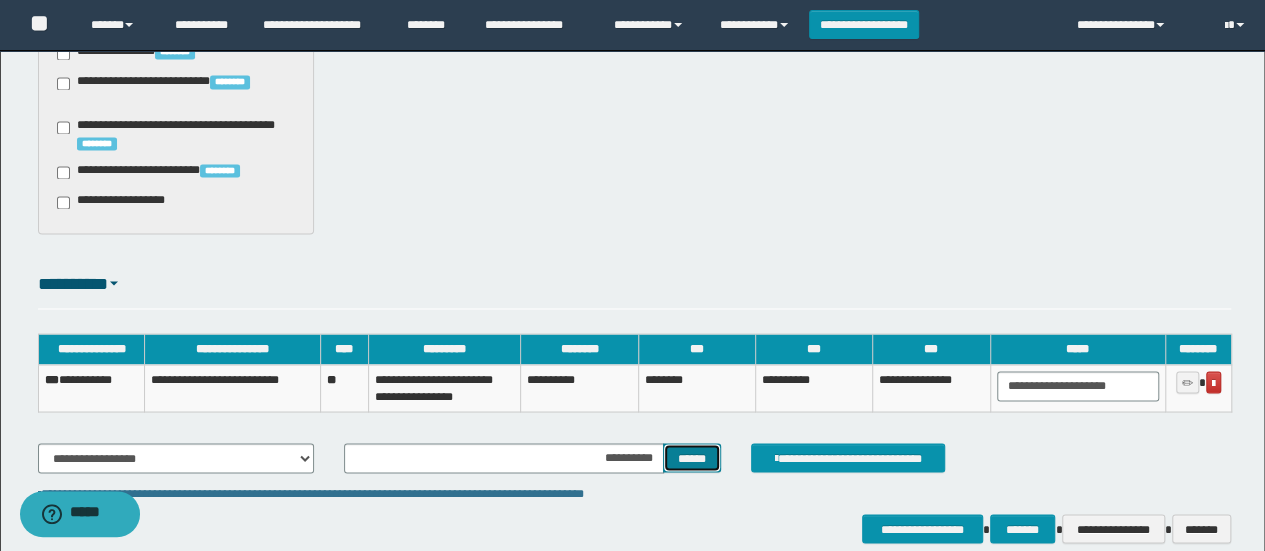 type 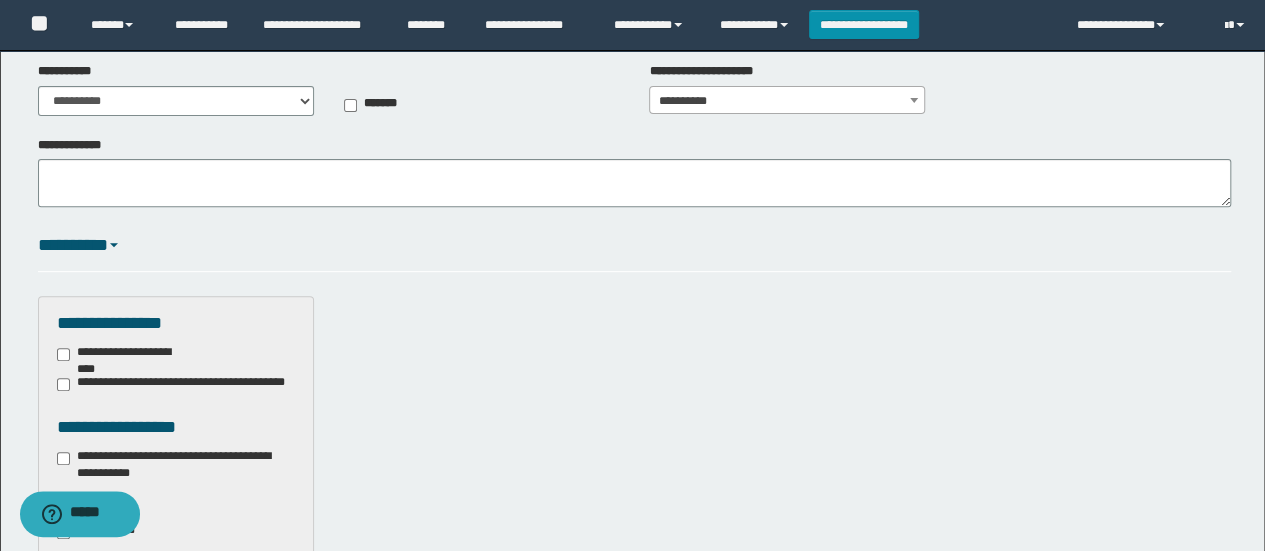 scroll, scrollTop: 0, scrollLeft: 0, axis: both 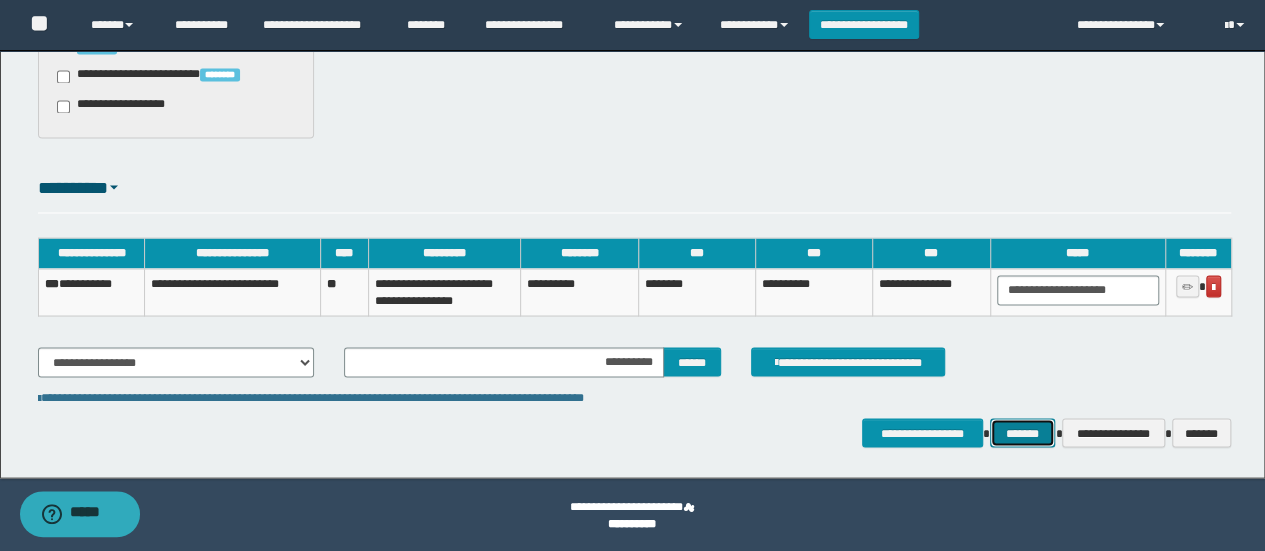 click on "*******" at bounding box center (1022, 432) 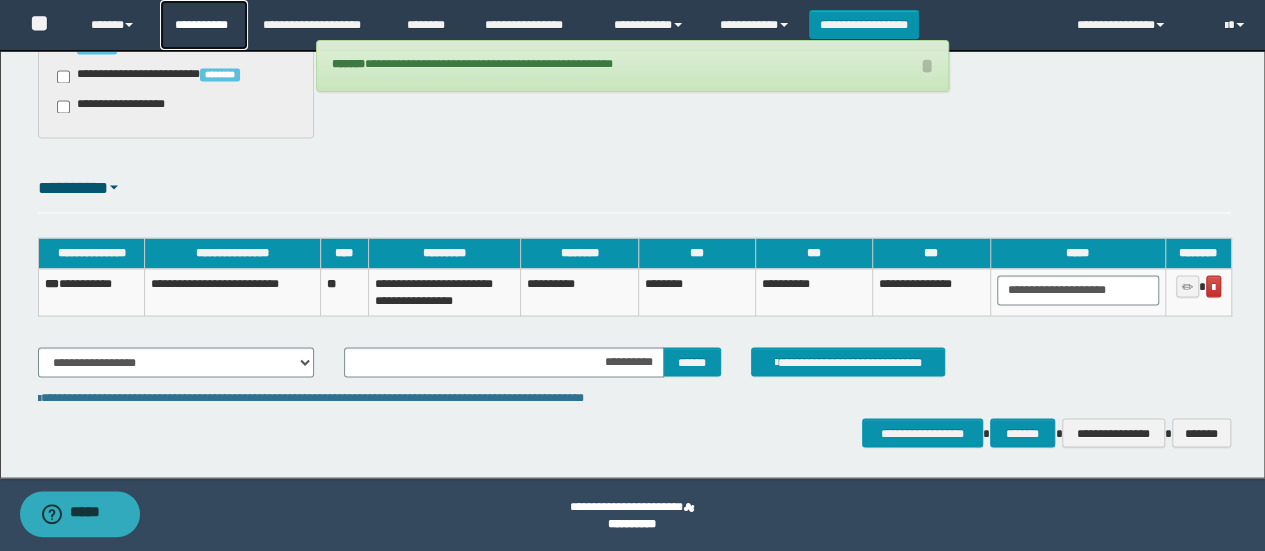click on "**********" at bounding box center (204, 25) 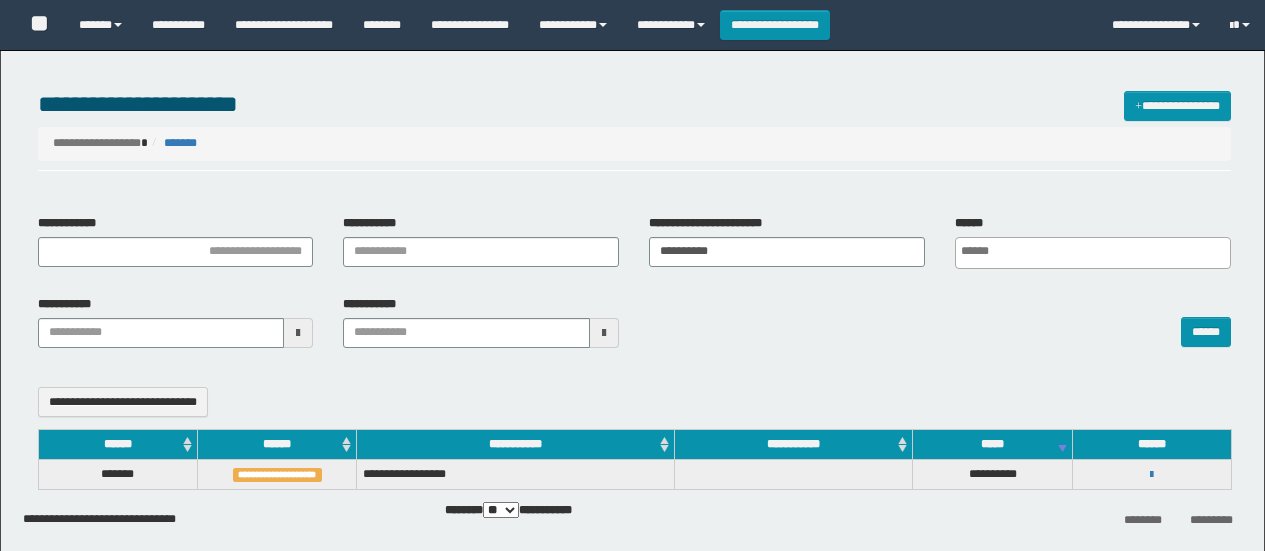 select 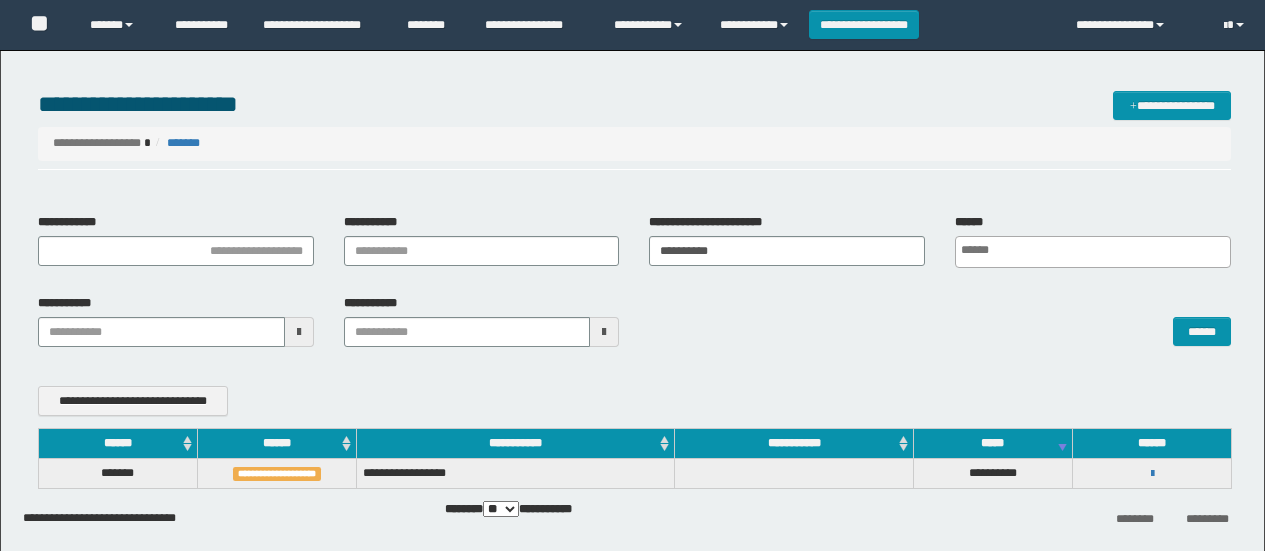 scroll, scrollTop: 0, scrollLeft: 0, axis: both 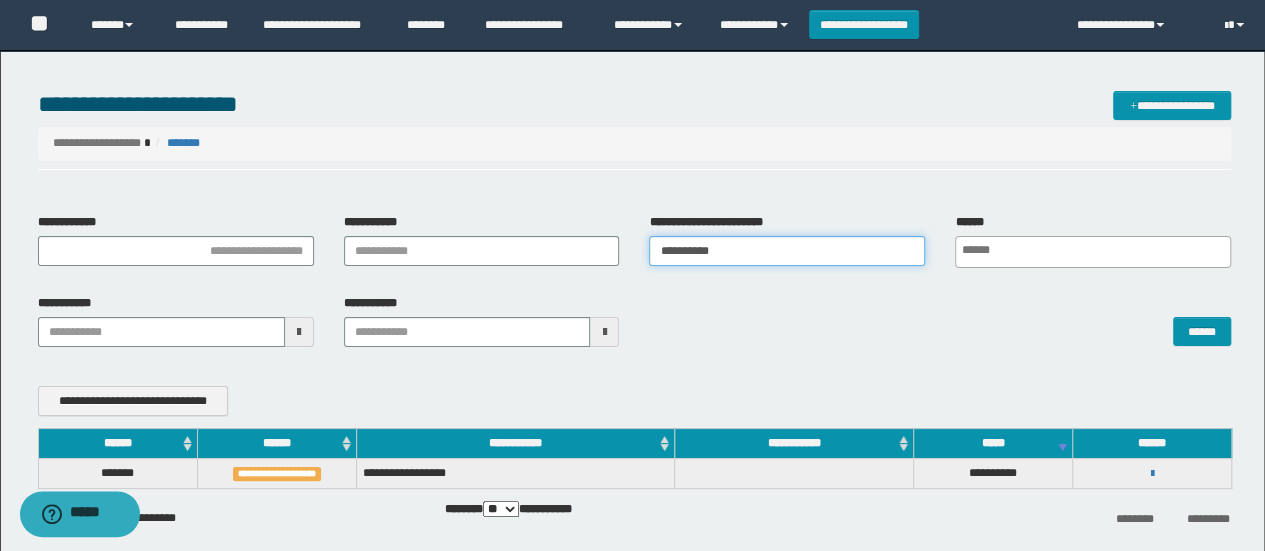 click on "**********" at bounding box center [787, 251] 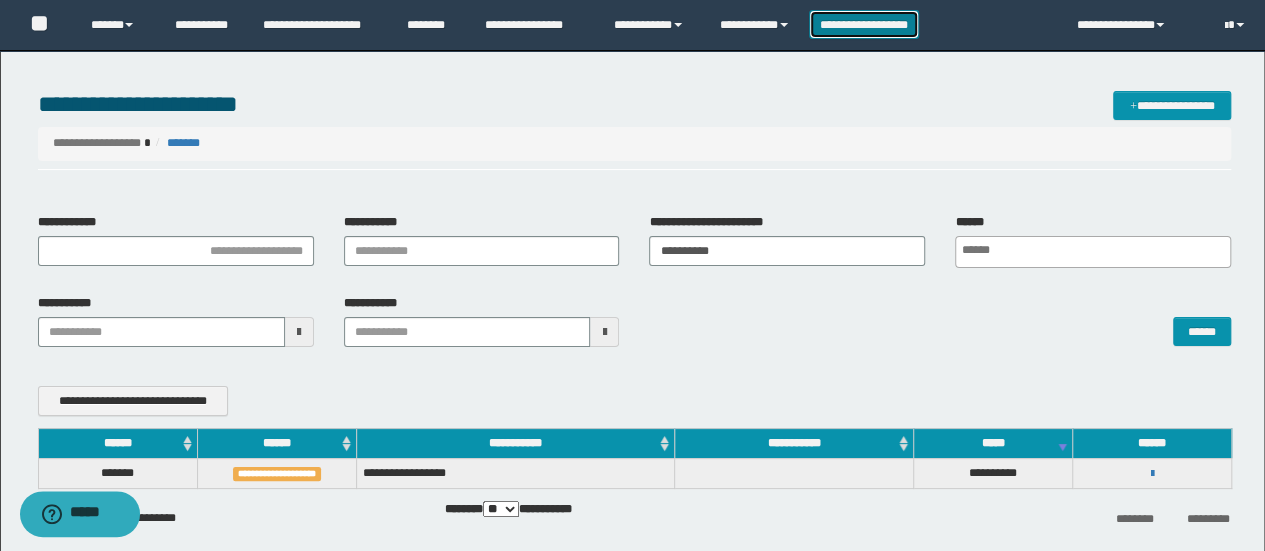 click on "**********" at bounding box center [864, 24] 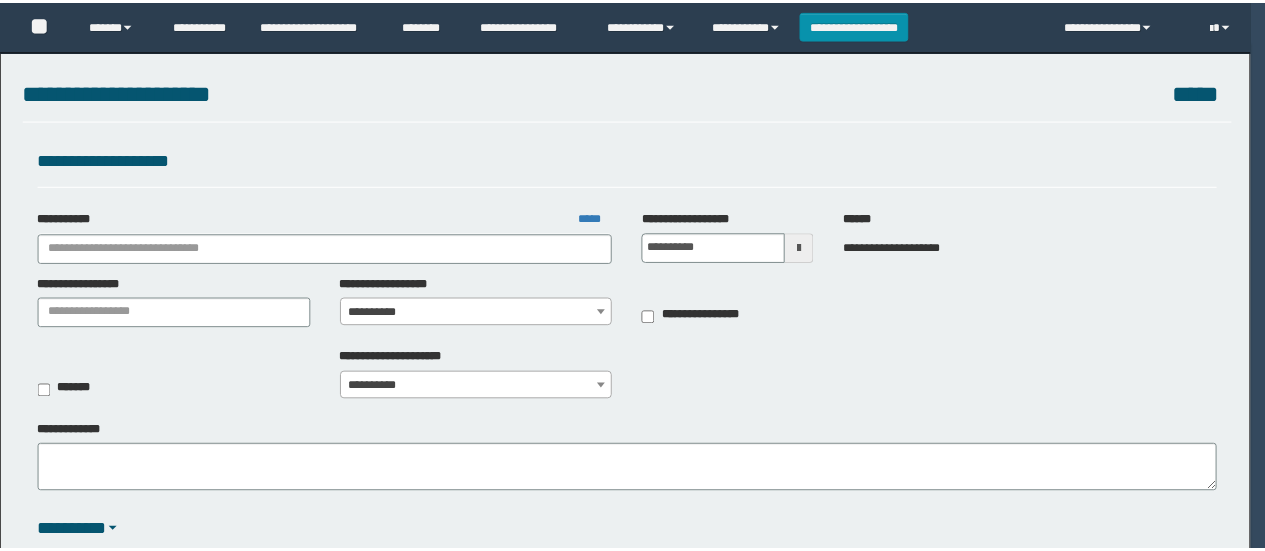 scroll, scrollTop: 0, scrollLeft: 0, axis: both 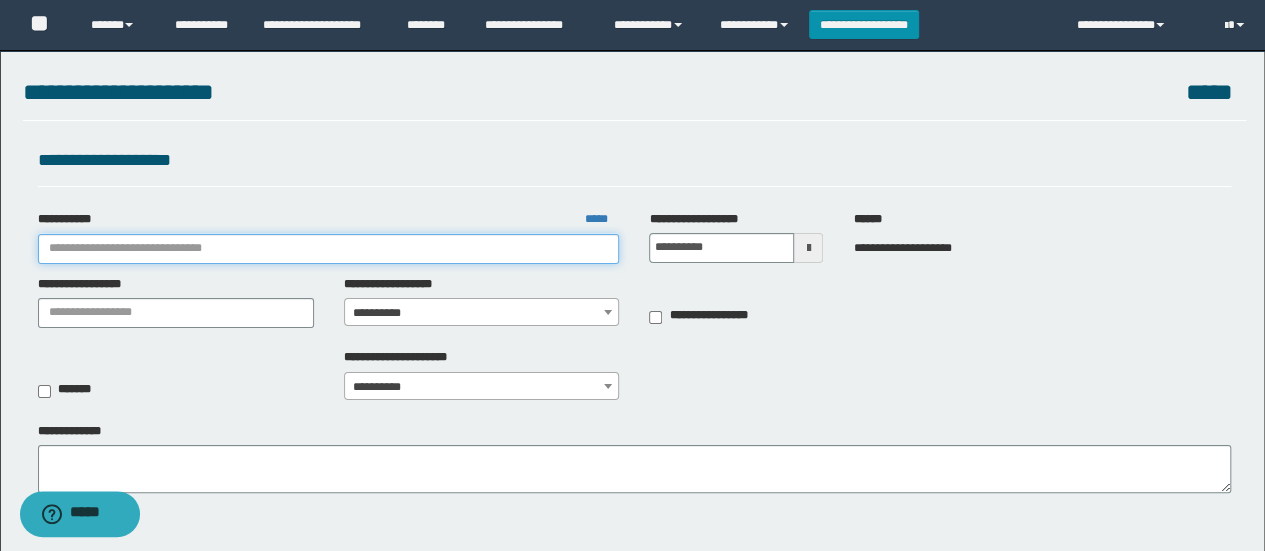 click on "**********" at bounding box center [329, 249] 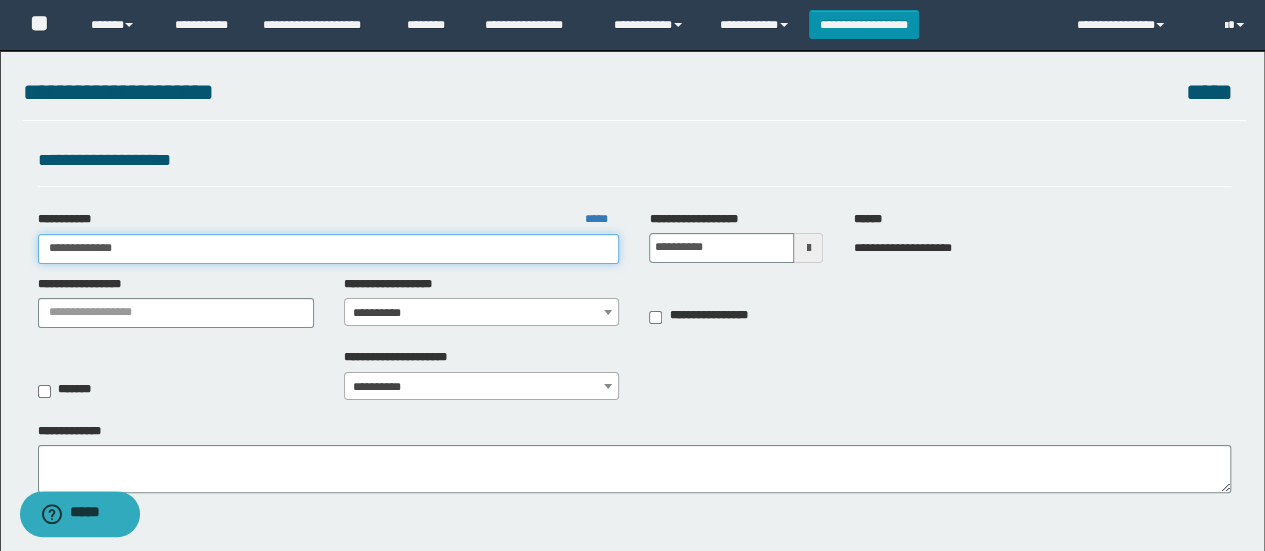 type on "**********" 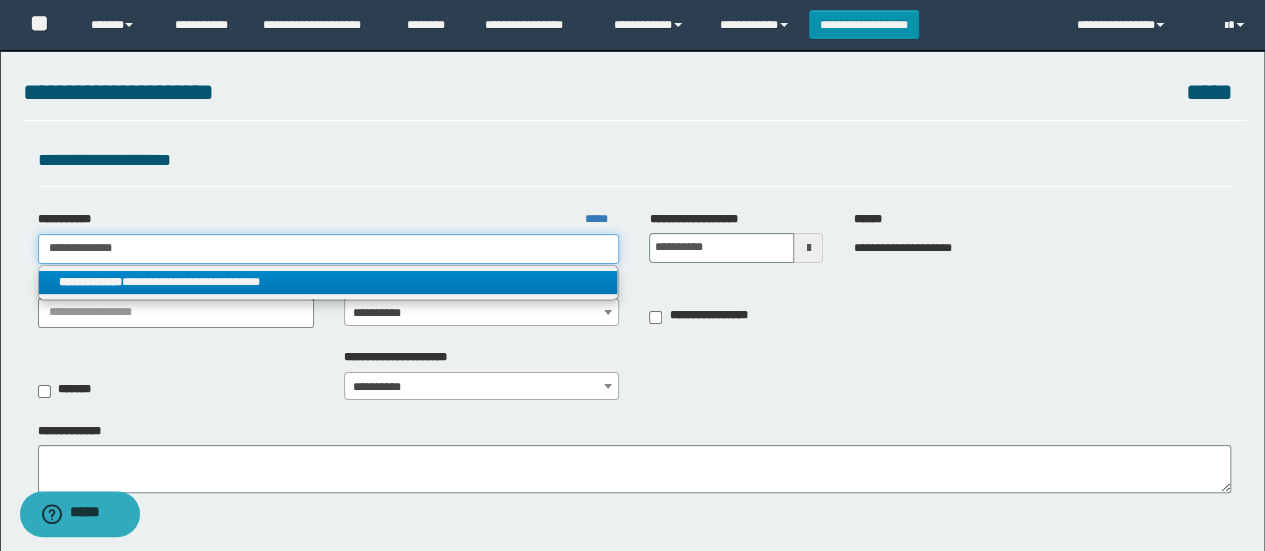 type on "**********" 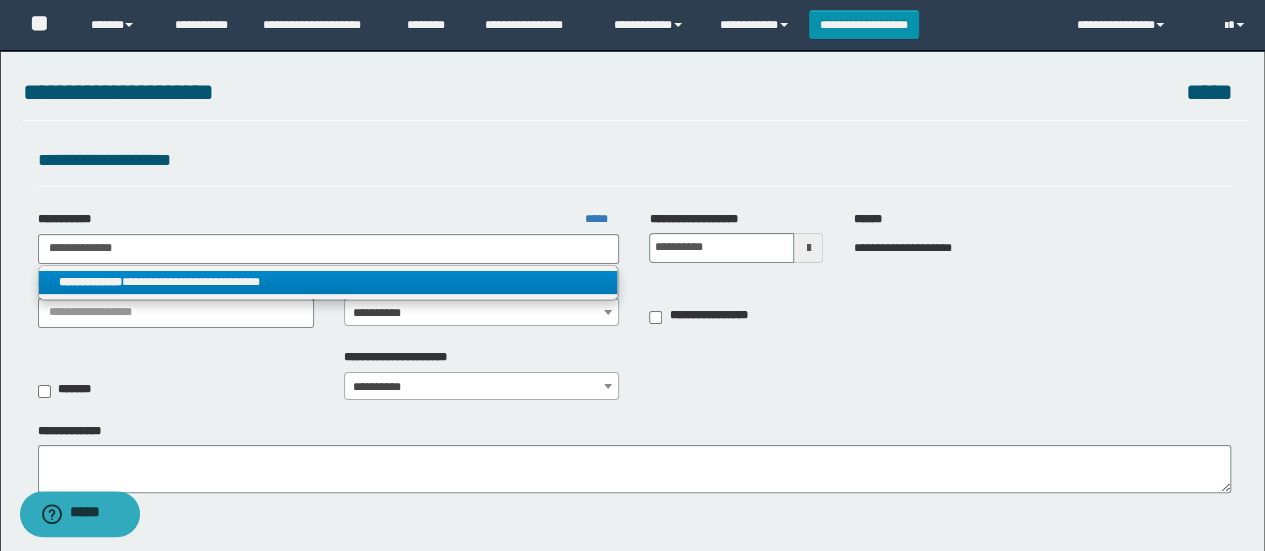 click on "**********" at bounding box center [328, 282] 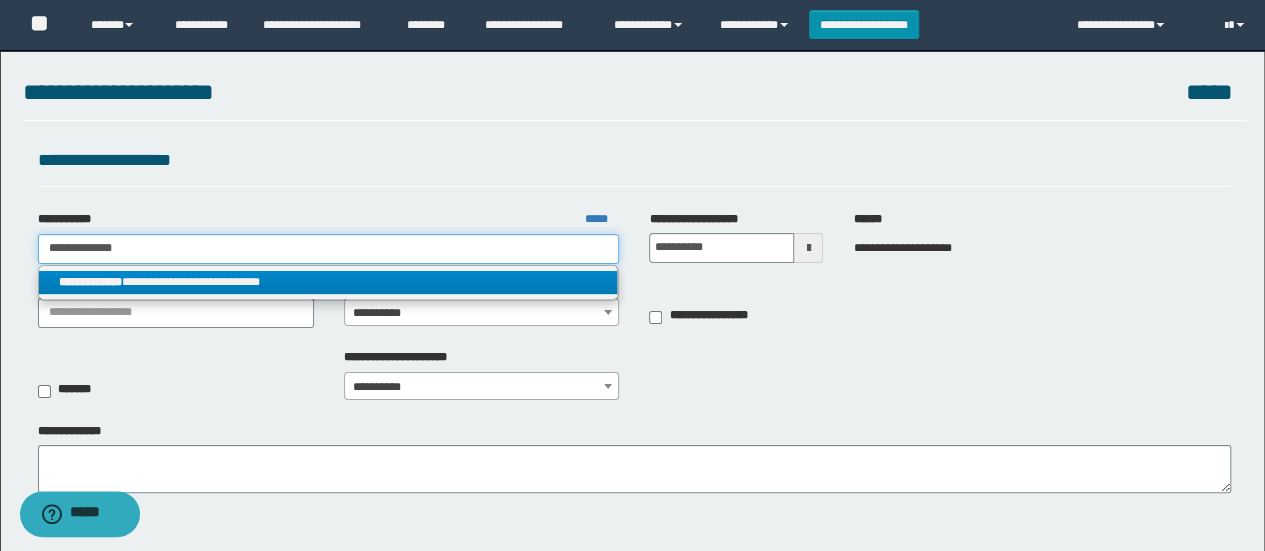 type 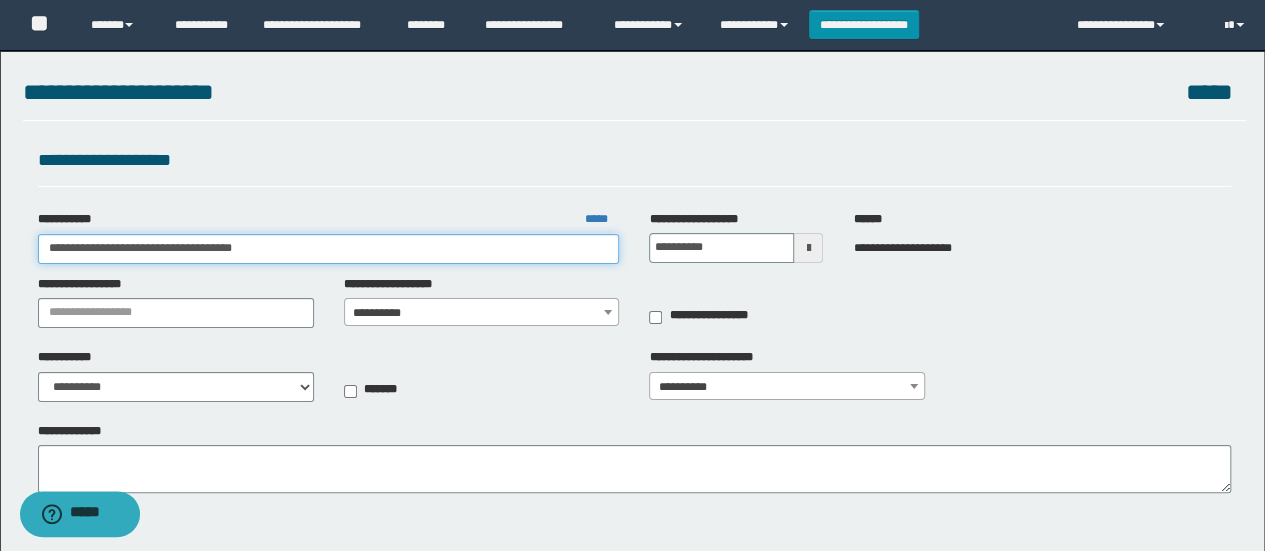 drag, startPoint x: 120, startPoint y: 245, endPoint x: 210, endPoint y: 245, distance: 90 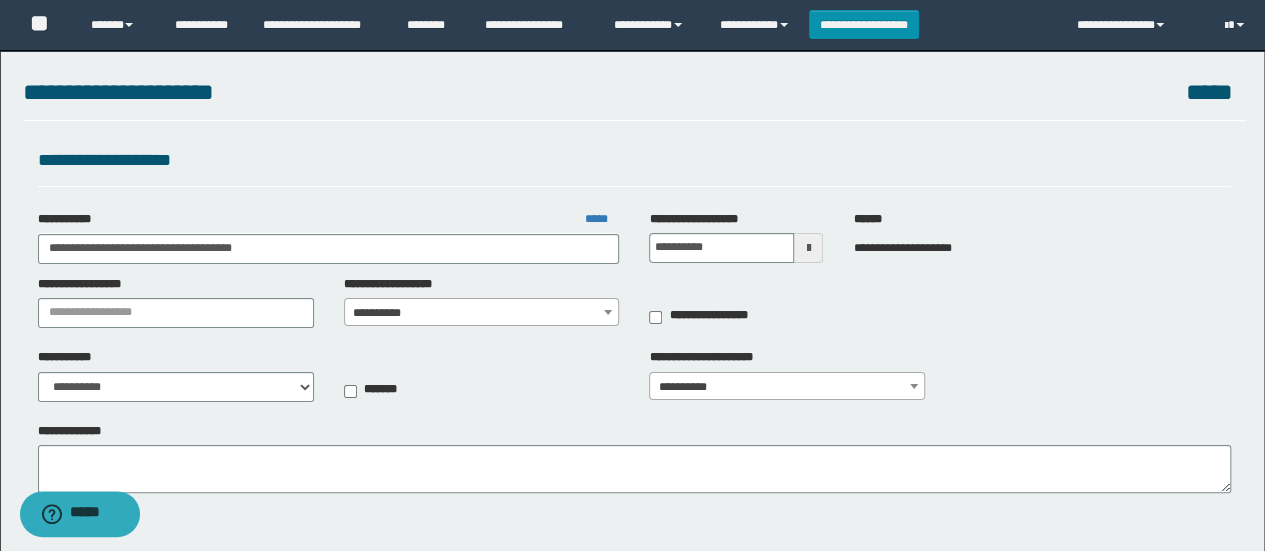 click on "**********" at bounding box center (632, 1097) 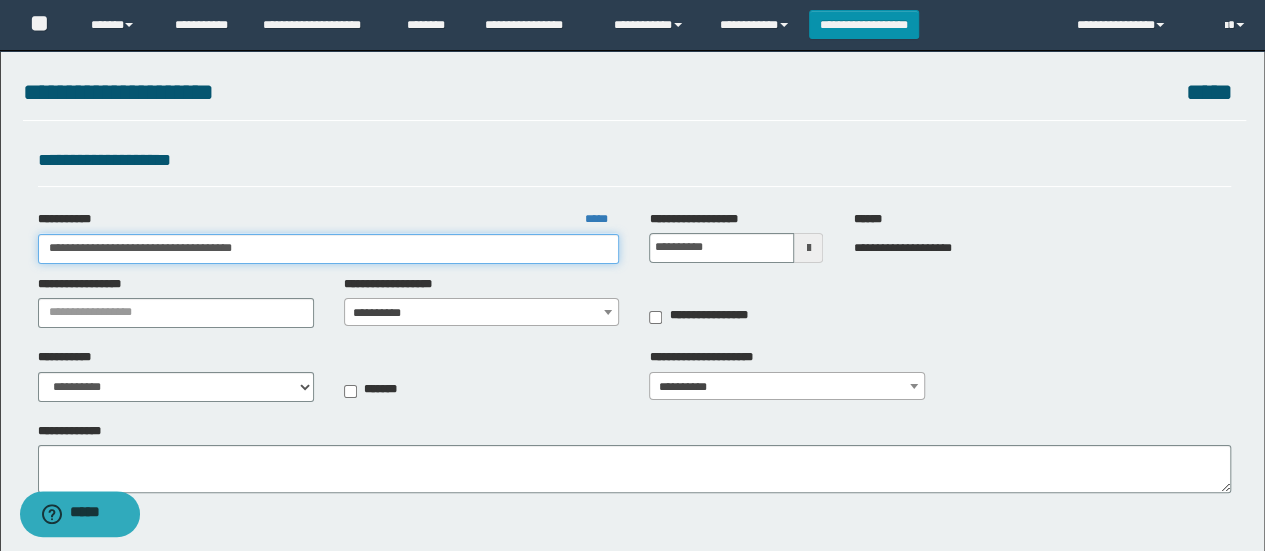 click on "**********" at bounding box center (329, 249) 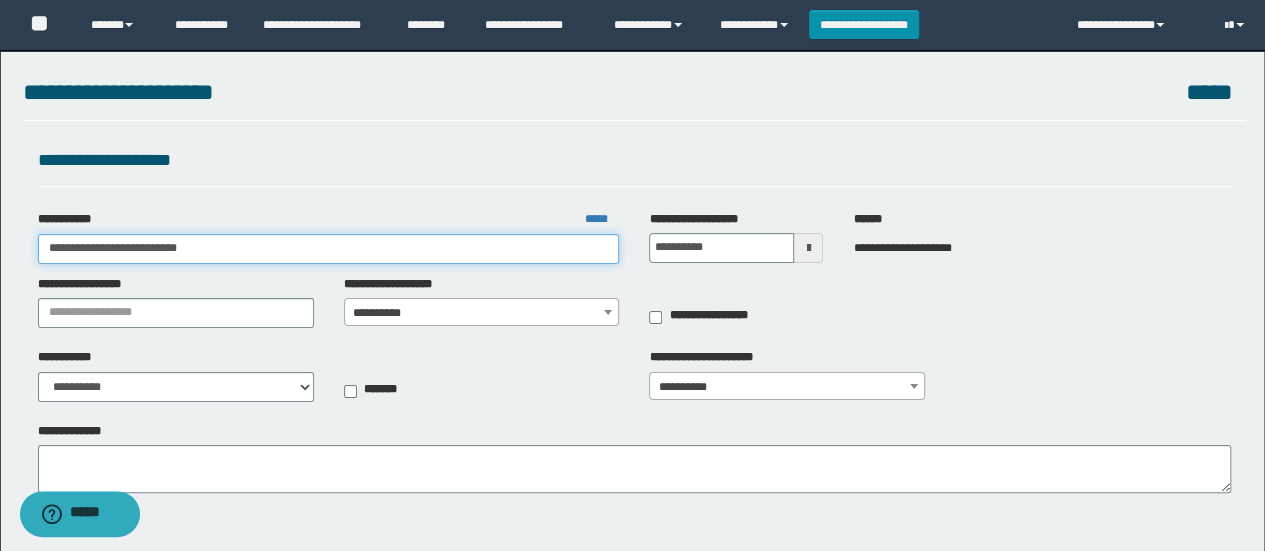 drag, startPoint x: 348, startPoint y: 247, endPoint x: 21, endPoint y: 265, distance: 327.49503 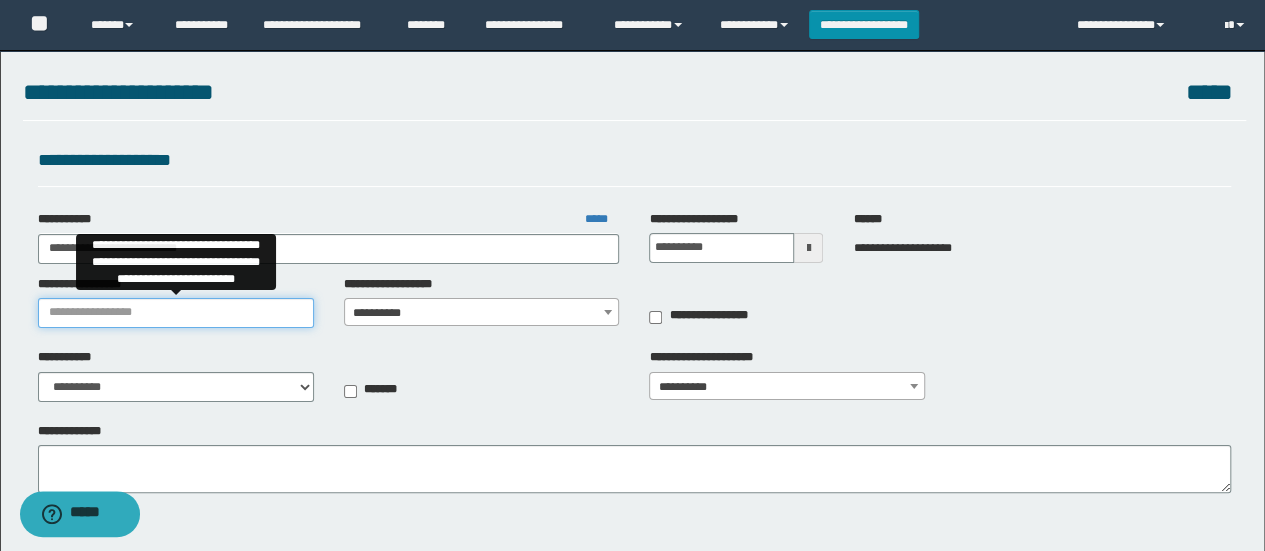 click on "**********" at bounding box center [176, 313] 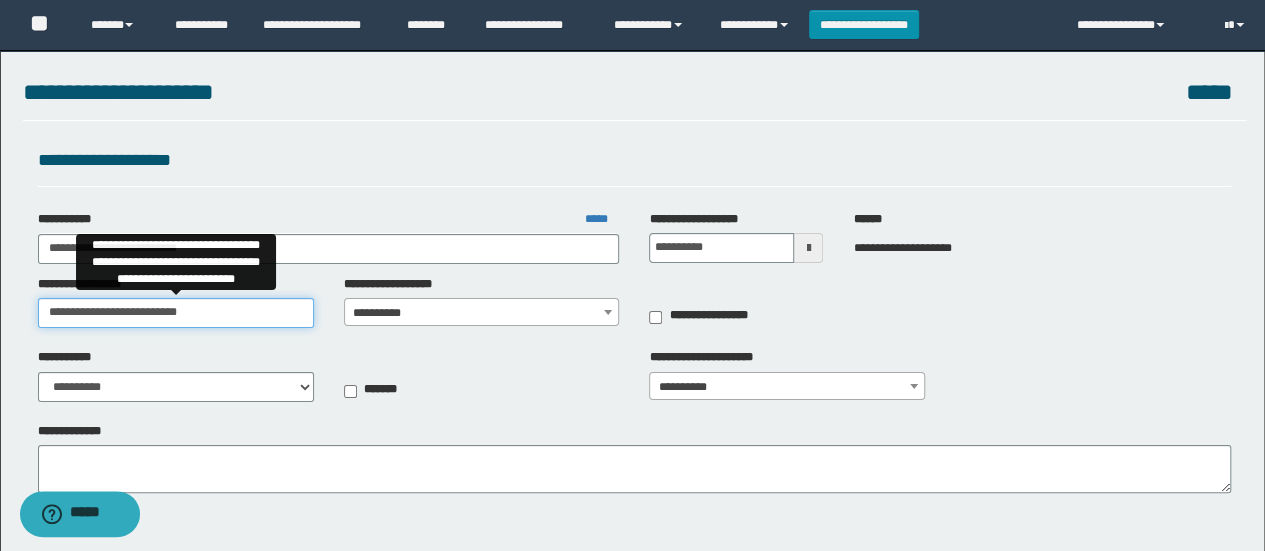 type on "**********" 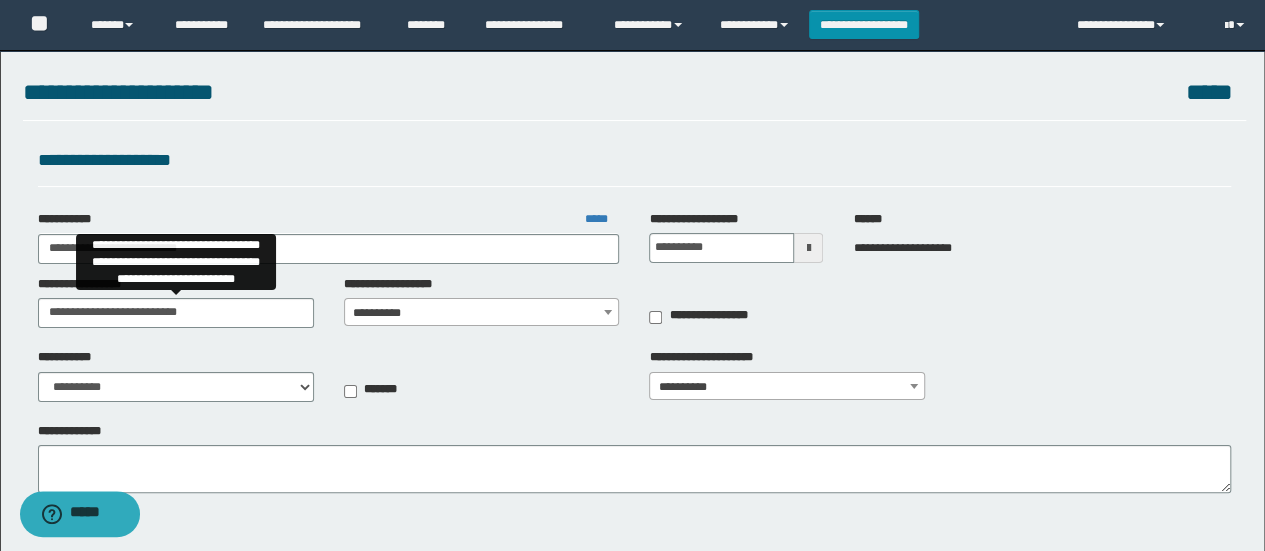click on "**********" at bounding box center (482, 301) 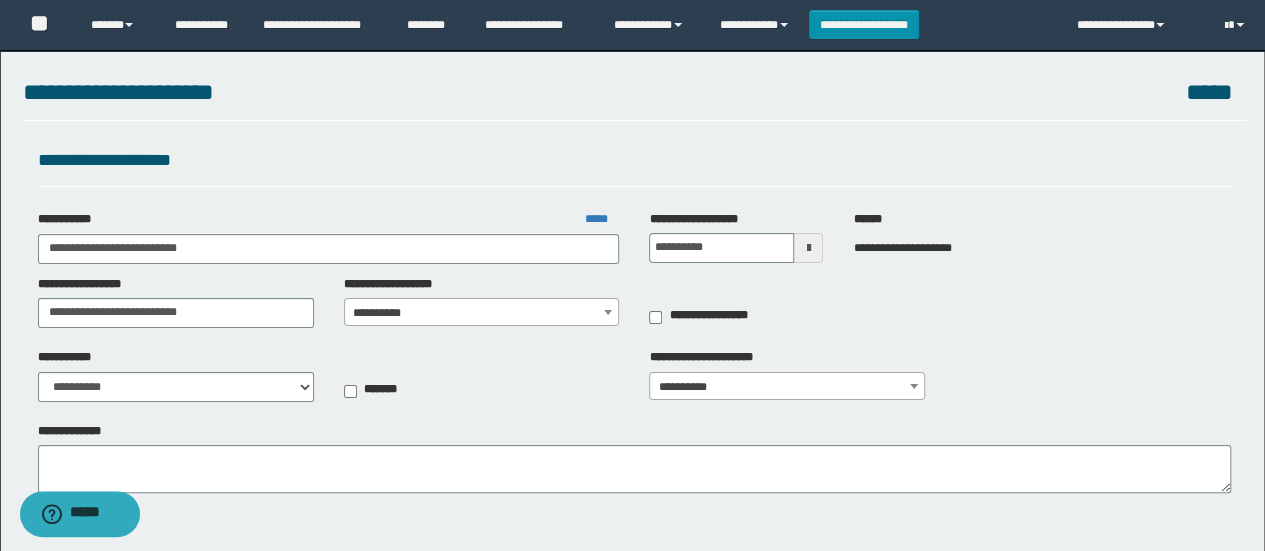 click on "**********" at bounding box center [482, 313] 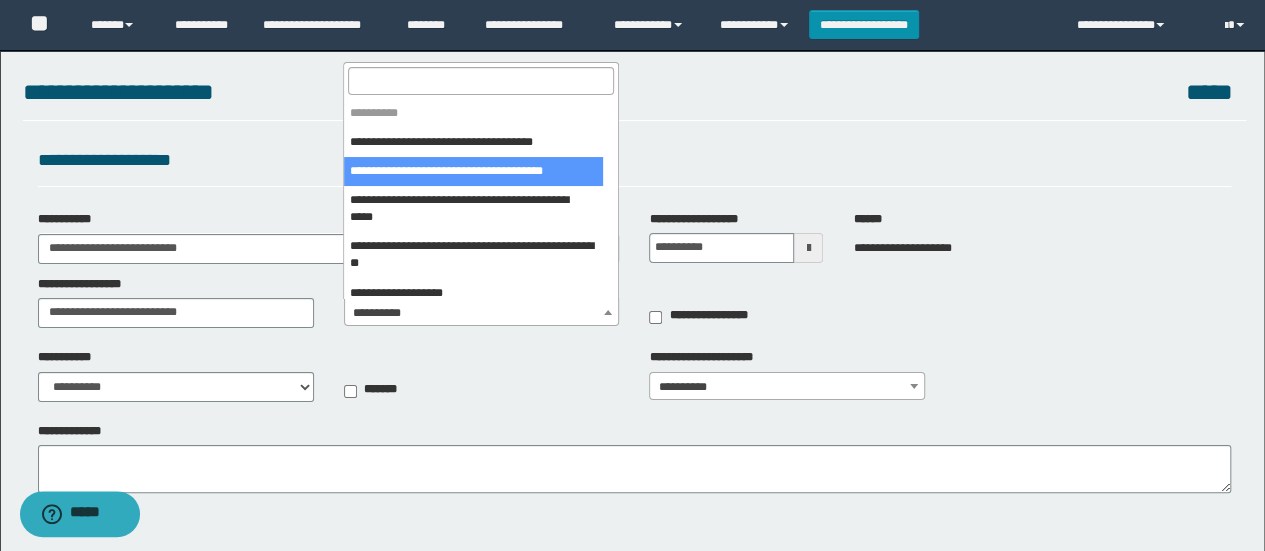 click at bounding box center [481, 80] 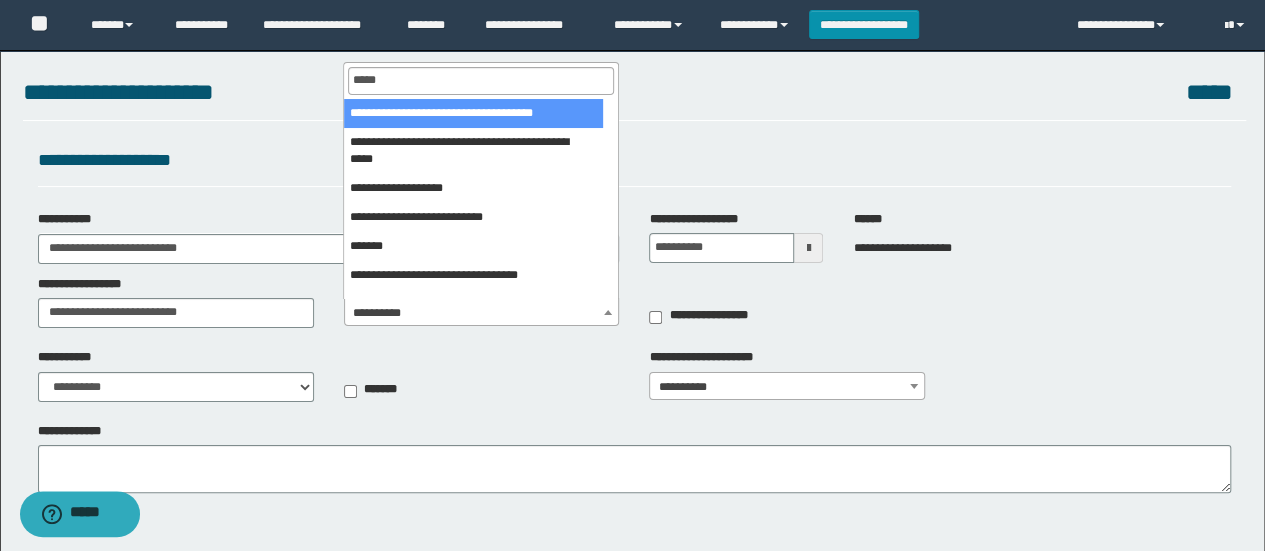 type on "******" 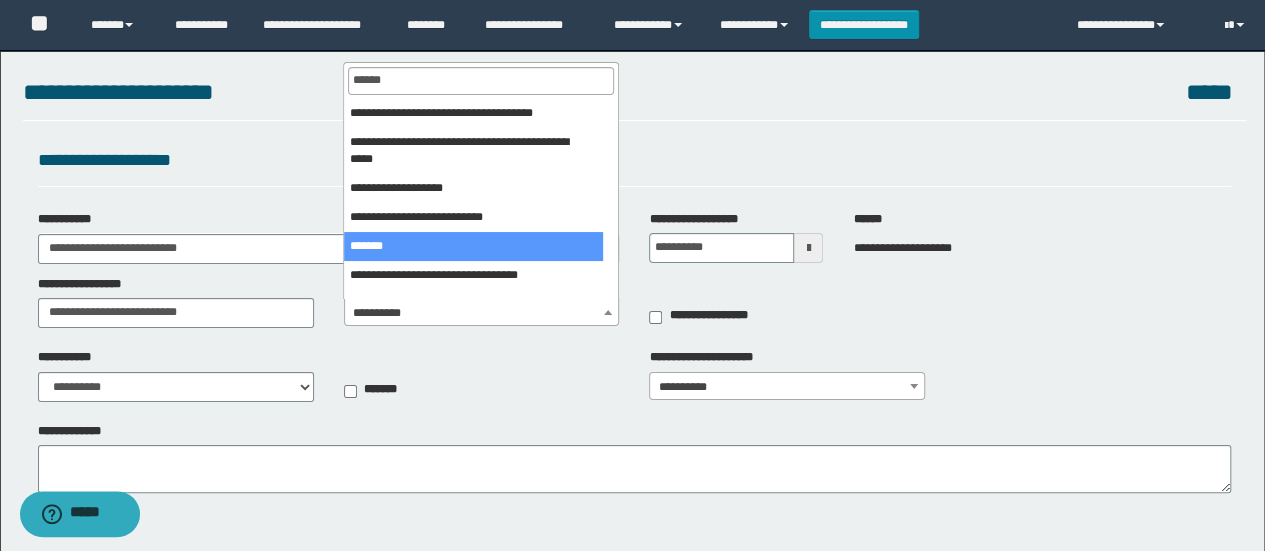 select on "***" 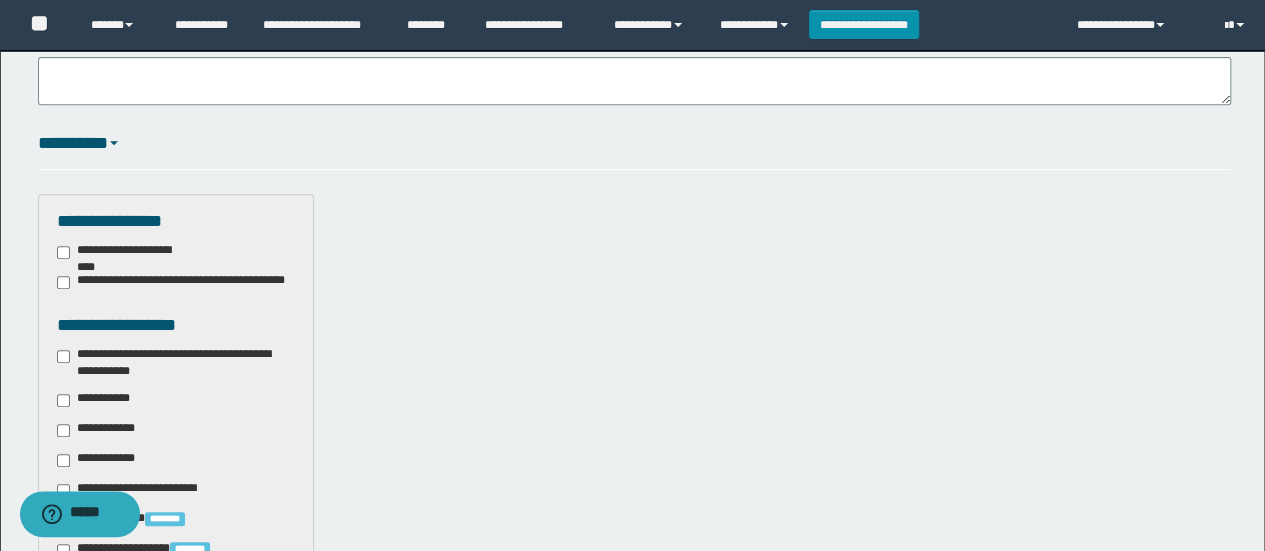 scroll, scrollTop: 400, scrollLeft: 0, axis: vertical 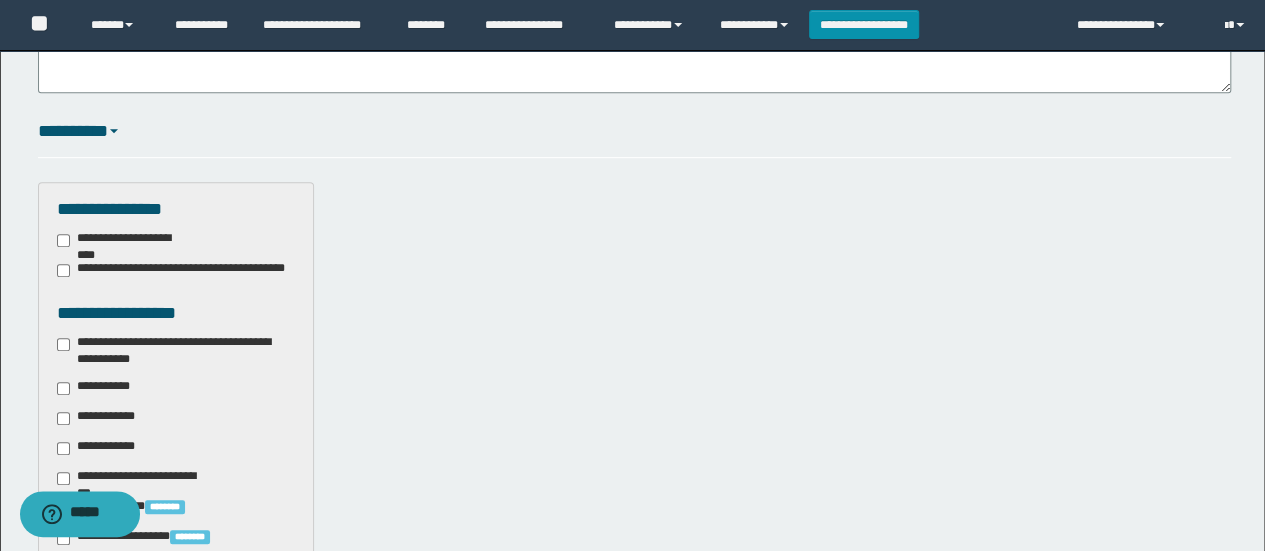 click on "**********" at bounding box center [176, 351] 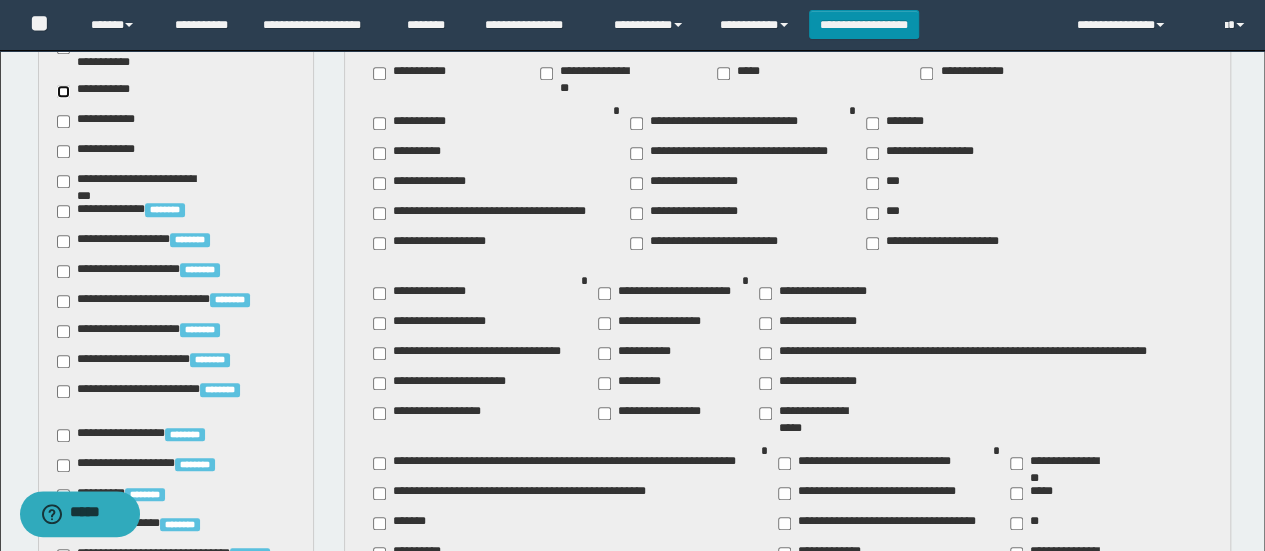 scroll, scrollTop: 700, scrollLeft: 0, axis: vertical 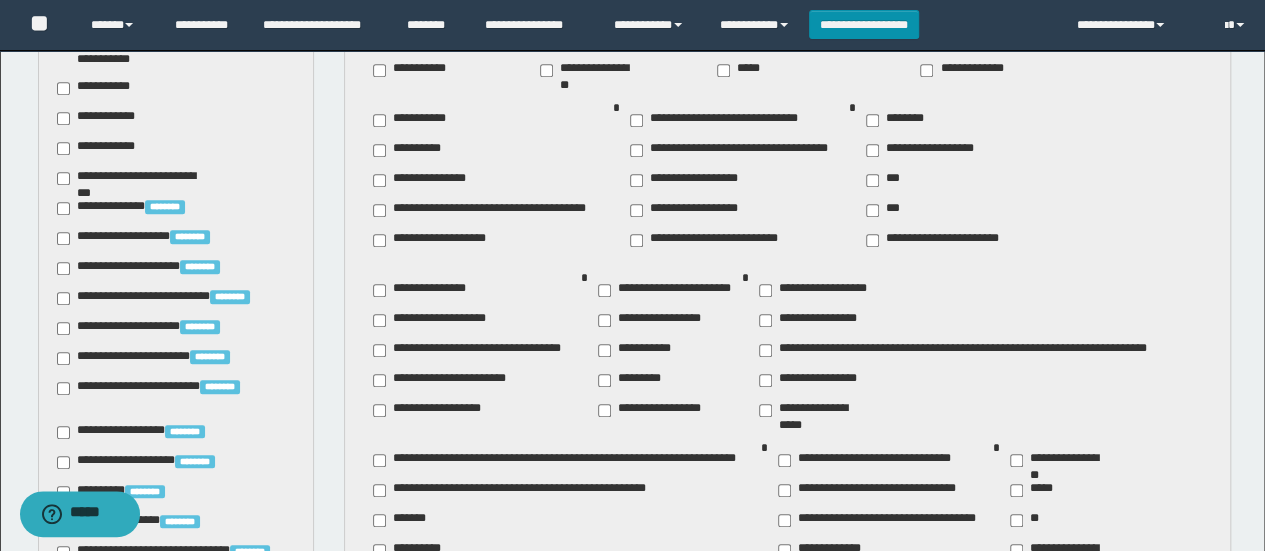 click on "**********" at bounding box center (448, 380) 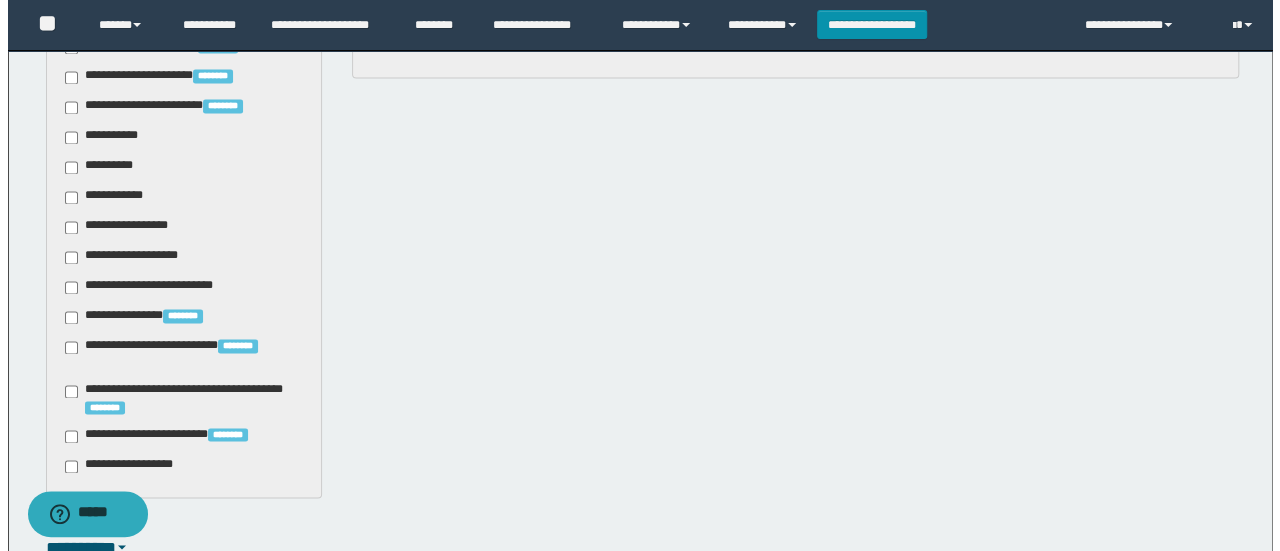 scroll, scrollTop: 1678, scrollLeft: 0, axis: vertical 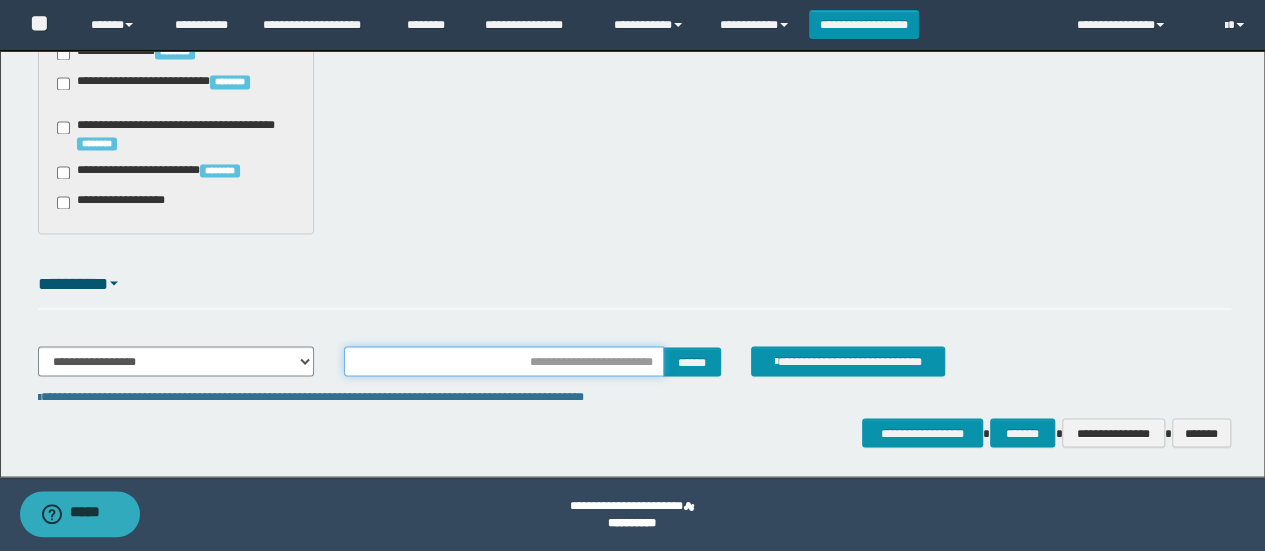 click at bounding box center [504, 361] 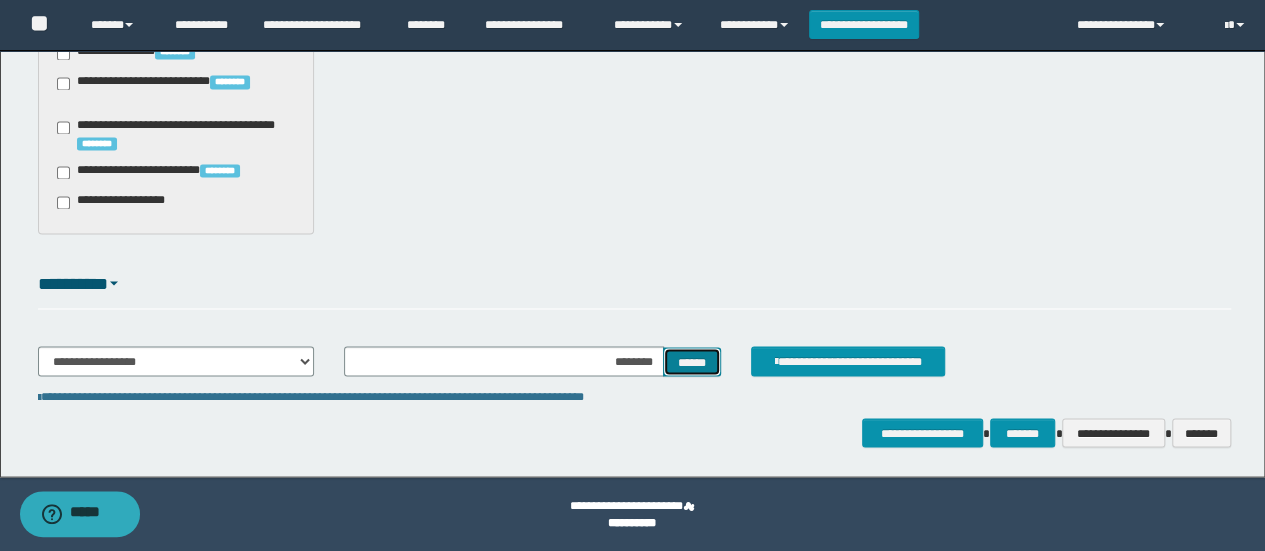 click on "******" at bounding box center [692, 361] 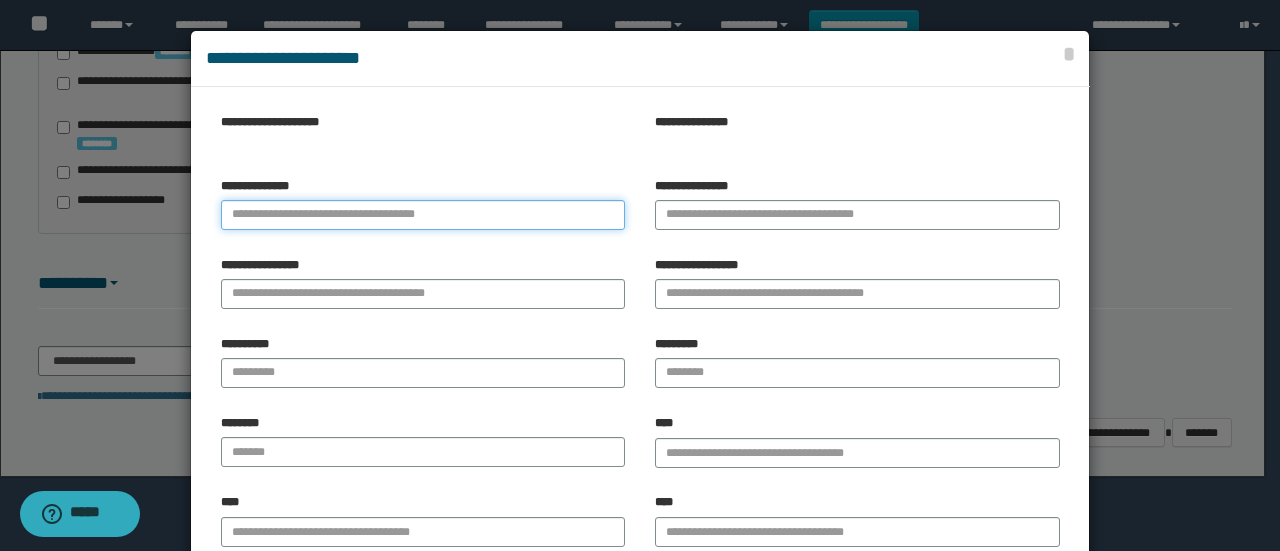 paste on "**********" 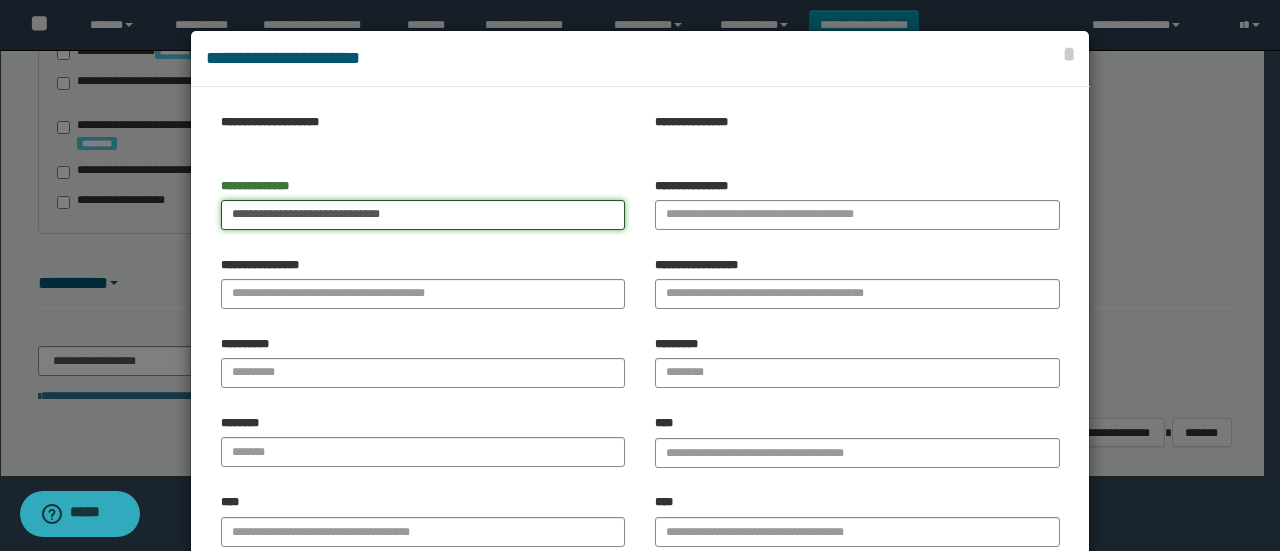 drag, startPoint x: 263, startPoint y: 210, endPoint x: 518, endPoint y: 233, distance: 256.03516 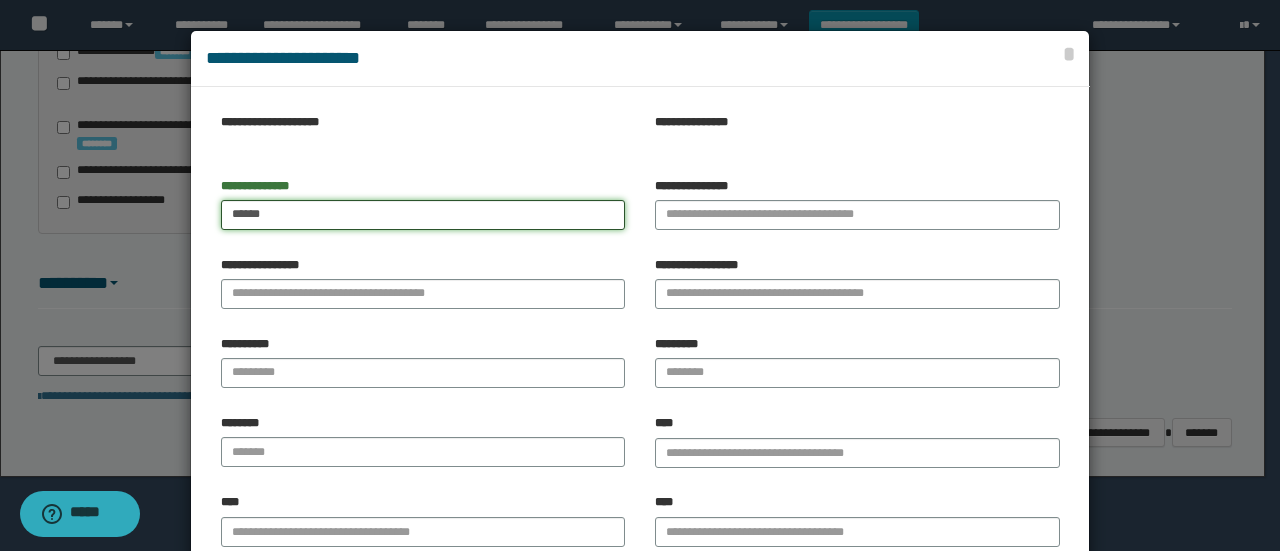 type on "*****" 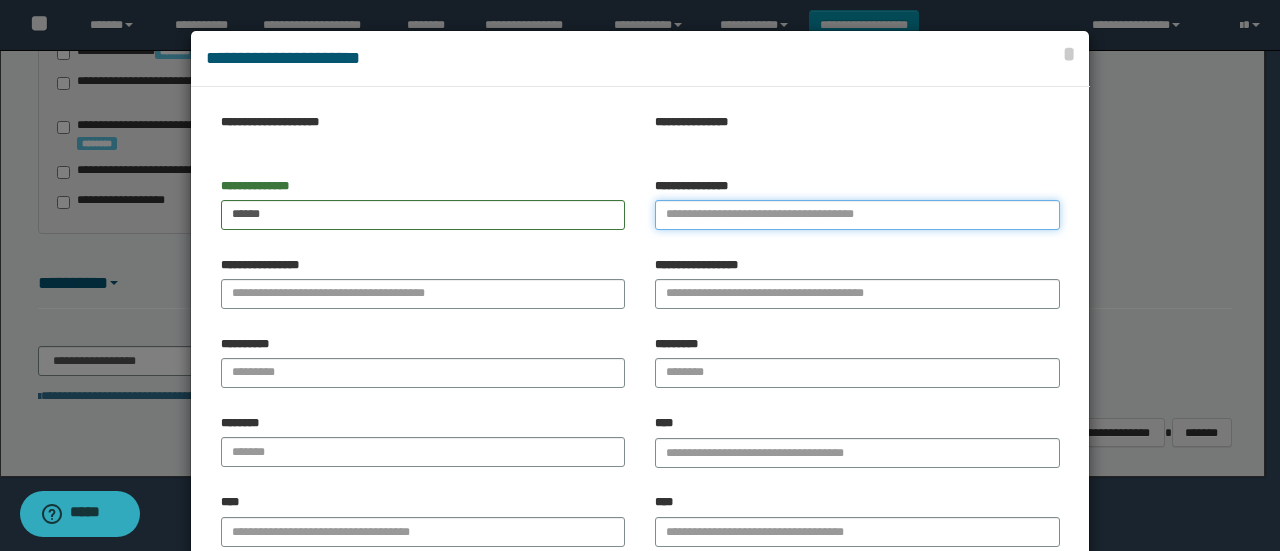 click on "**********" at bounding box center [857, 215] 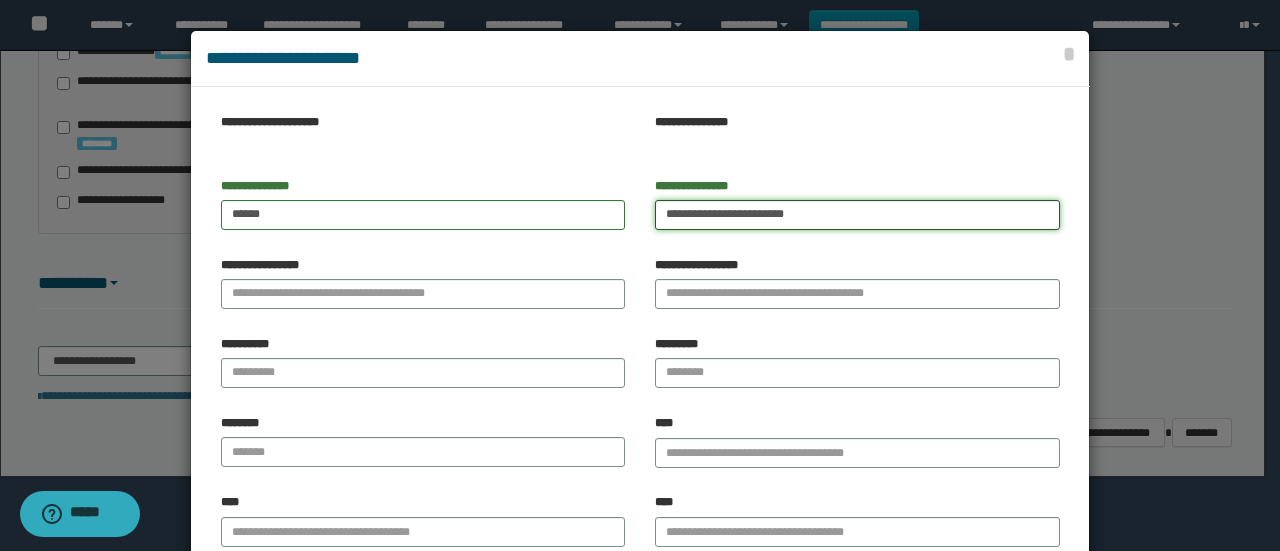 drag, startPoint x: 744, startPoint y: 215, endPoint x: 887, endPoint y: 225, distance: 143.34923 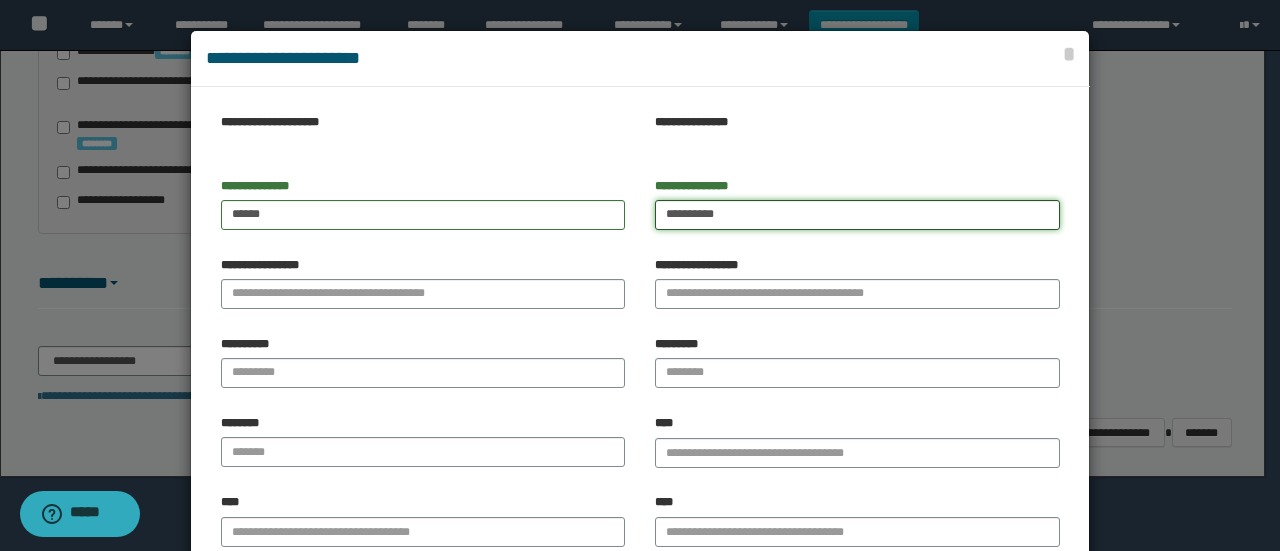 type on "*********" 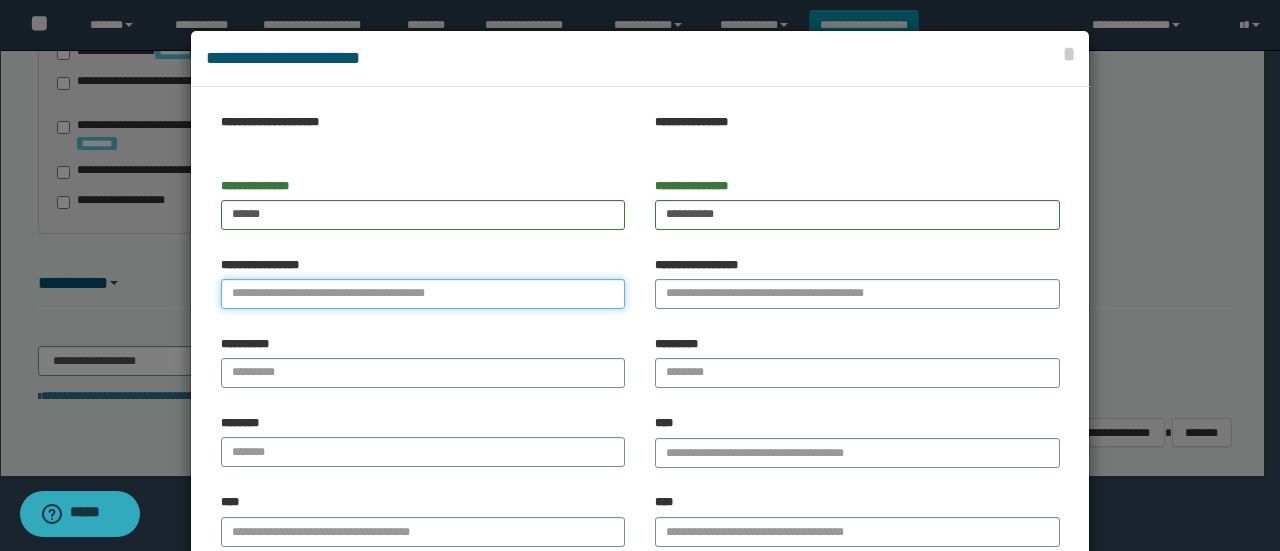 click on "**********" at bounding box center (423, 294) 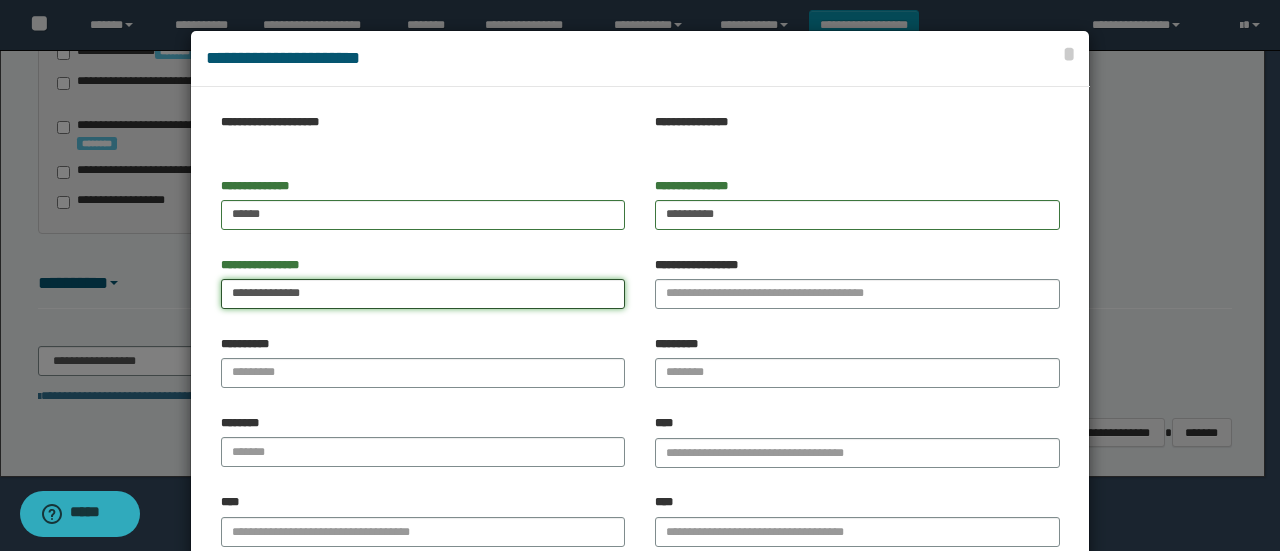 drag, startPoint x: 295, startPoint y: 294, endPoint x: 425, endPoint y: 279, distance: 130.86252 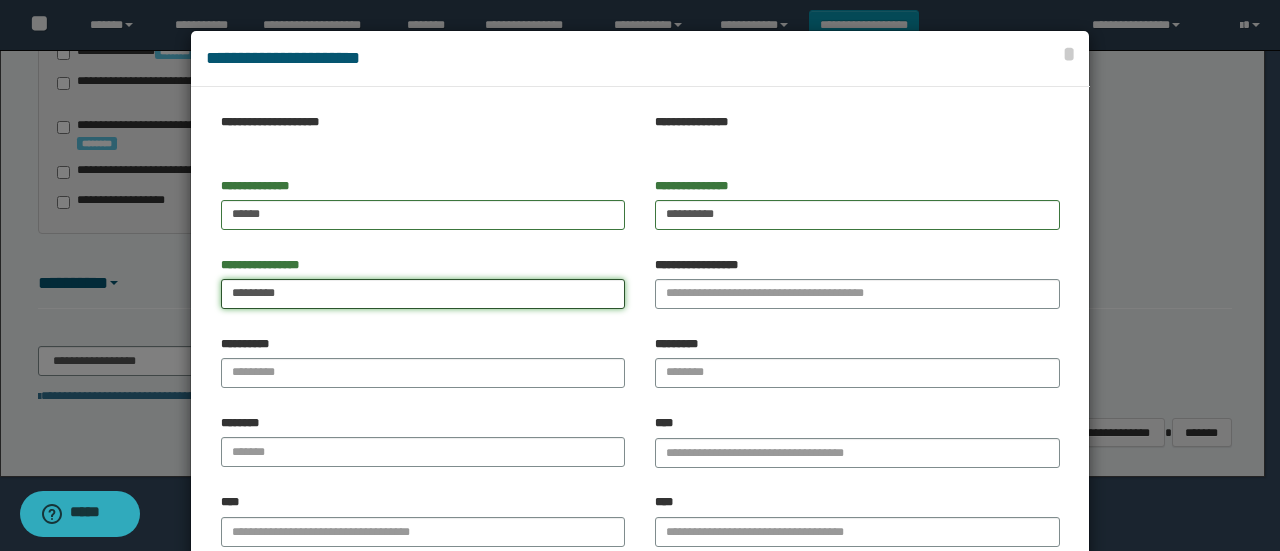 type on "********" 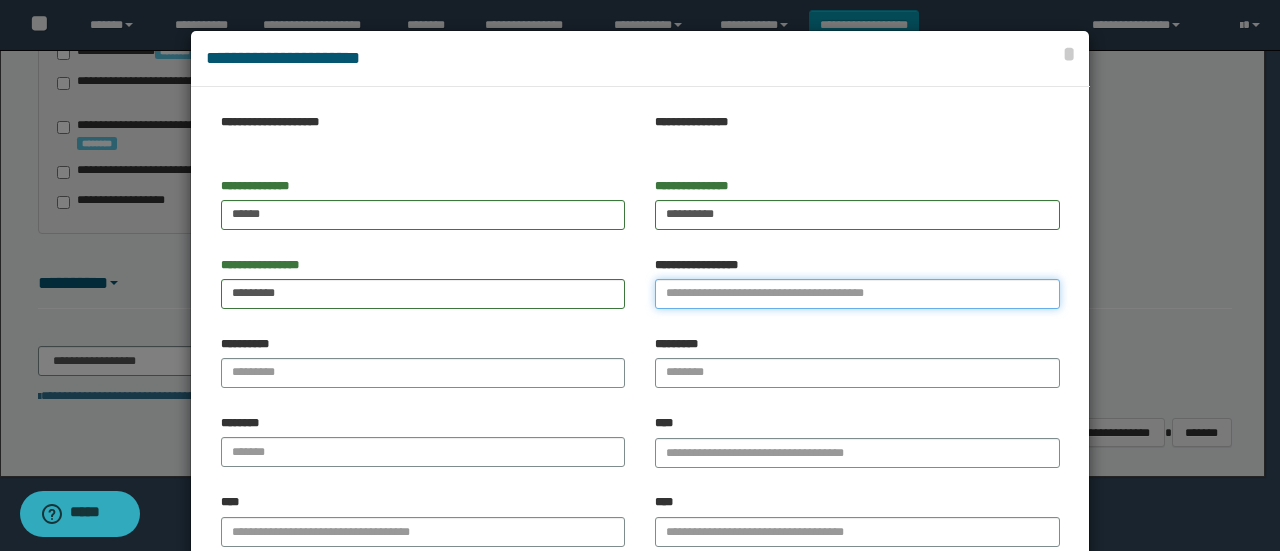click on "**********" at bounding box center [857, 294] 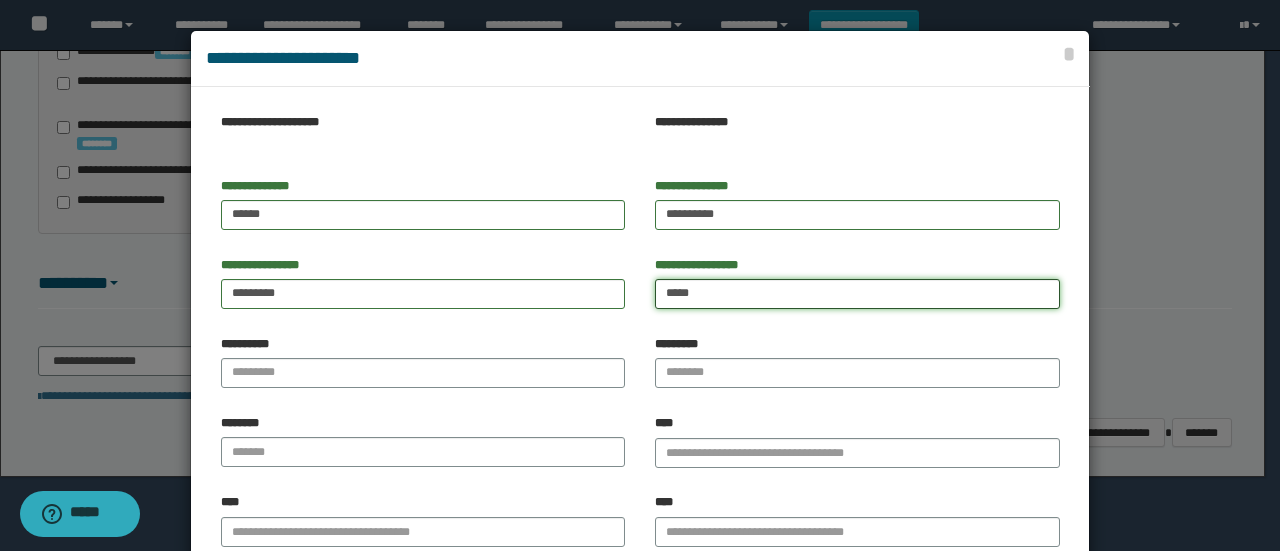 click on "*****" at bounding box center (857, 294) 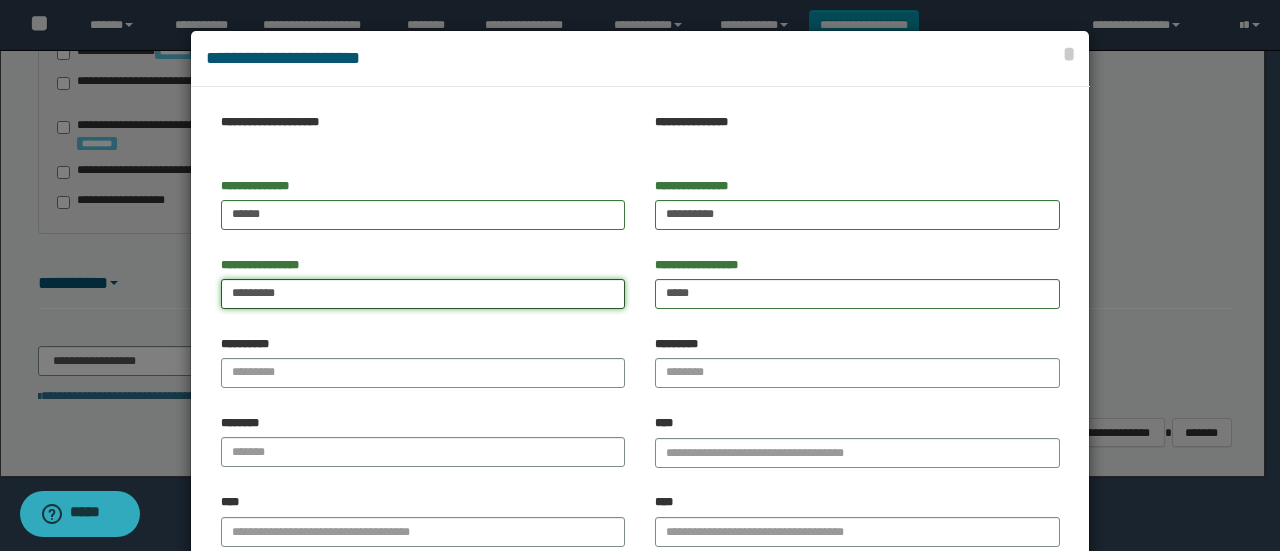 click on "********" at bounding box center (423, 294) 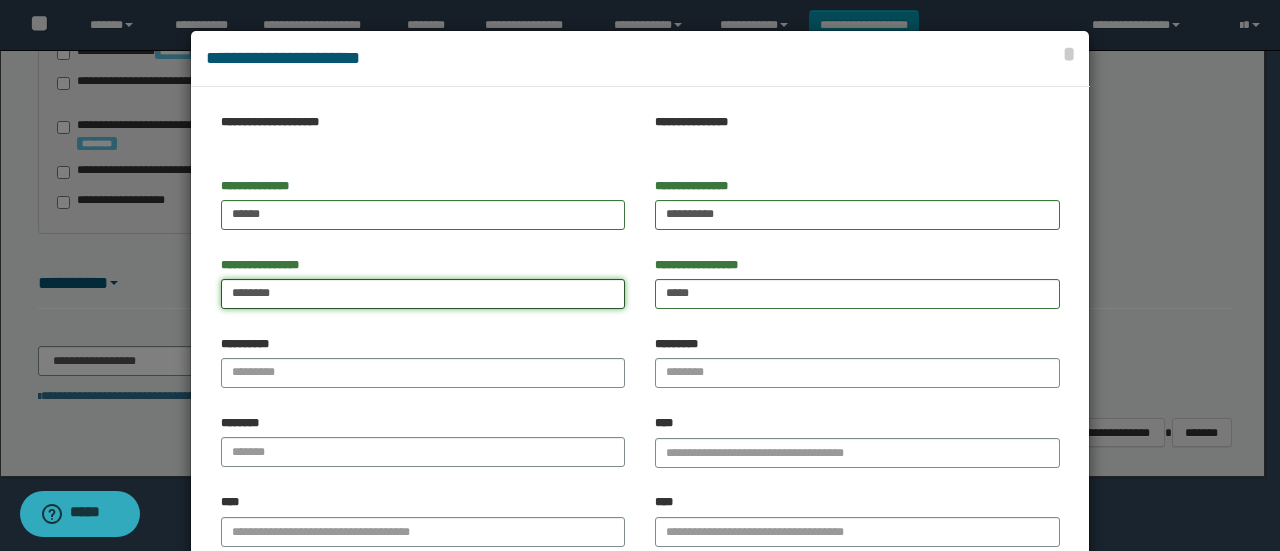 type on "********" 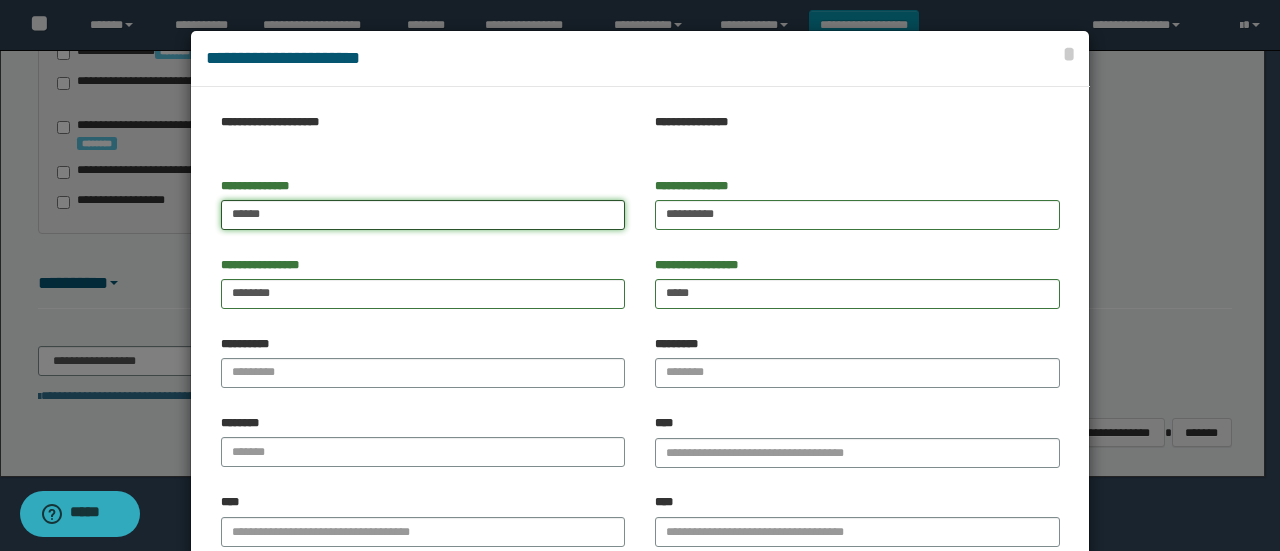 click on "*****" at bounding box center (423, 215) 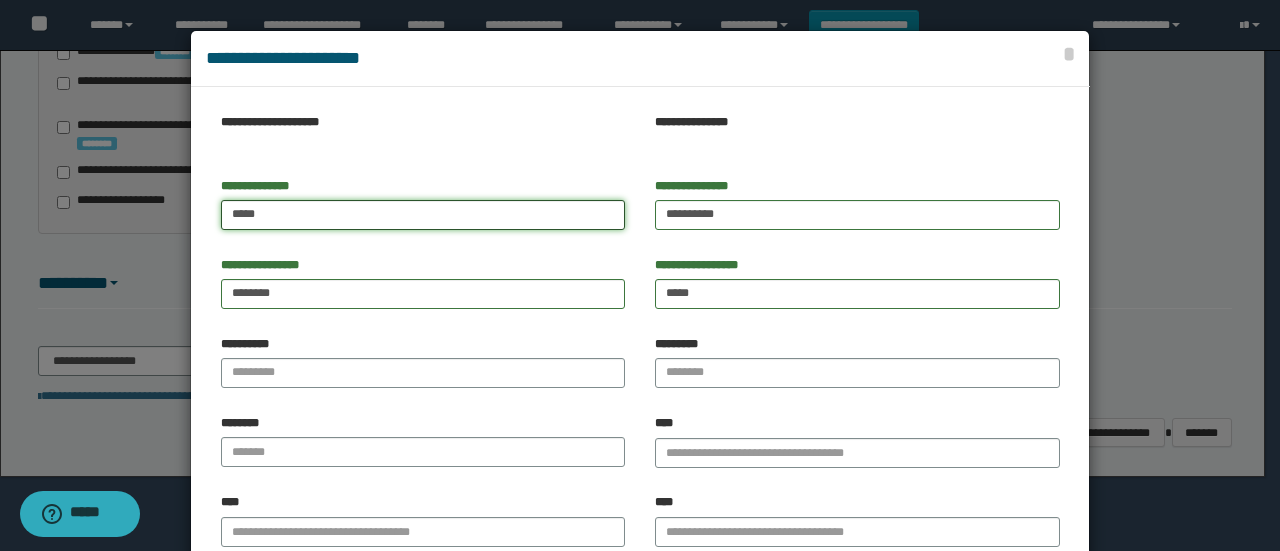type on "*****" 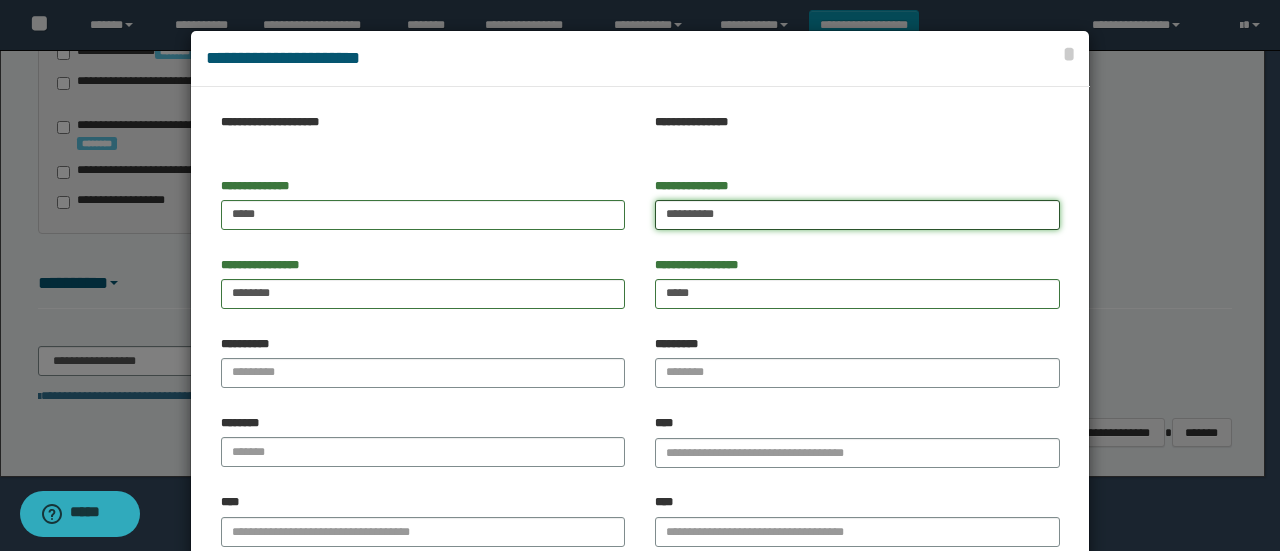 click on "*********" at bounding box center [857, 215] 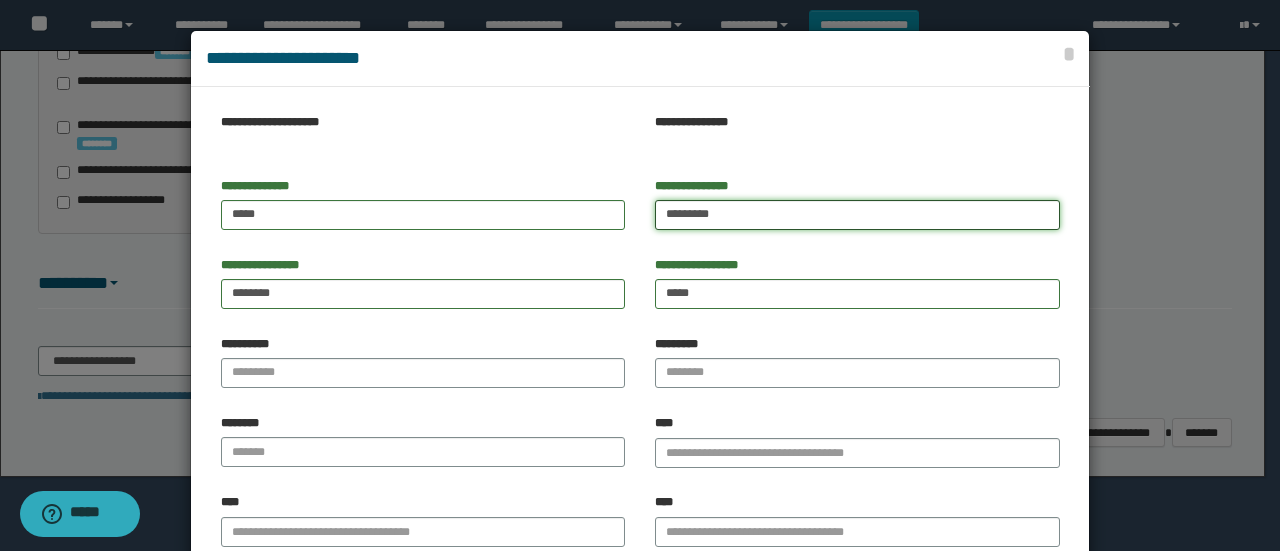 click on "*********" at bounding box center (857, 215) 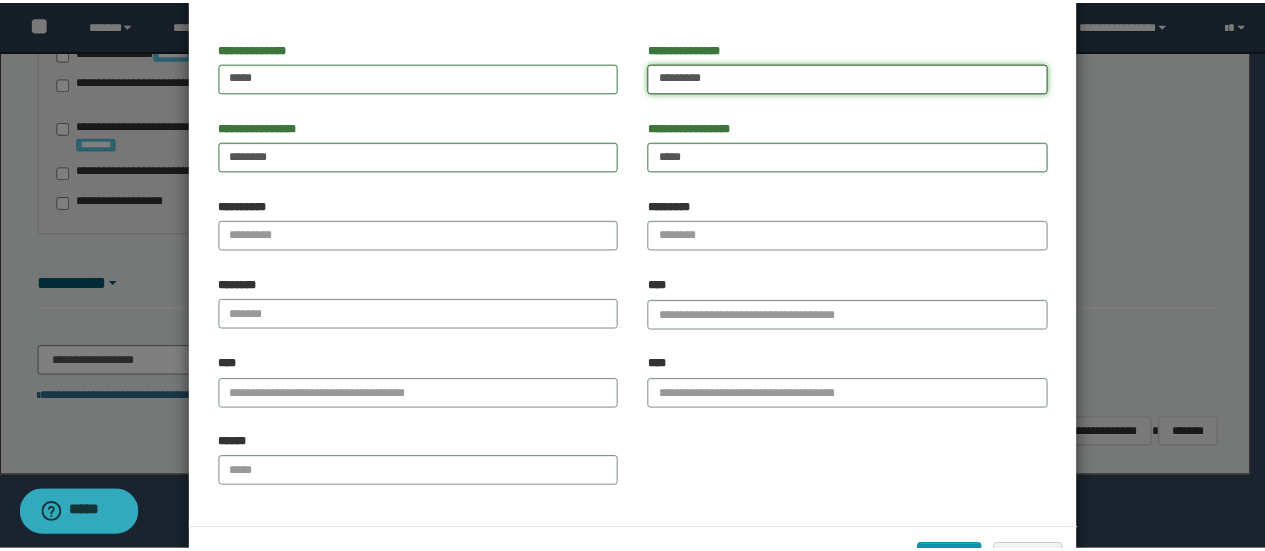 scroll, scrollTop: 206, scrollLeft: 0, axis: vertical 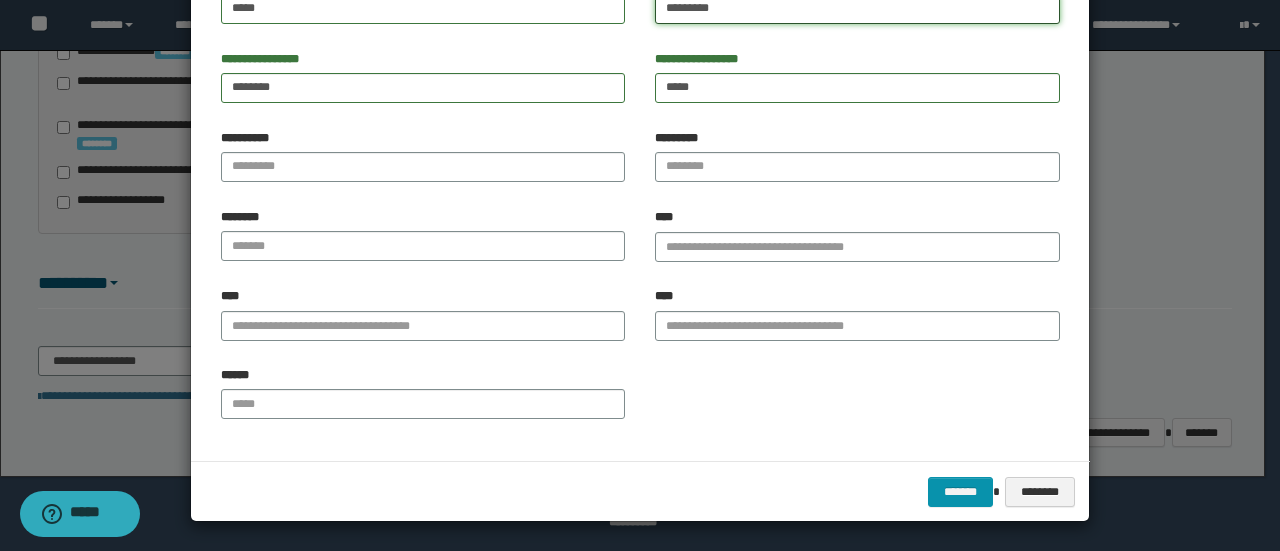 type on "*********" 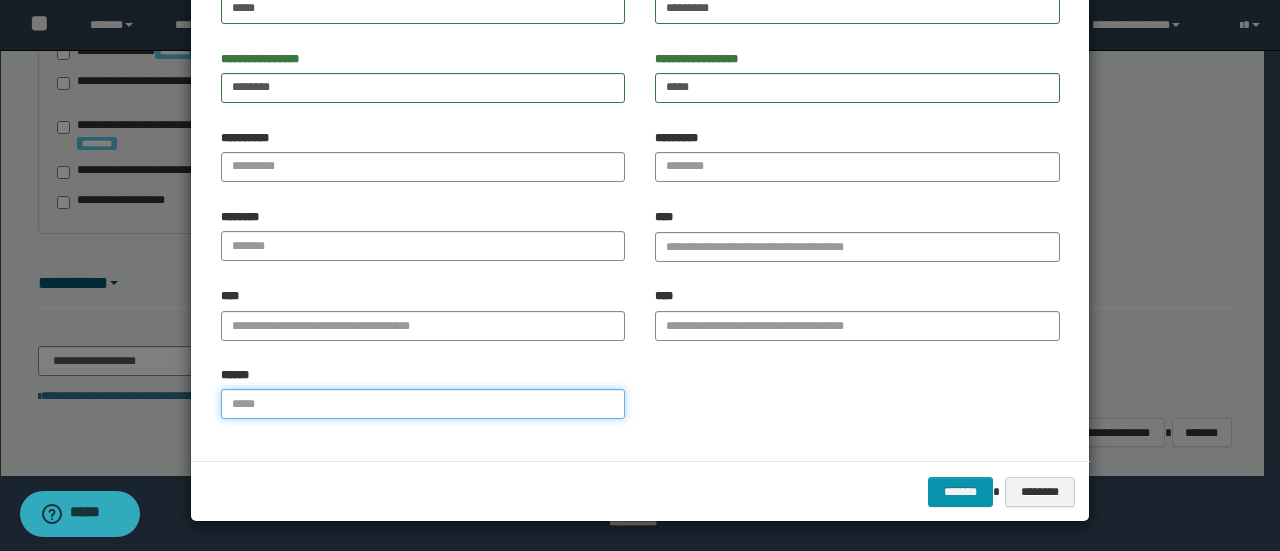 click on "******" at bounding box center (423, 404) 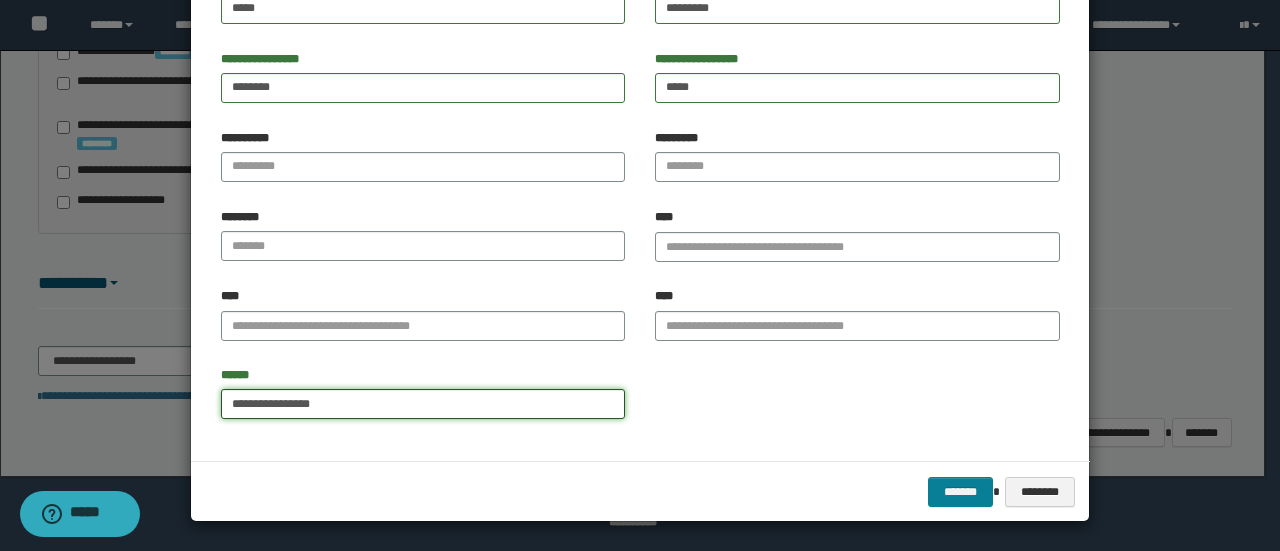 type on "**********" 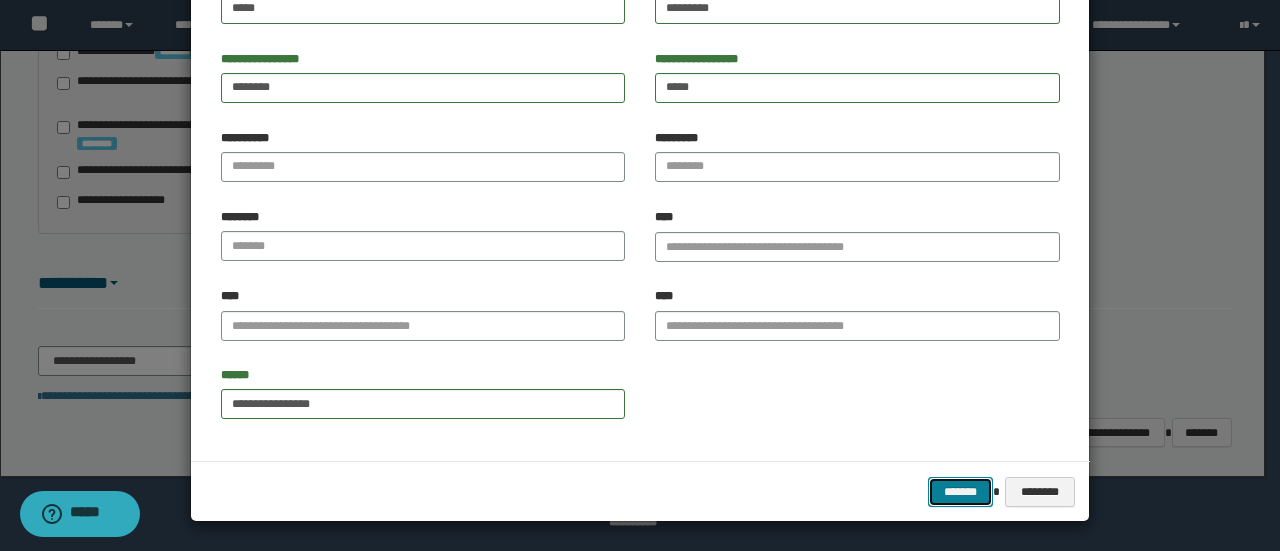 click on "*******" at bounding box center (960, 491) 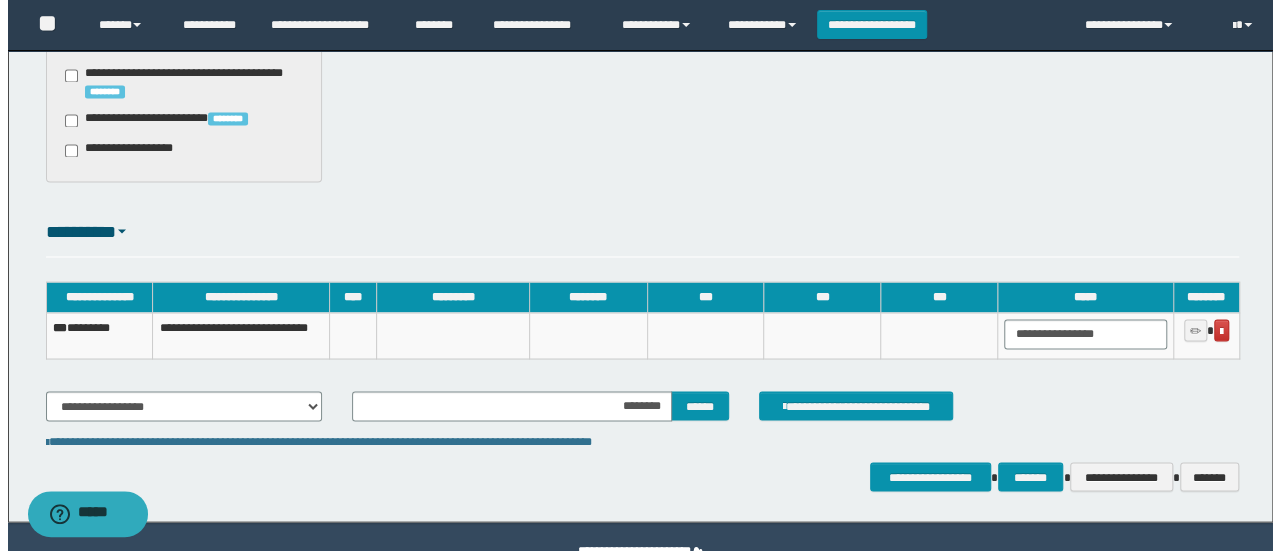 scroll, scrollTop: 1774, scrollLeft: 0, axis: vertical 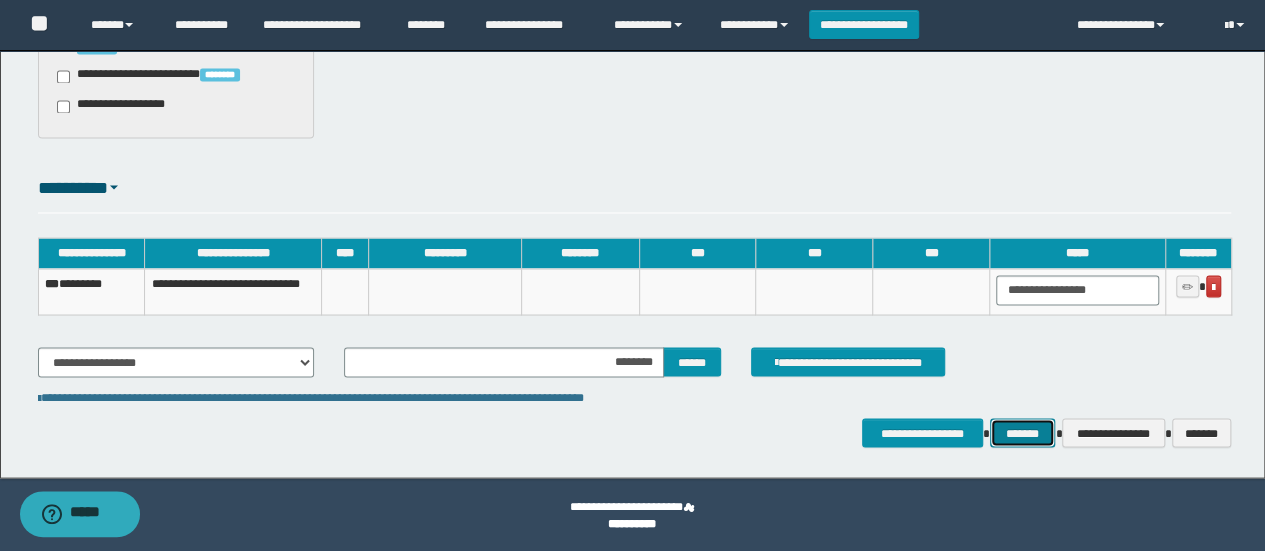 click on "*******" at bounding box center (1022, 432) 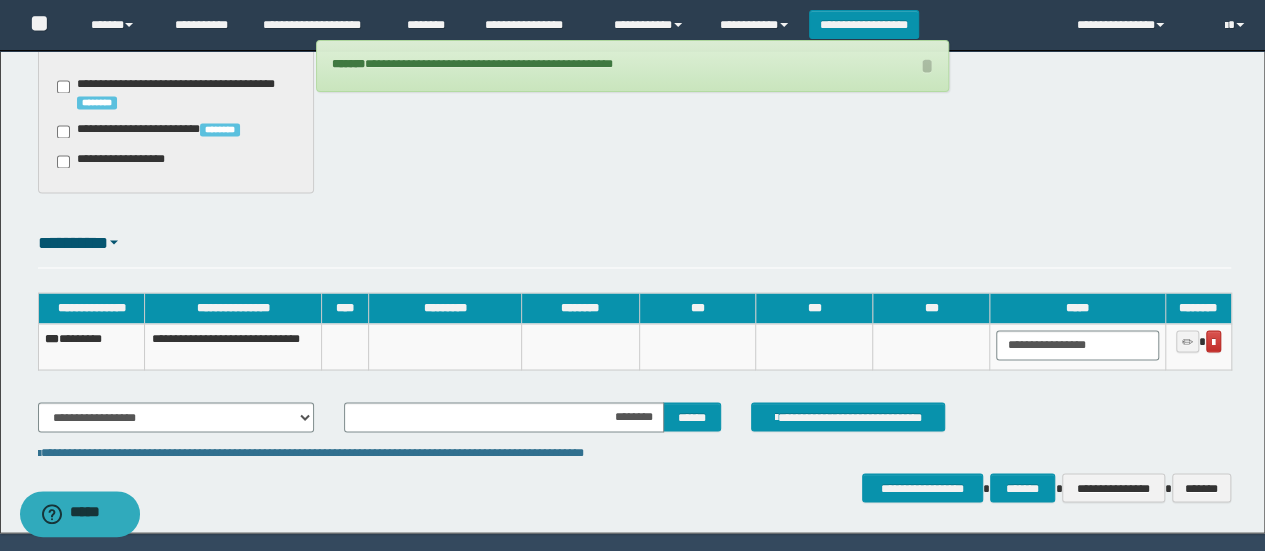 scroll, scrollTop: 1574, scrollLeft: 0, axis: vertical 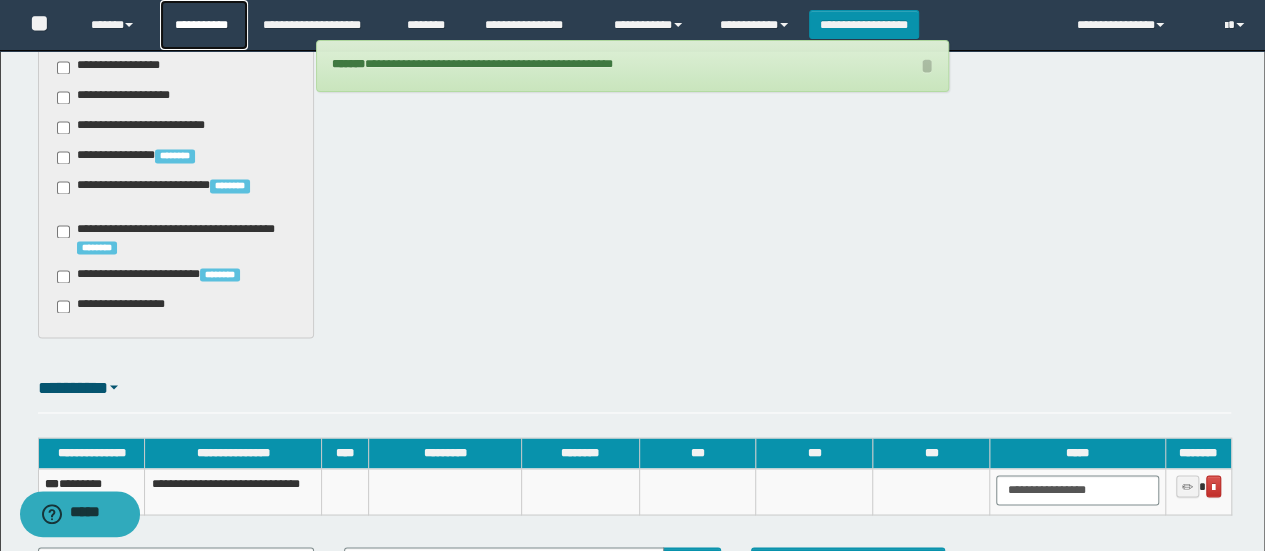 click on "**********" at bounding box center [204, 25] 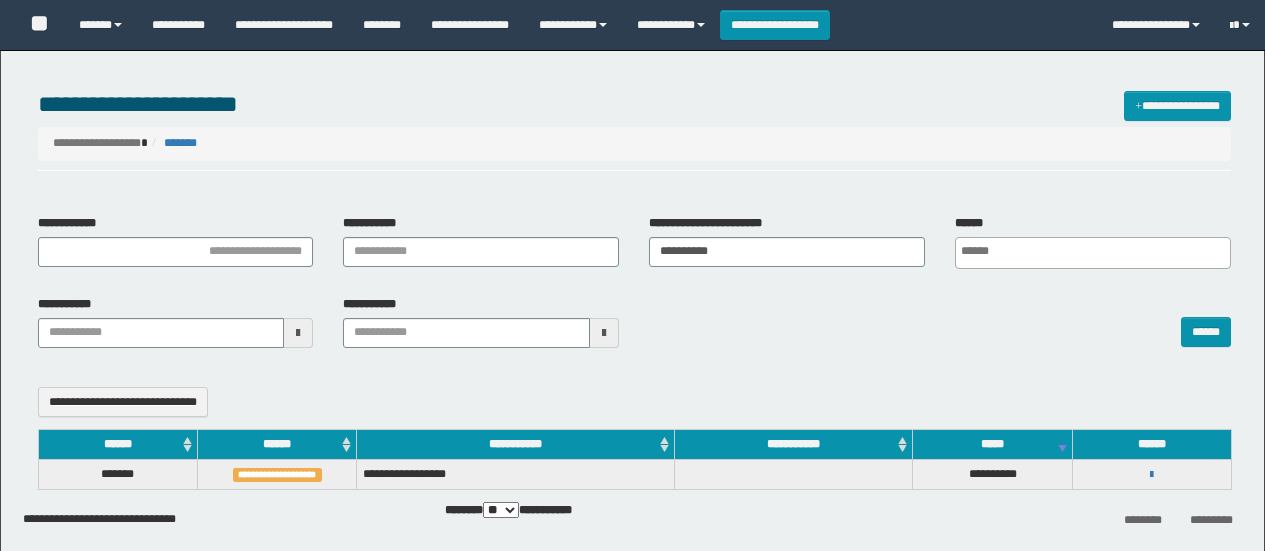 select 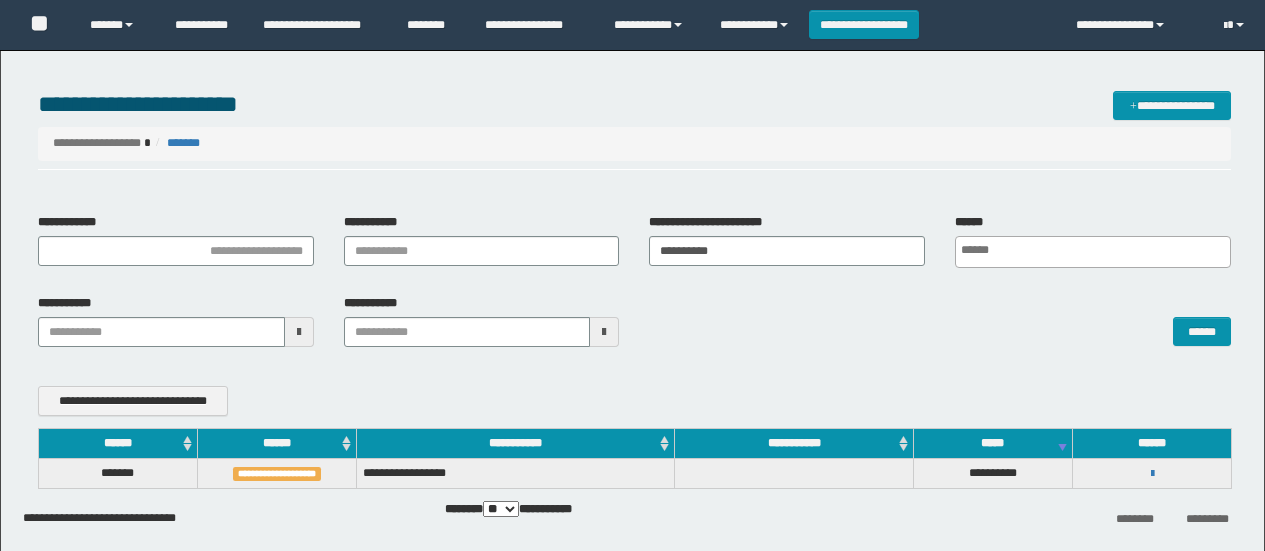 scroll, scrollTop: 0, scrollLeft: 0, axis: both 